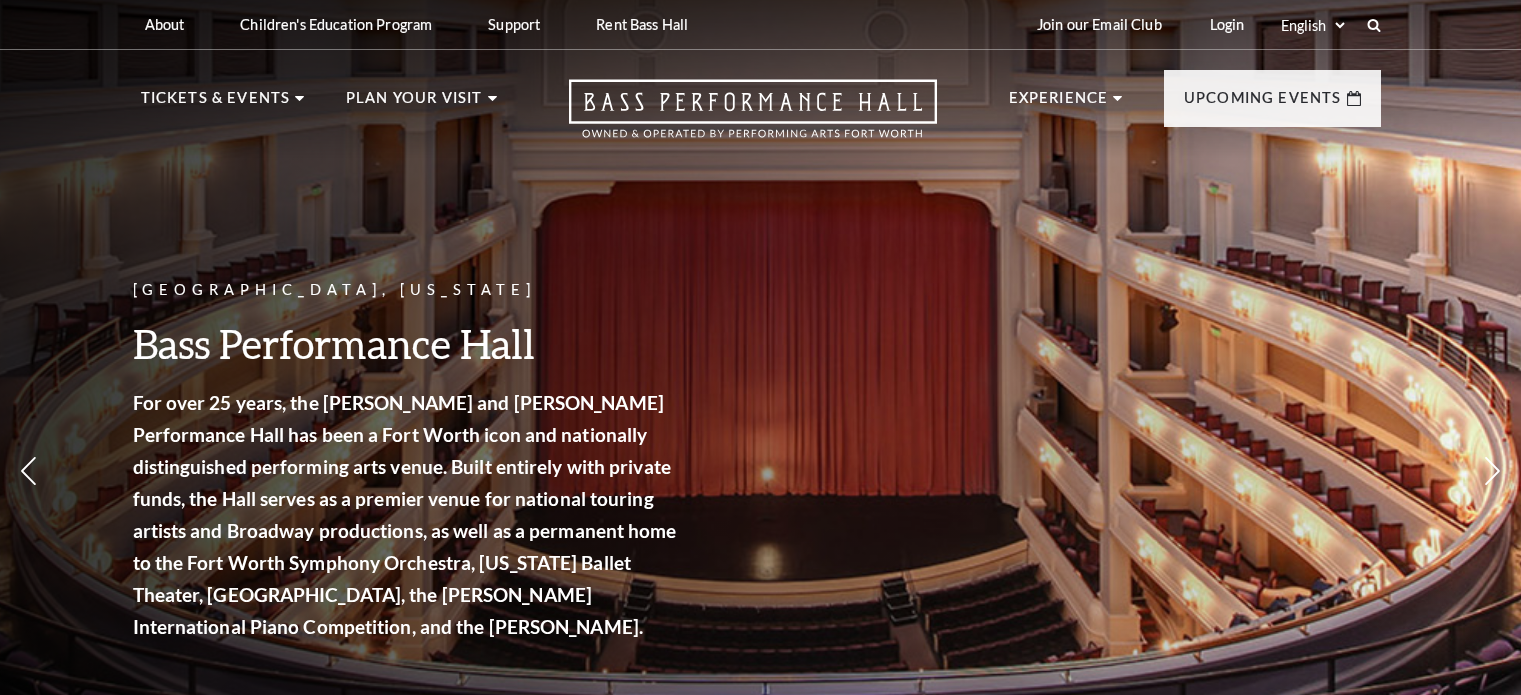 scroll, scrollTop: 0, scrollLeft: 0, axis: both 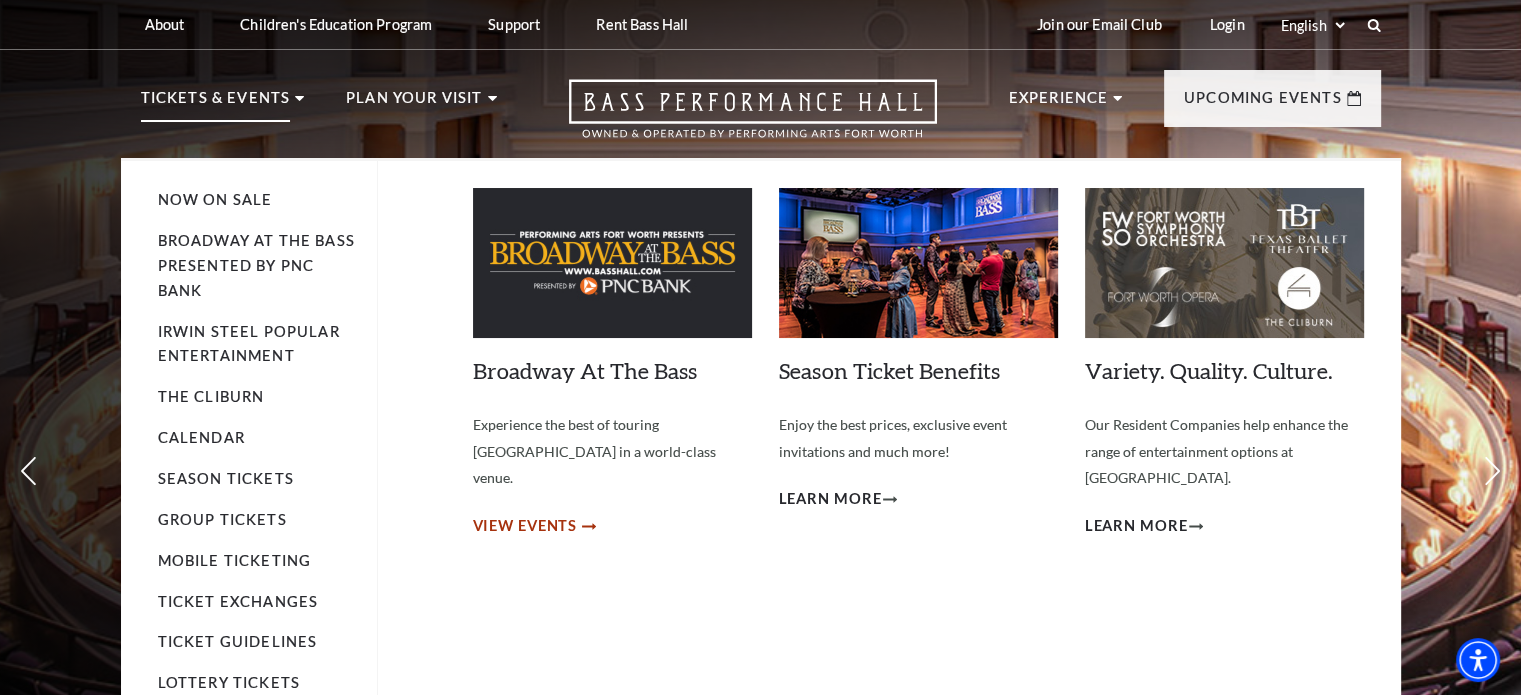 click on "View Events" at bounding box center (525, 526) 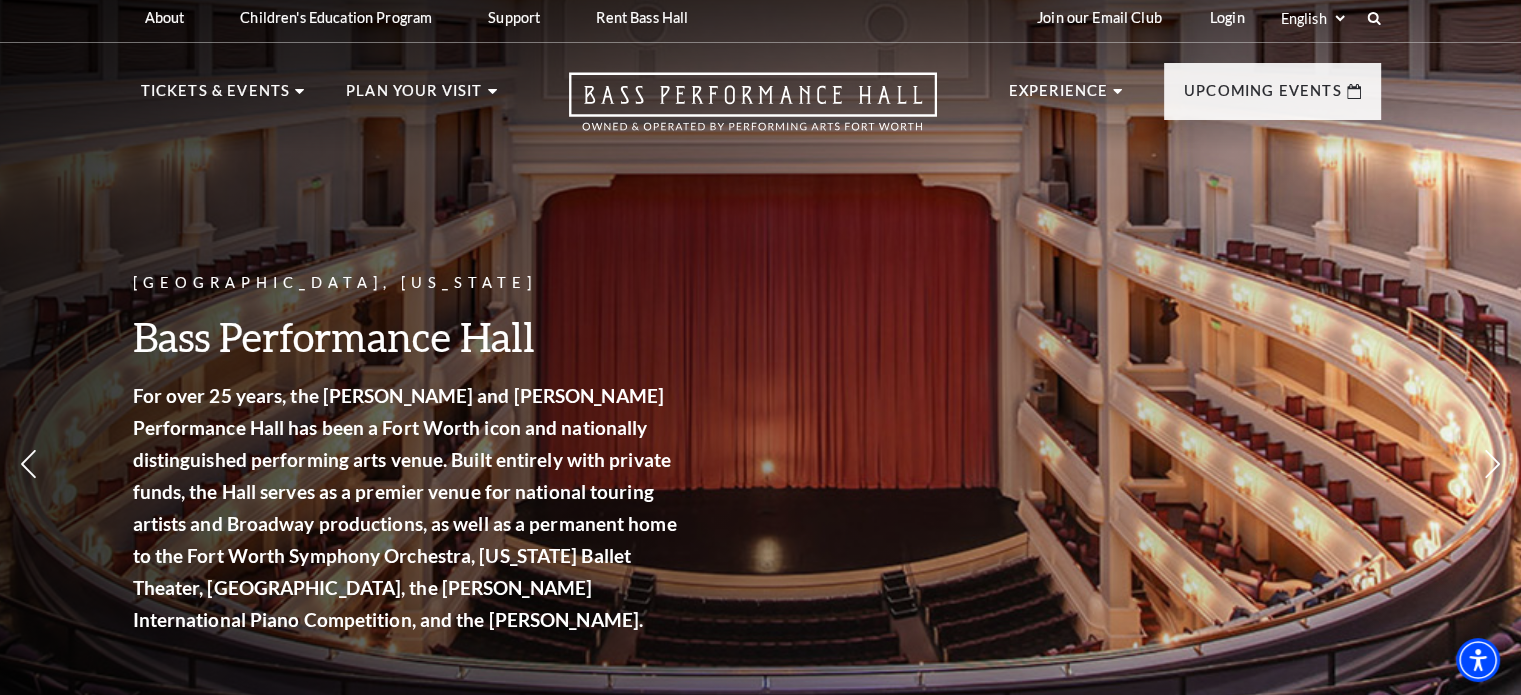 scroll, scrollTop: 0, scrollLeft: 0, axis: both 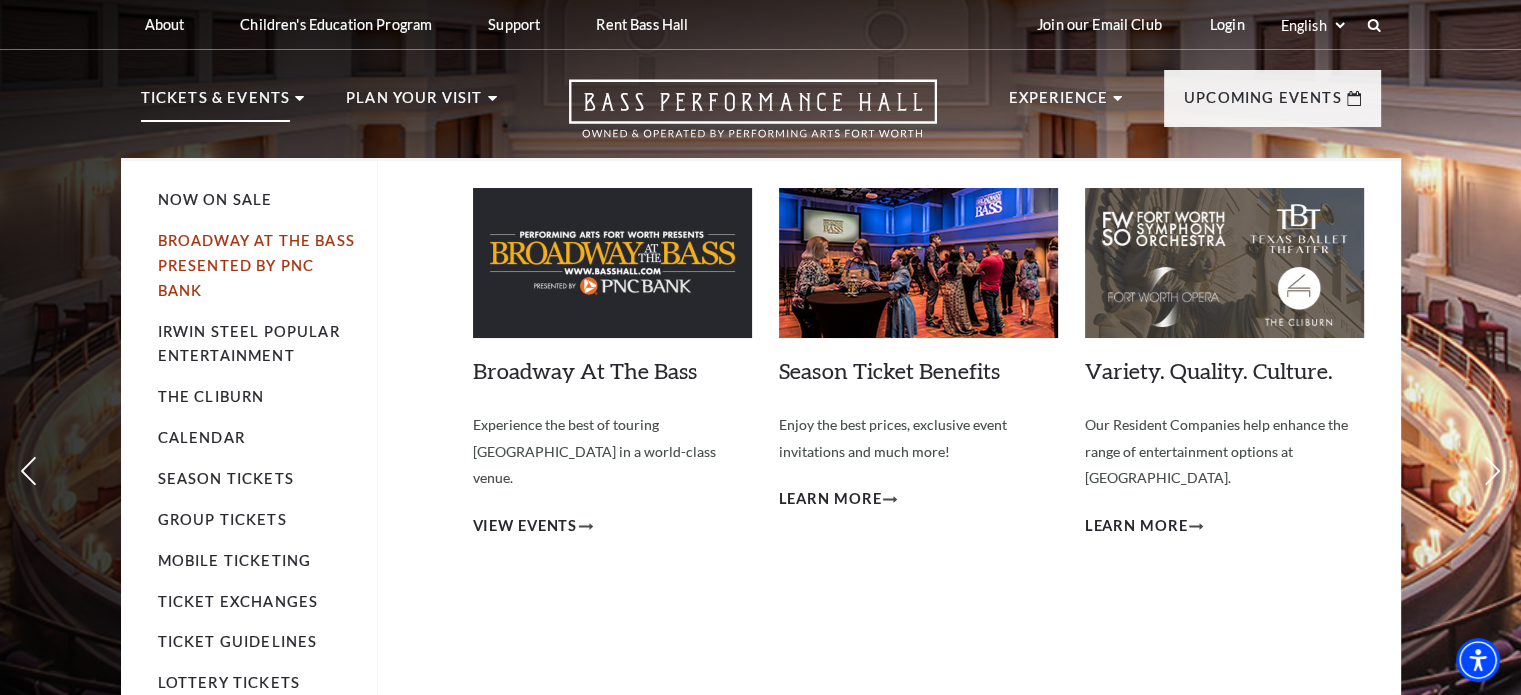 click on "Broadway At The Bass presented by PNC Bank" at bounding box center (256, 265) 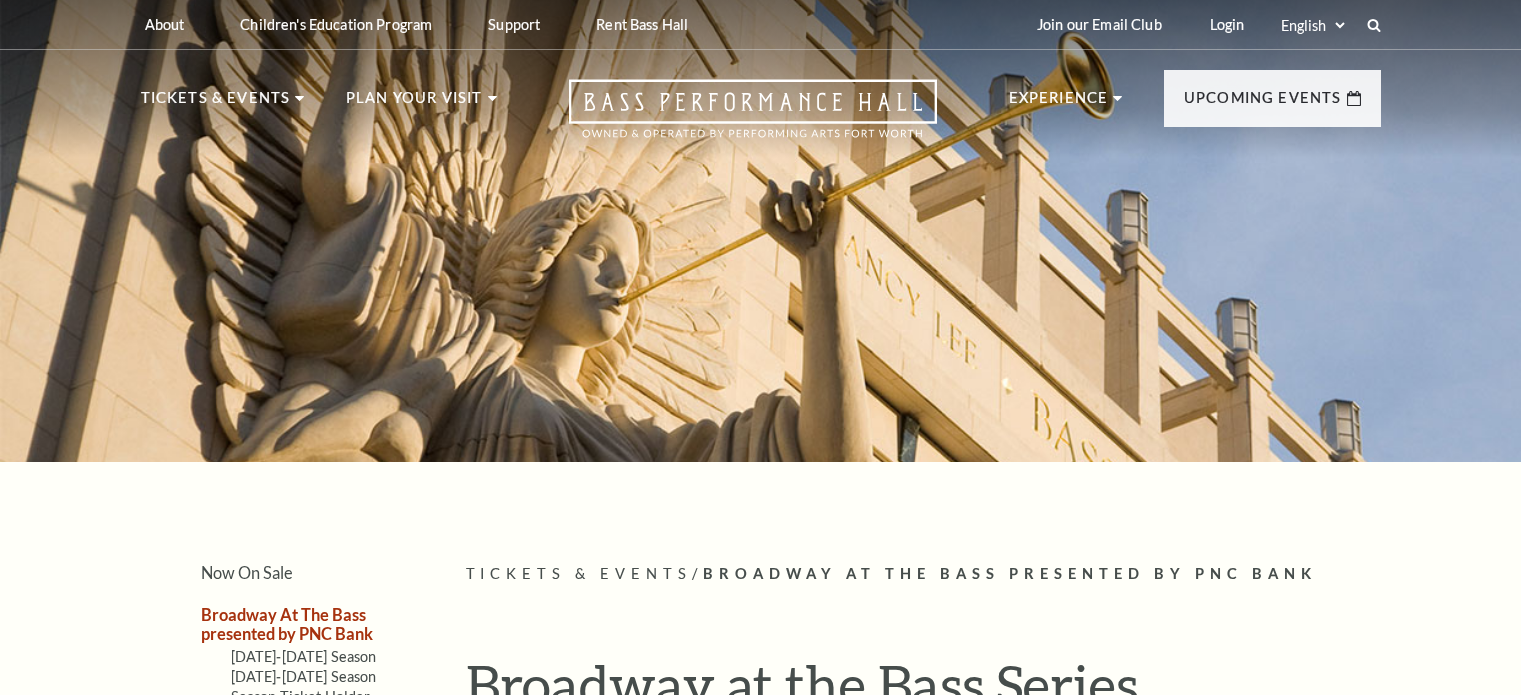 scroll, scrollTop: 0, scrollLeft: 0, axis: both 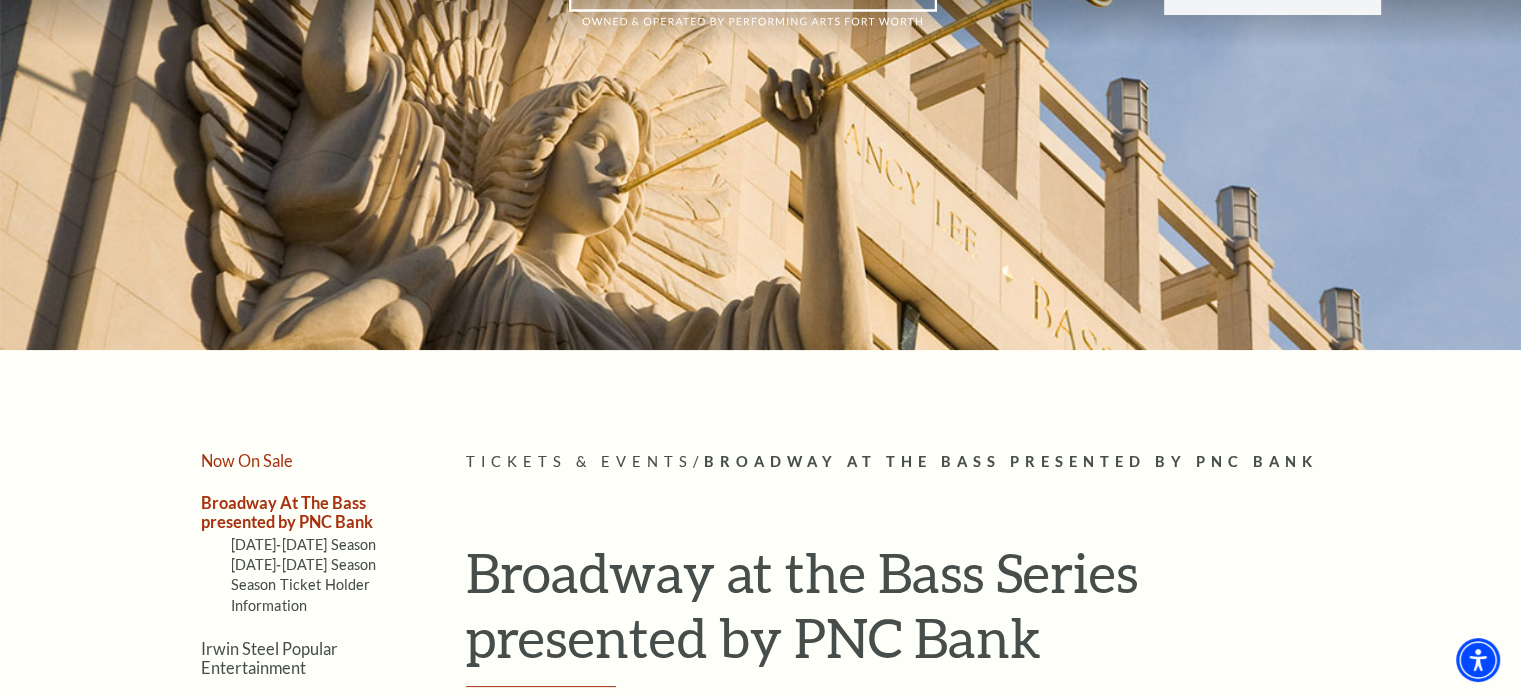 click on "Now On Sale" at bounding box center (247, 460) 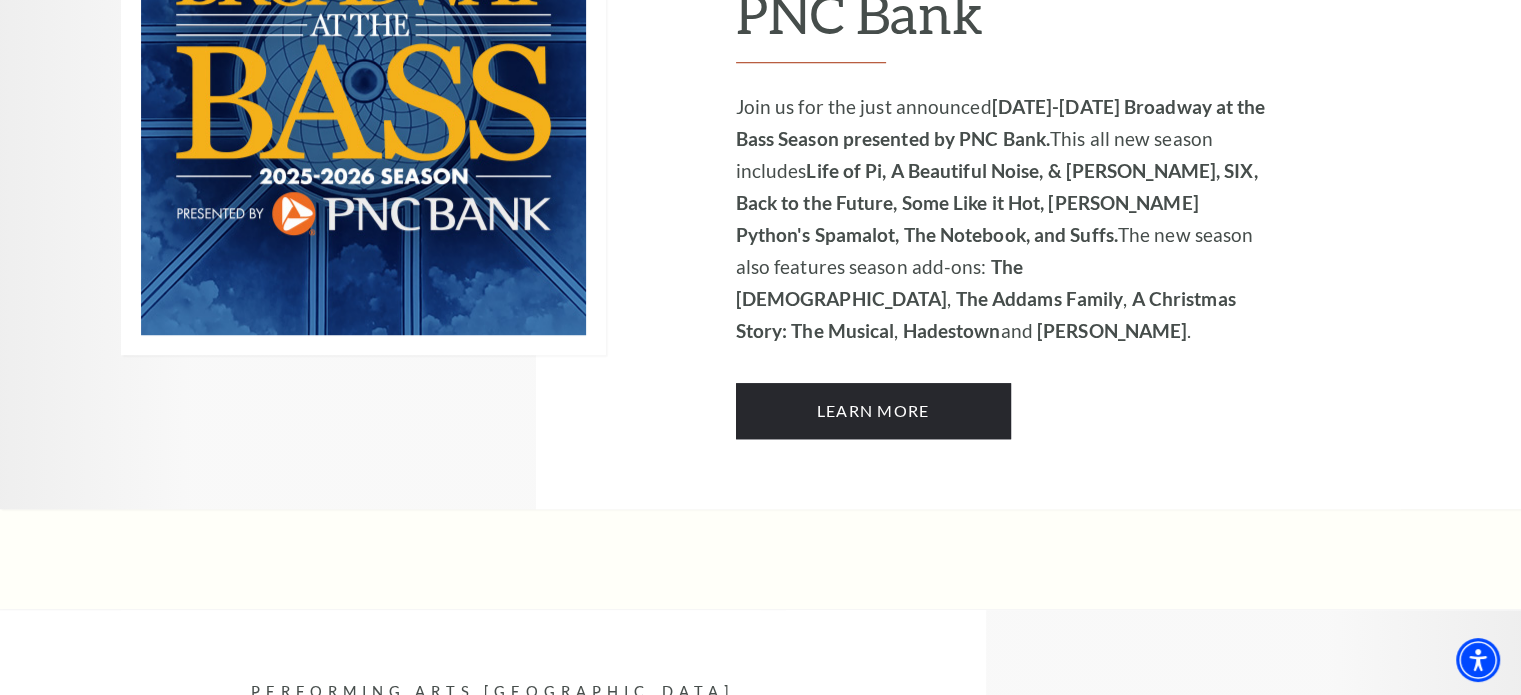 scroll, scrollTop: 1594, scrollLeft: 0, axis: vertical 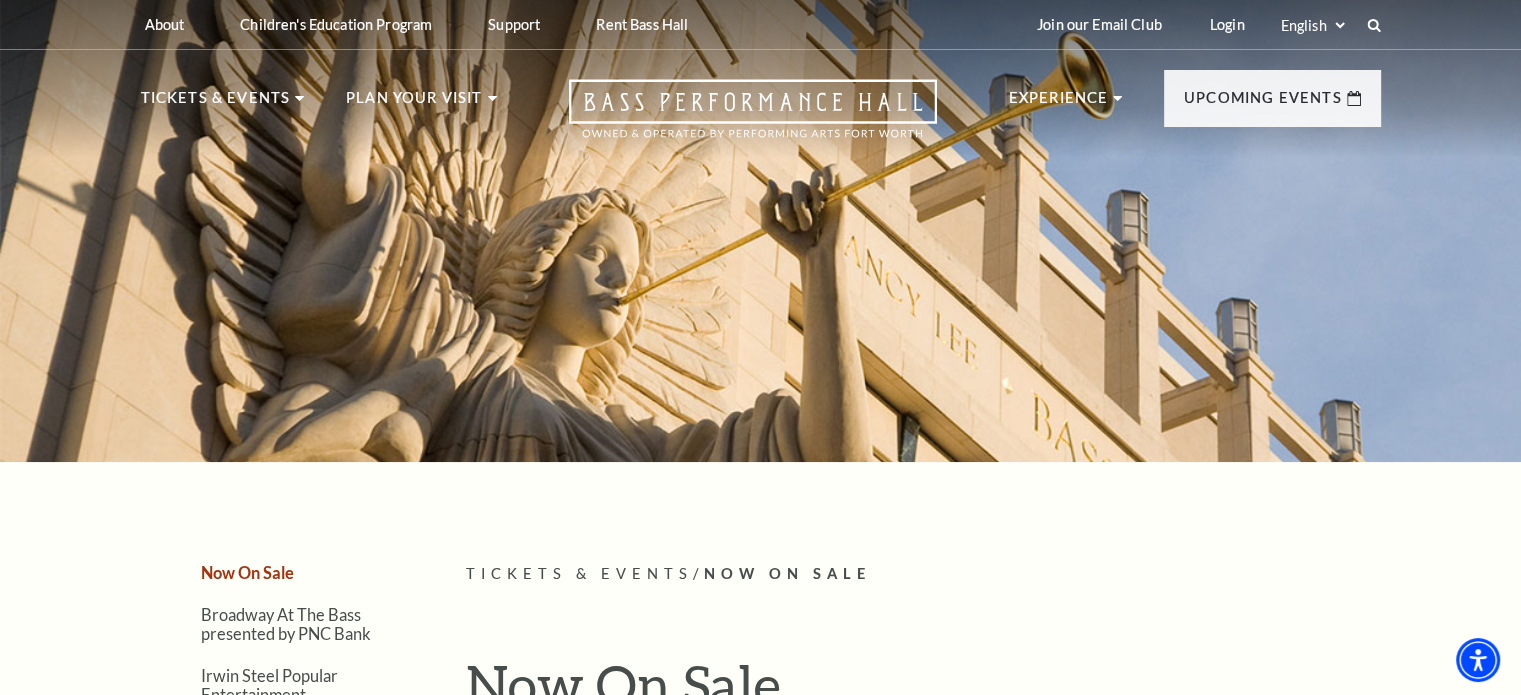 click on "Tickets & Events" at bounding box center (579, 573) 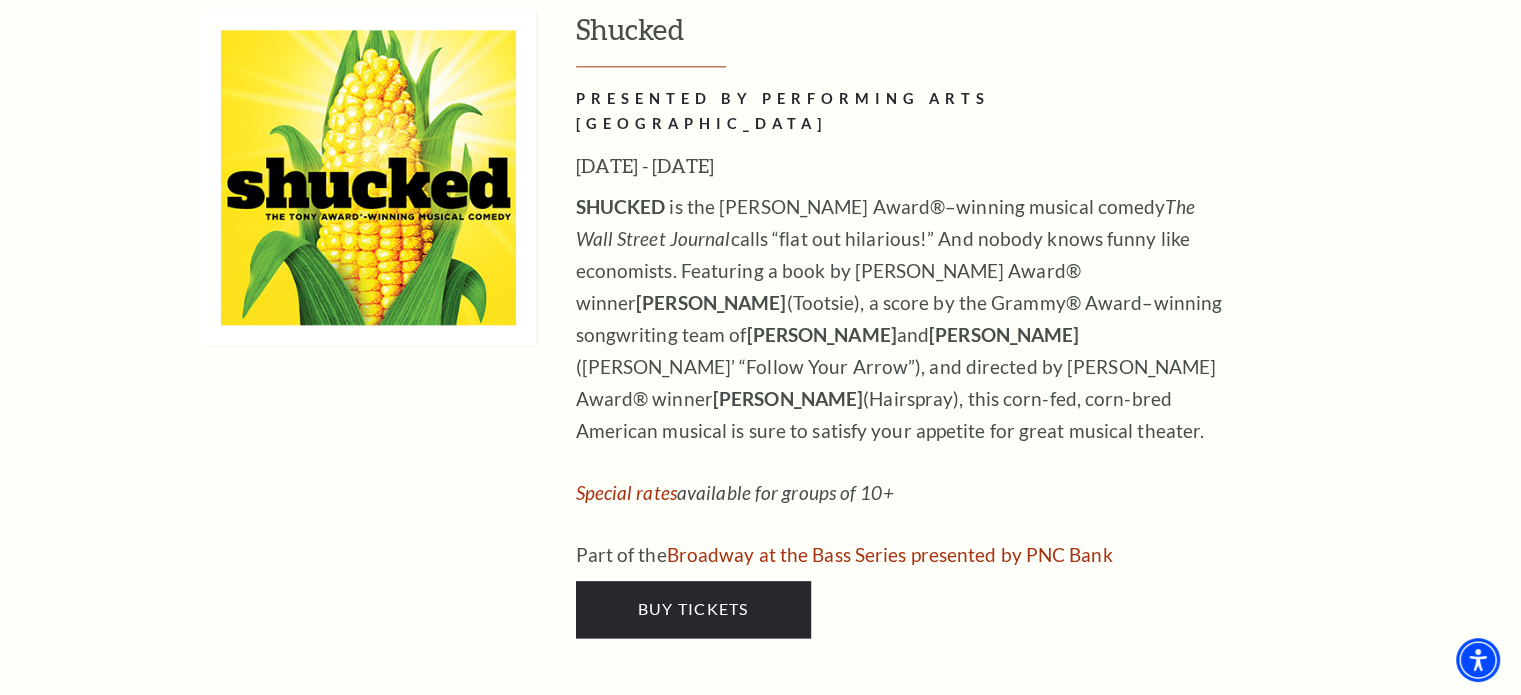 scroll, scrollTop: 2443, scrollLeft: 0, axis: vertical 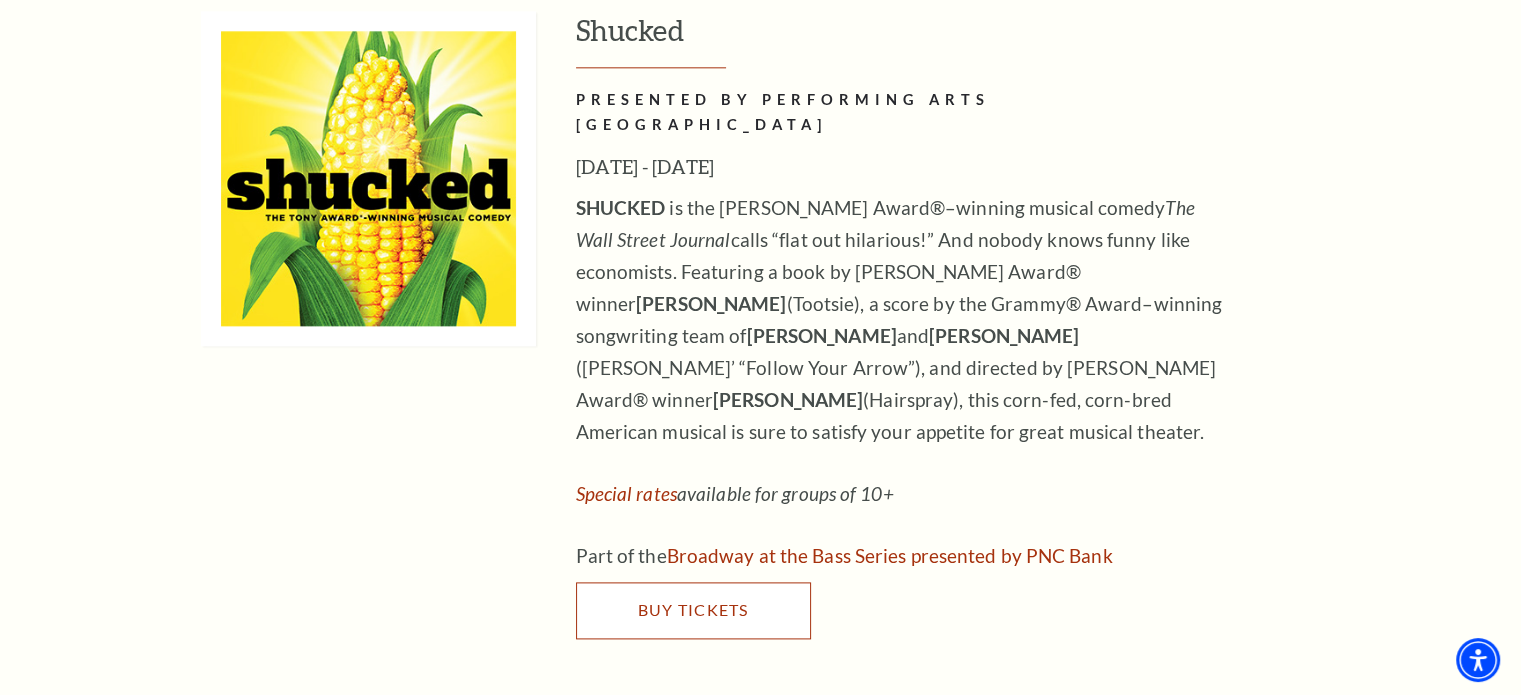 click on "Buy Tickets" at bounding box center [692, 609] 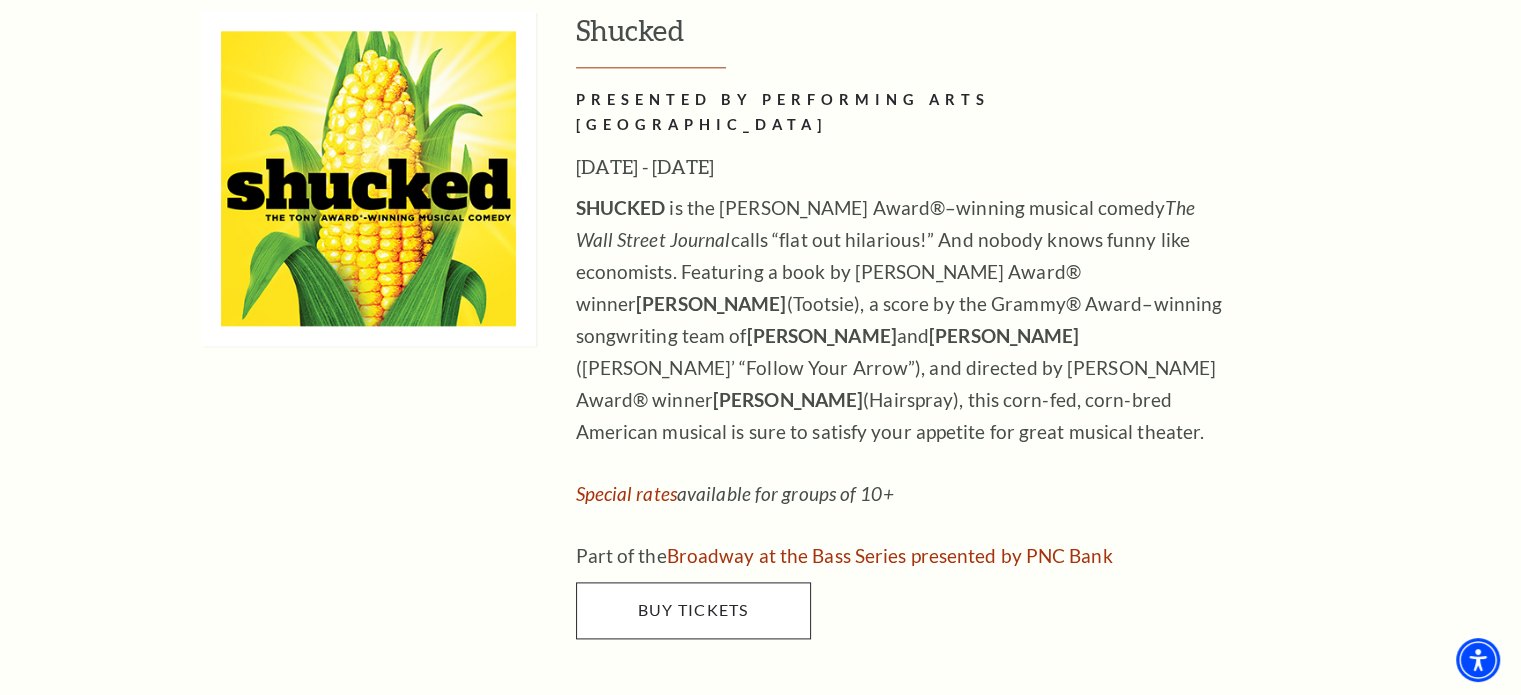 scroll, scrollTop: 2440, scrollLeft: 0, axis: vertical 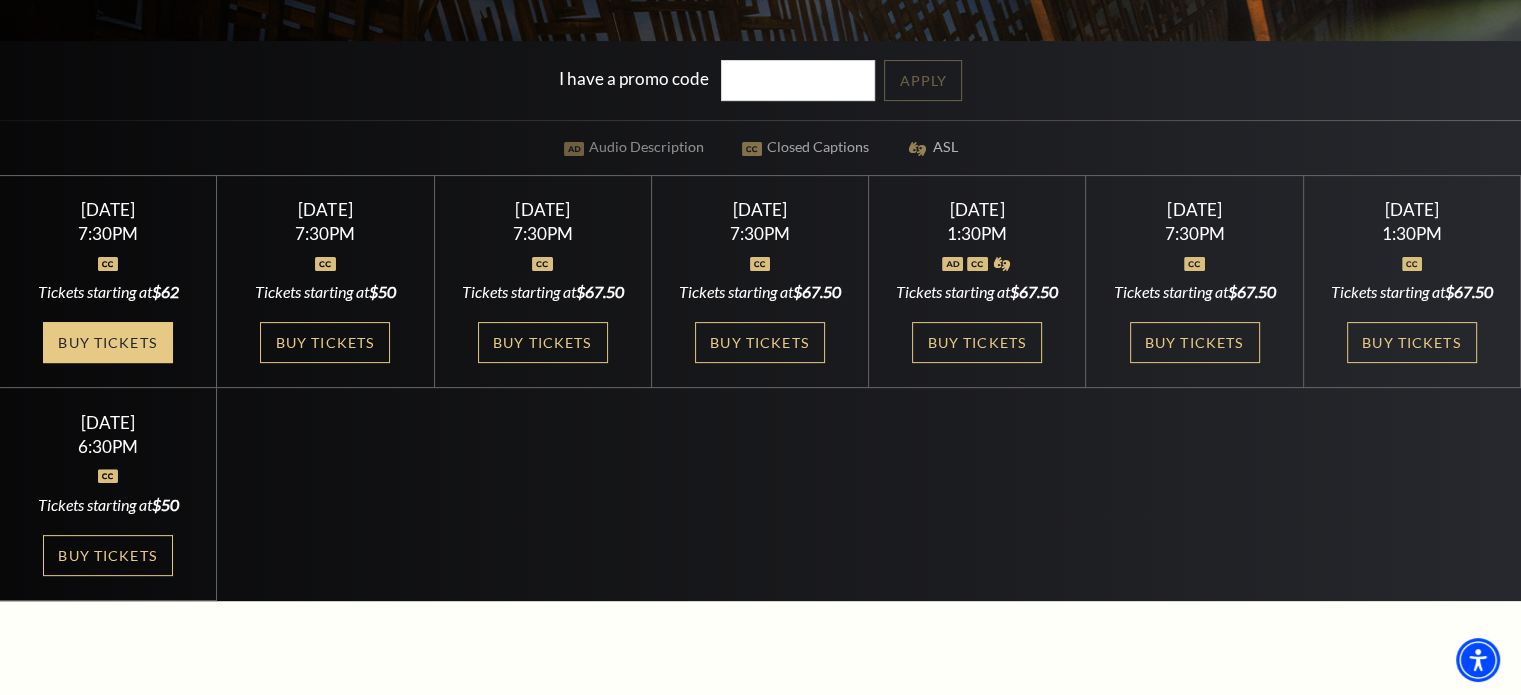 click on "Buy Tickets" at bounding box center (108, 342) 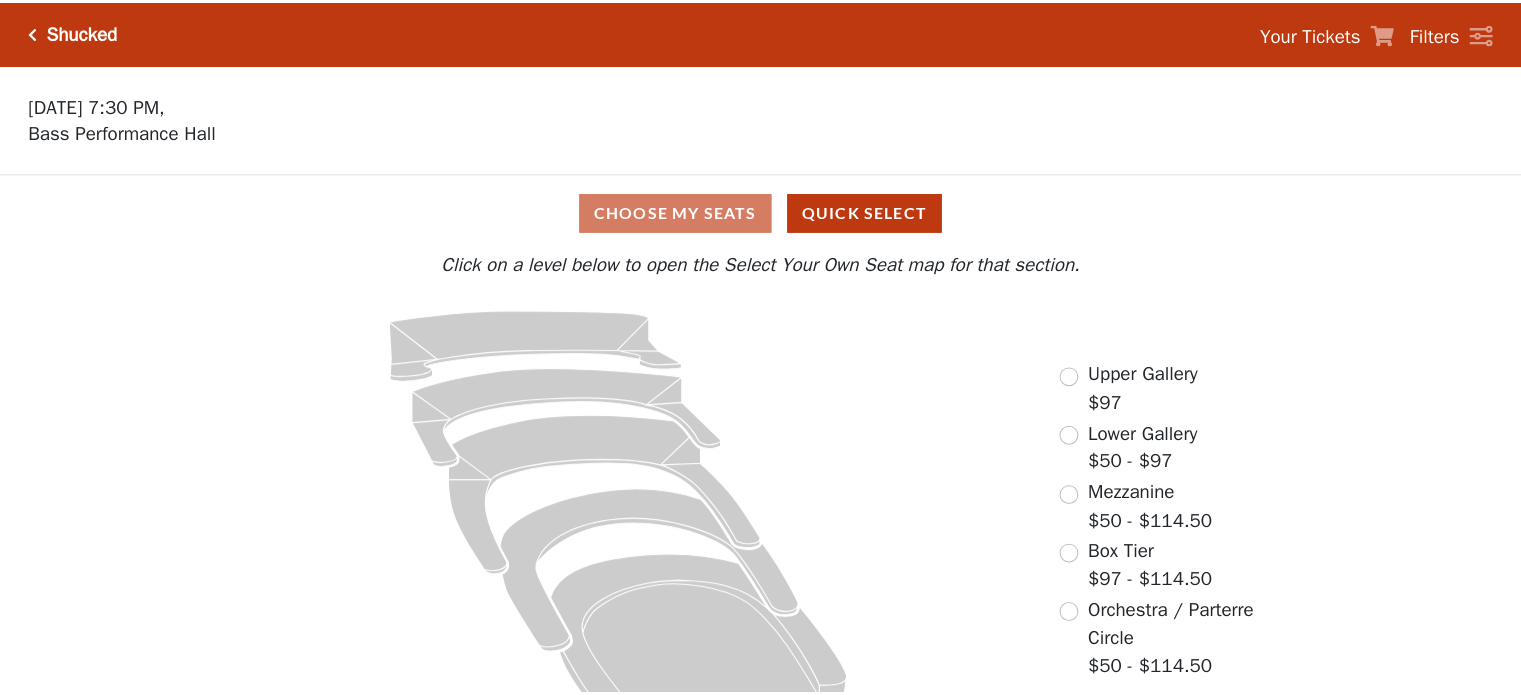 scroll, scrollTop: 0, scrollLeft: 0, axis: both 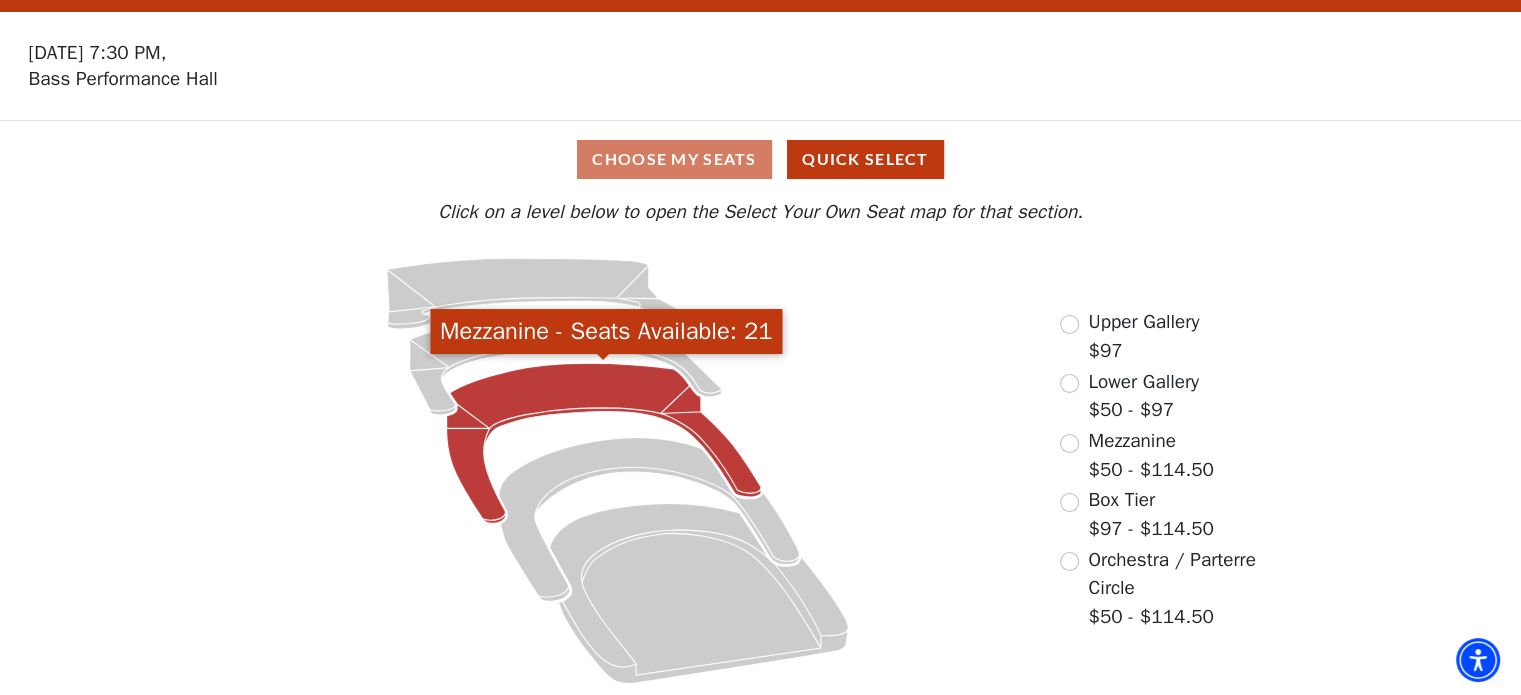 click 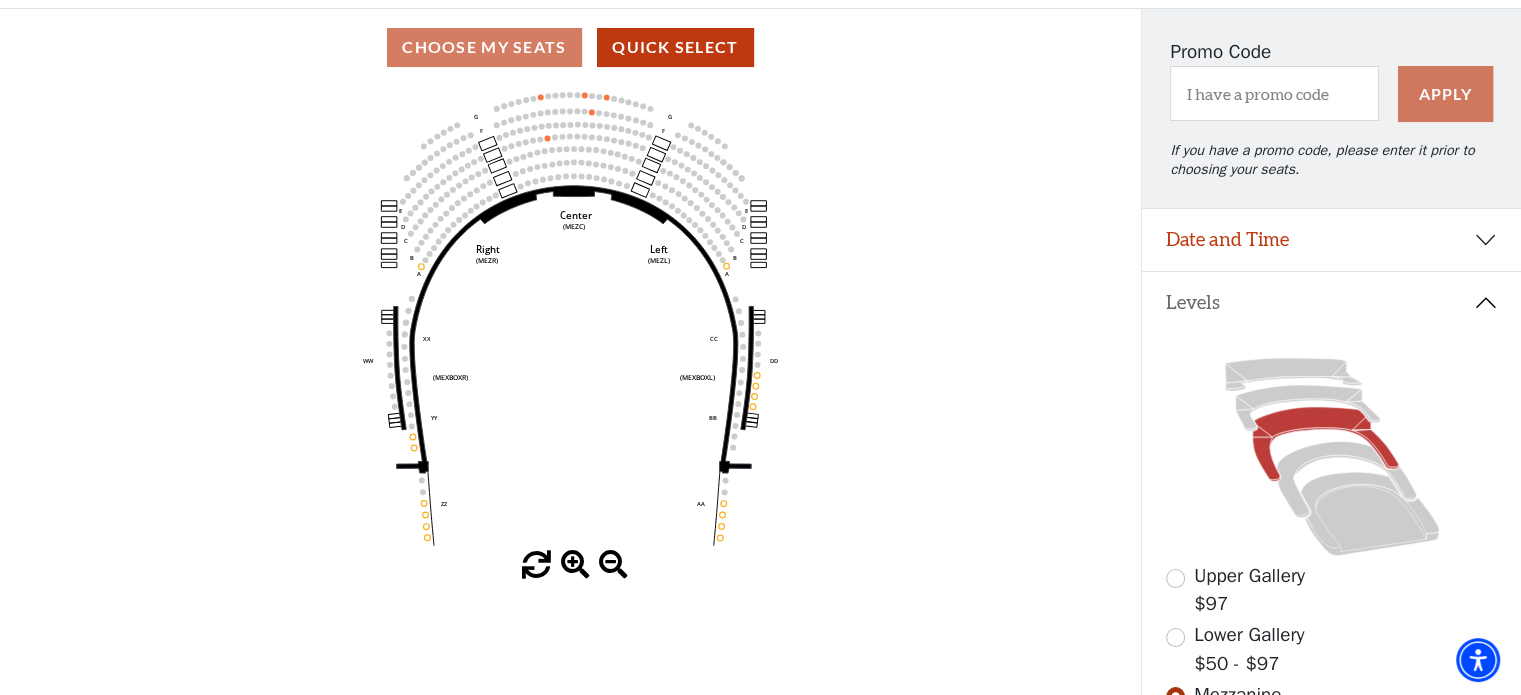 scroll, scrollTop: 166, scrollLeft: 0, axis: vertical 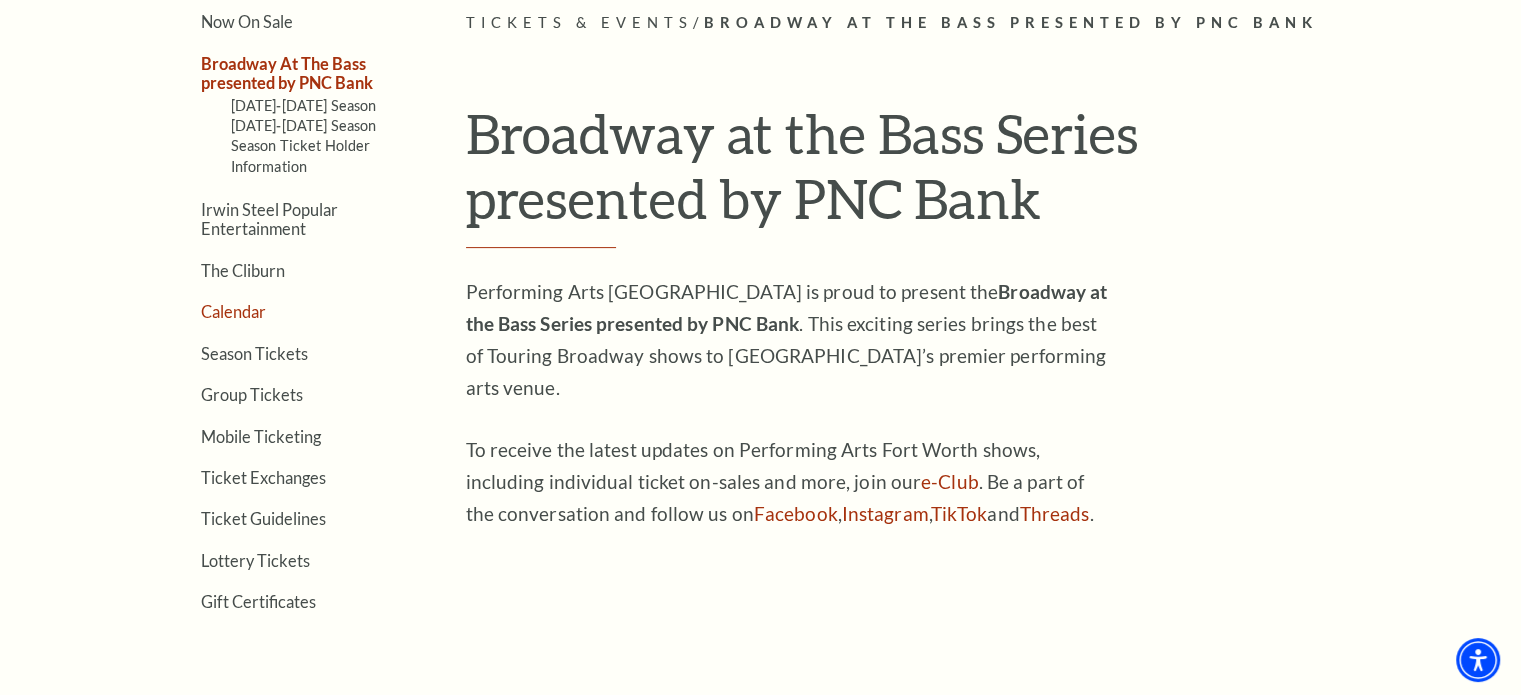 click on "Calendar" at bounding box center [233, 311] 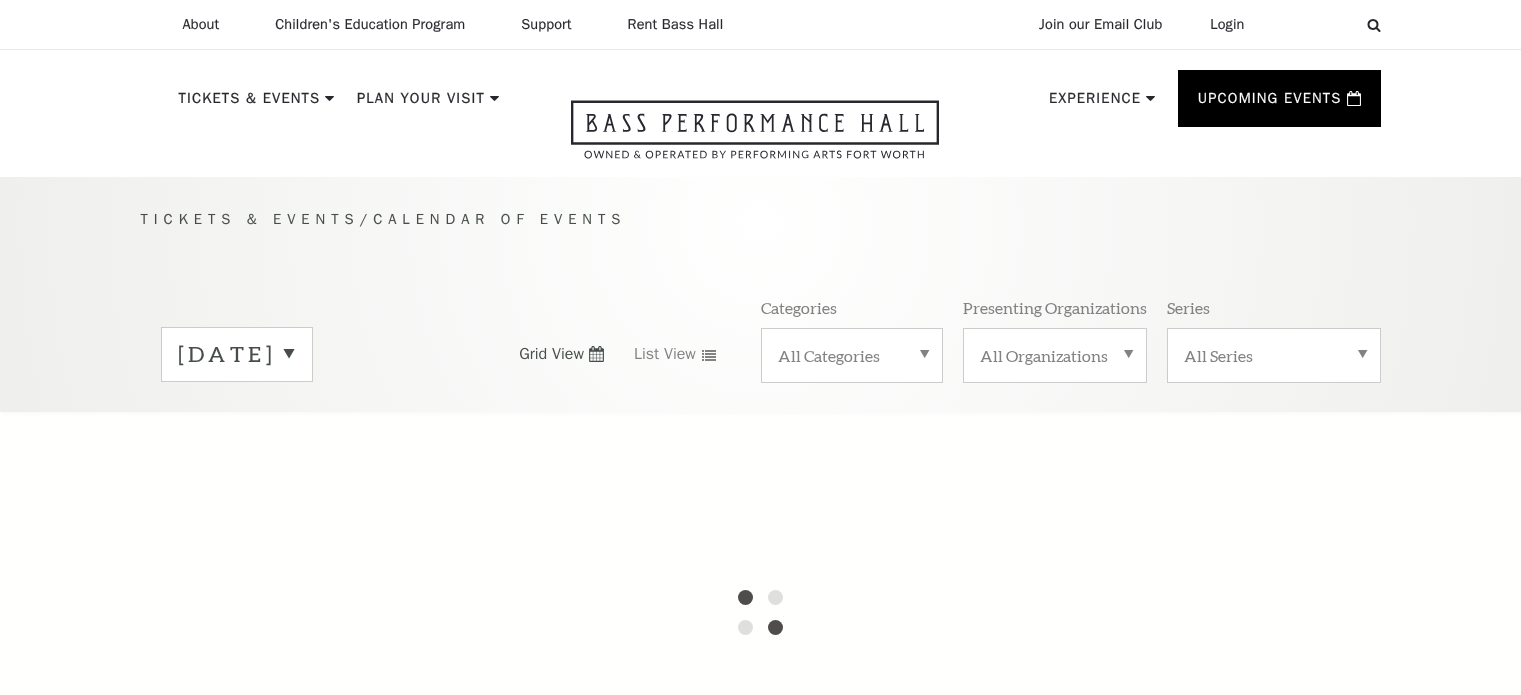 scroll, scrollTop: 0, scrollLeft: 0, axis: both 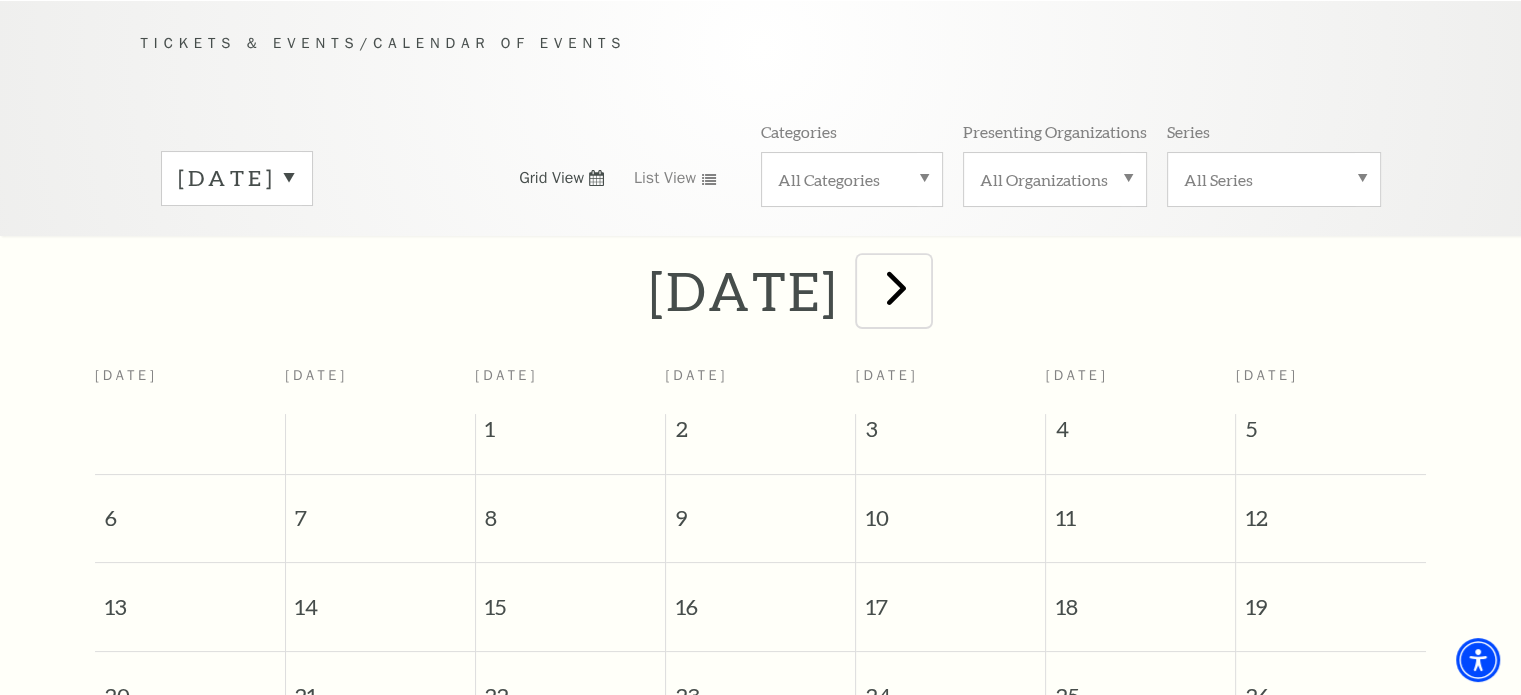 click at bounding box center (896, 287) 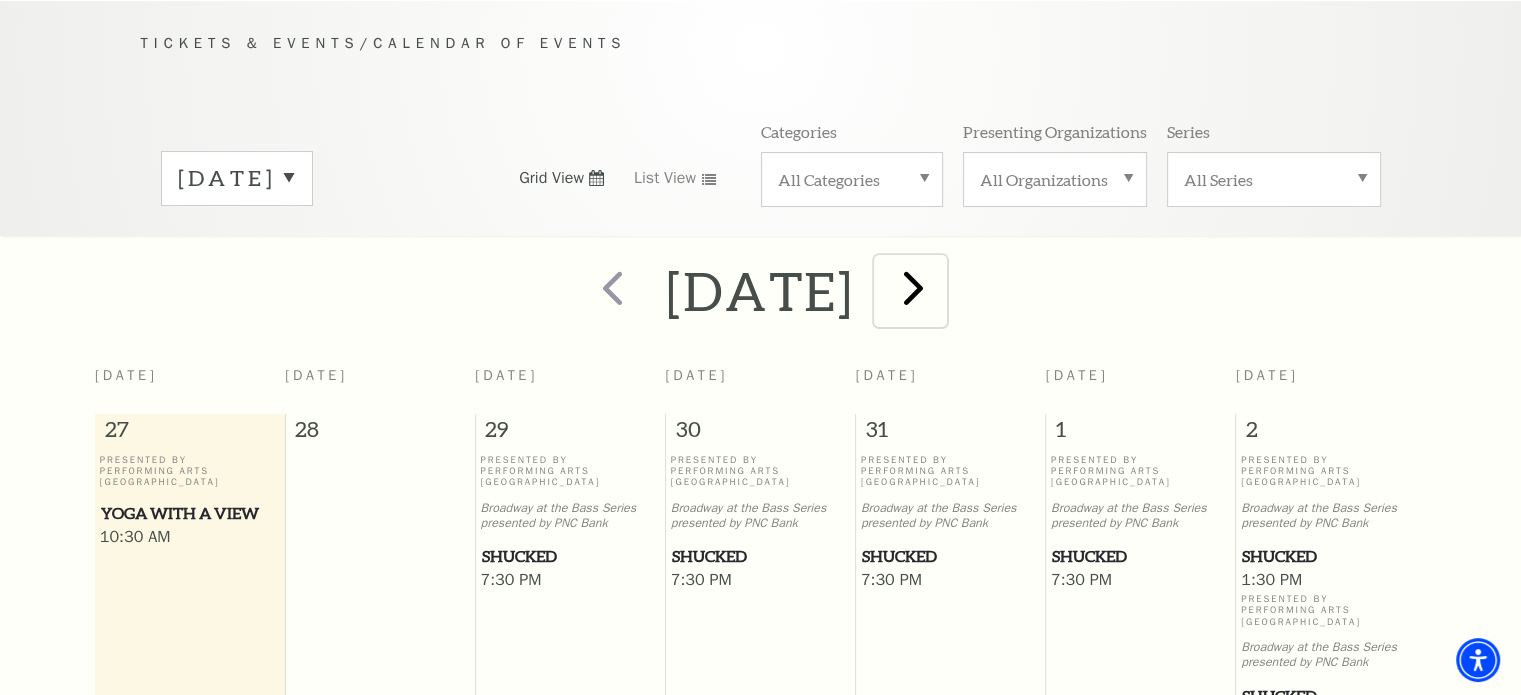 click at bounding box center (913, 287) 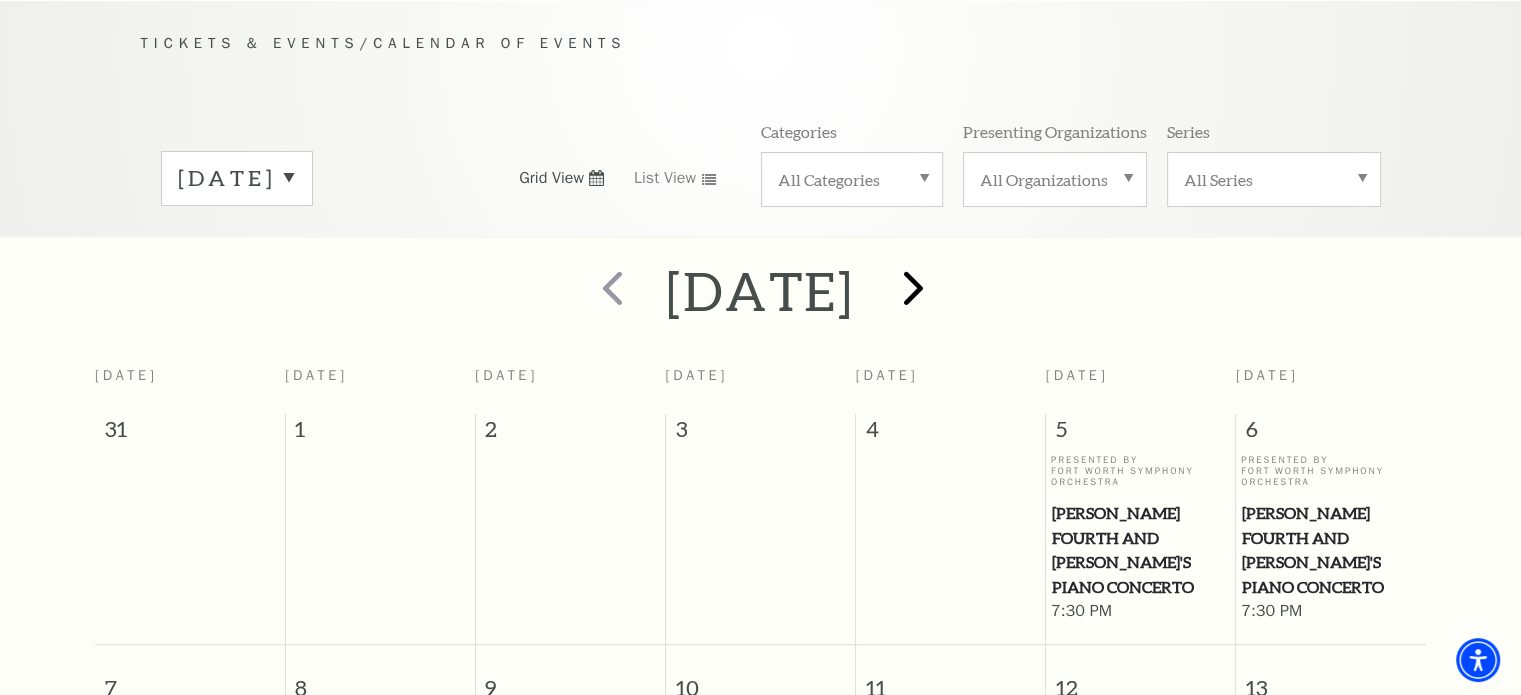click at bounding box center [910, 290] 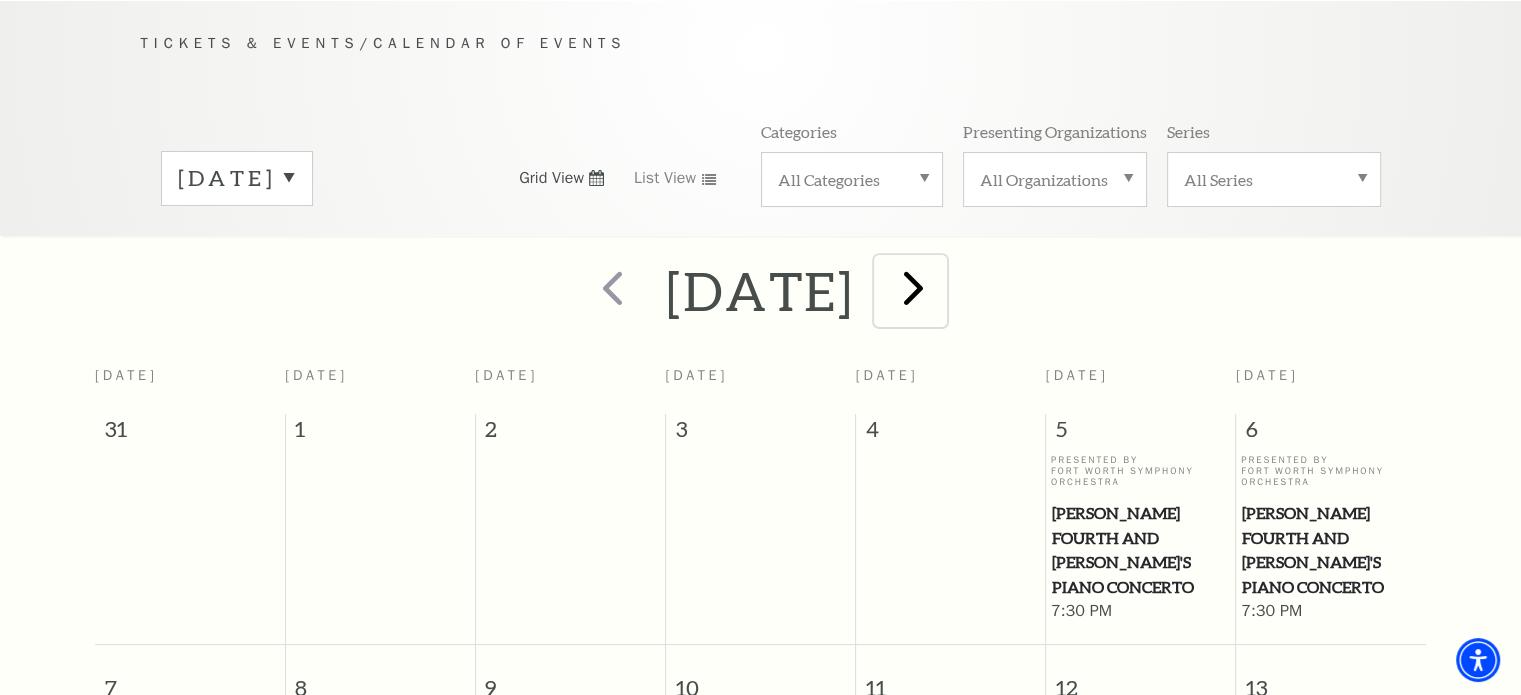click at bounding box center [910, 290] 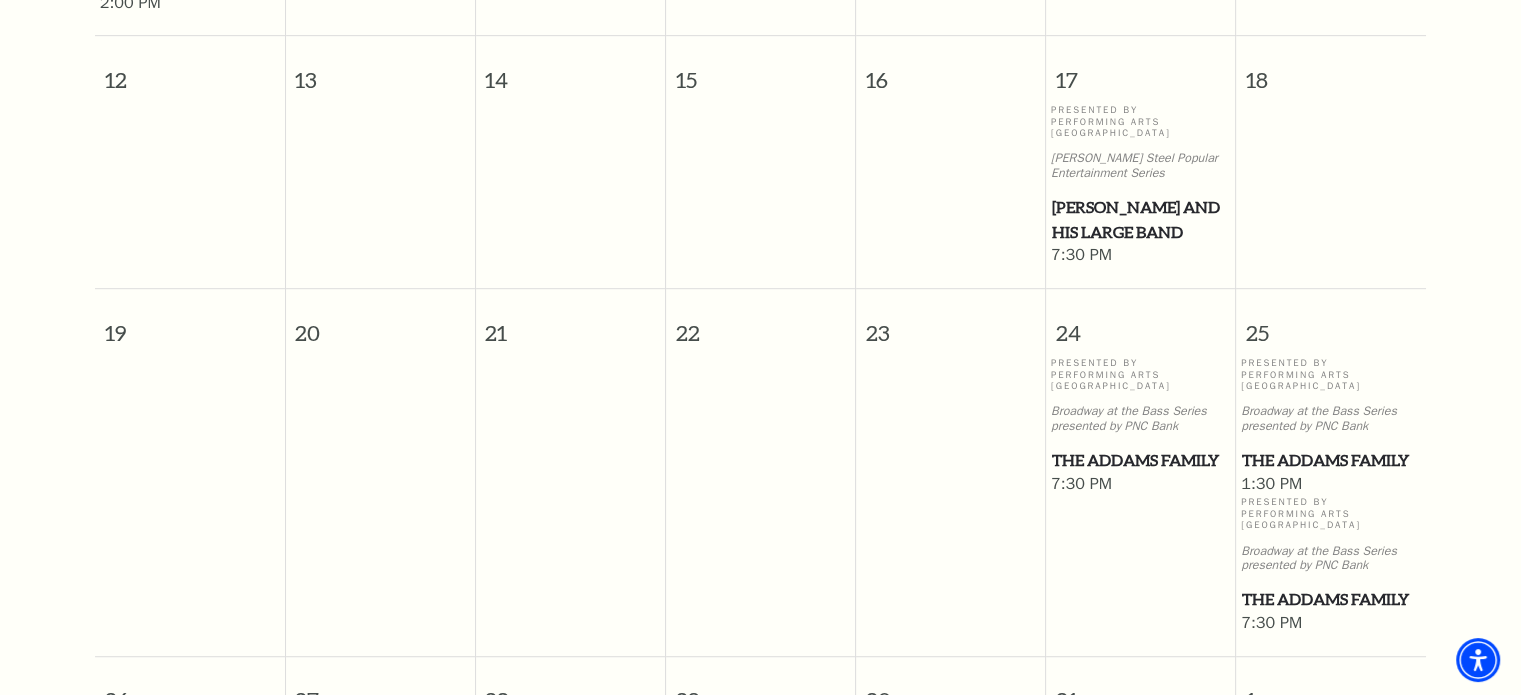 scroll, scrollTop: 1065, scrollLeft: 0, axis: vertical 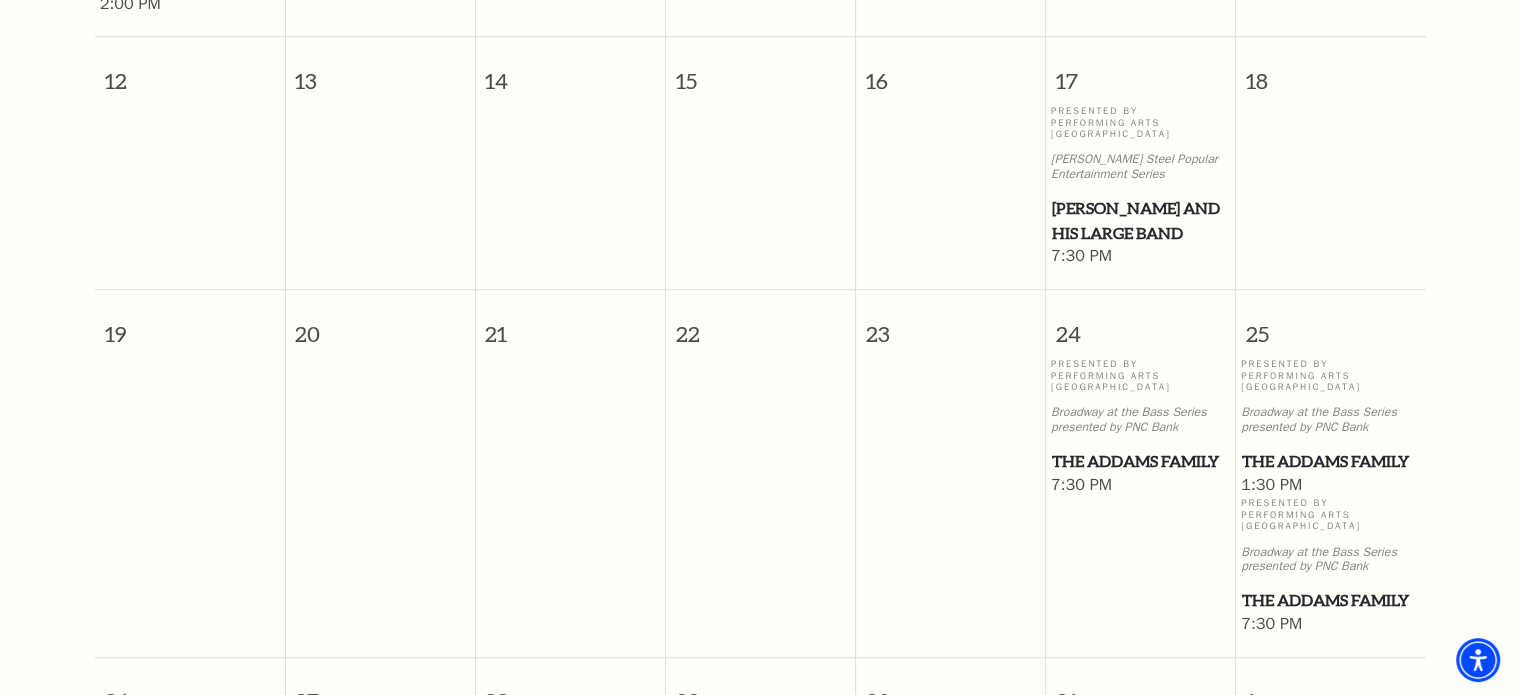click on "The Addams Family" at bounding box center [1141, 461] 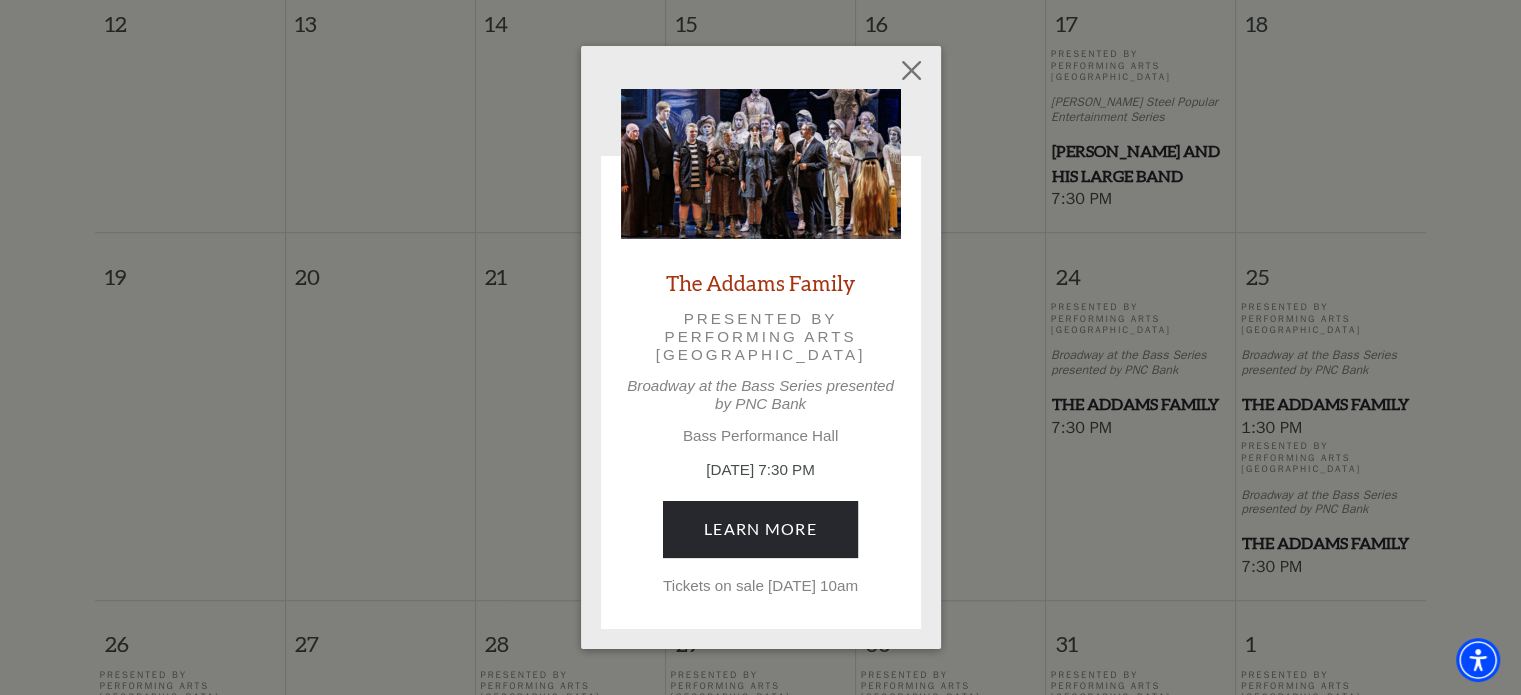 scroll, scrollTop: 1124, scrollLeft: 0, axis: vertical 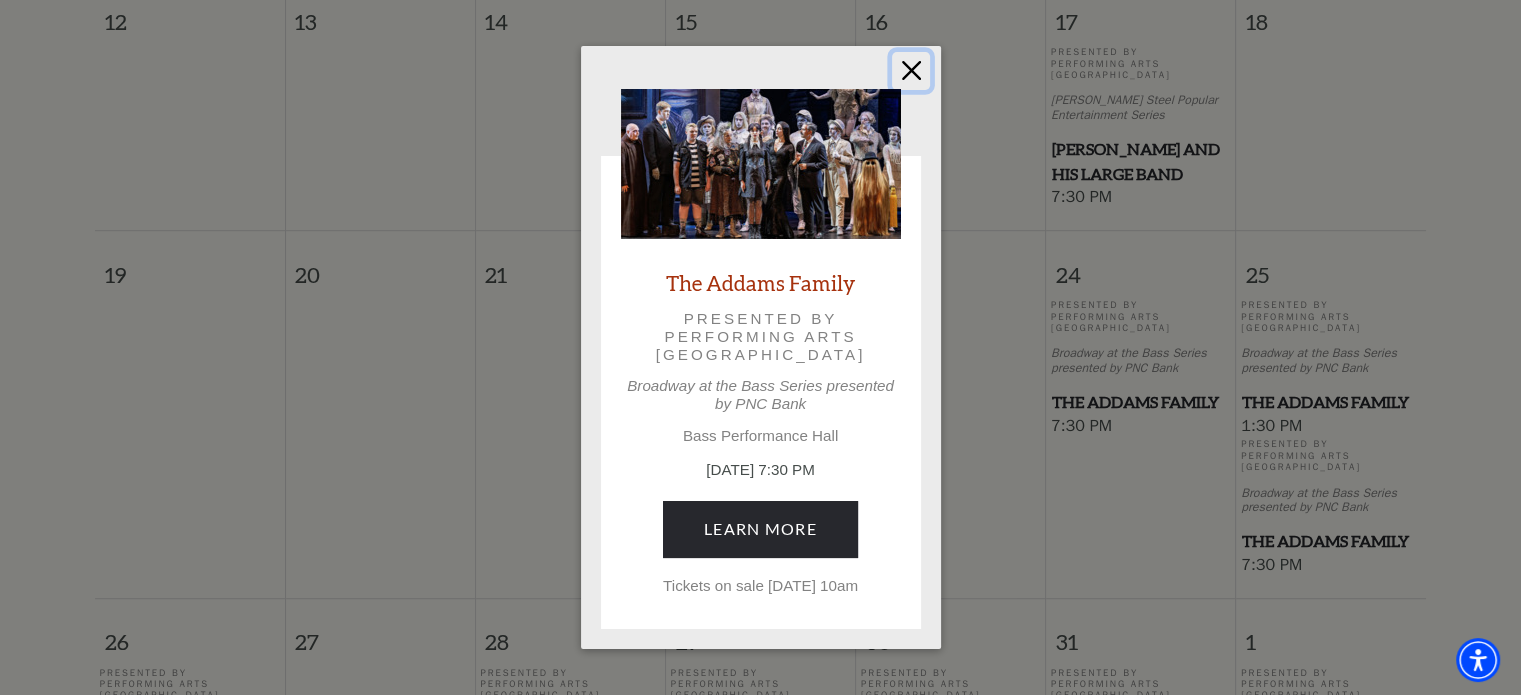 click at bounding box center [911, 71] 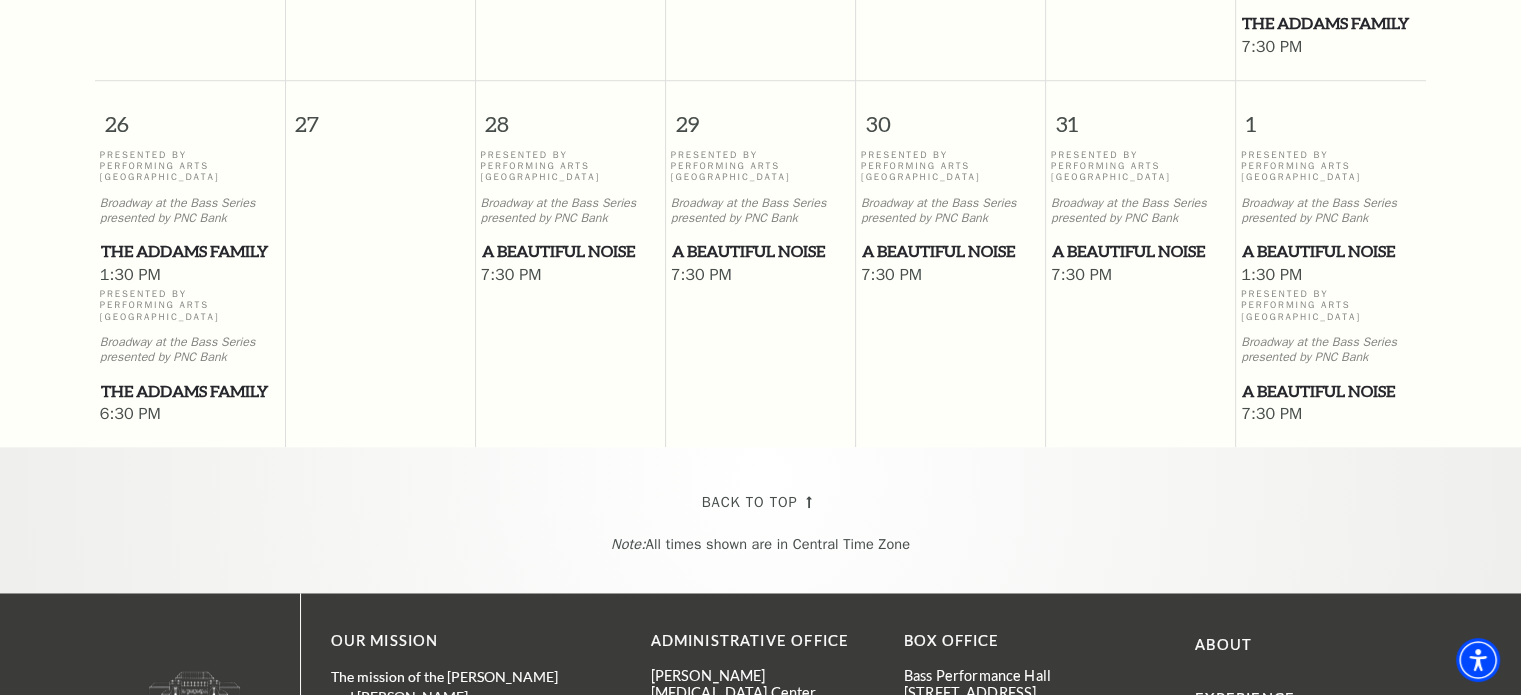 scroll, scrollTop: 1640, scrollLeft: 0, axis: vertical 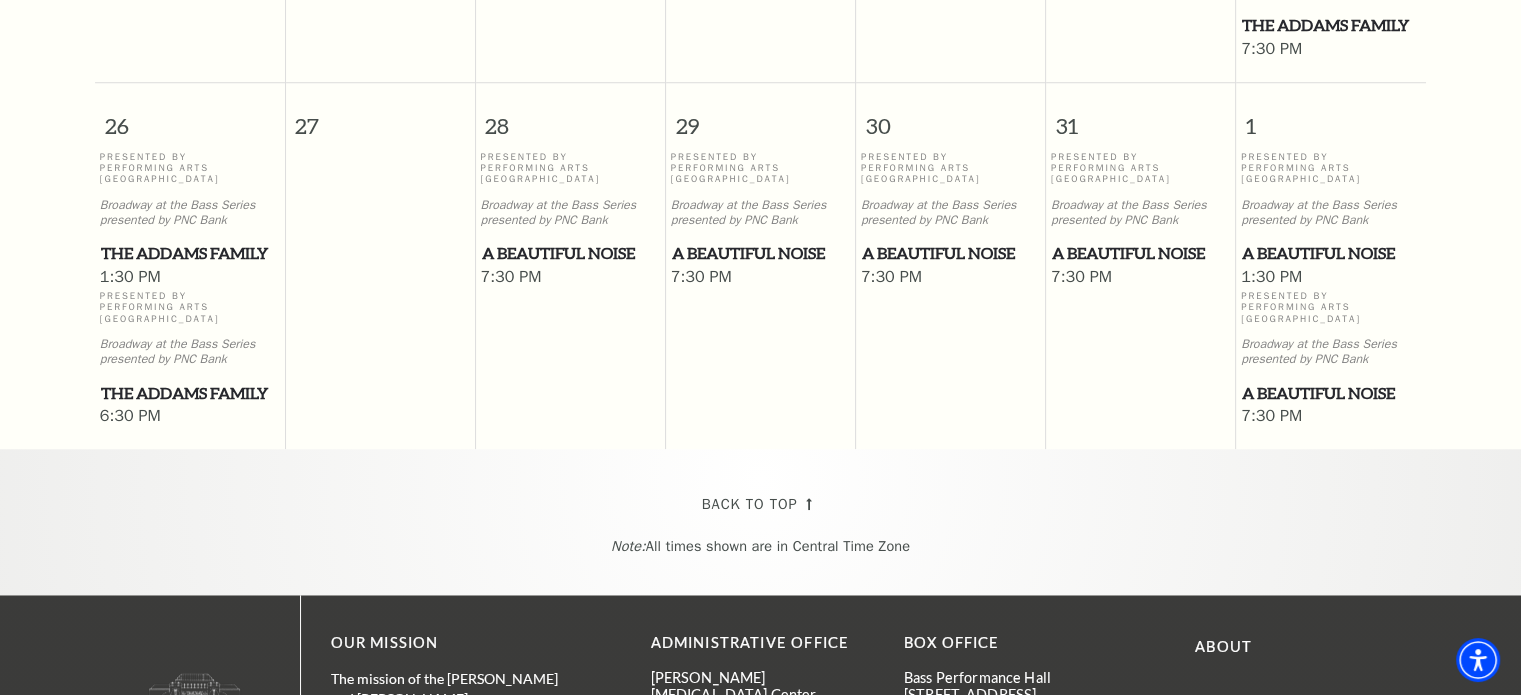 click on "The Addams Family" at bounding box center [190, 393] 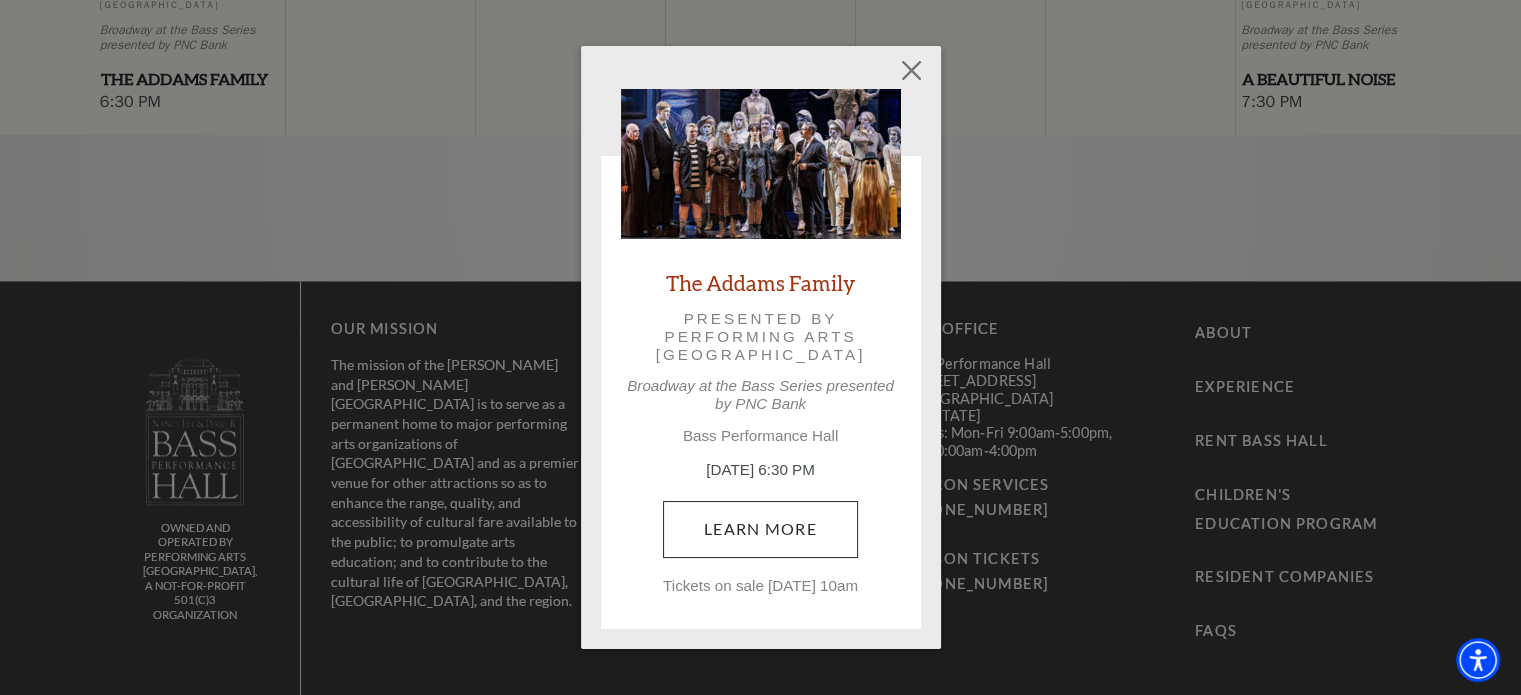 scroll, scrollTop: 1953, scrollLeft: 0, axis: vertical 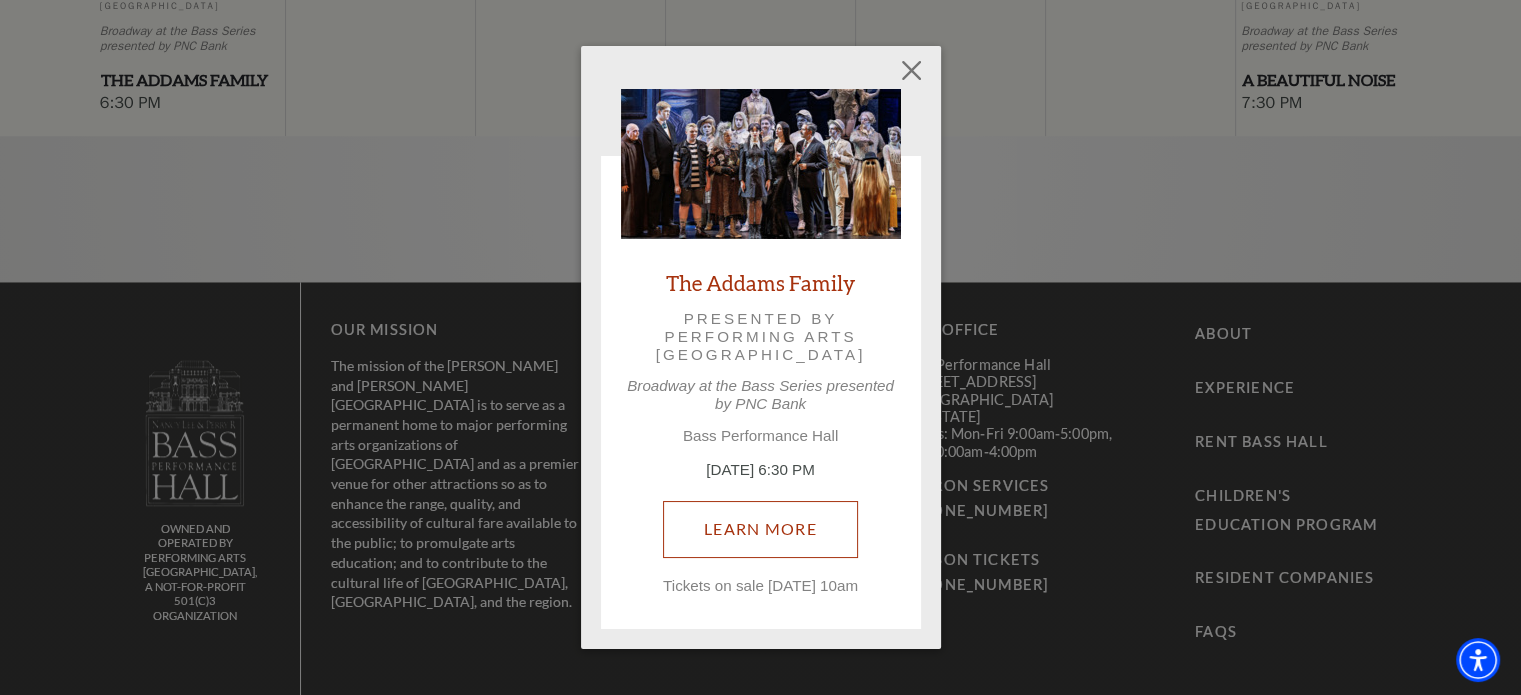 click on "Learn More" at bounding box center [760, 529] 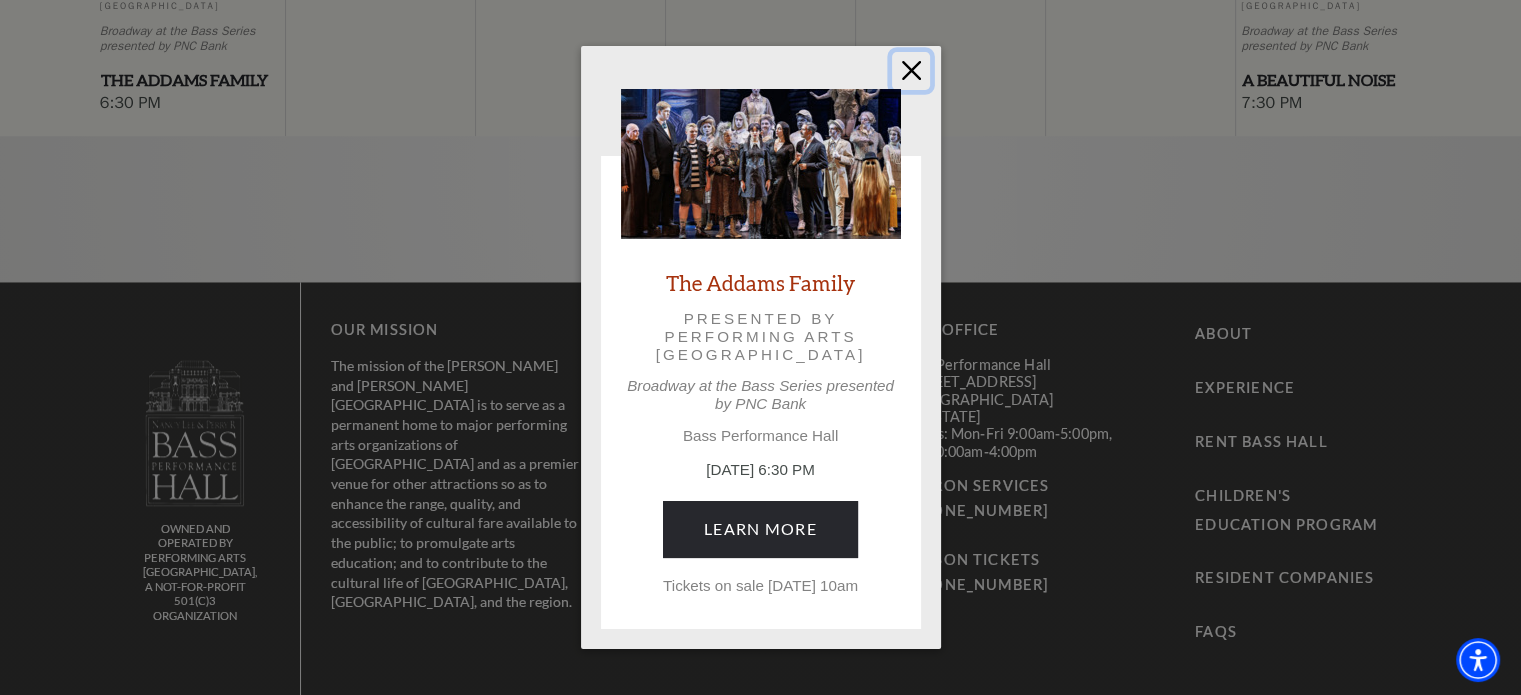 click at bounding box center [911, 71] 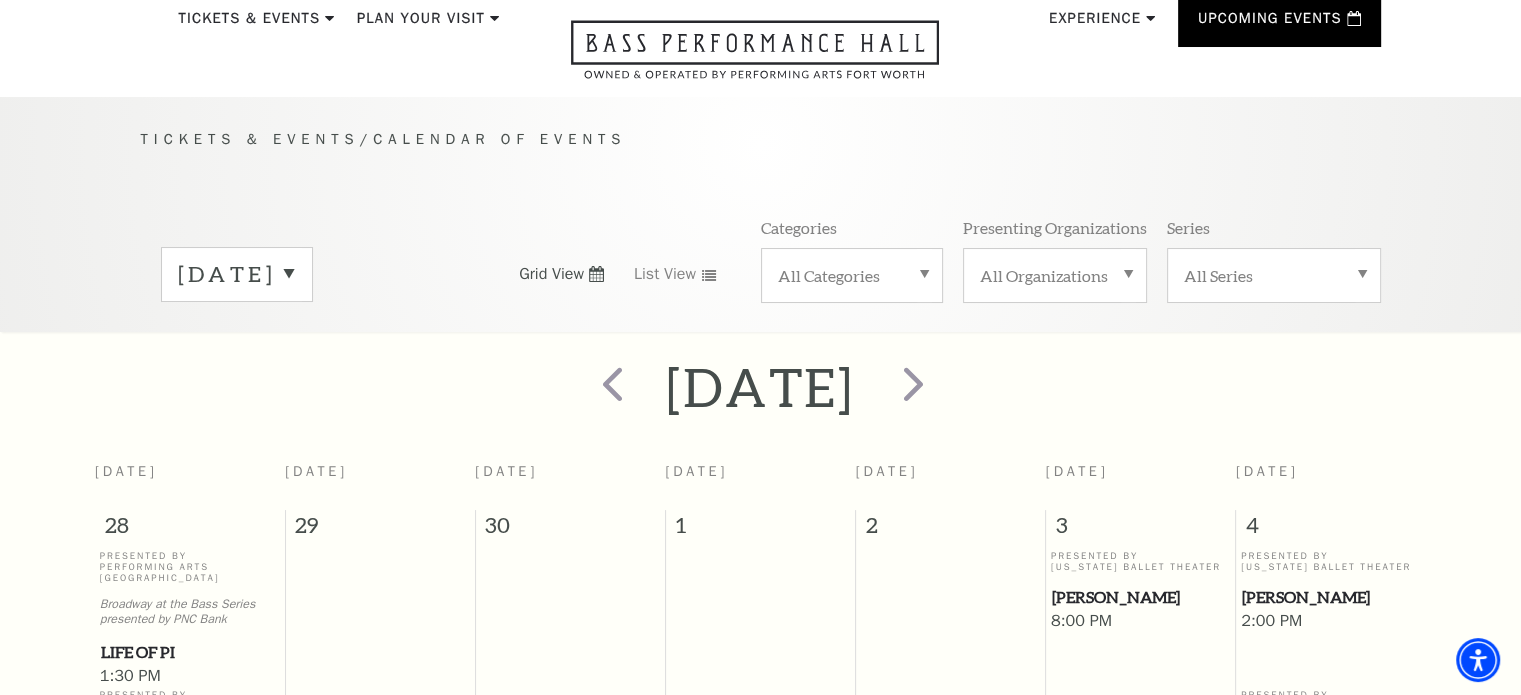 scroll, scrollTop: 0, scrollLeft: 0, axis: both 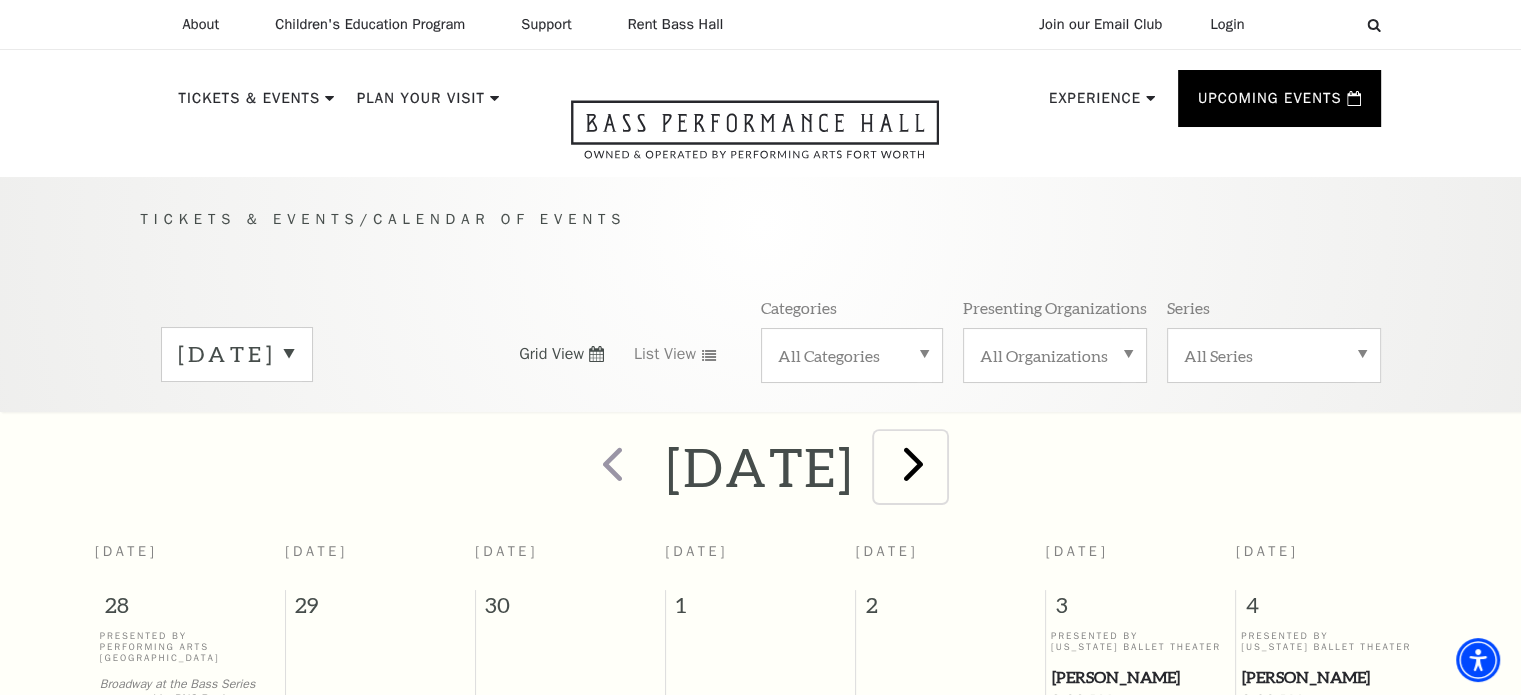 click at bounding box center [913, 463] 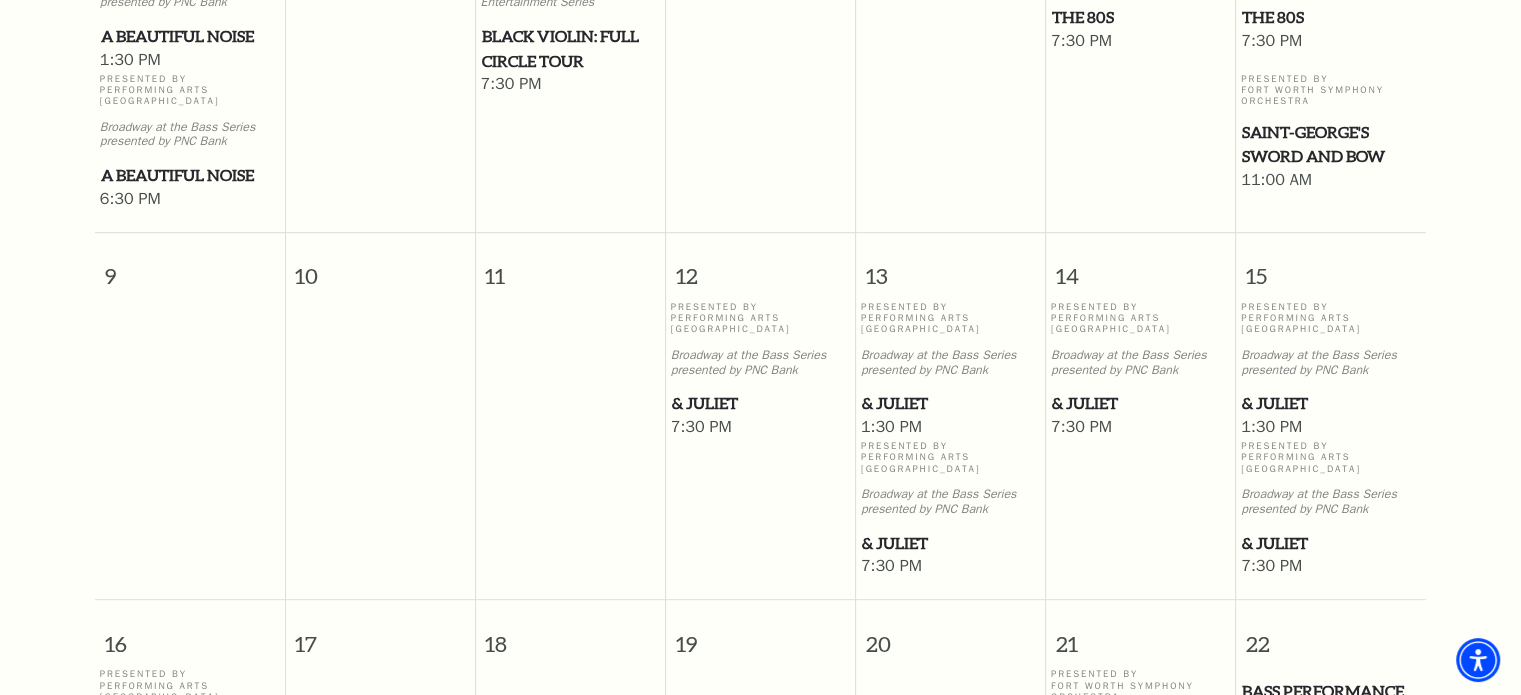 scroll, scrollTop: 1065, scrollLeft: 0, axis: vertical 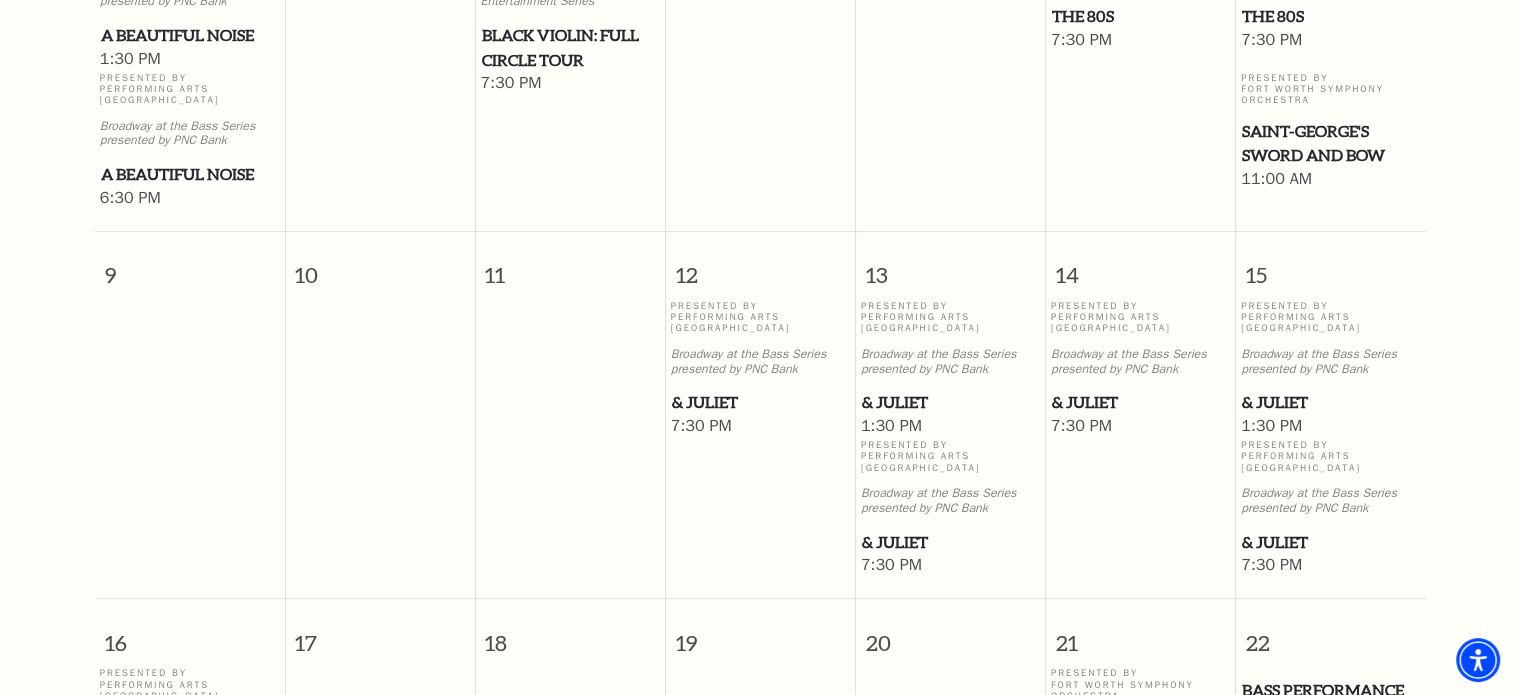 click on "& Juliet" at bounding box center [1331, 402] 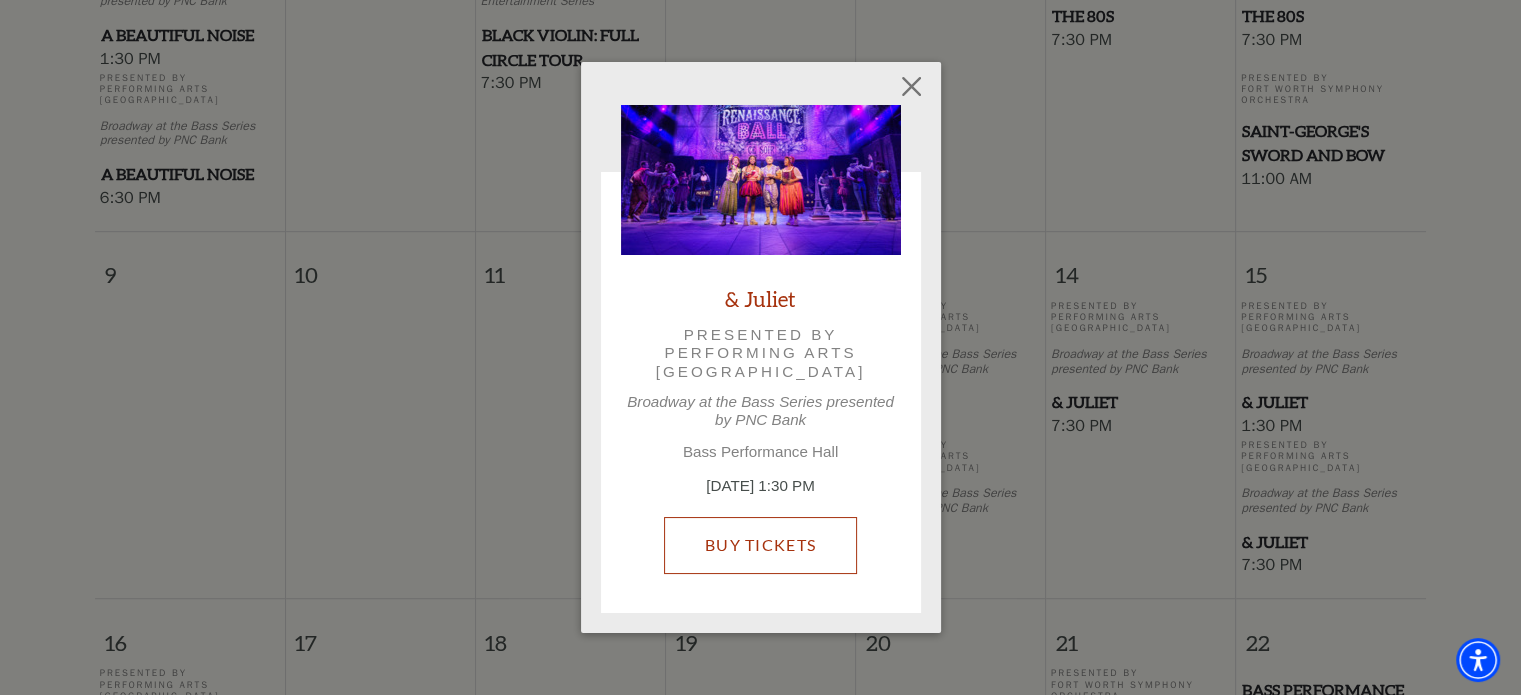 click on "Buy Tickets" at bounding box center (760, 545) 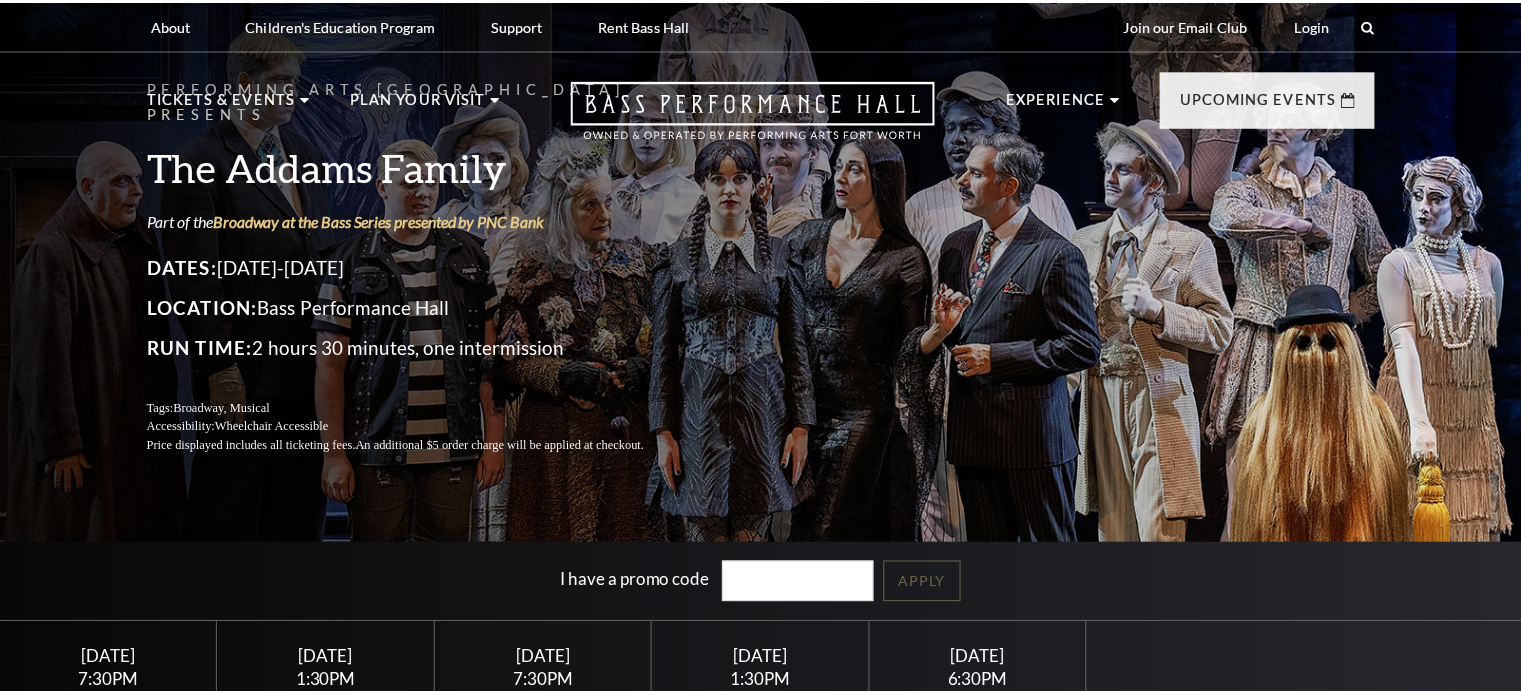 scroll, scrollTop: 0, scrollLeft: 0, axis: both 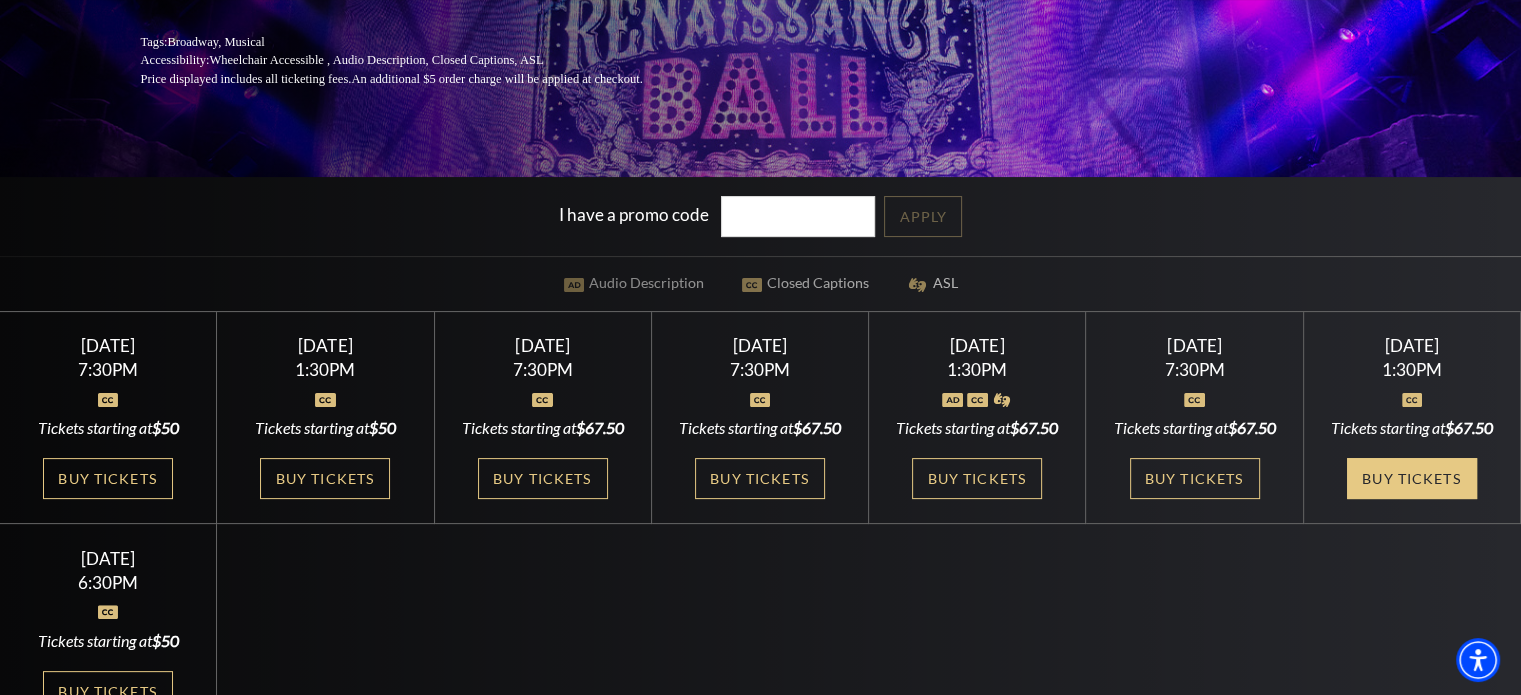 click on "Buy Tickets" at bounding box center (1412, 478) 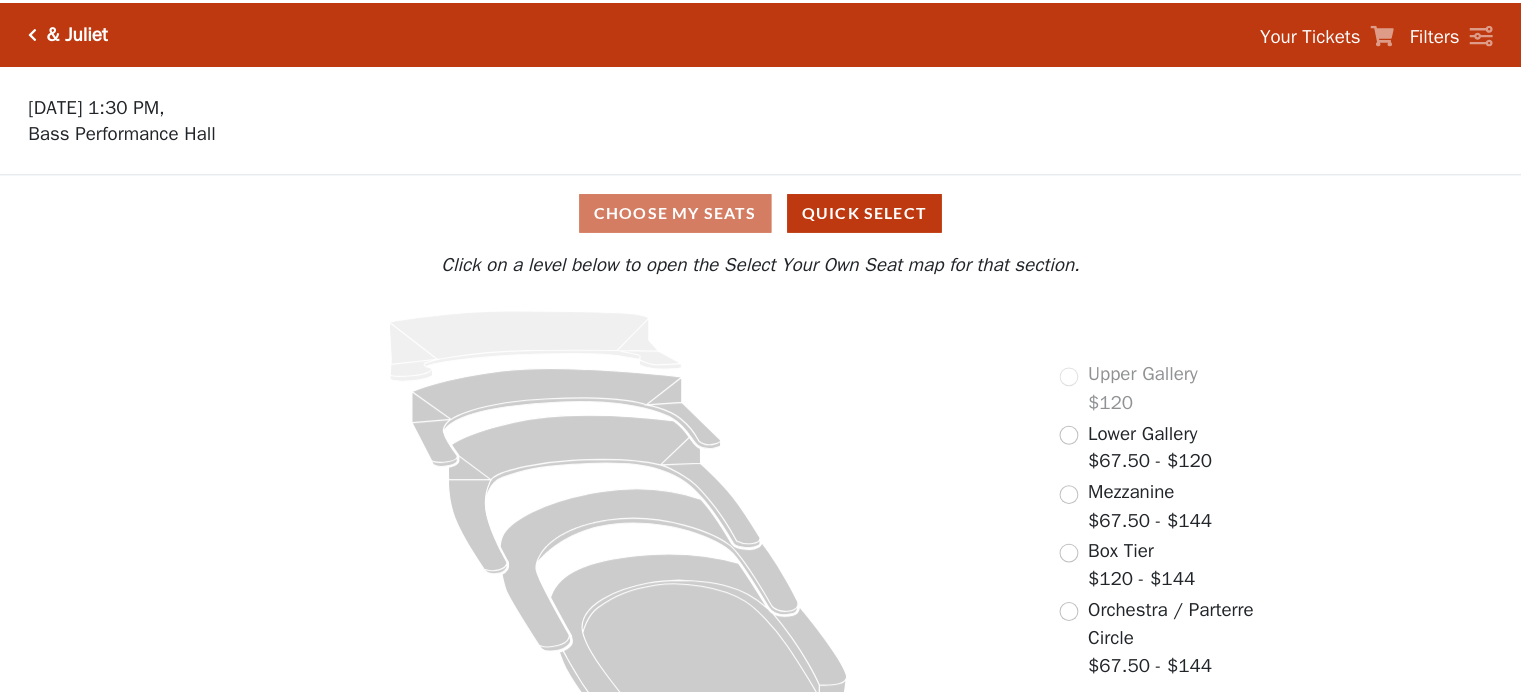 scroll, scrollTop: 0, scrollLeft: 0, axis: both 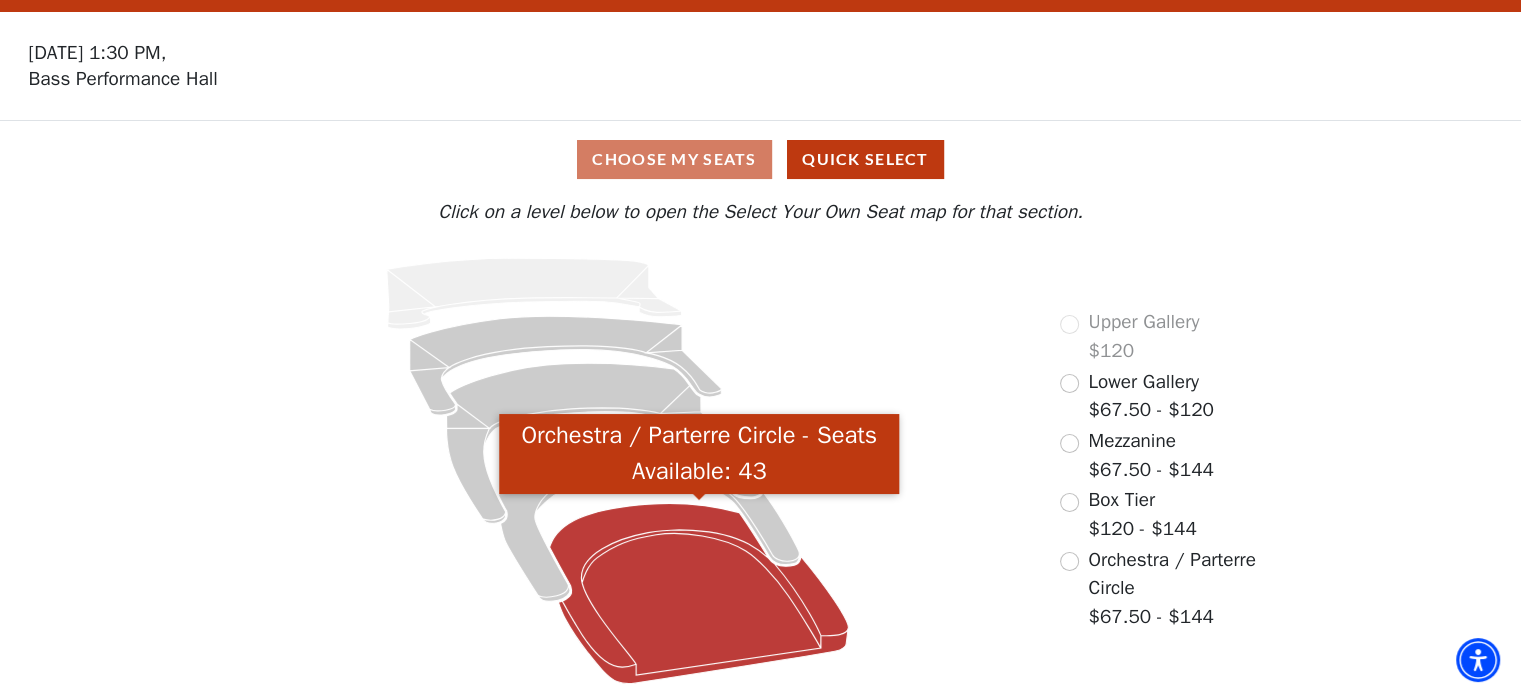 click 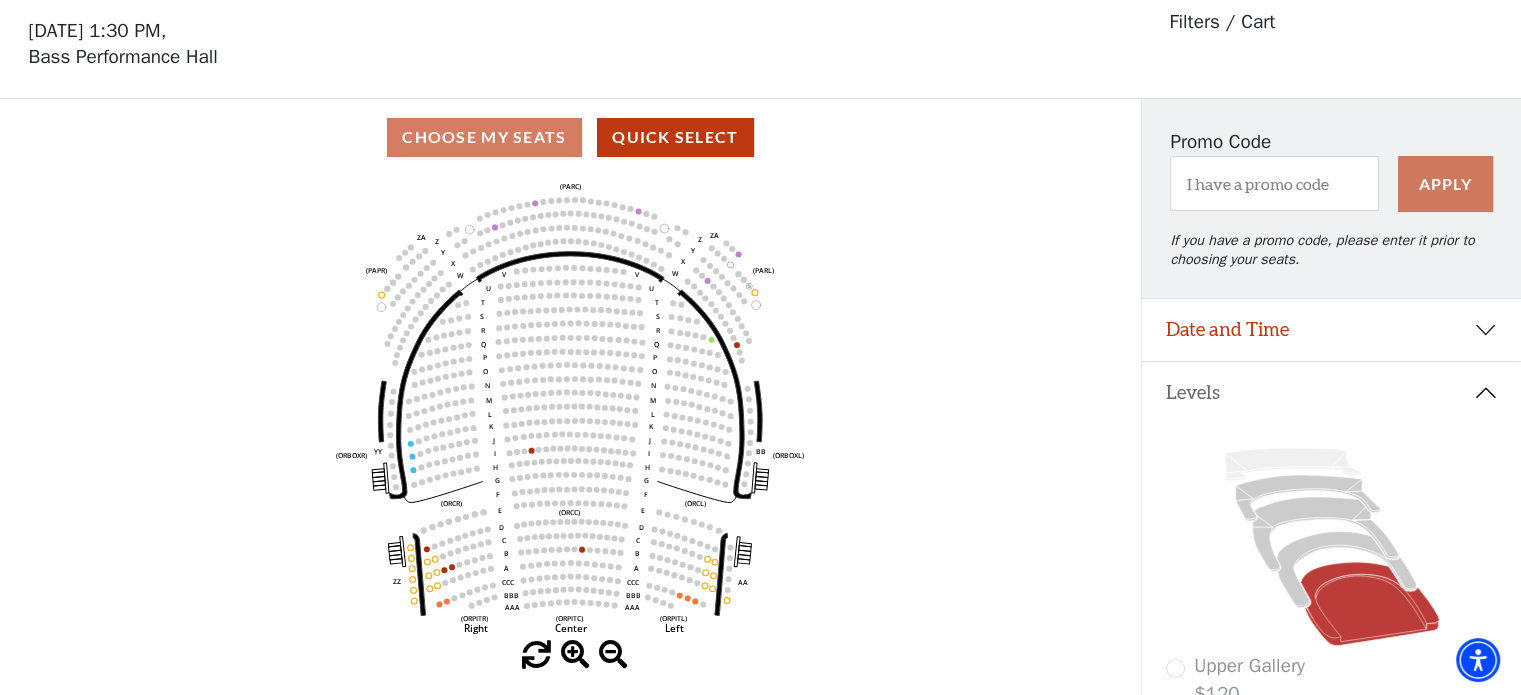scroll, scrollTop: 92, scrollLeft: 0, axis: vertical 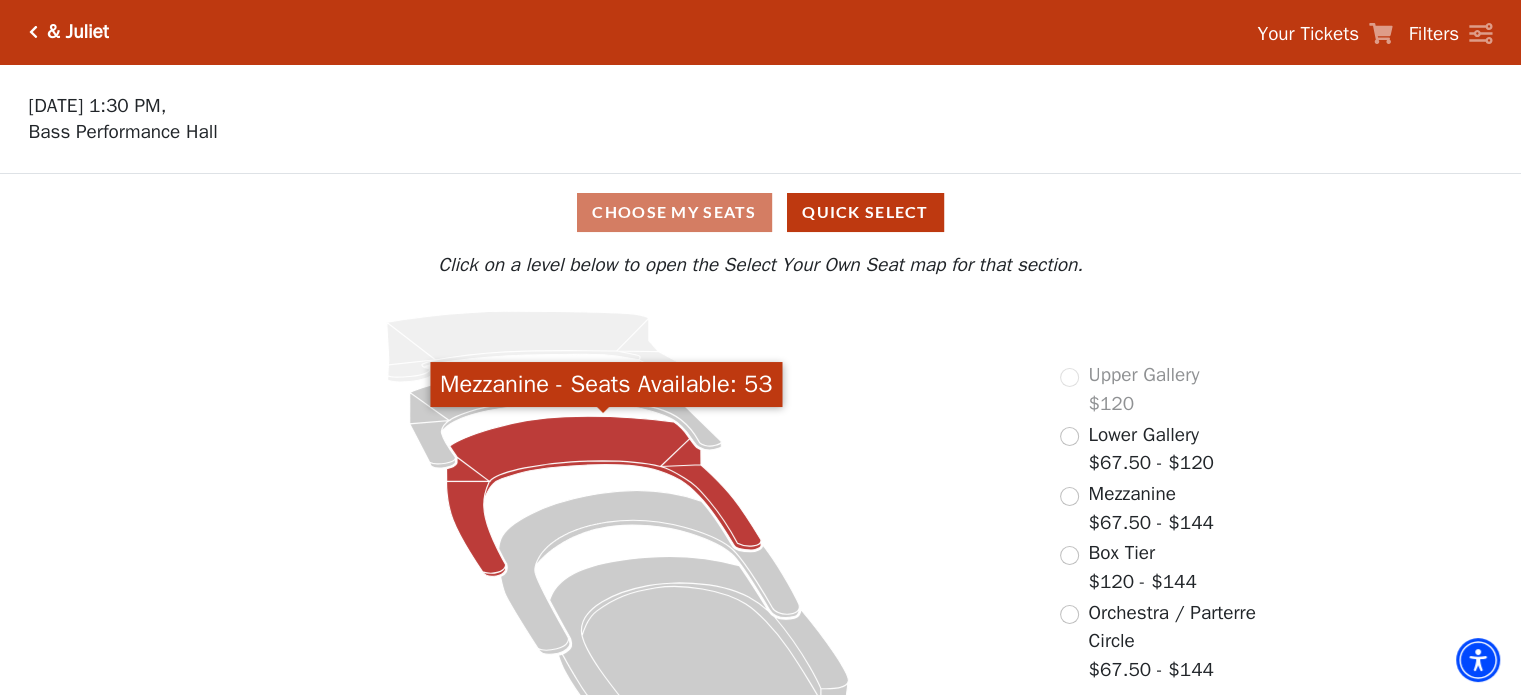 click 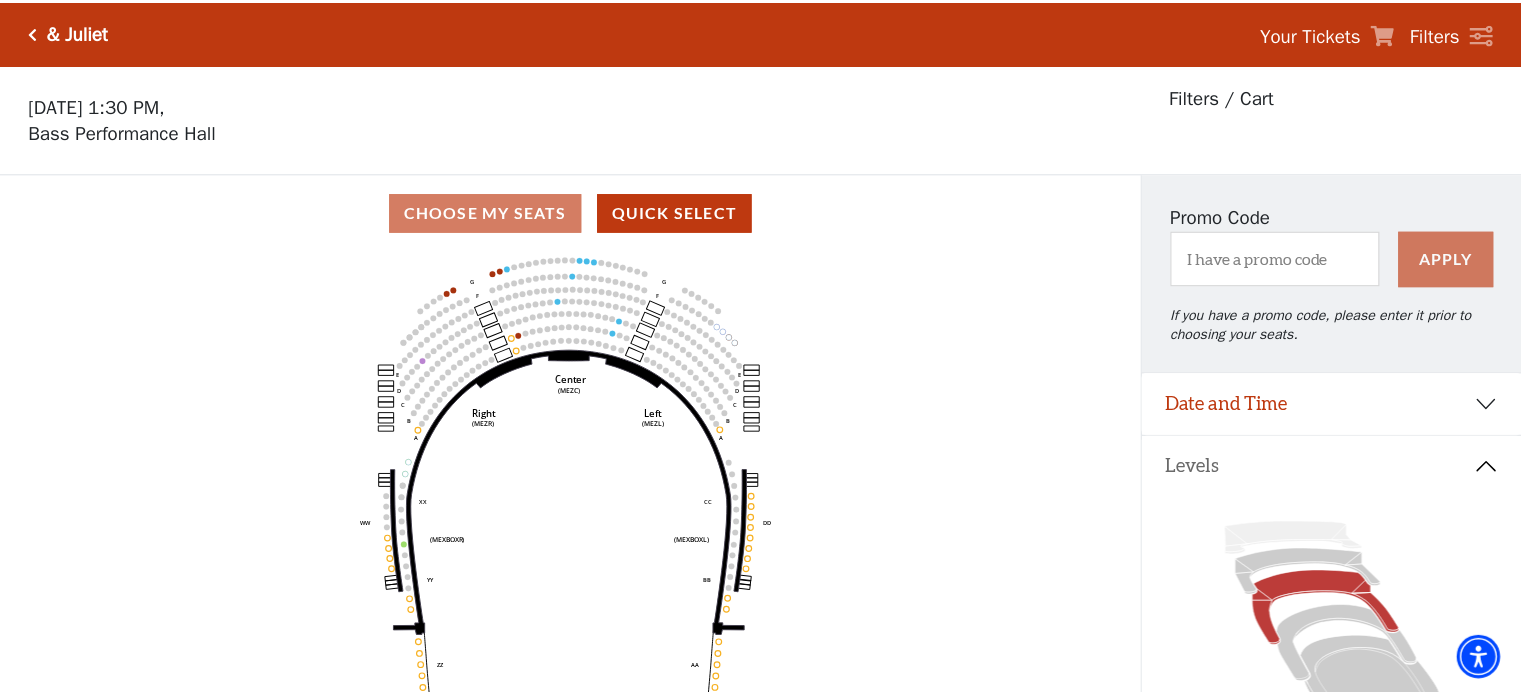 scroll, scrollTop: 92, scrollLeft: 0, axis: vertical 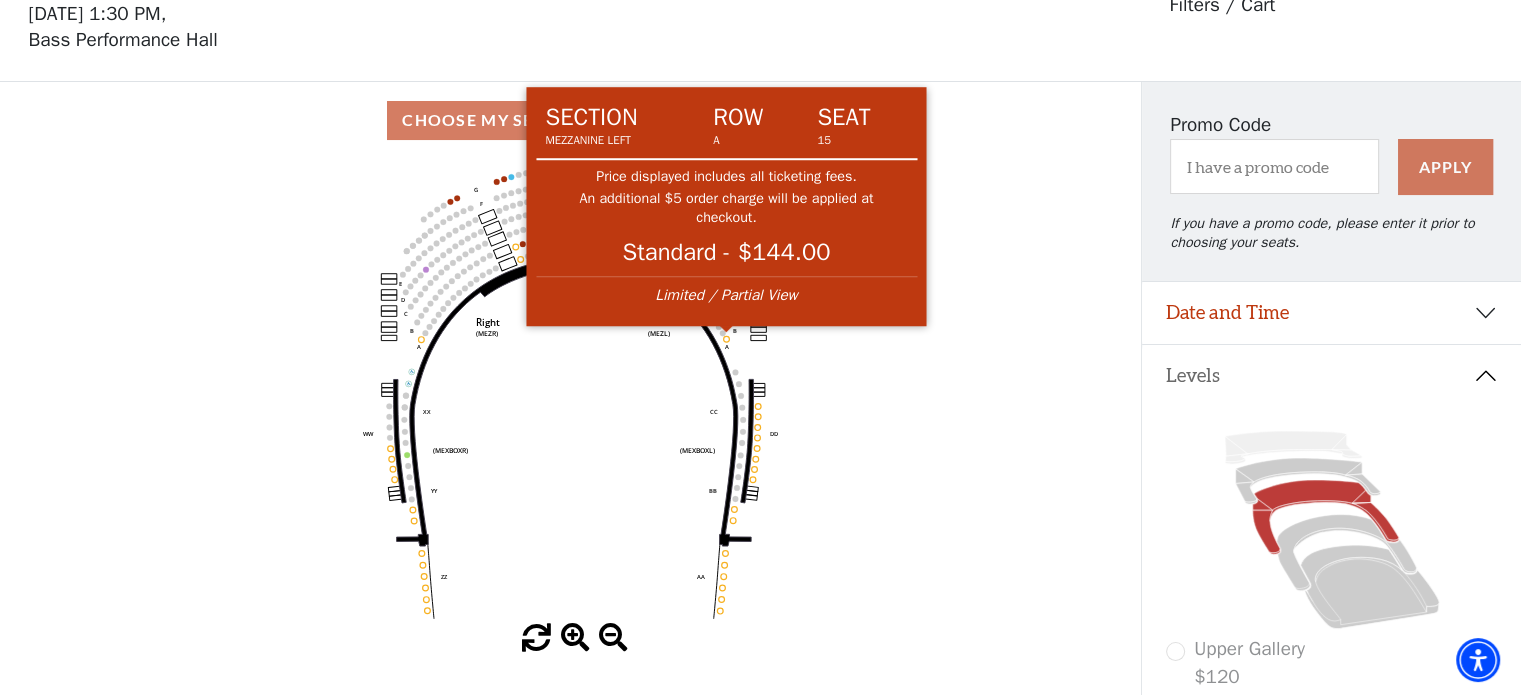 click 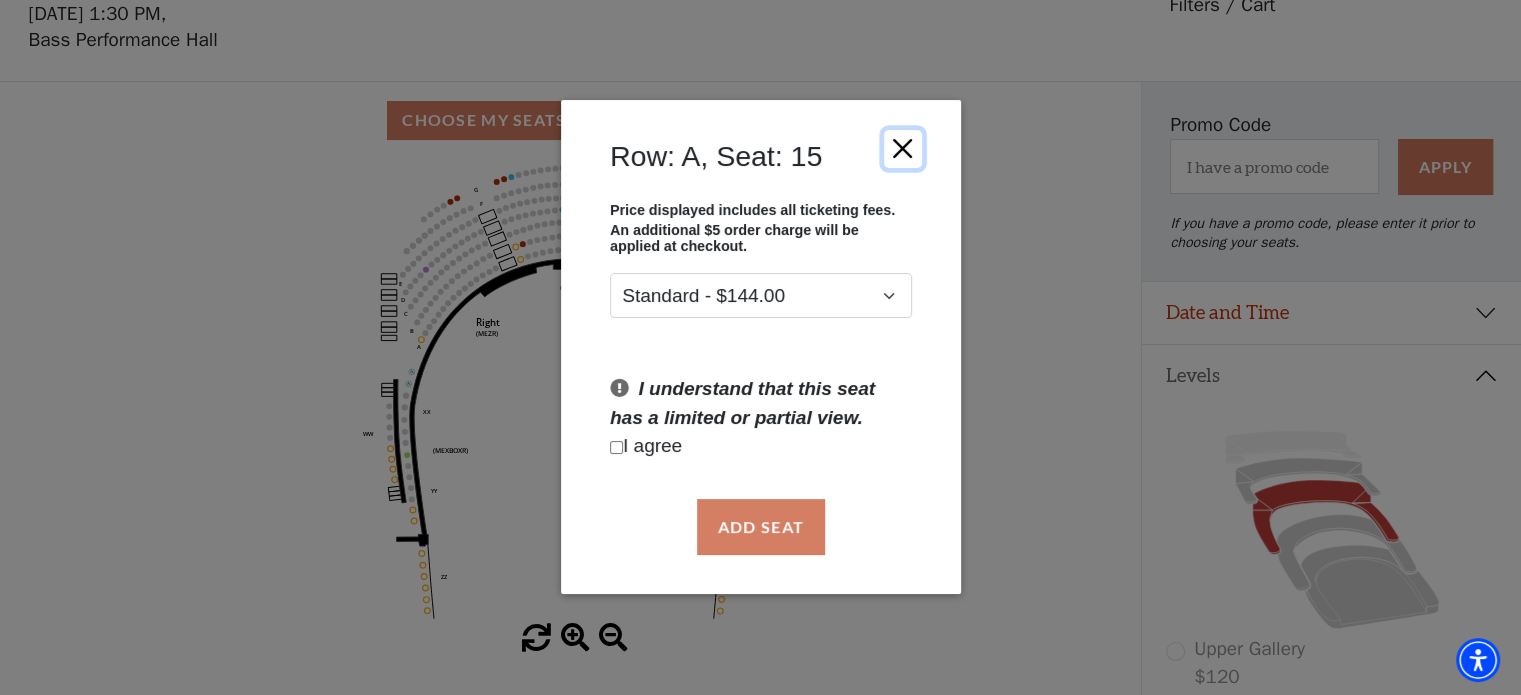 click at bounding box center [902, 149] 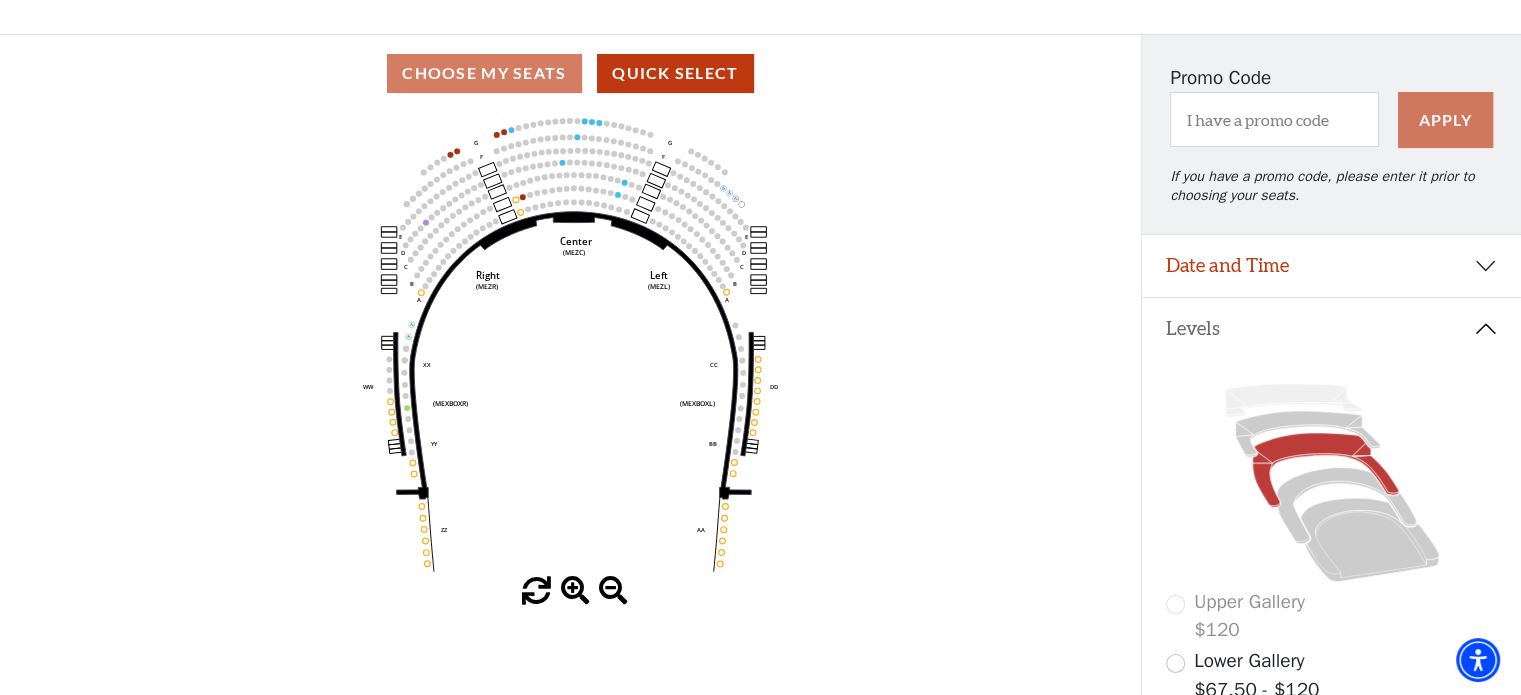 scroll, scrollTop: 140, scrollLeft: 0, axis: vertical 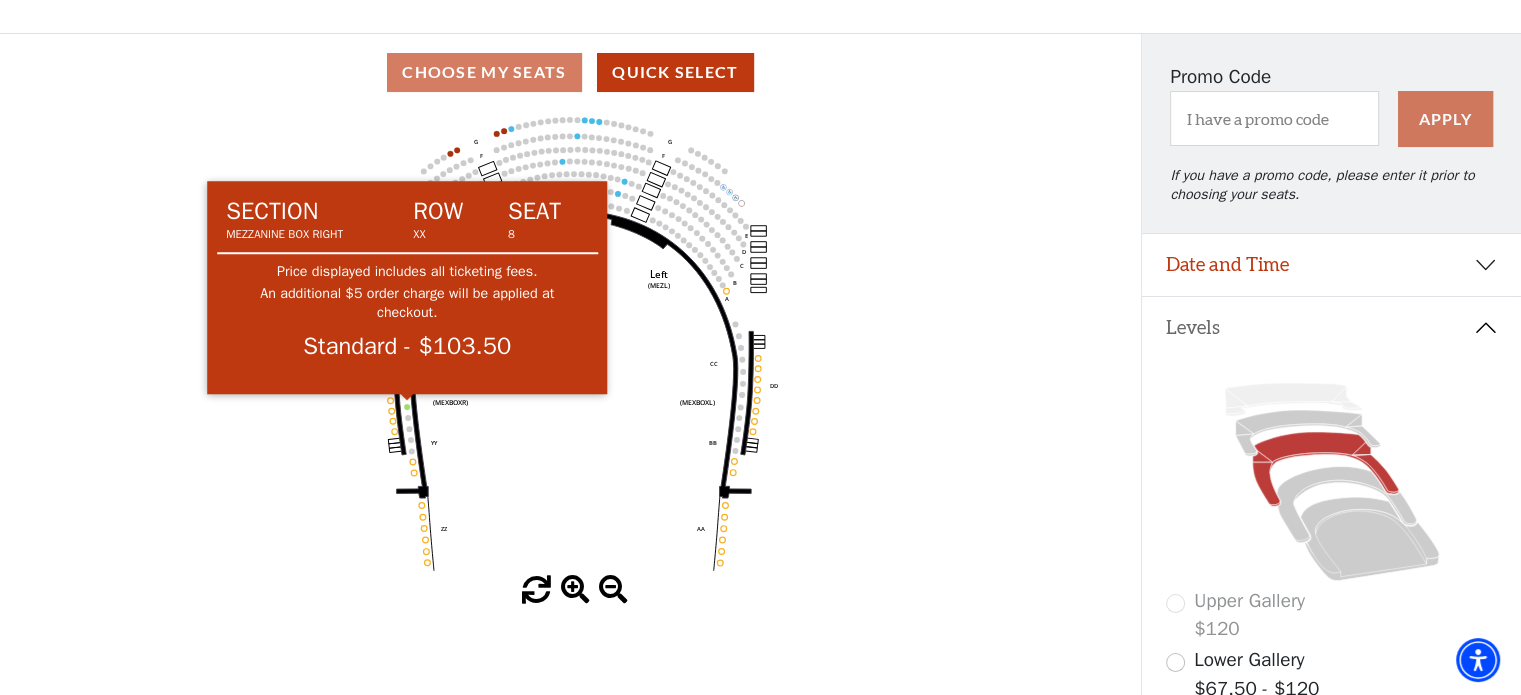 click 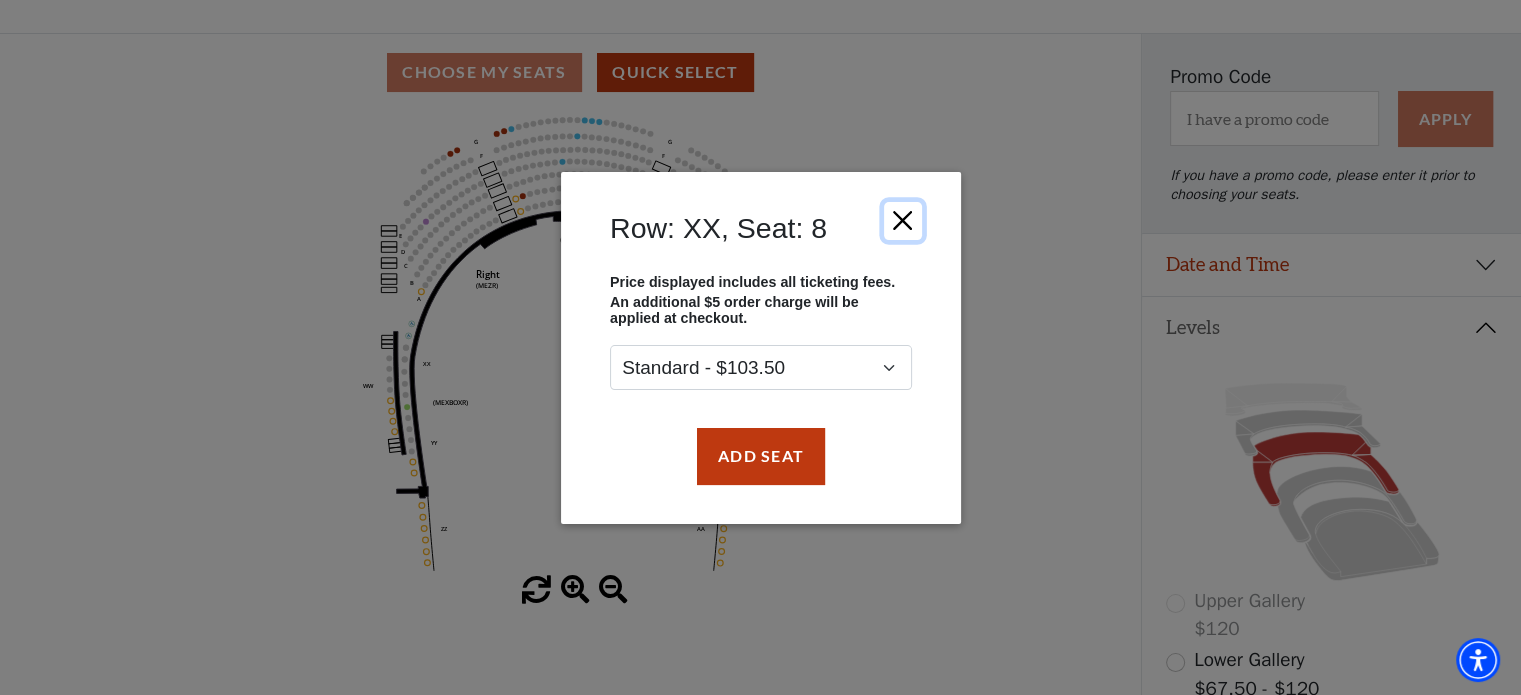 click at bounding box center (902, 220) 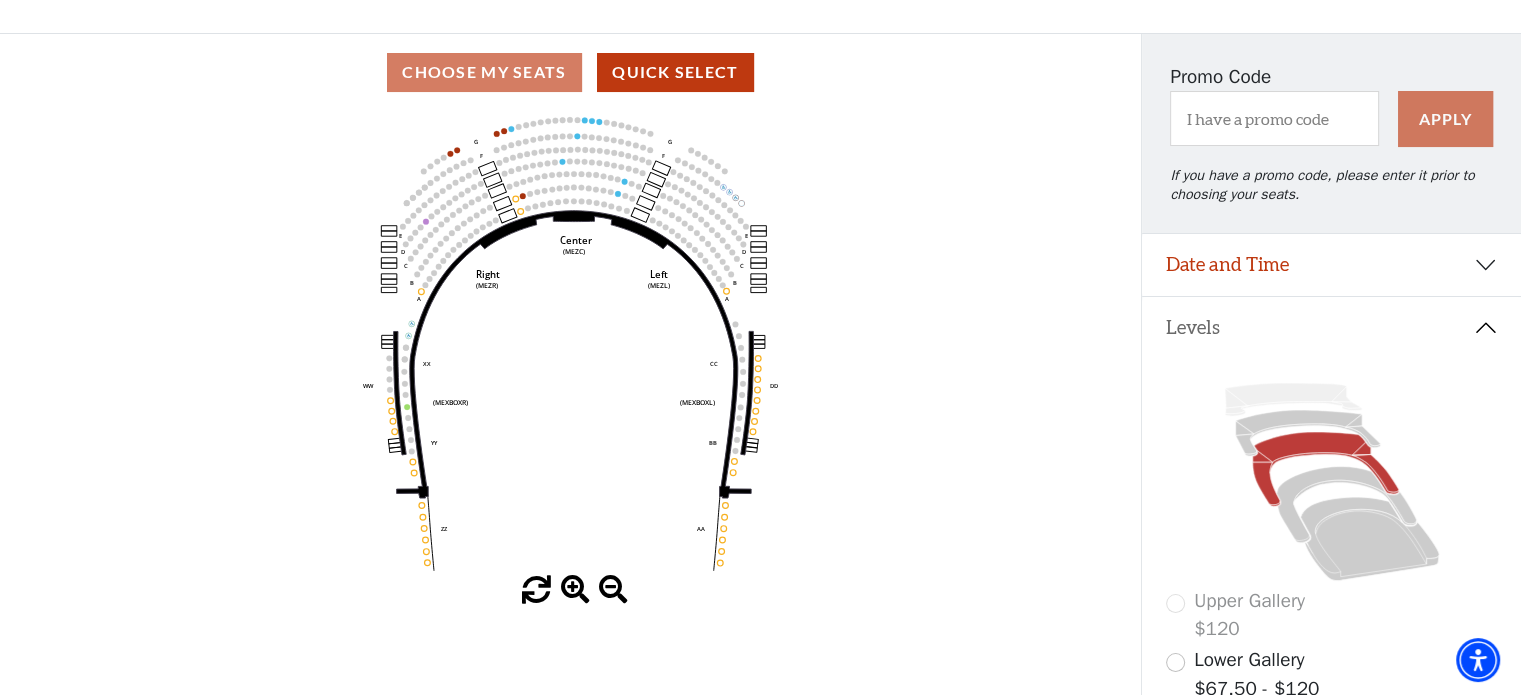 click at bounding box center [575, 590] 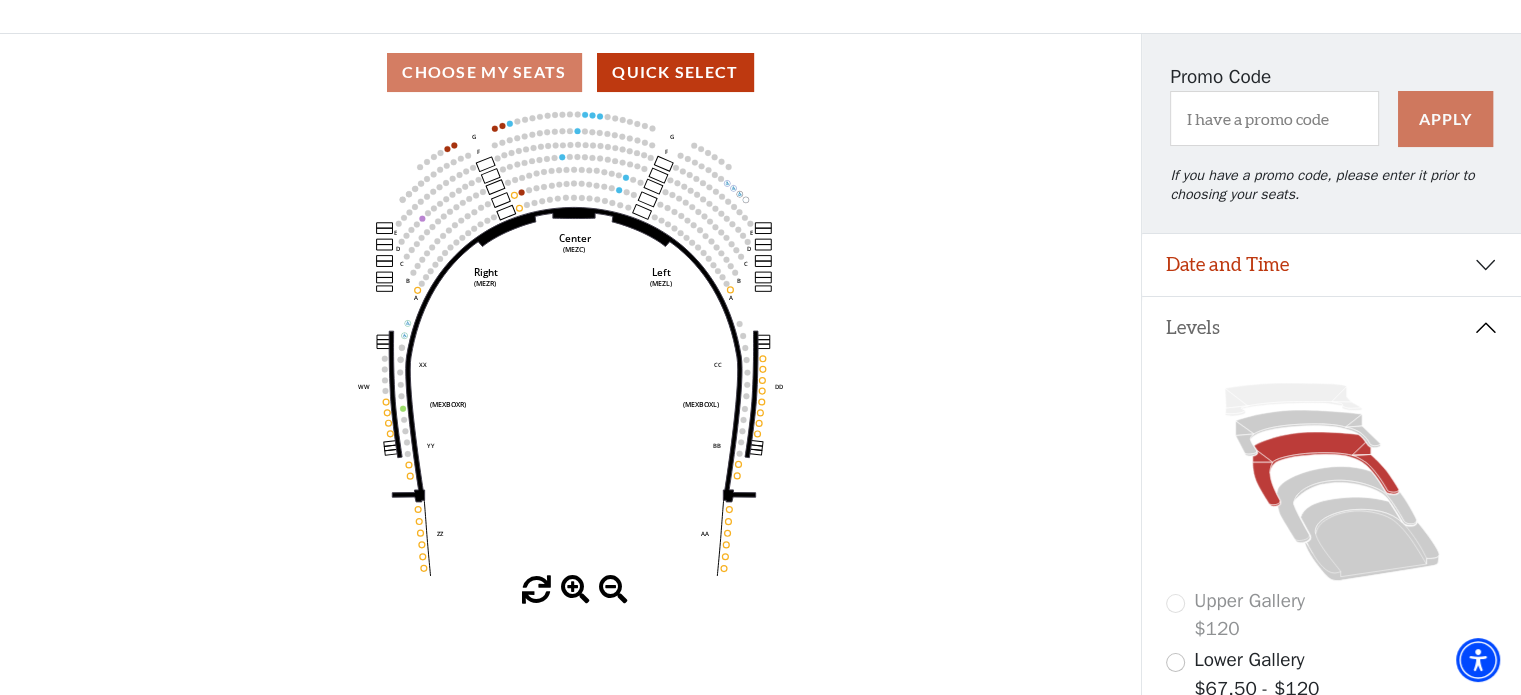 click at bounding box center (575, 590) 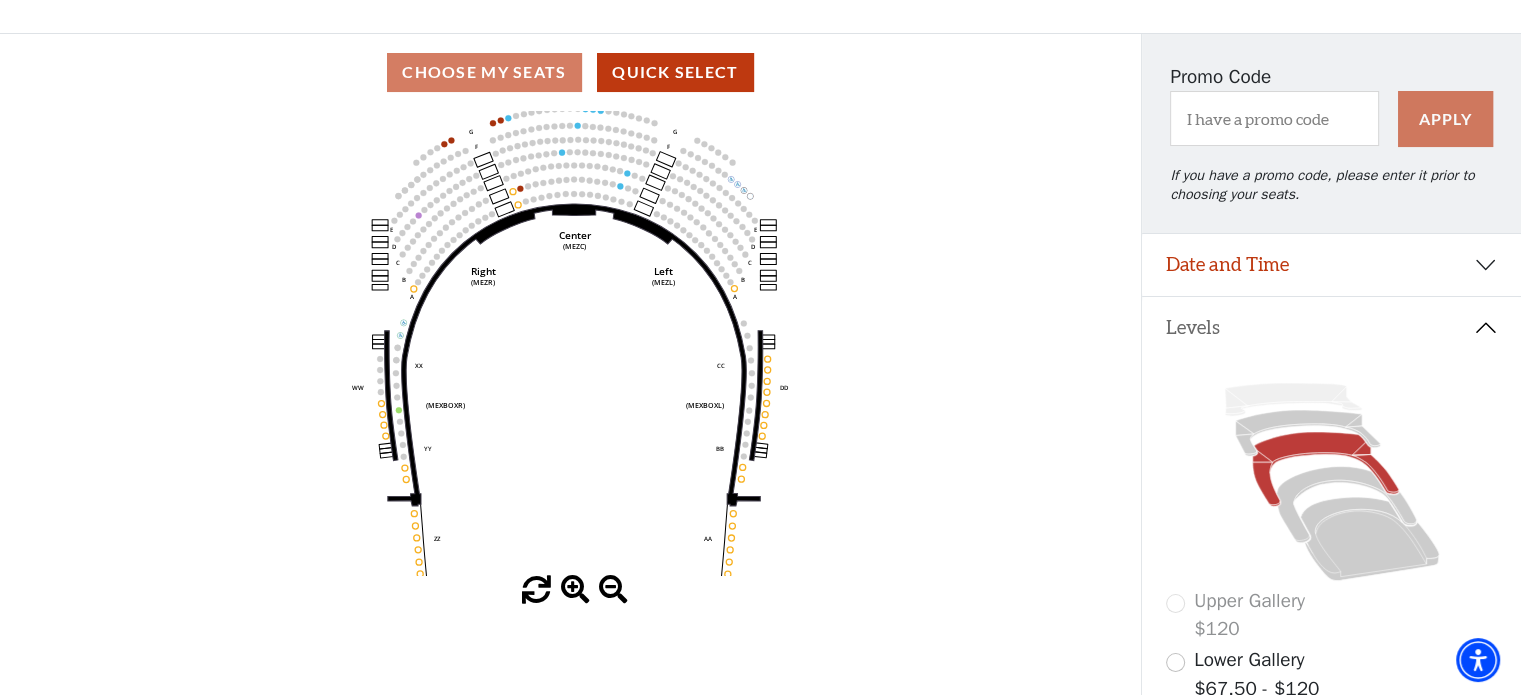 click at bounding box center [575, 590] 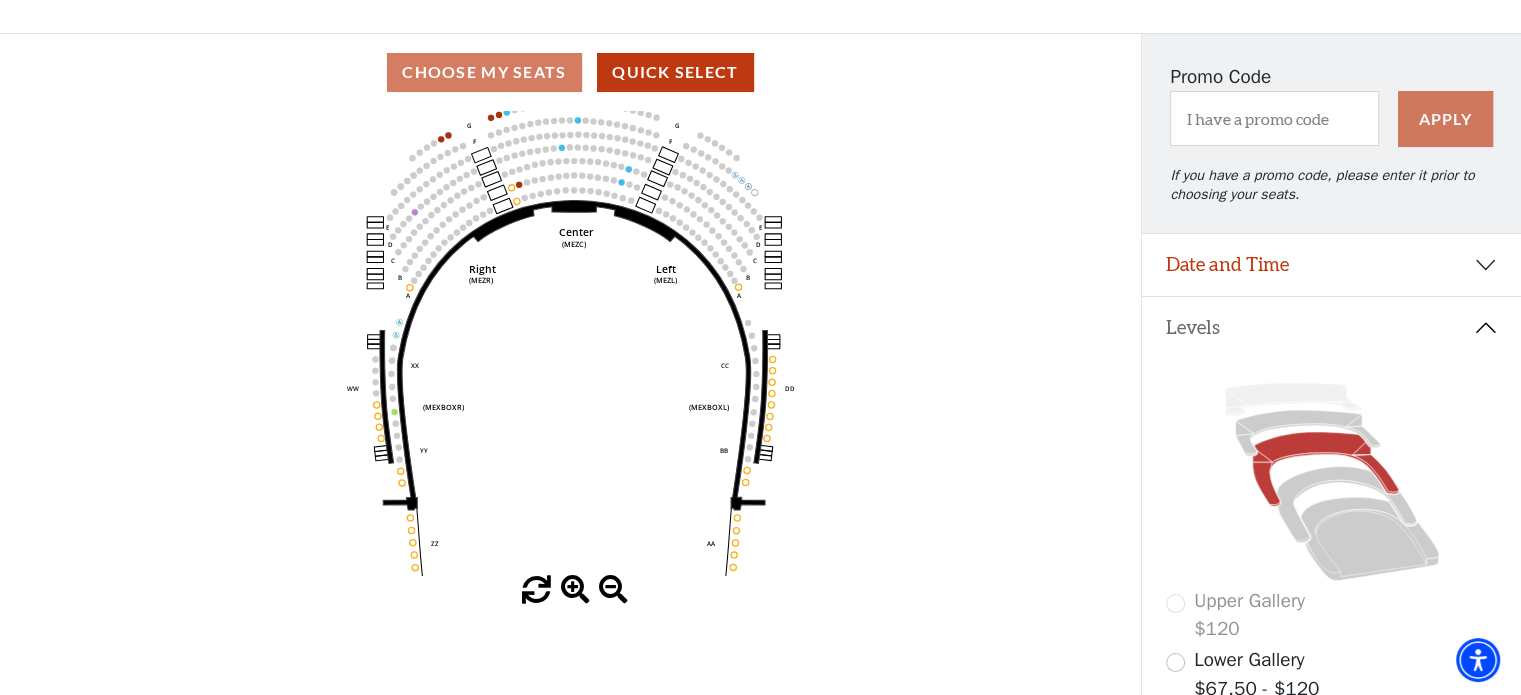 click at bounding box center (575, 590) 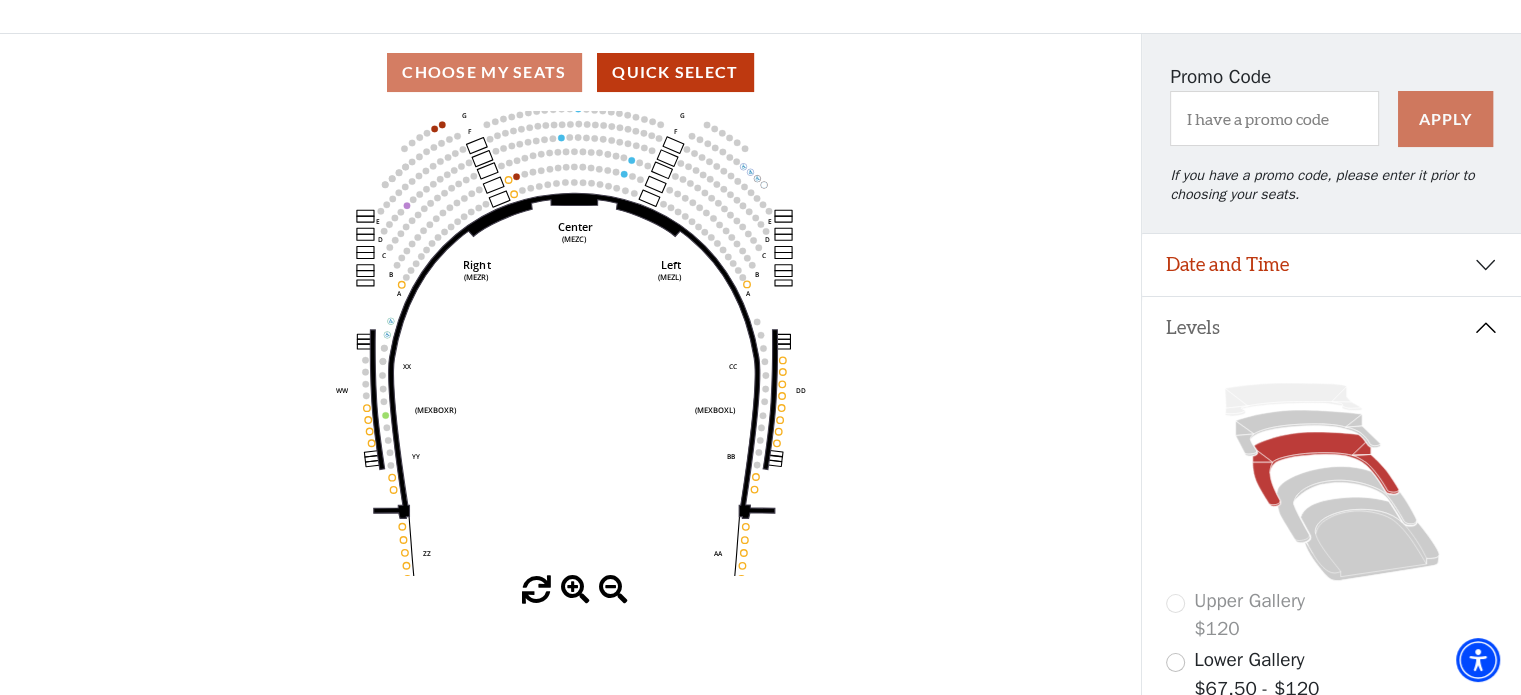 click at bounding box center (575, 590) 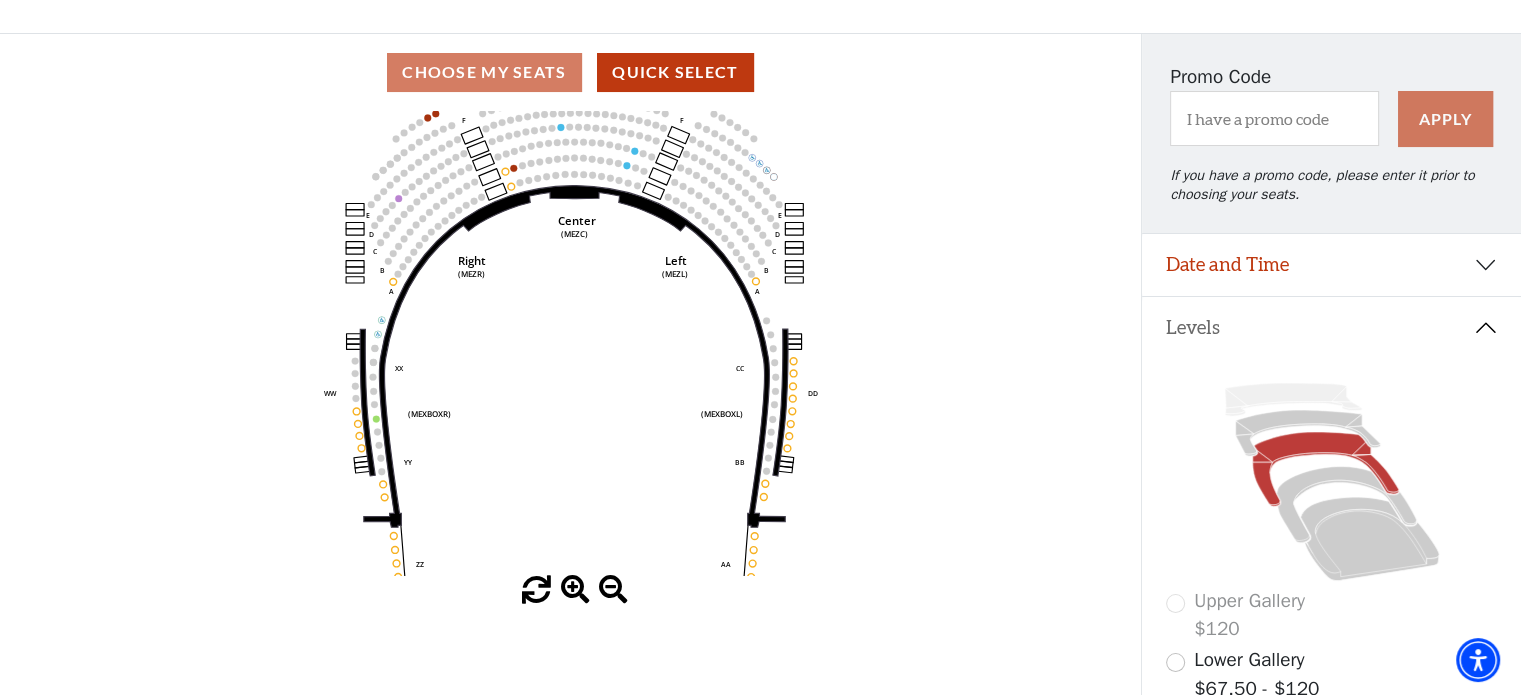 click at bounding box center (575, 590) 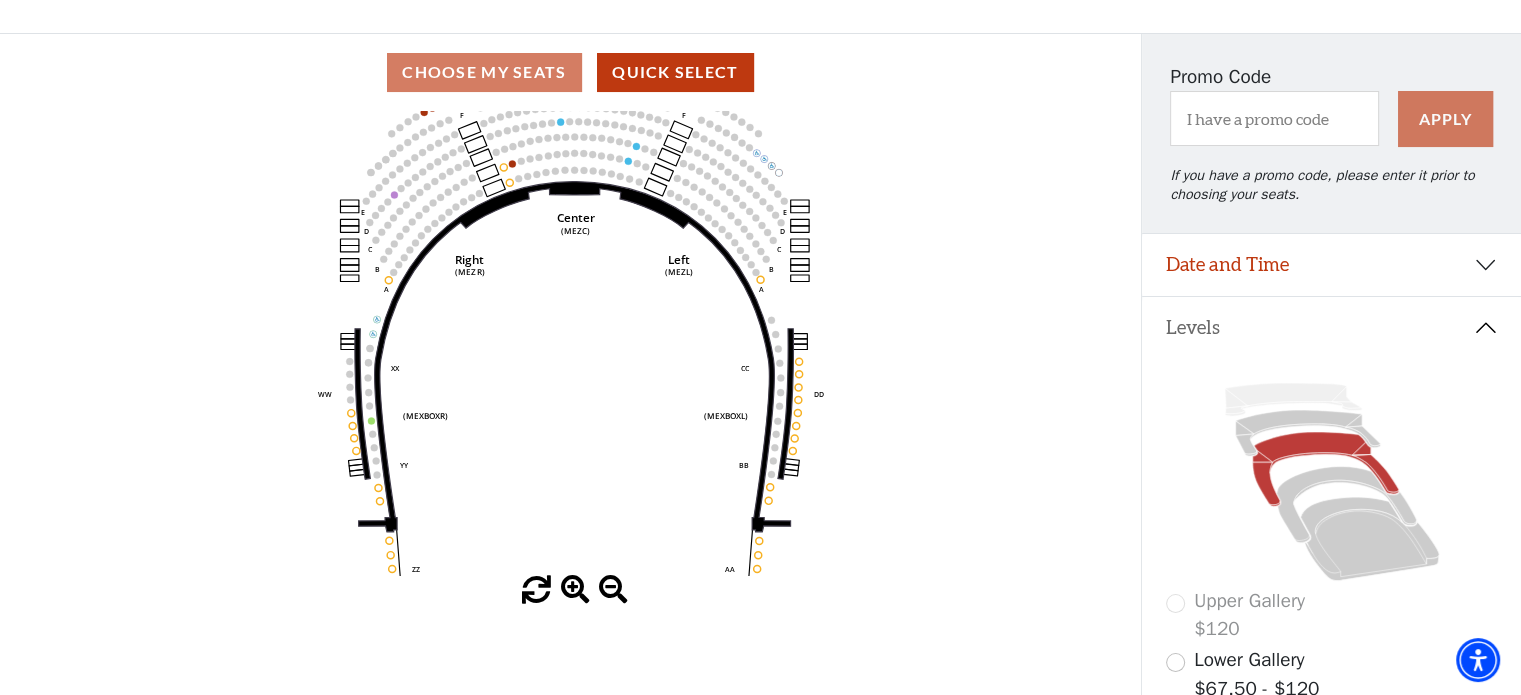 click at bounding box center [575, 590] 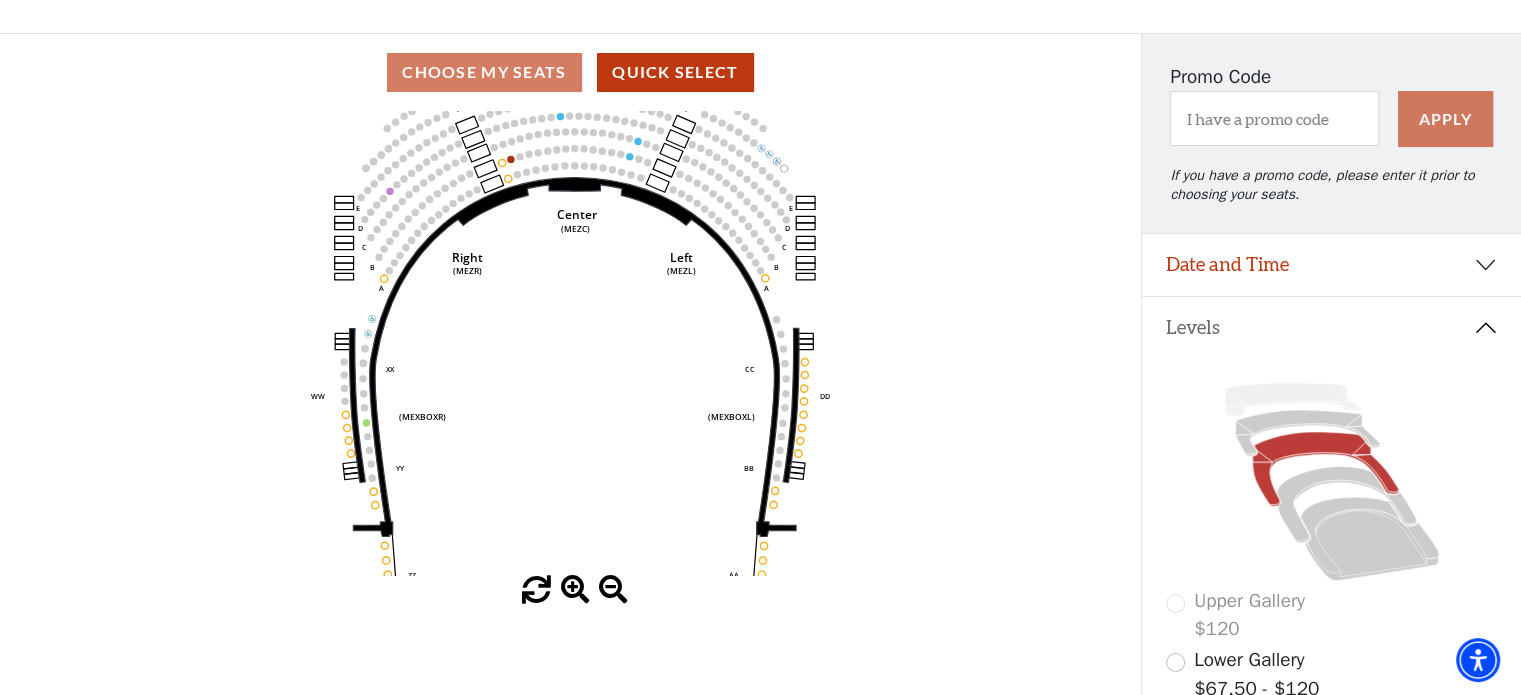 click at bounding box center [575, 590] 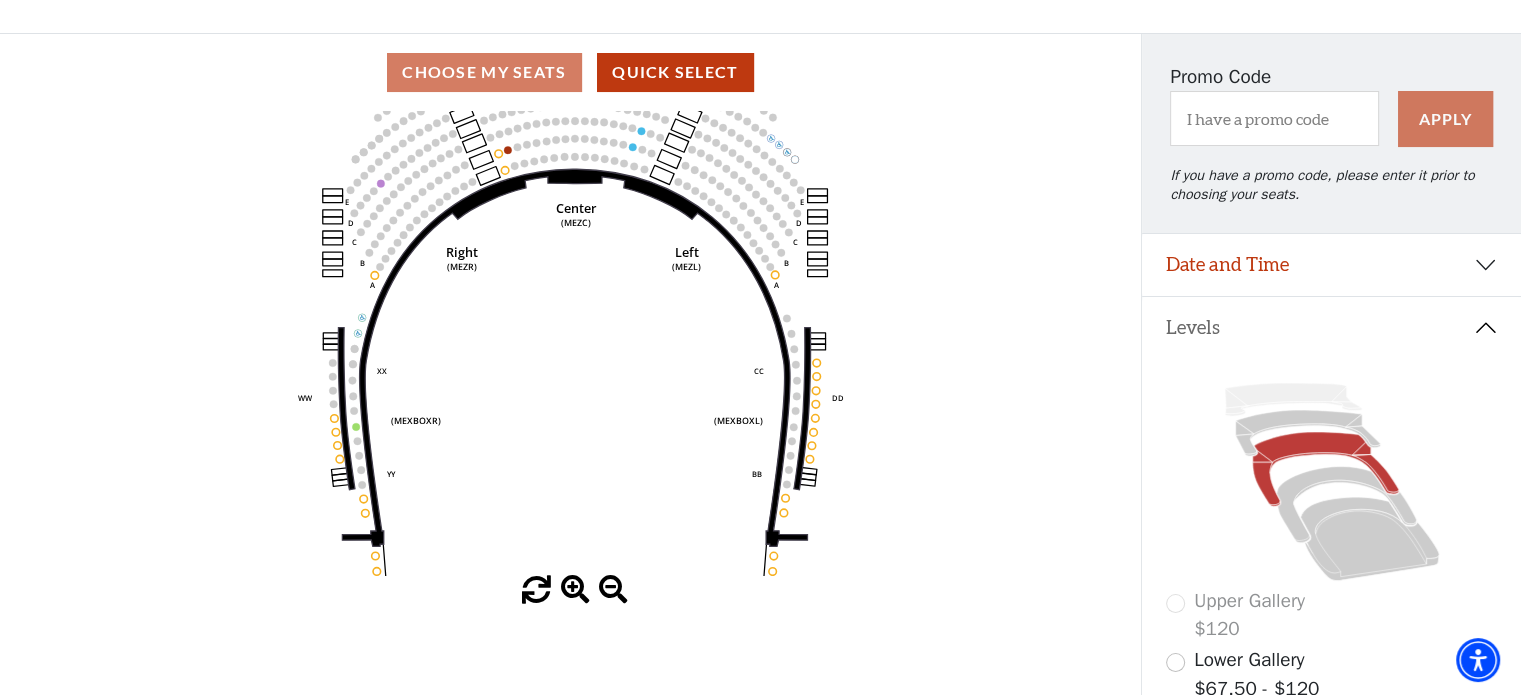 click at bounding box center [575, 590] 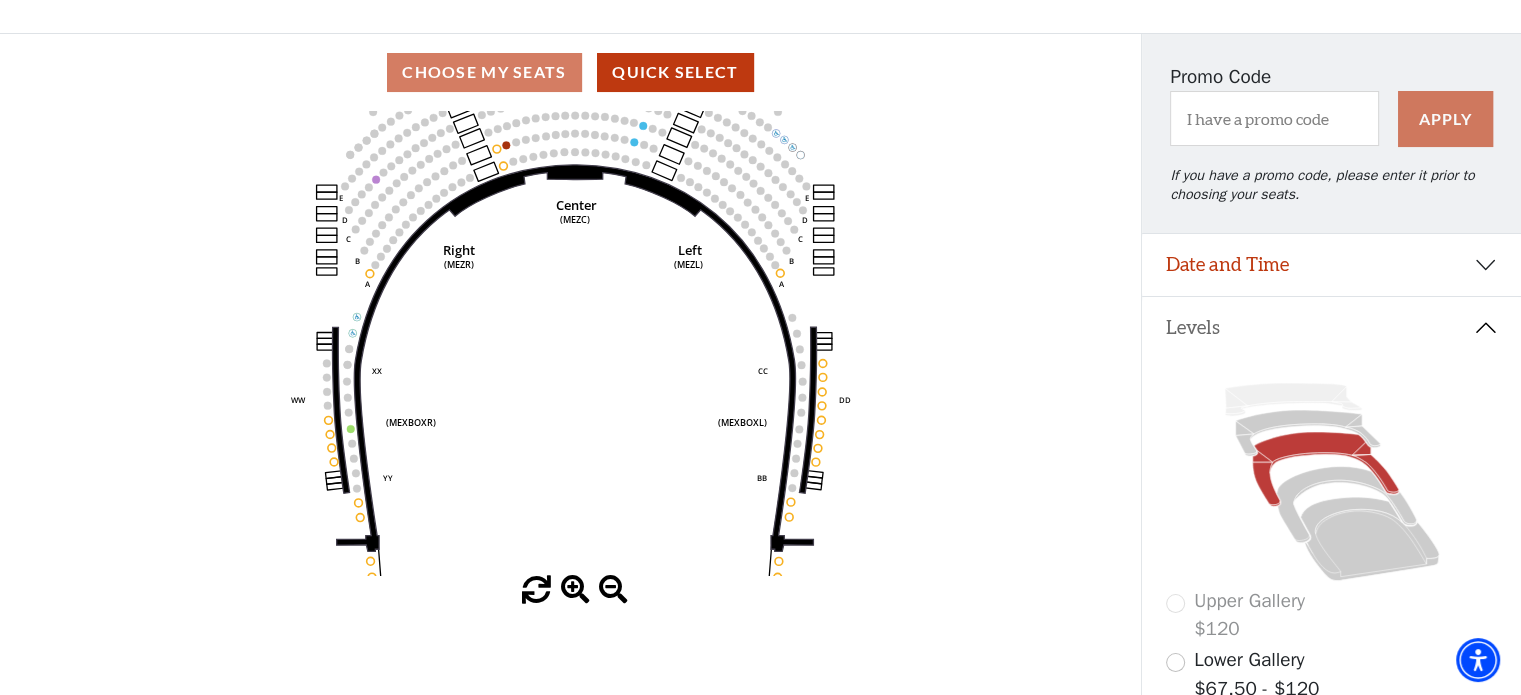 click at bounding box center [575, 590] 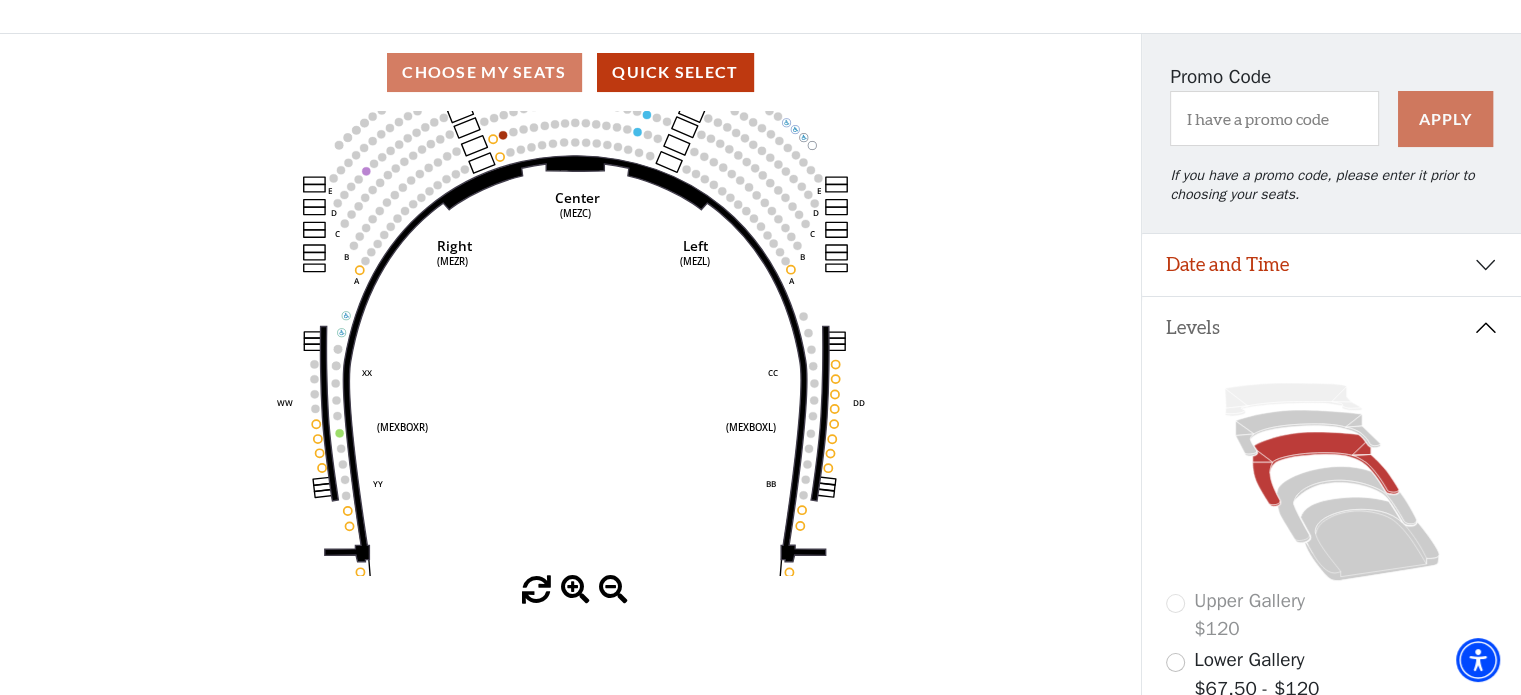 click at bounding box center [575, 590] 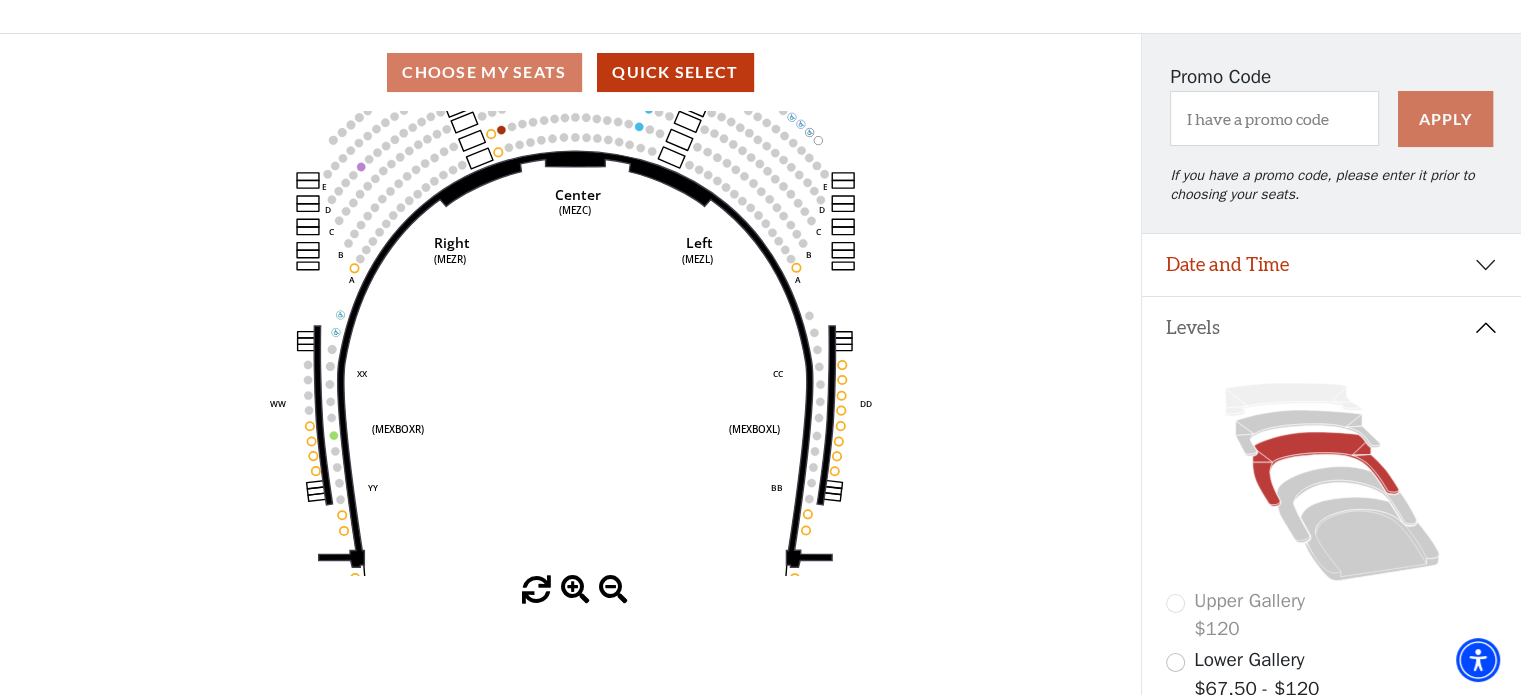 click at bounding box center [575, 590] 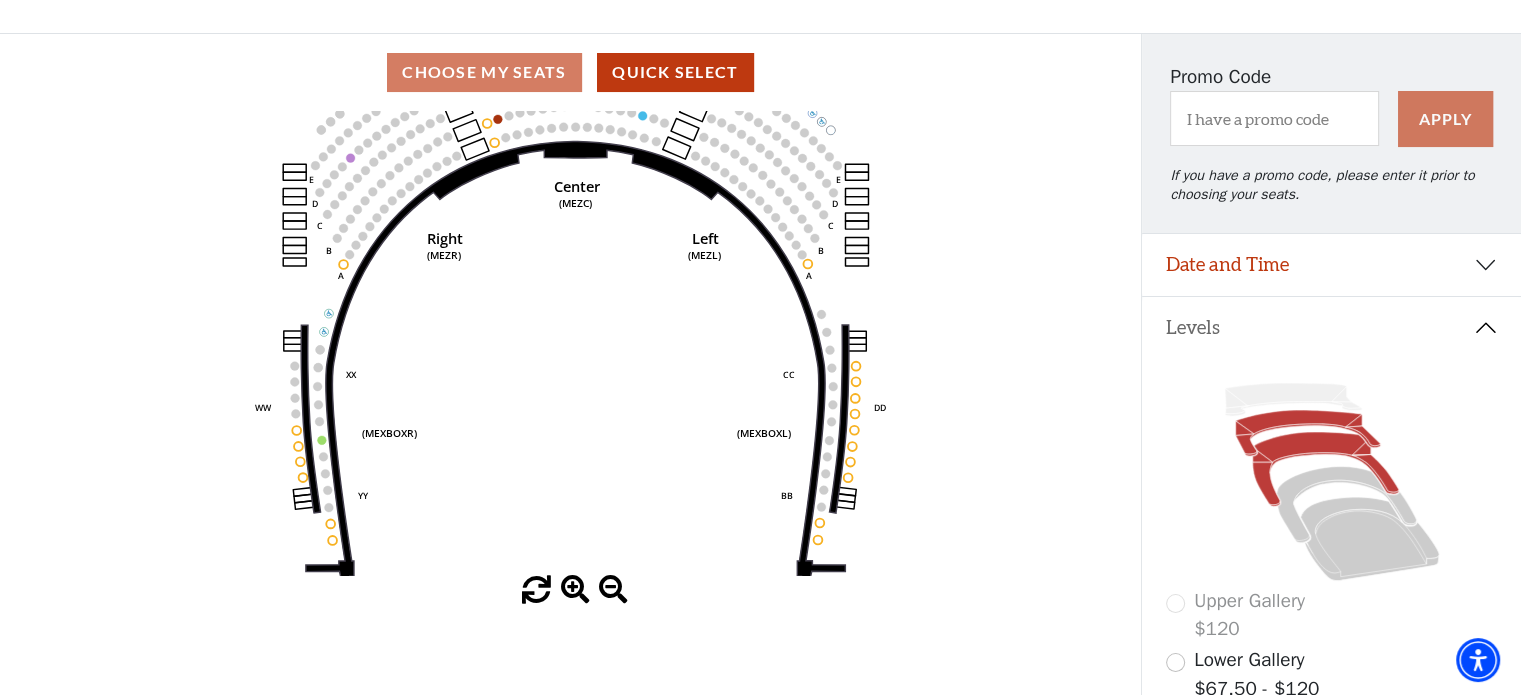 click 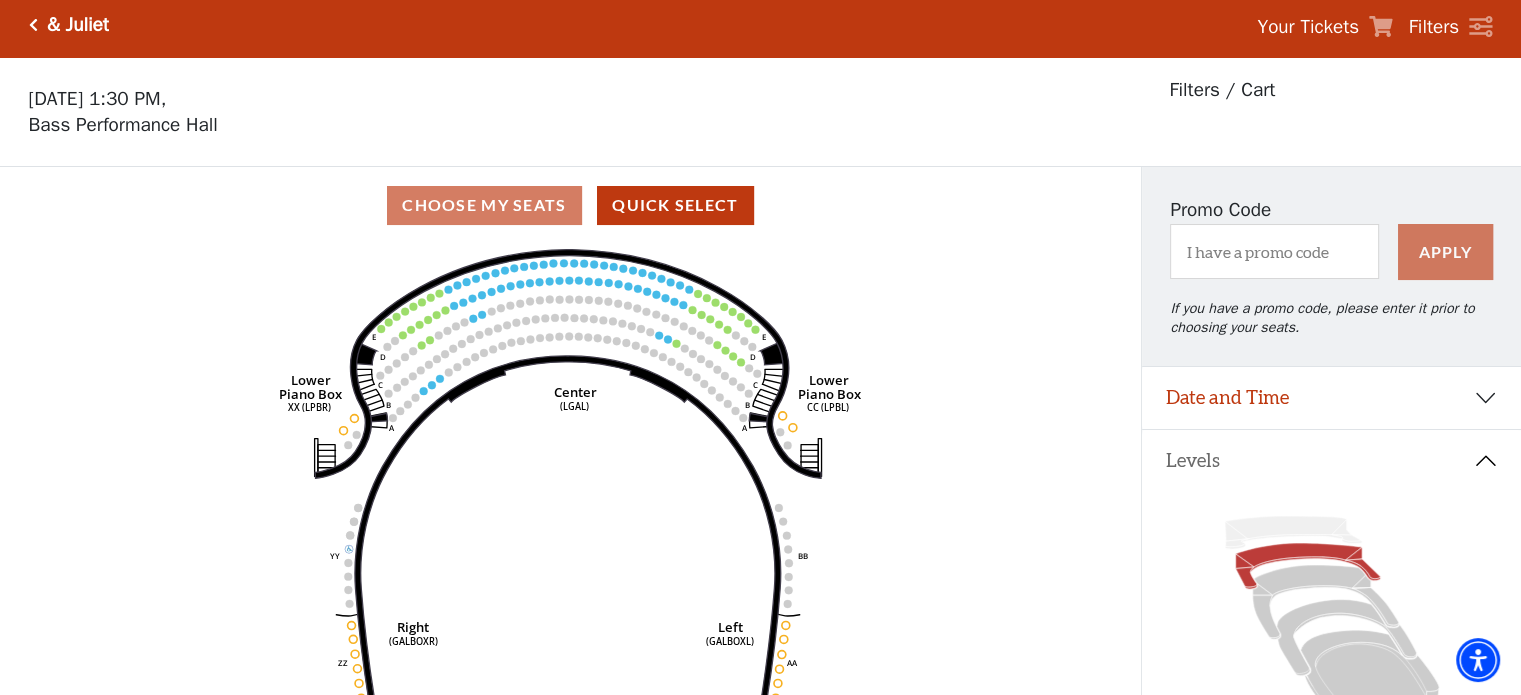scroll, scrollTop: 92, scrollLeft: 0, axis: vertical 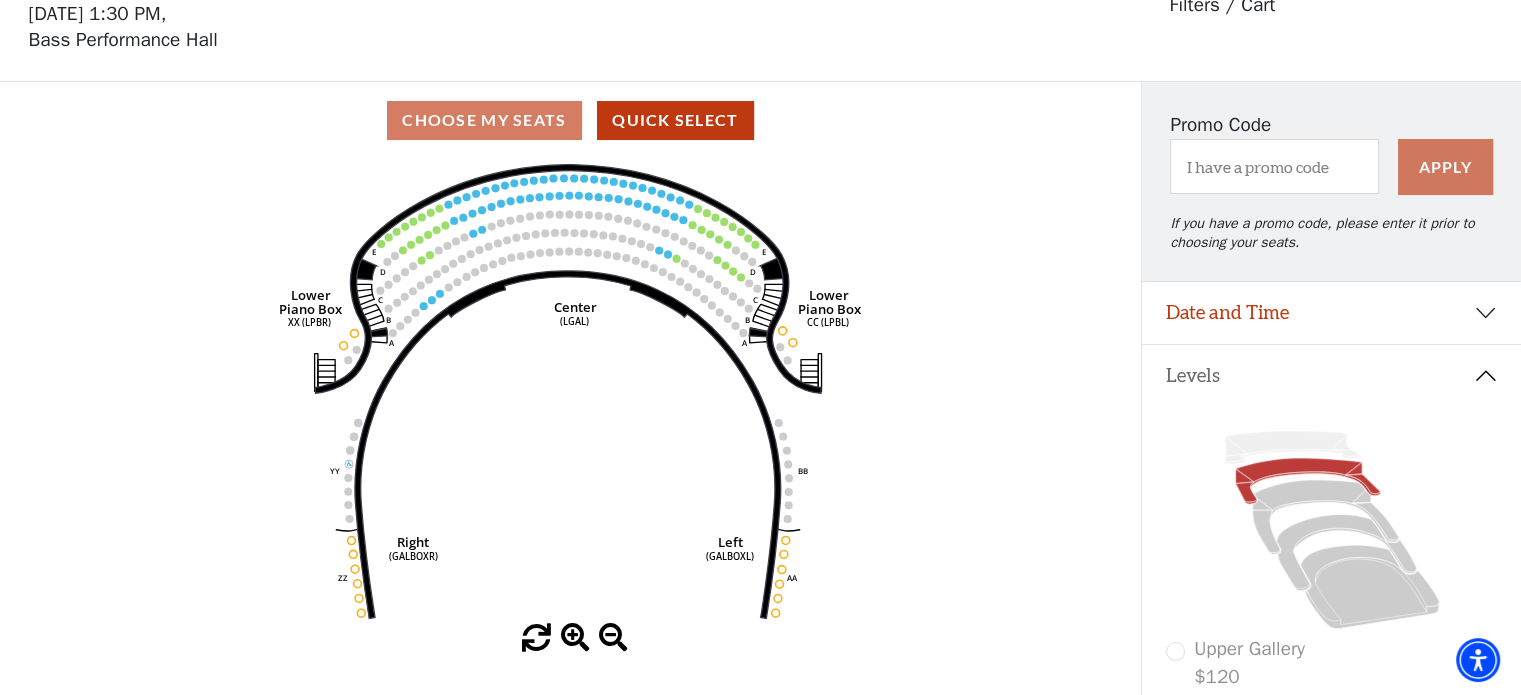 click on "Right   (GALBOXR)   E   D   C   B   A   E   D   C   B   A   YY   ZZ   Left   (GALBOXL)   BB   AA   Center   Lower   Piano Box   (LGAL)   CC (LPBL)   Lower   Piano Box   XX (LPBR)" 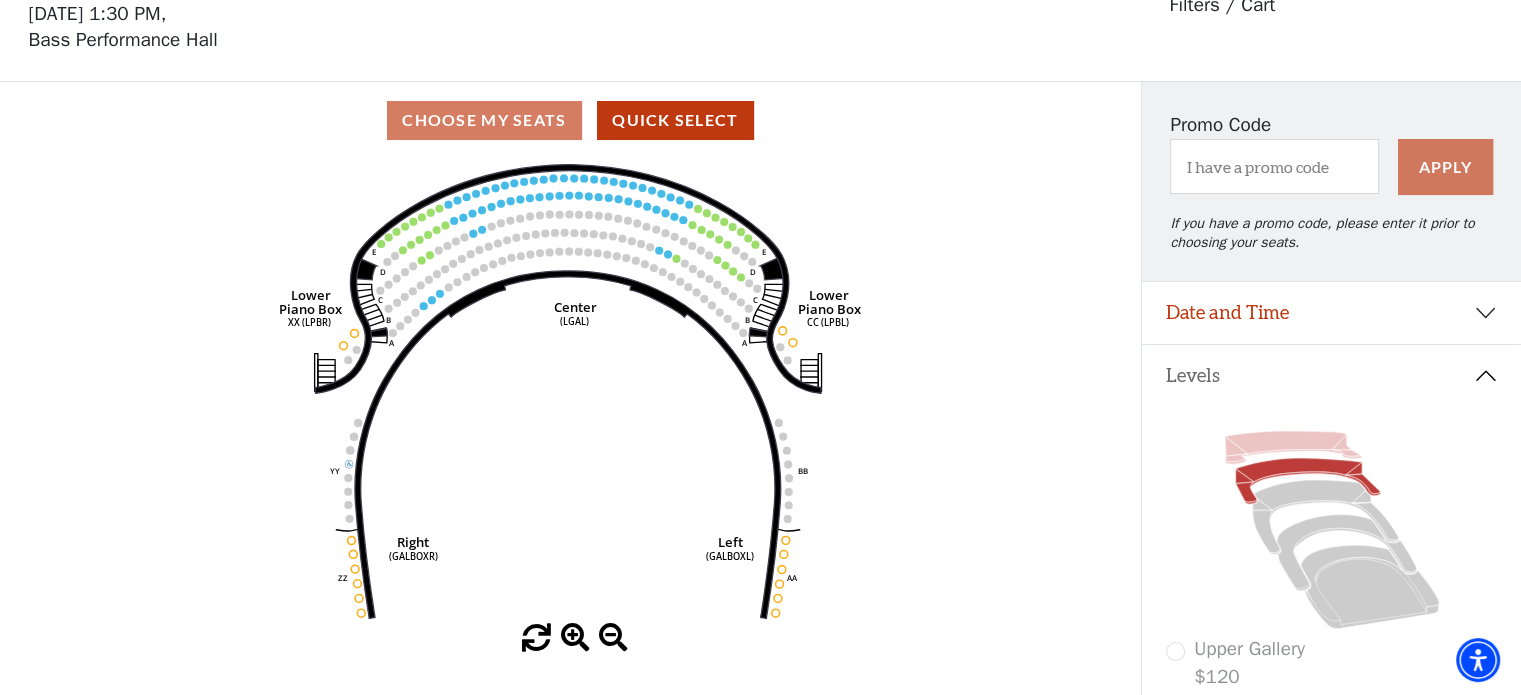 click 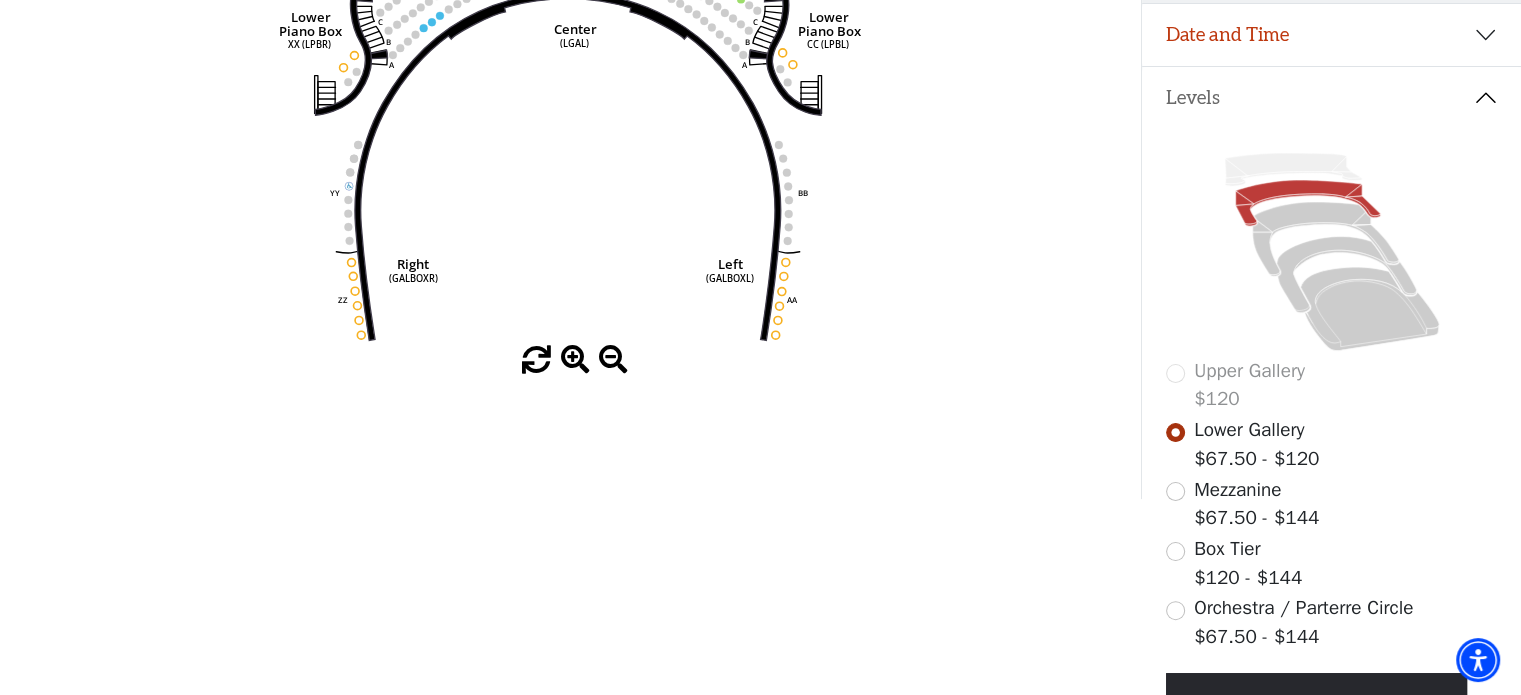 scroll, scrollTop: 372, scrollLeft: 0, axis: vertical 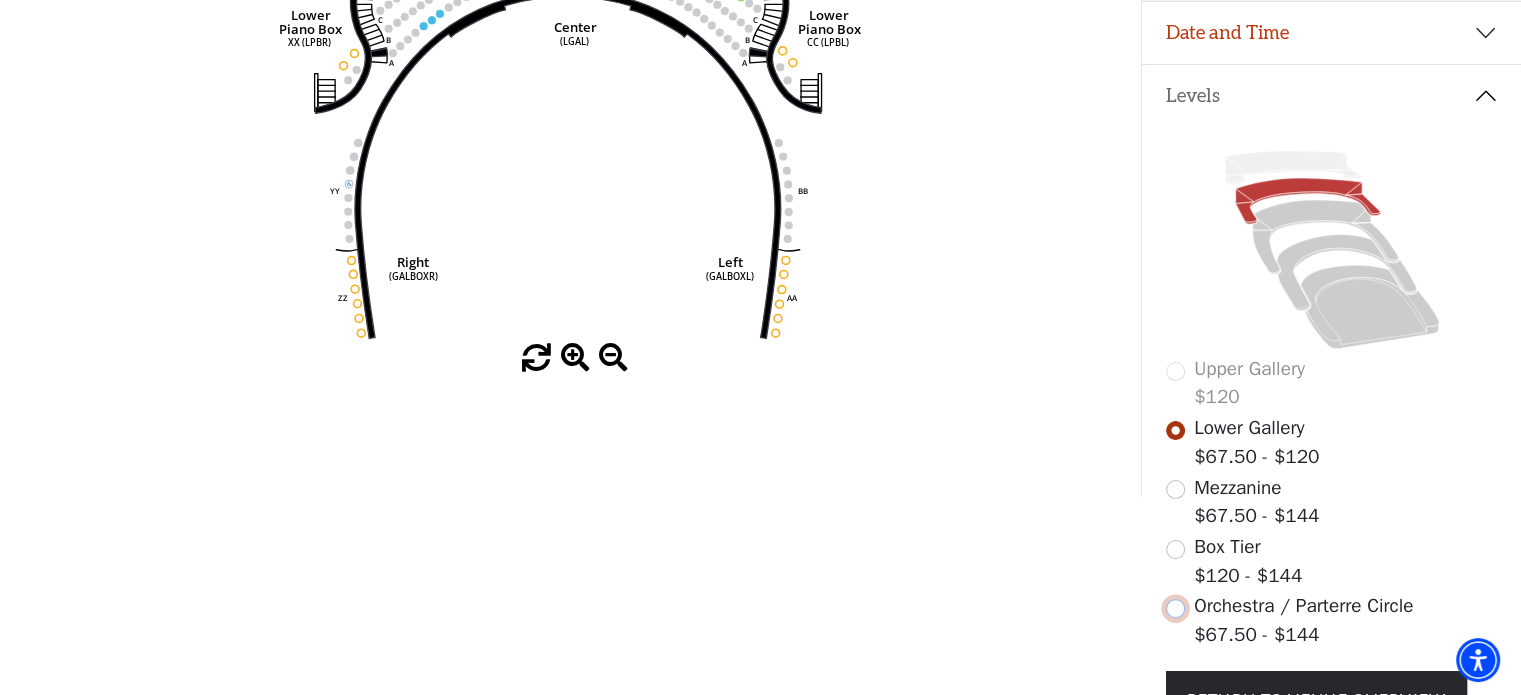 click at bounding box center [1175, 608] 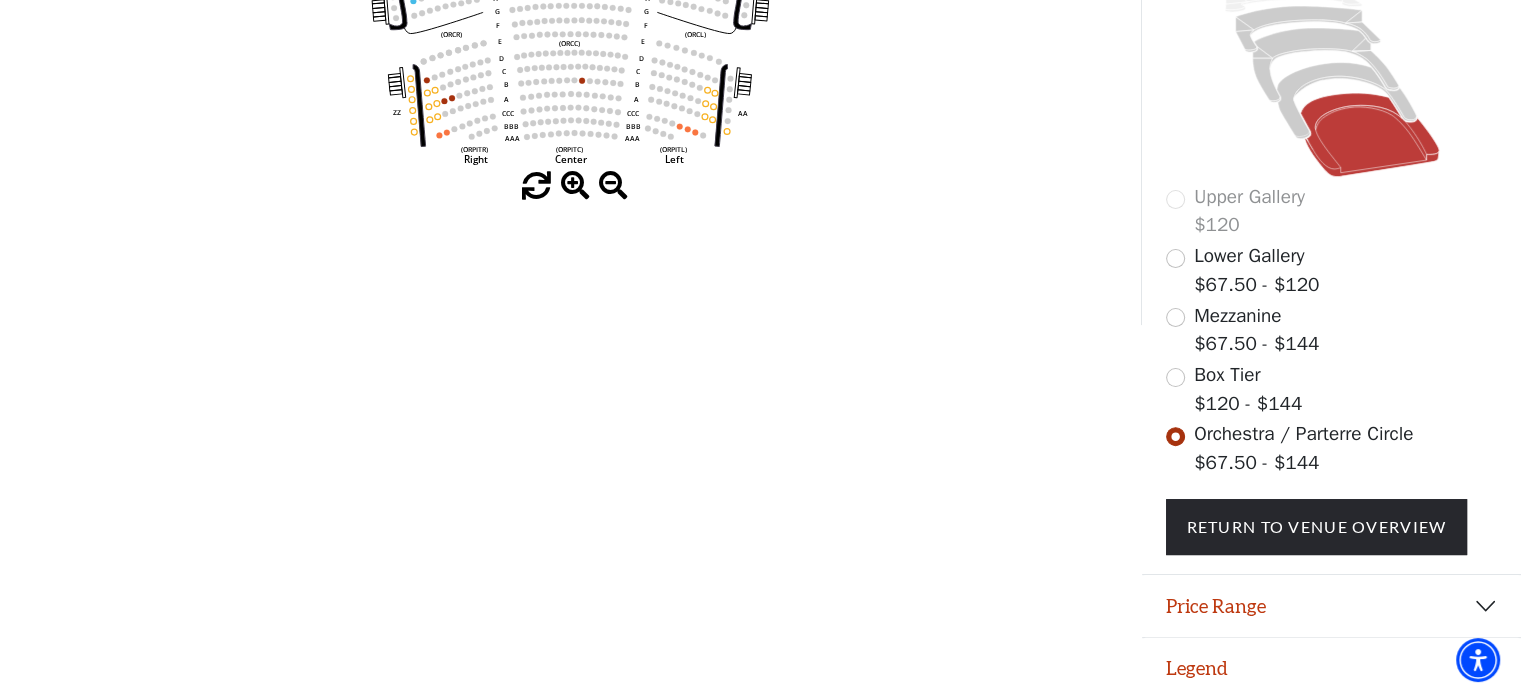 scroll, scrollTop: 544, scrollLeft: 0, axis: vertical 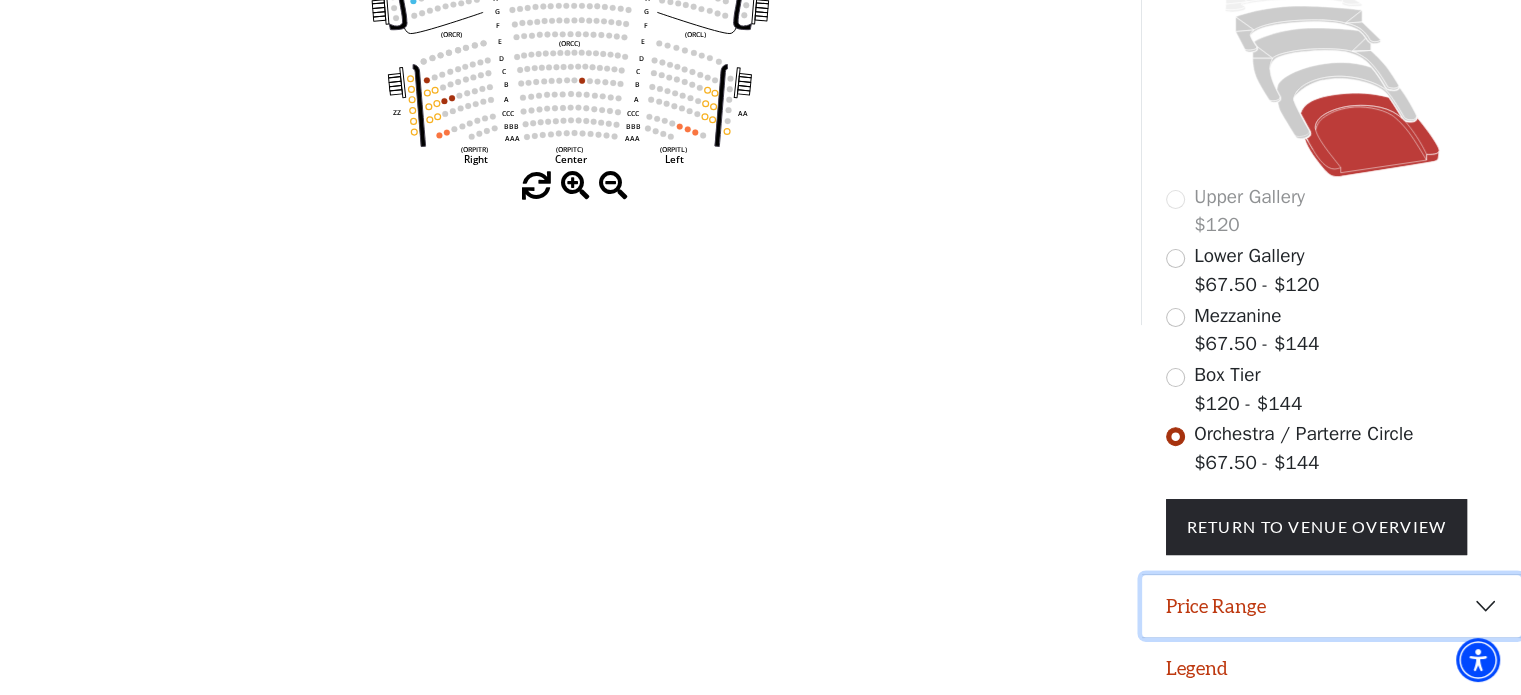 click on "Price Range" at bounding box center (1331, 606) 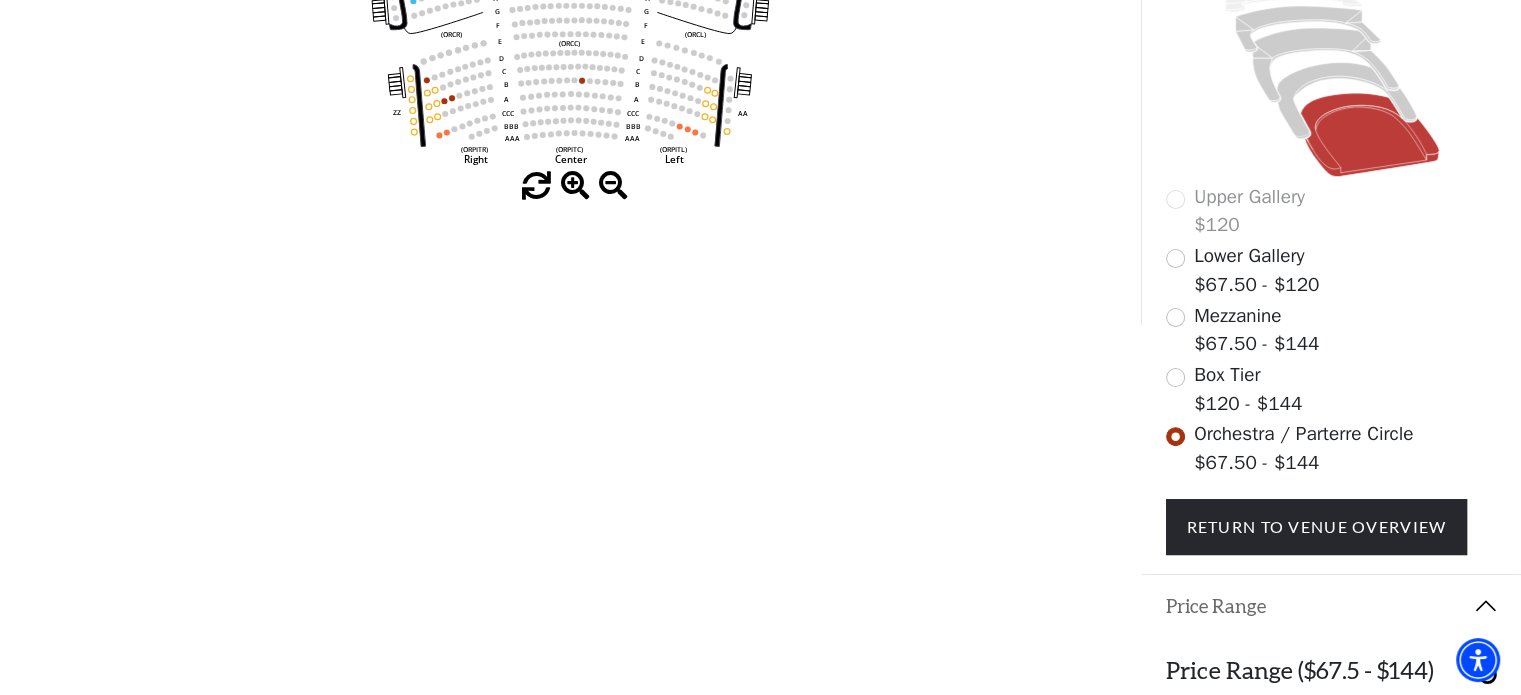 scroll, scrollTop: 644, scrollLeft: 0, axis: vertical 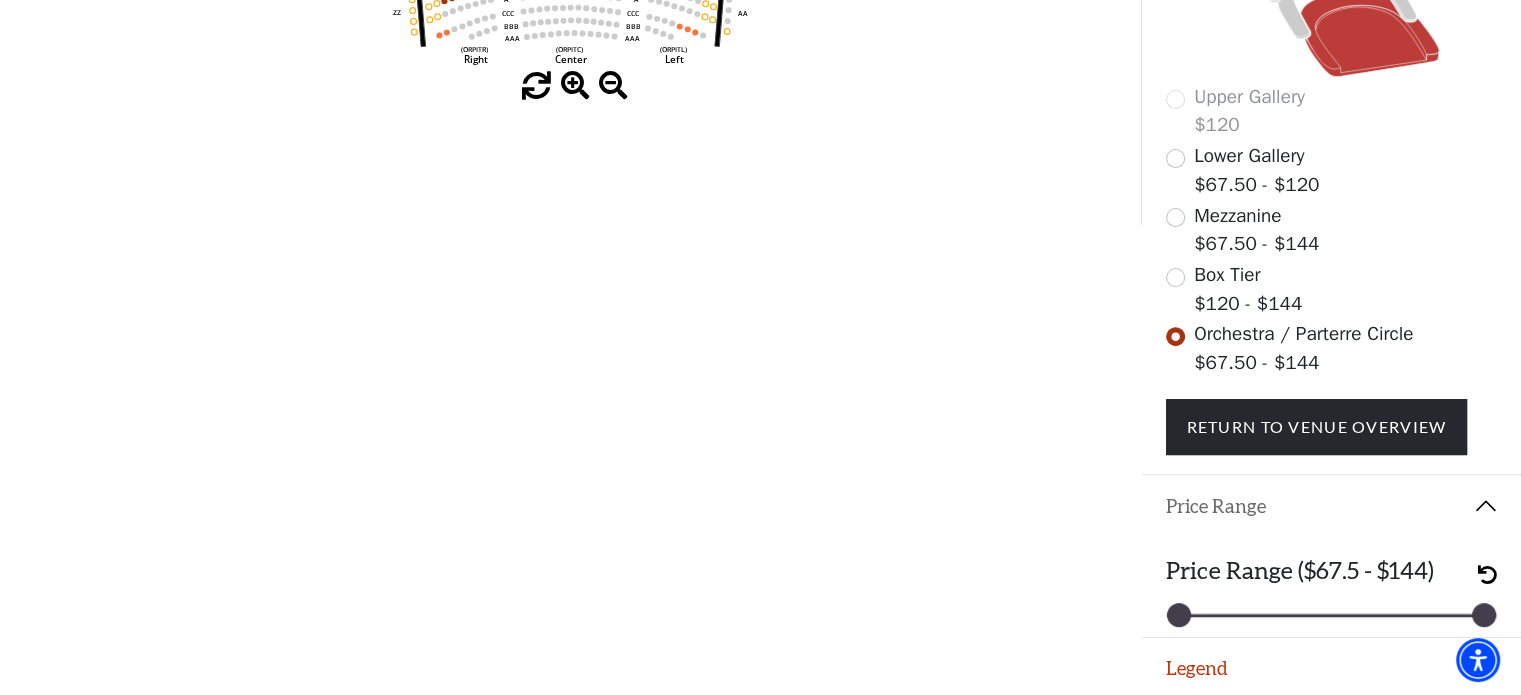 click on "Price Range ($67.5 - $144)     67 144" at bounding box center (1331, 587) 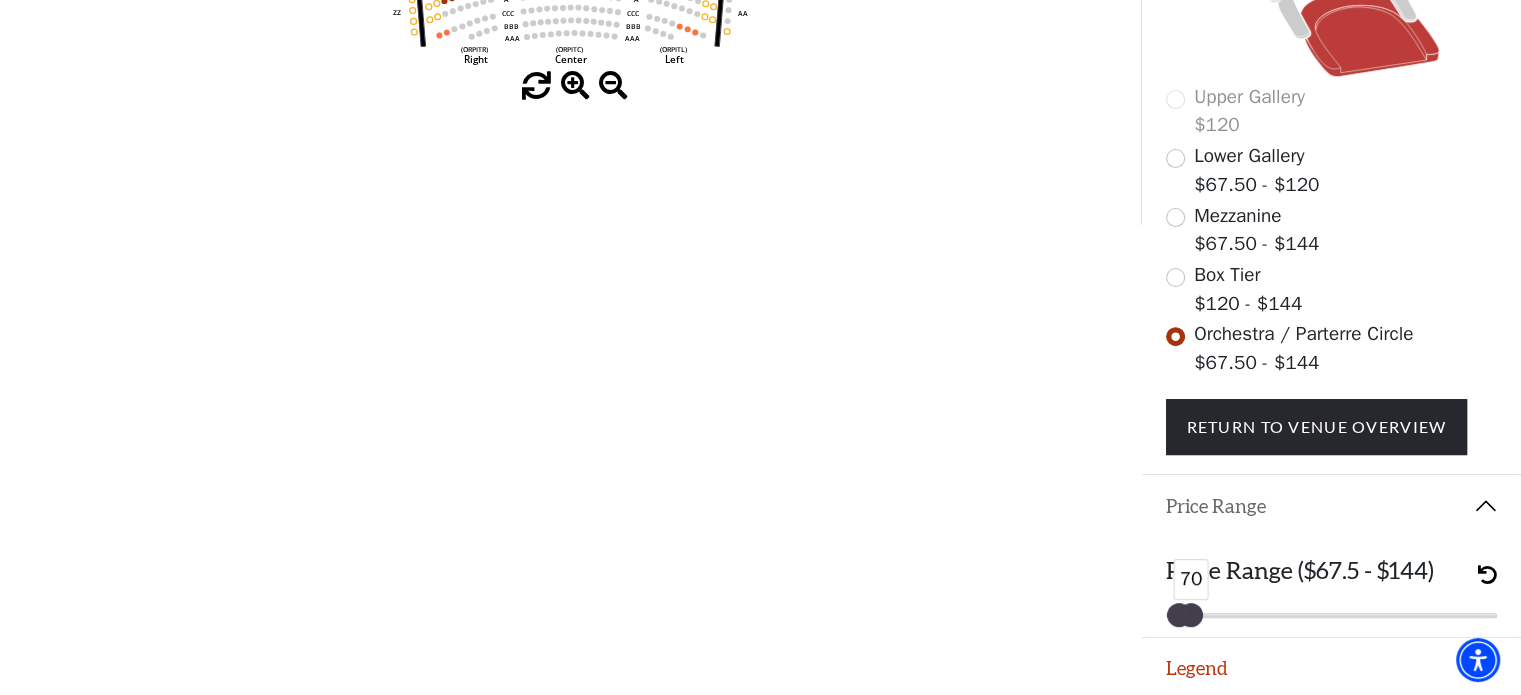 drag, startPoint x: 1482, startPoint y: 607, endPoint x: 1188, endPoint y: 634, distance: 295.23718 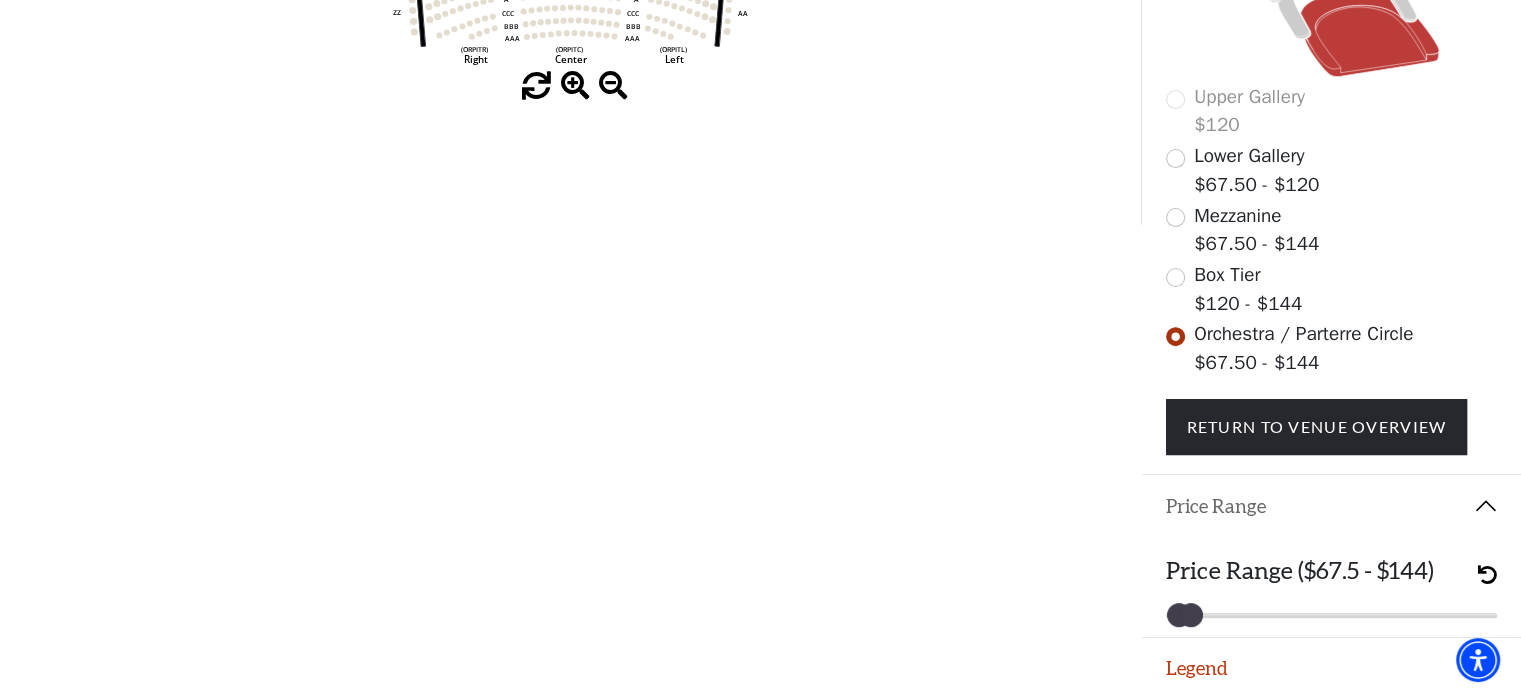 click on "Skip to main content Enable accessibility for low vision Open the accessibility menu
*{
pointer-events: fill;
}
& Juliet   Your Tickets       Filters     Choose Your Own Seats
Sunday, November 16 at 1:30 PM,
Bass Performance Hall
Filters / Cart" 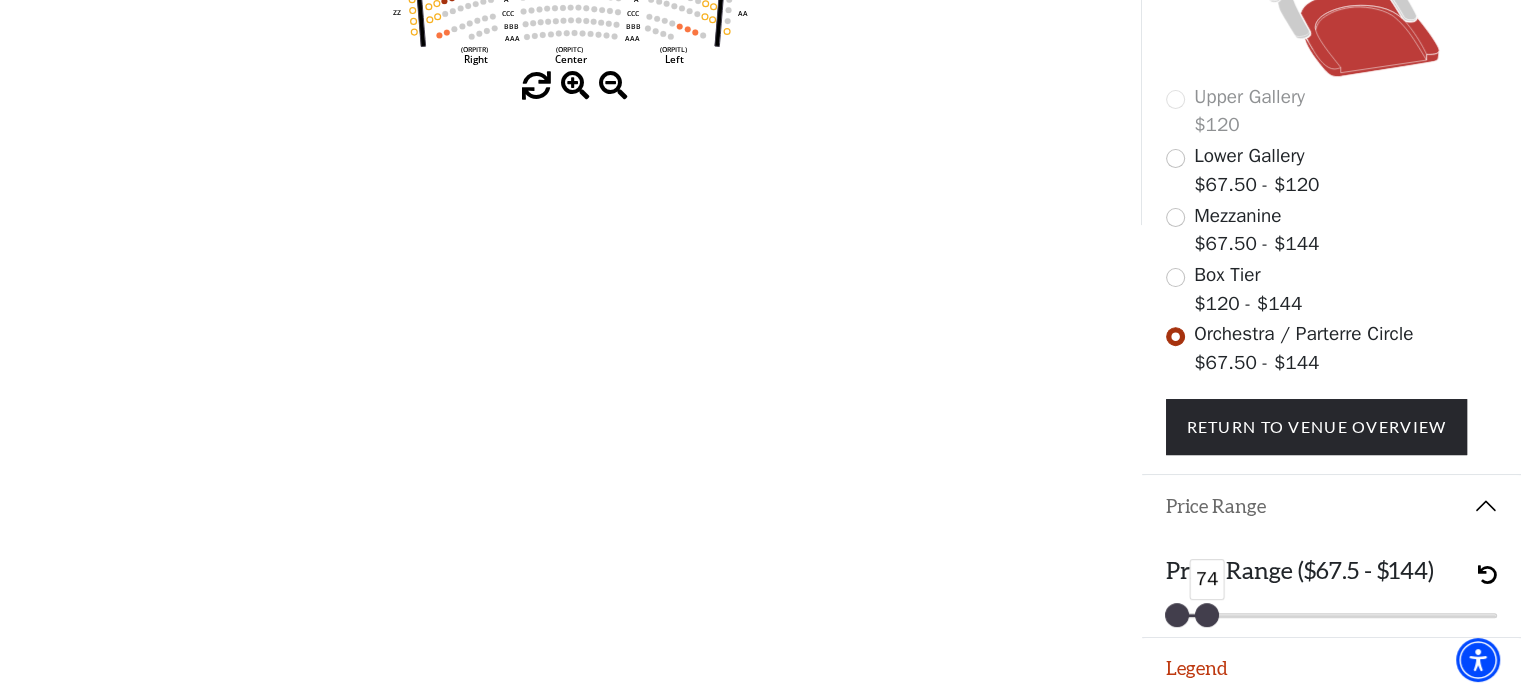 drag, startPoint x: 1482, startPoint y: 606, endPoint x: 1204, endPoint y: 624, distance: 278.58212 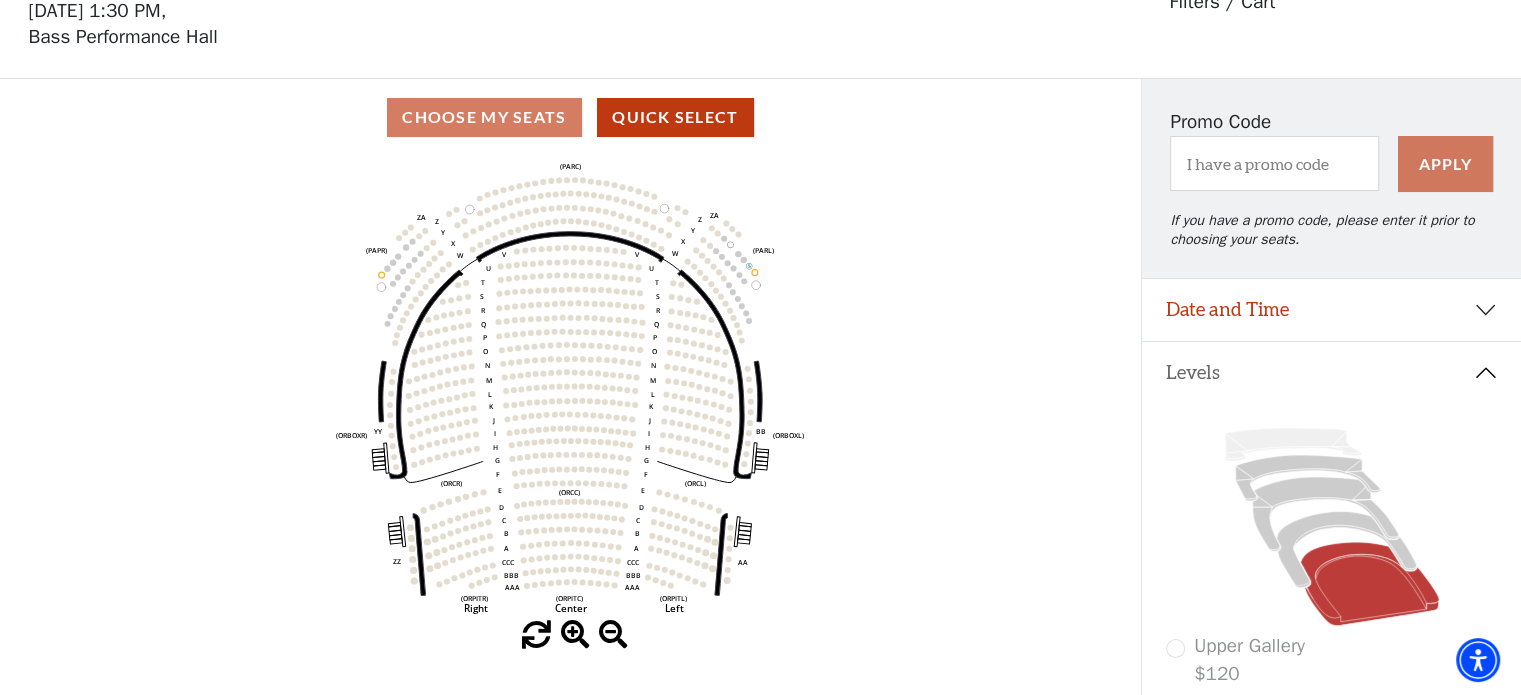 scroll, scrollTop: 93, scrollLeft: 0, axis: vertical 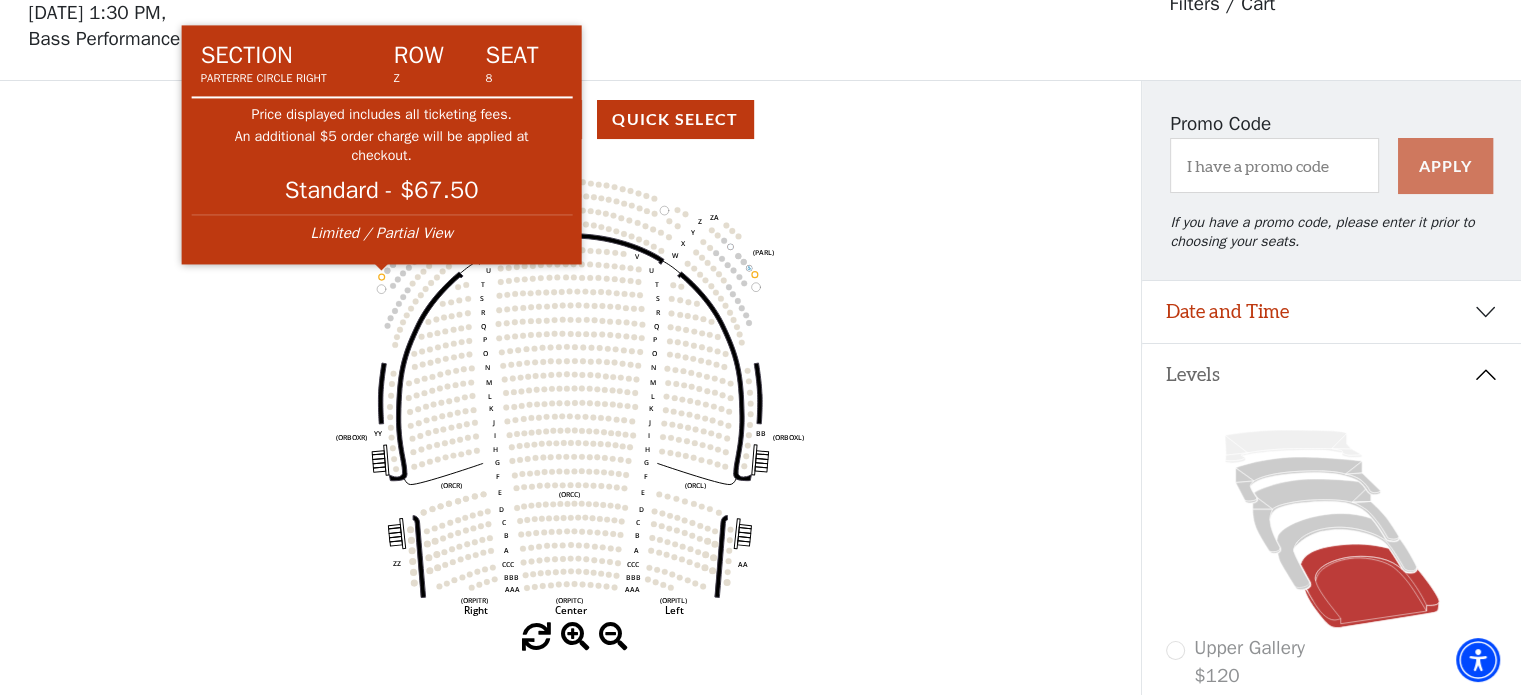click 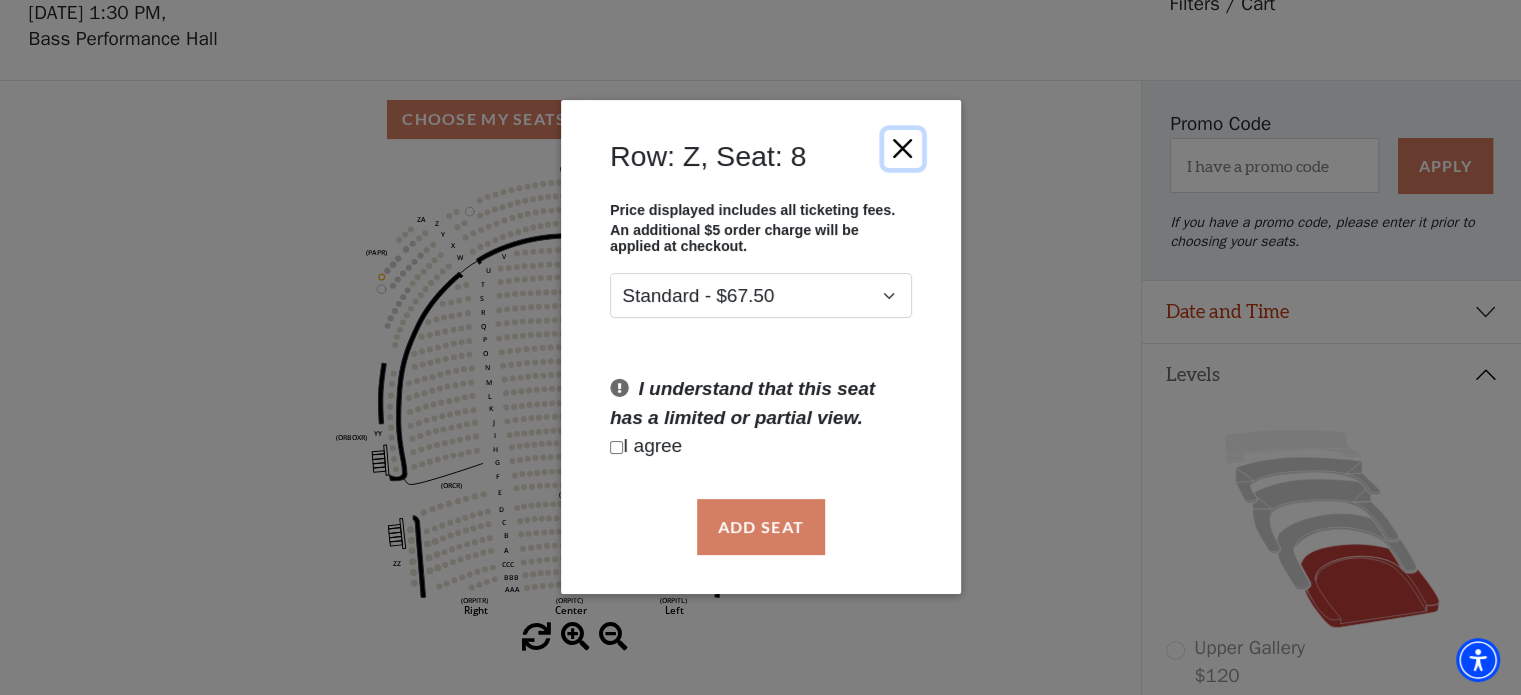 click at bounding box center (902, 149) 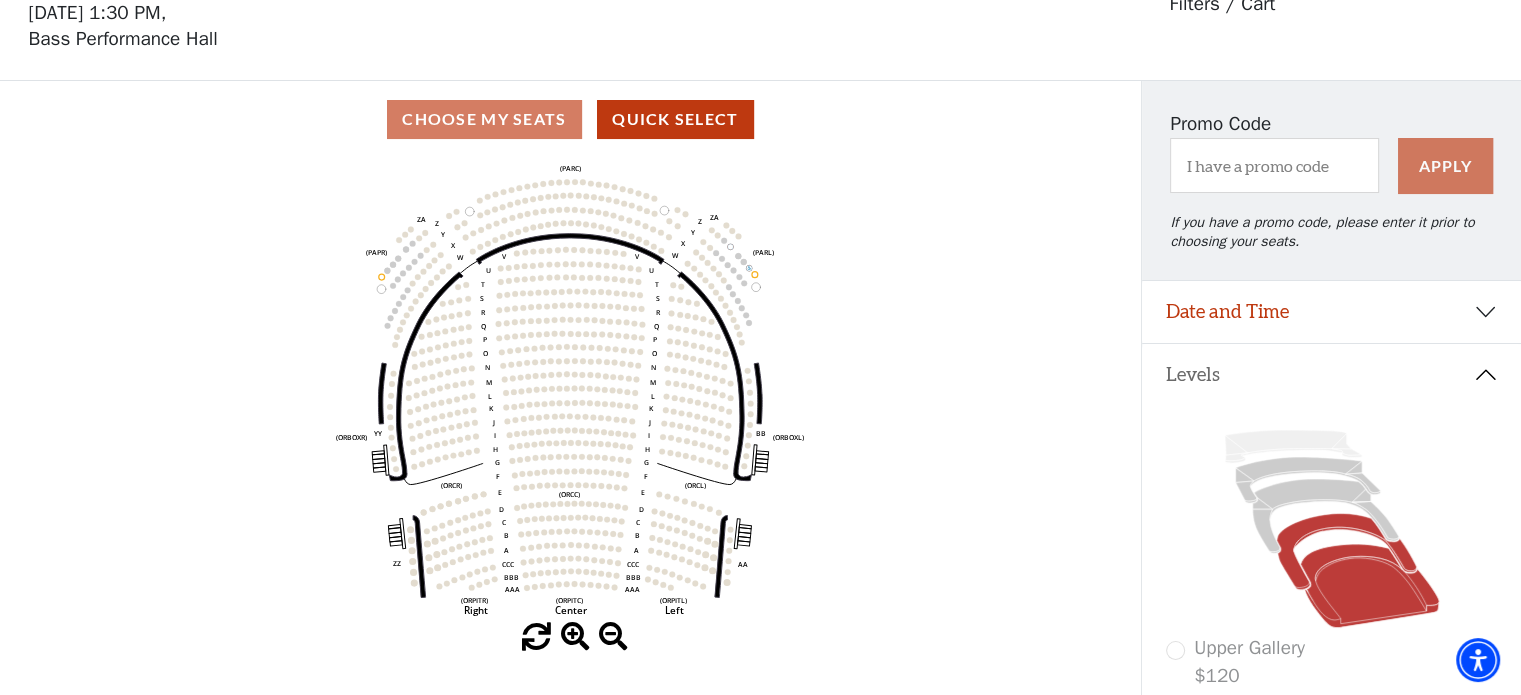 click 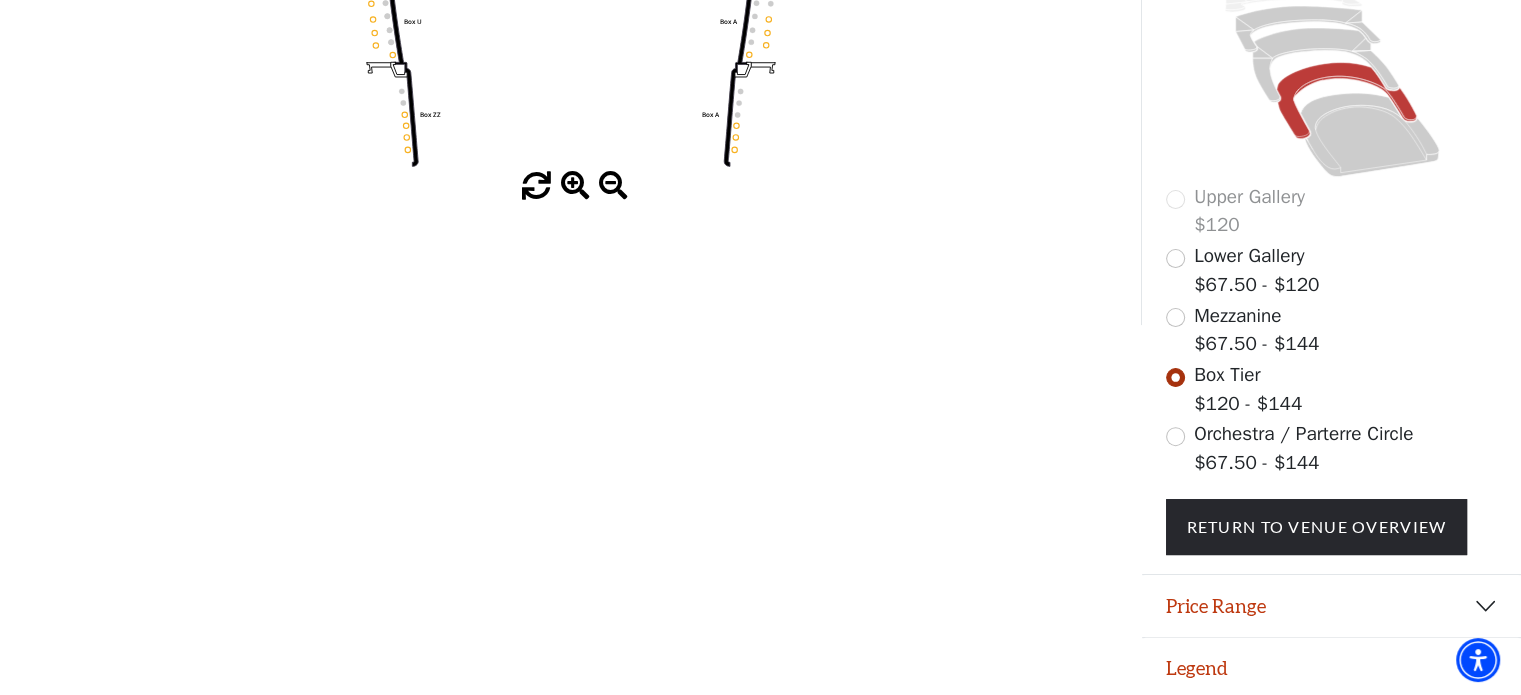 scroll, scrollTop: 543, scrollLeft: 0, axis: vertical 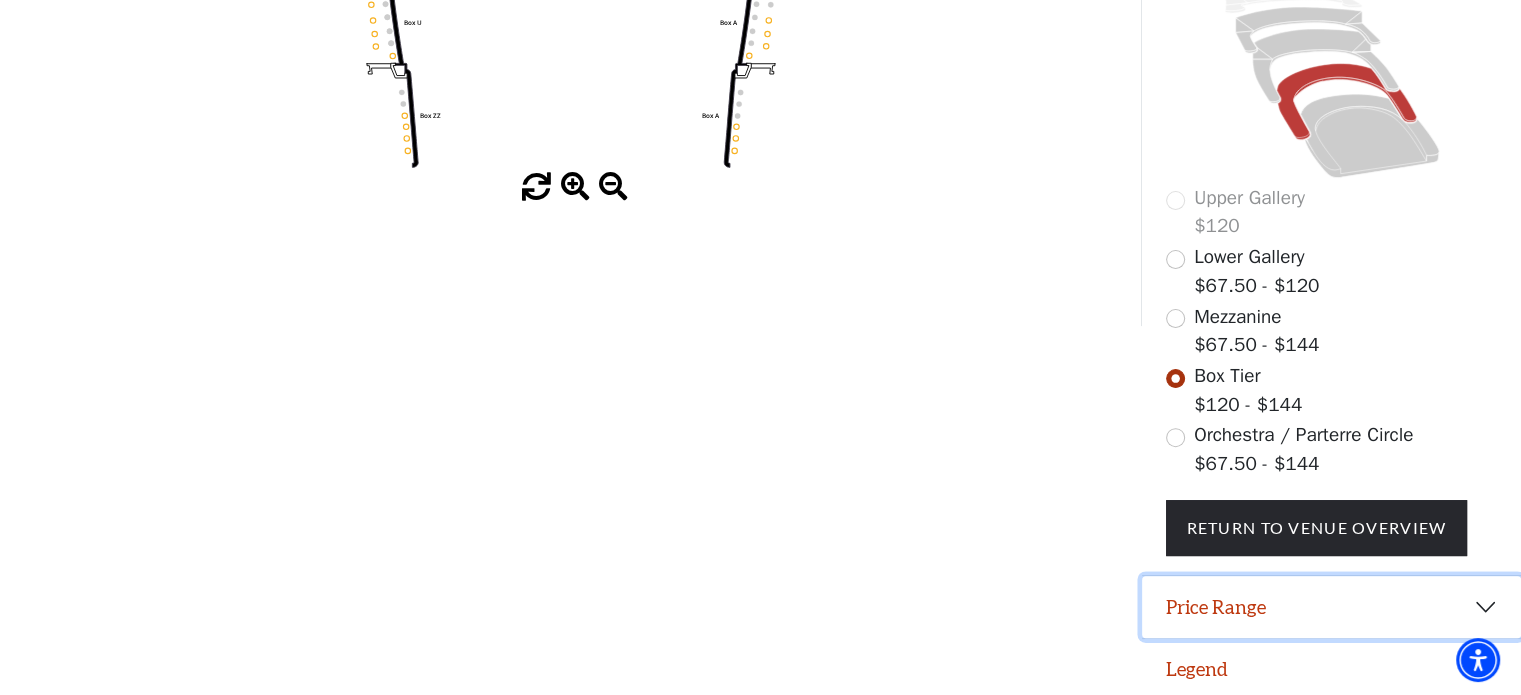 click on "Price Range" at bounding box center [1331, 607] 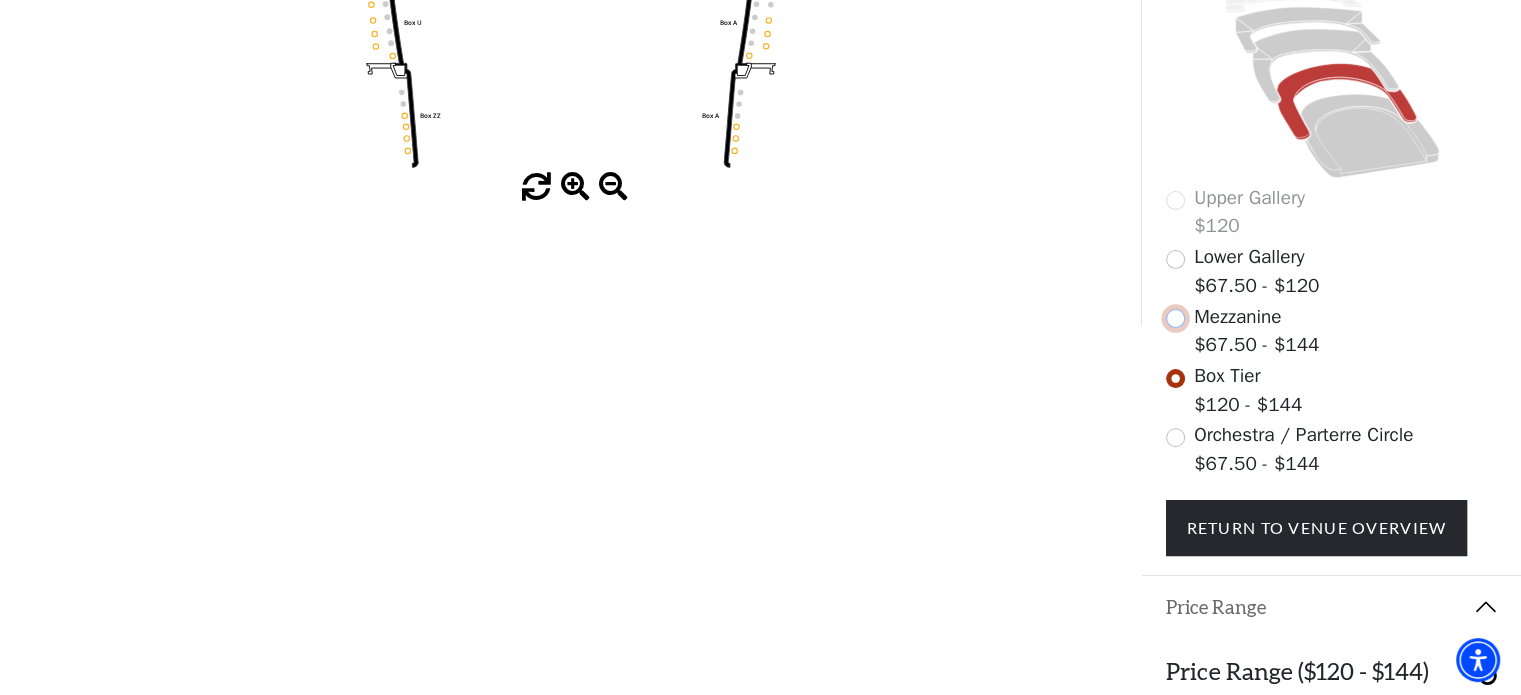 click at bounding box center [1175, 318] 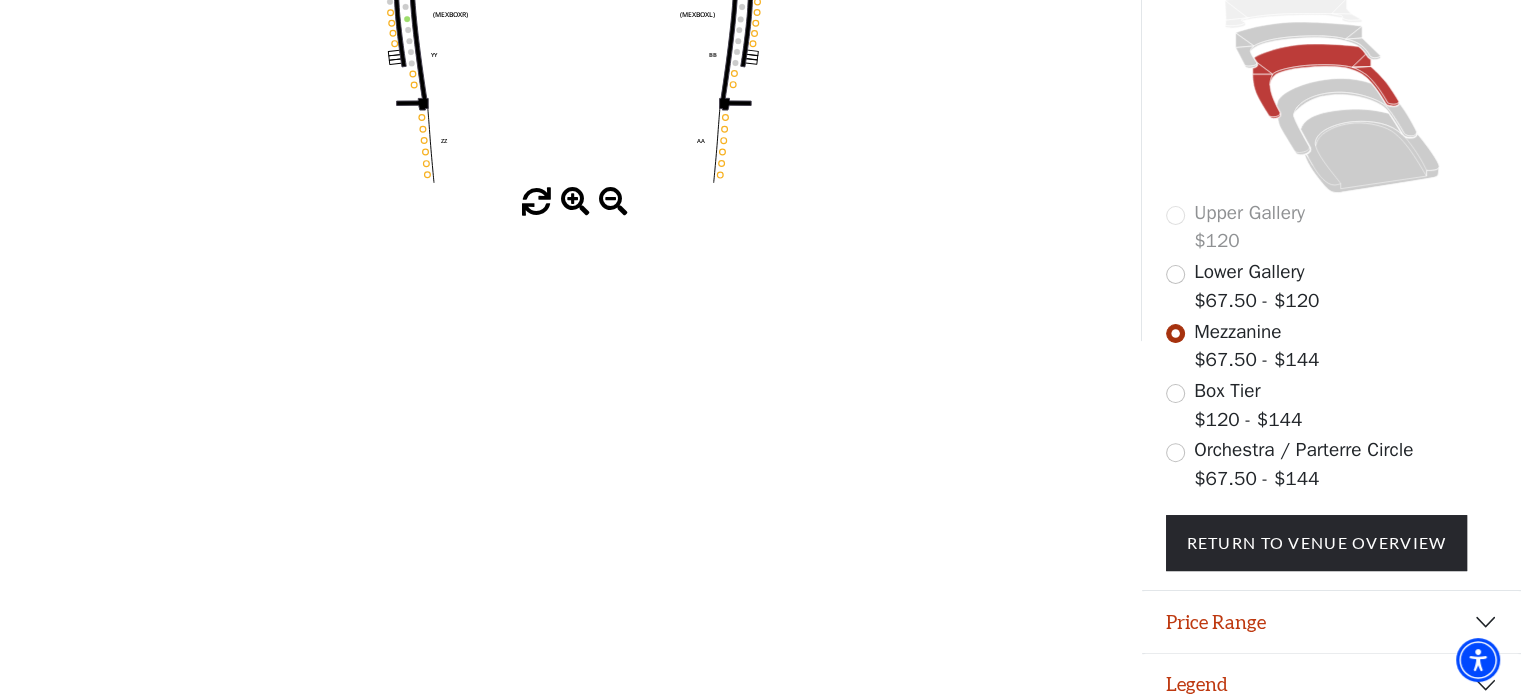 scroll, scrollTop: 536, scrollLeft: 0, axis: vertical 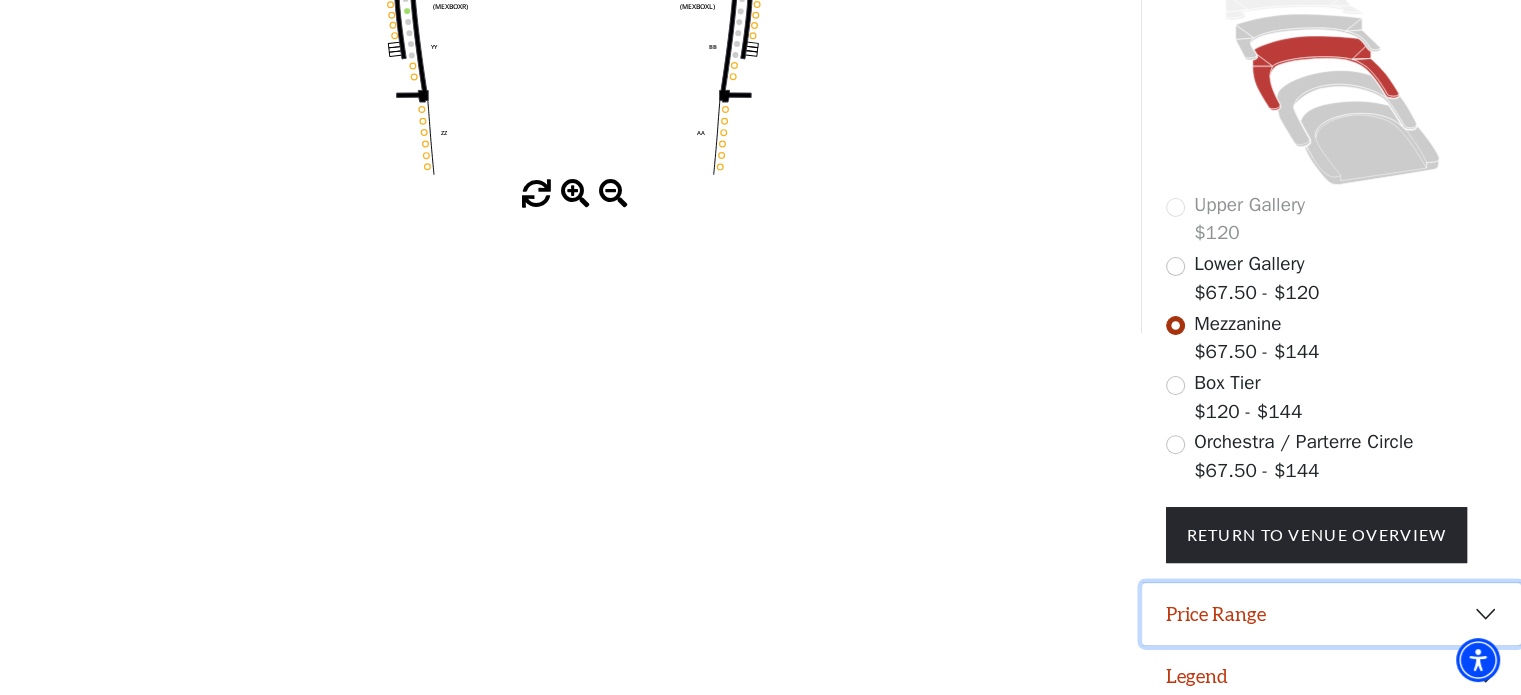 click on "Price Range" at bounding box center (1331, 614) 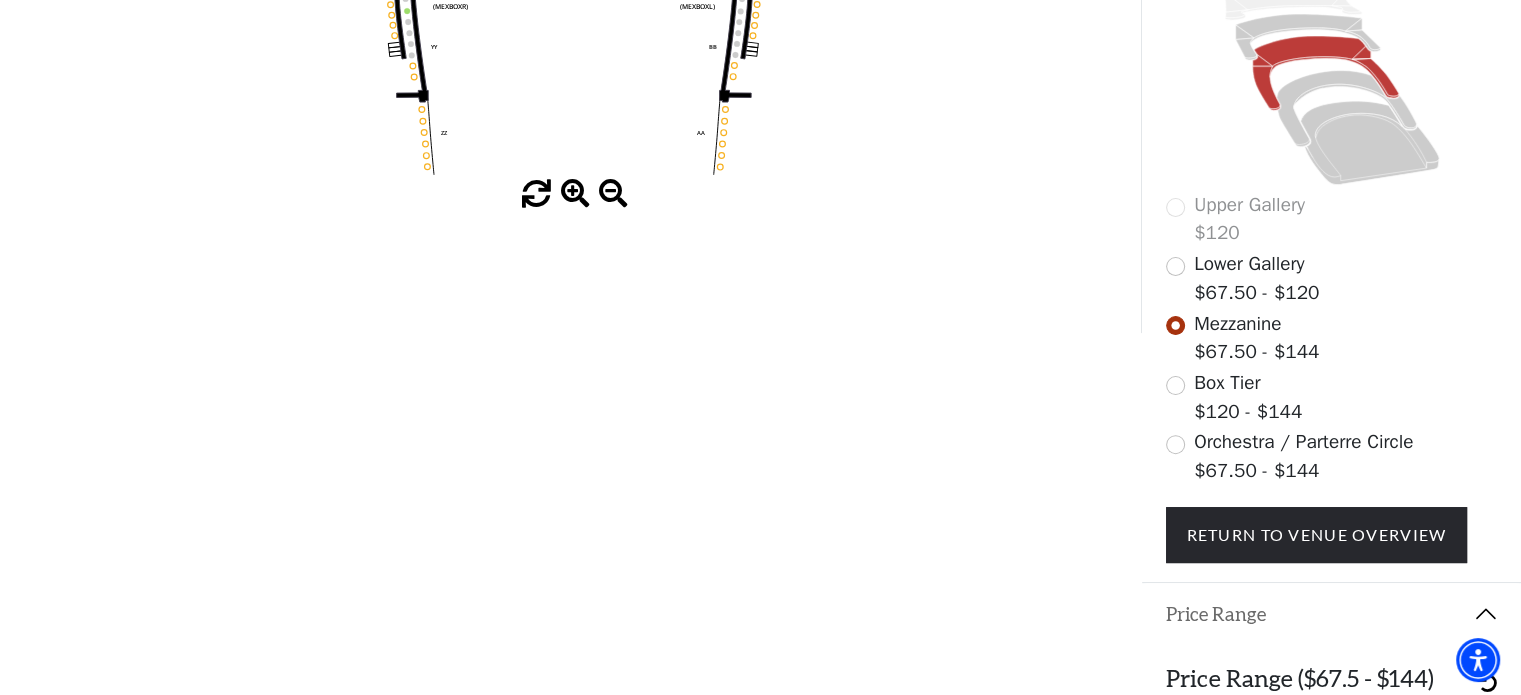 scroll, scrollTop: 644, scrollLeft: 0, axis: vertical 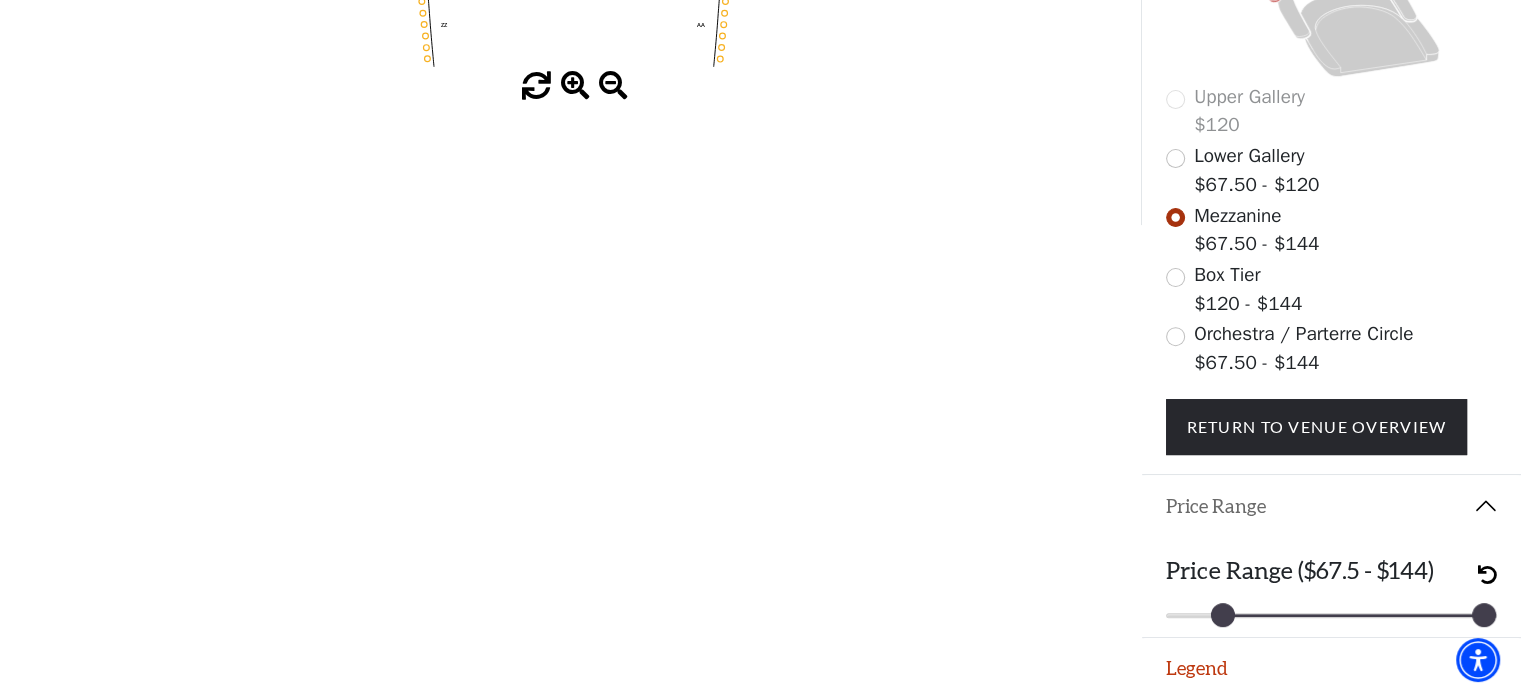 click on "78 144" at bounding box center [1331, 615] 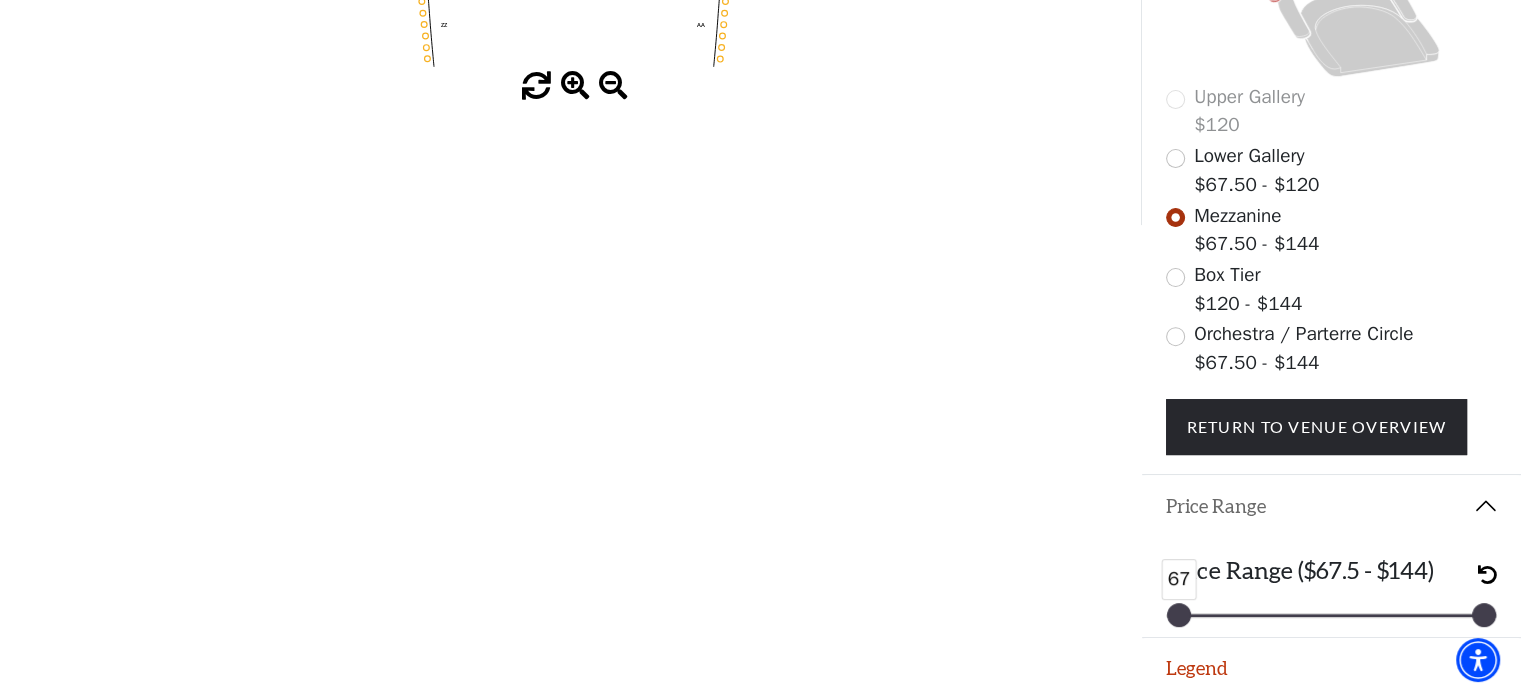 drag, startPoint x: 1222, startPoint y: 611, endPoint x: 1148, endPoint y: 610, distance: 74.00676 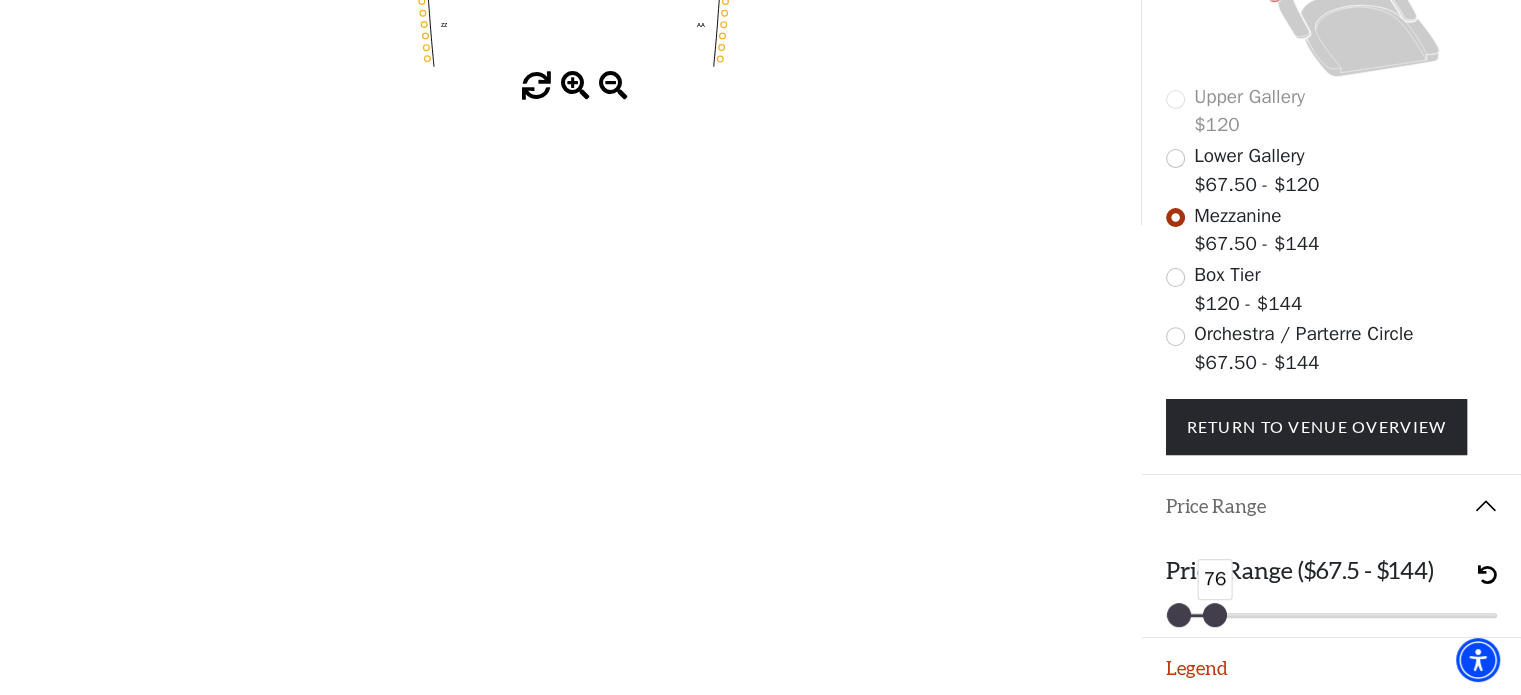 drag, startPoint x: 1486, startPoint y: 615, endPoint x: 1215, endPoint y: 593, distance: 271.8915 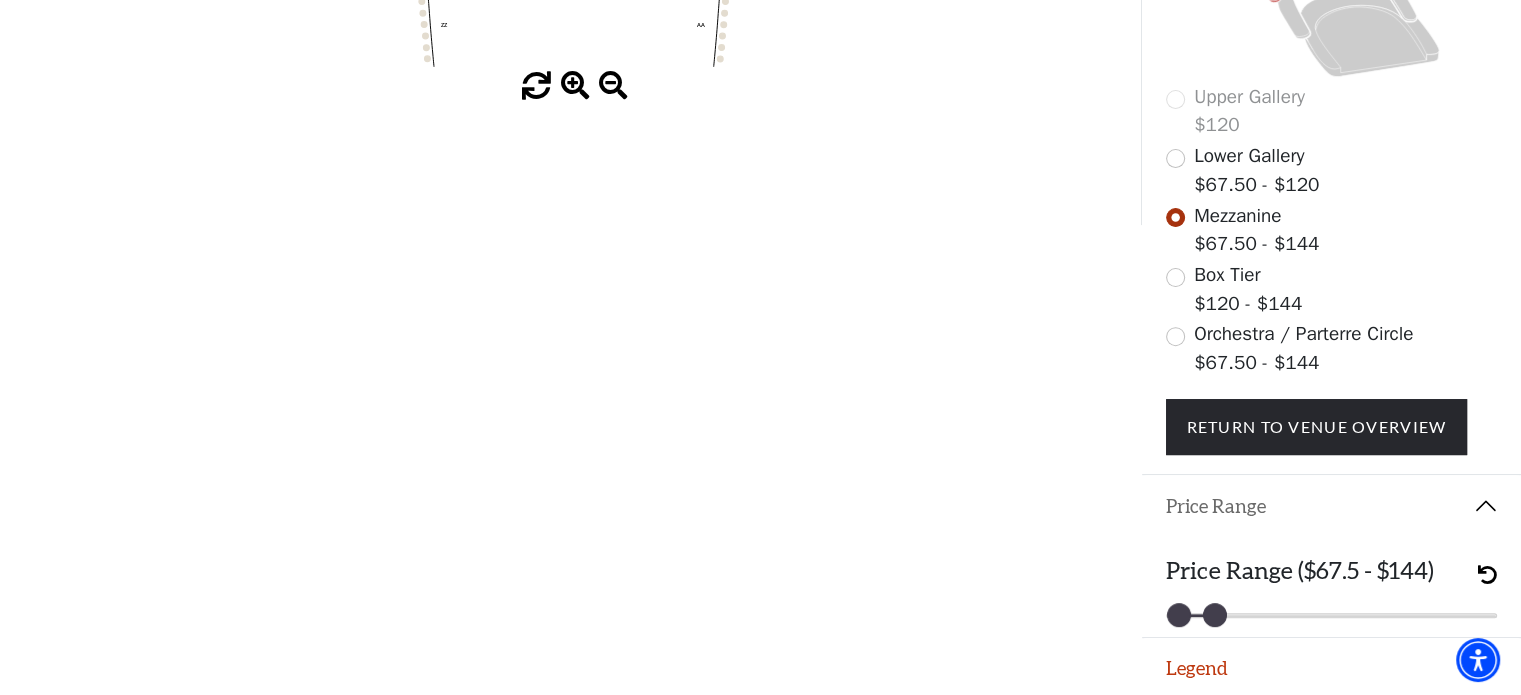 click on "Skip to main content Enable accessibility for low vision Open the accessibility menu
*{
pointer-events: fill;
}
& Juliet   Your Tickets       Filters     Choose Your Own Seats
Sunday, November 16 at 1:30 PM,
Bass Performance Hall
Filters / Cart" 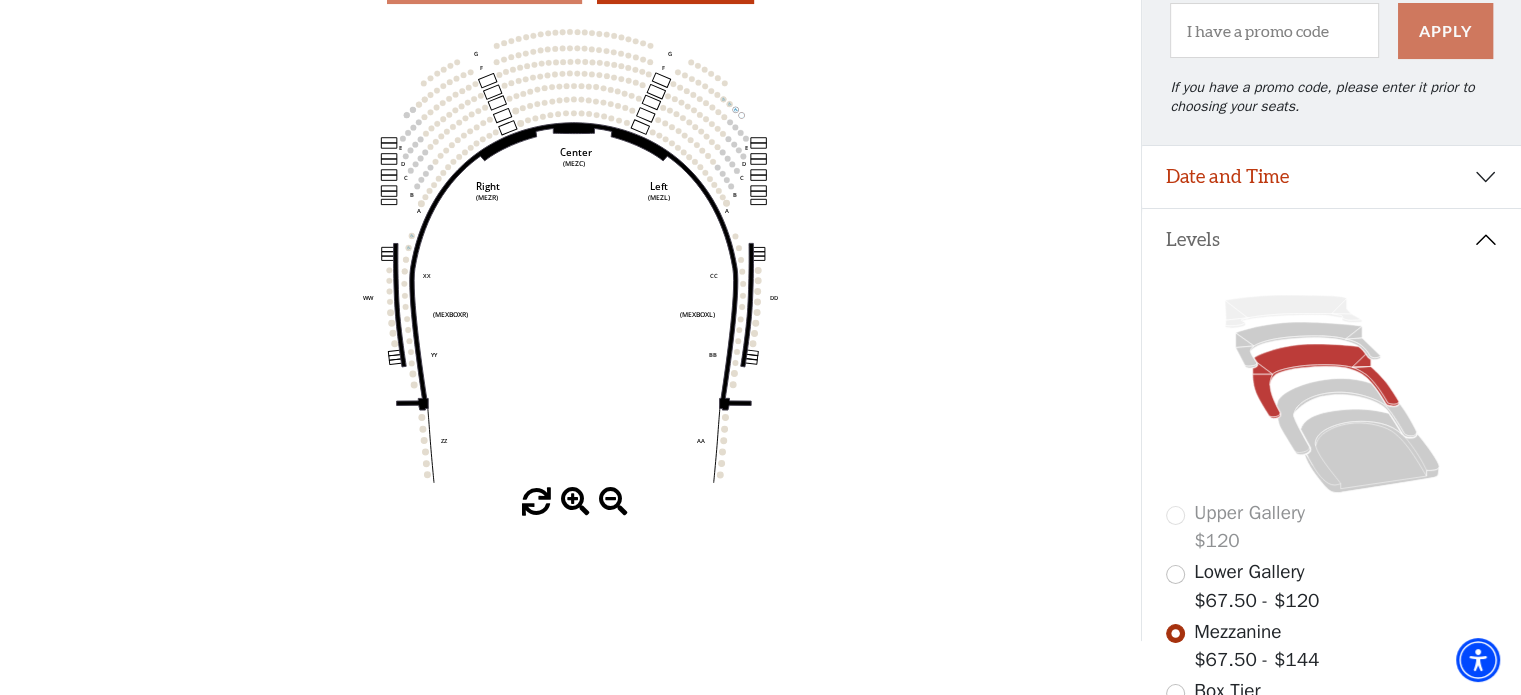 scroll, scrollTop: 230, scrollLeft: 0, axis: vertical 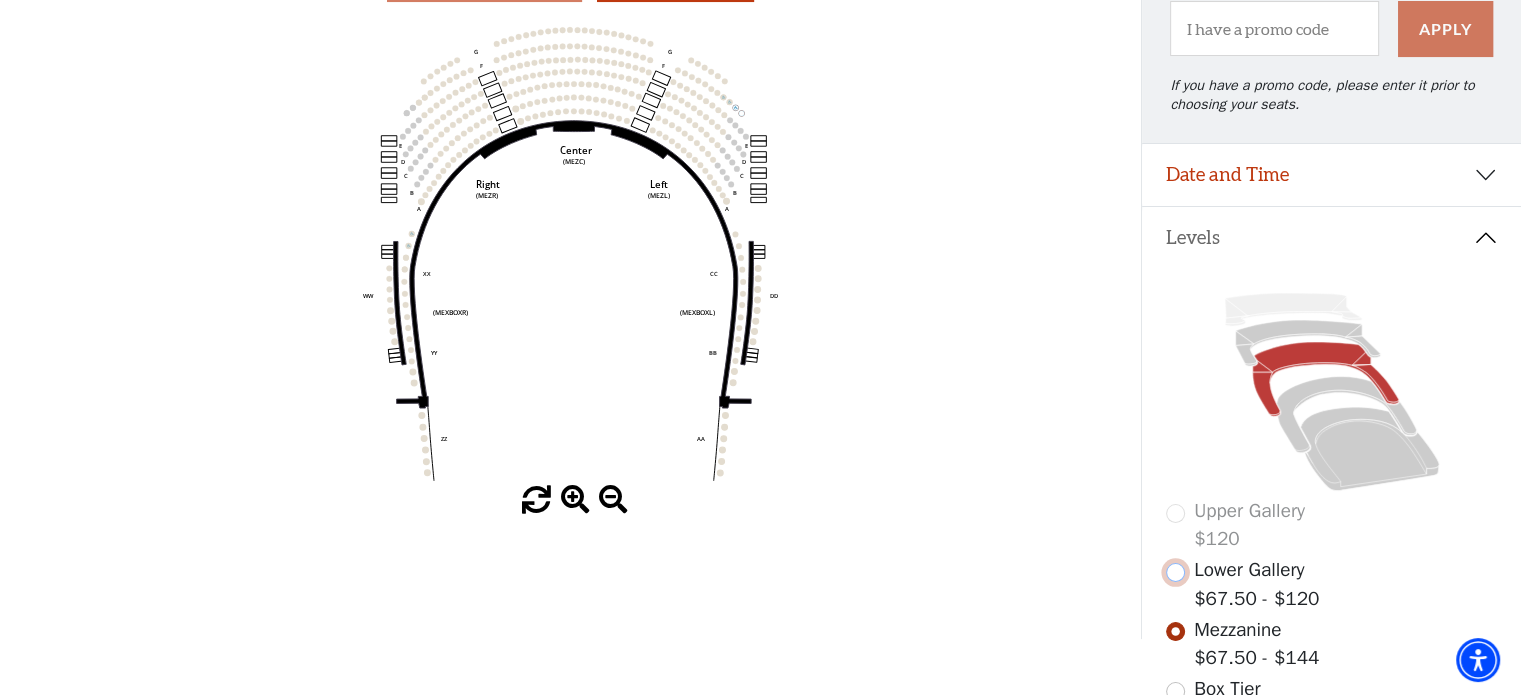 click at bounding box center (1175, 572) 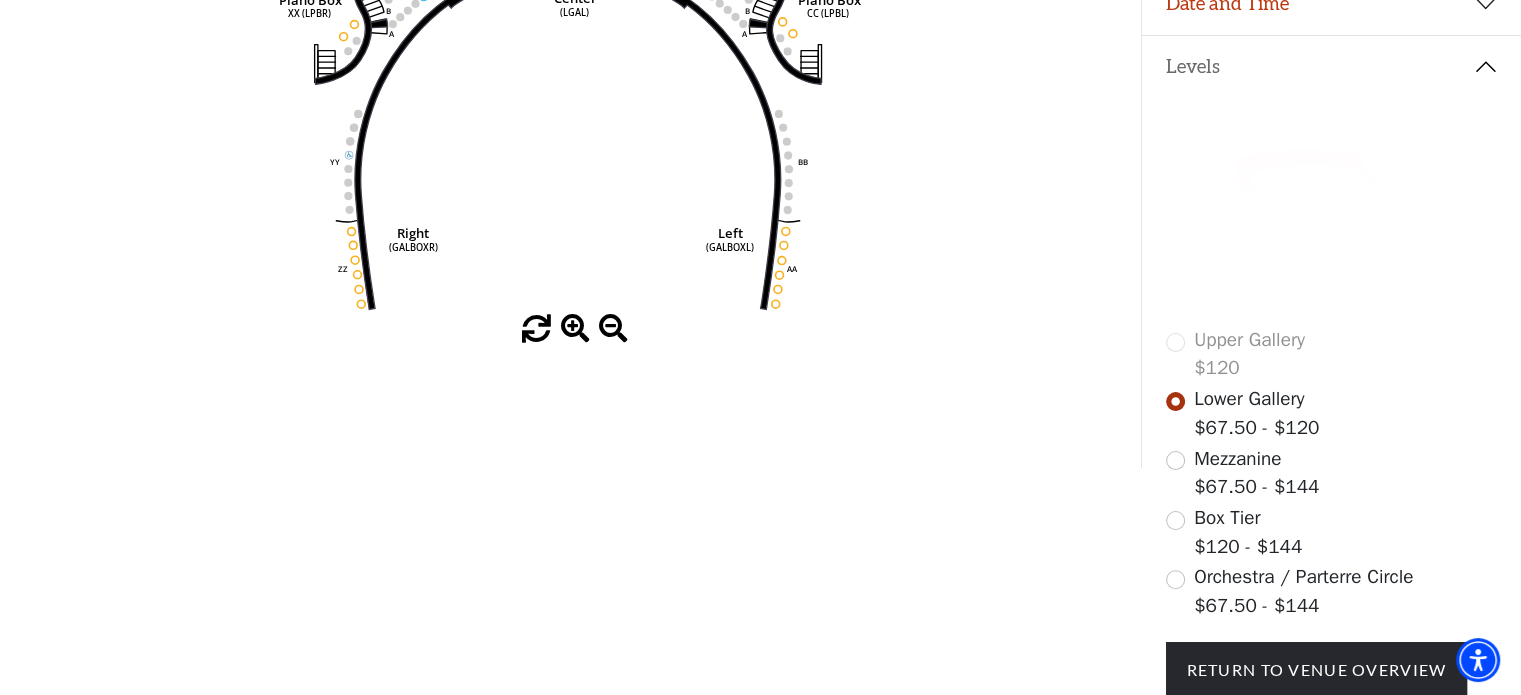 scroll, scrollTop: 544, scrollLeft: 0, axis: vertical 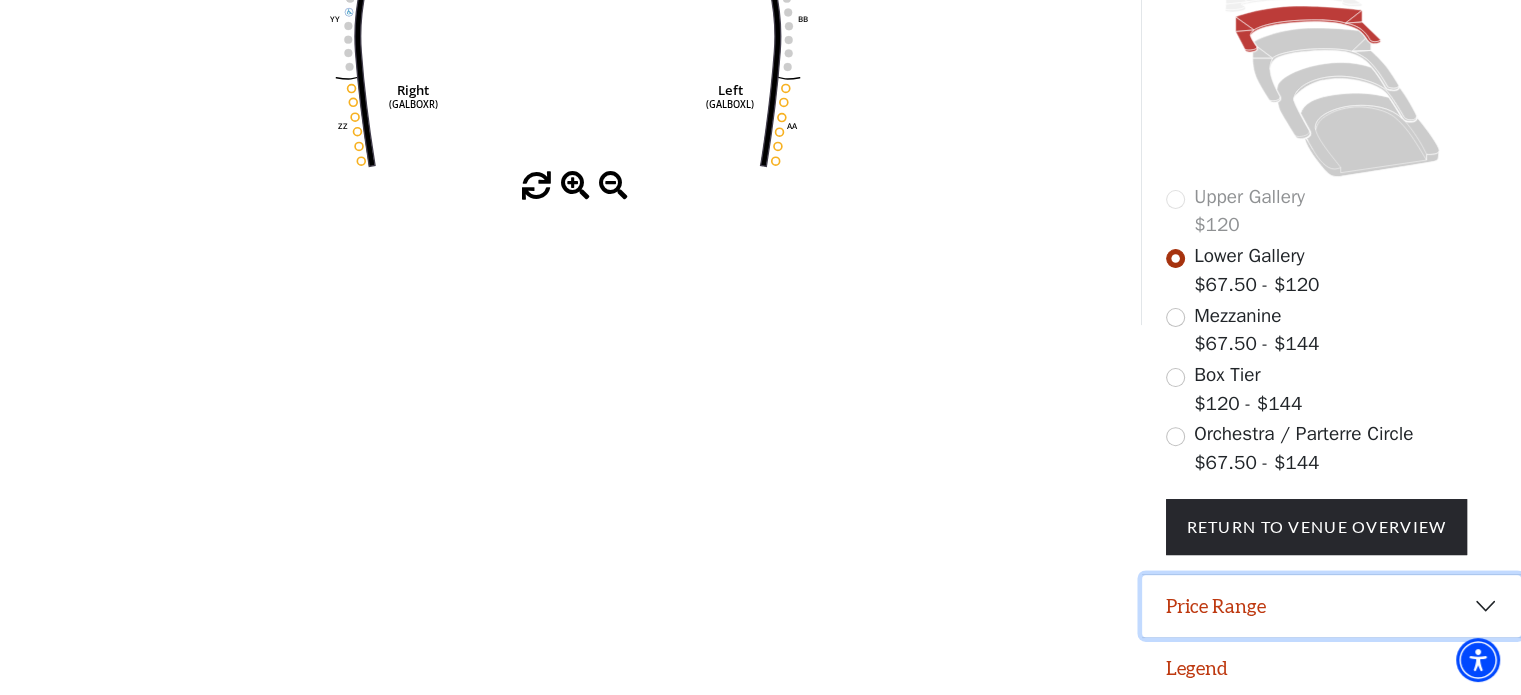 click on "Price Range" at bounding box center [1331, 606] 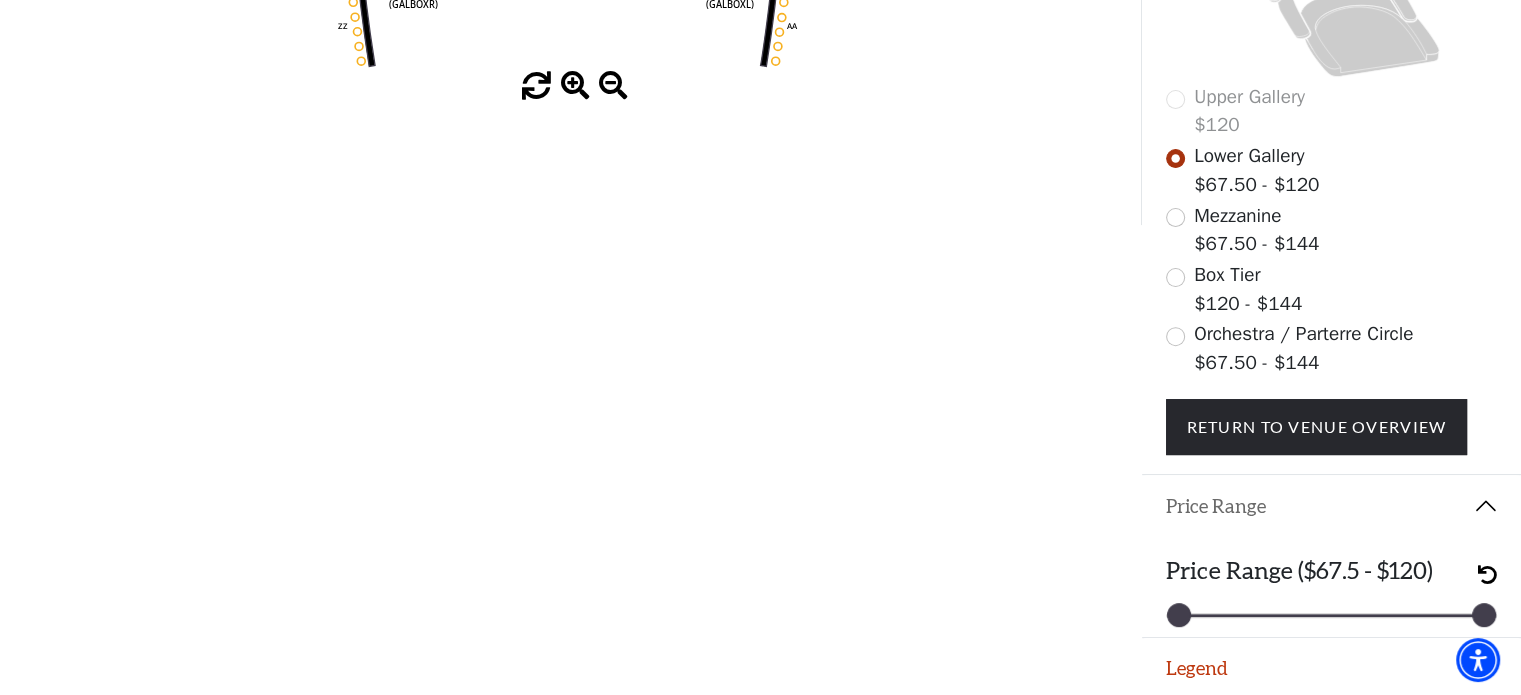scroll, scrollTop: 644, scrollLeft: 0, axis: vertical 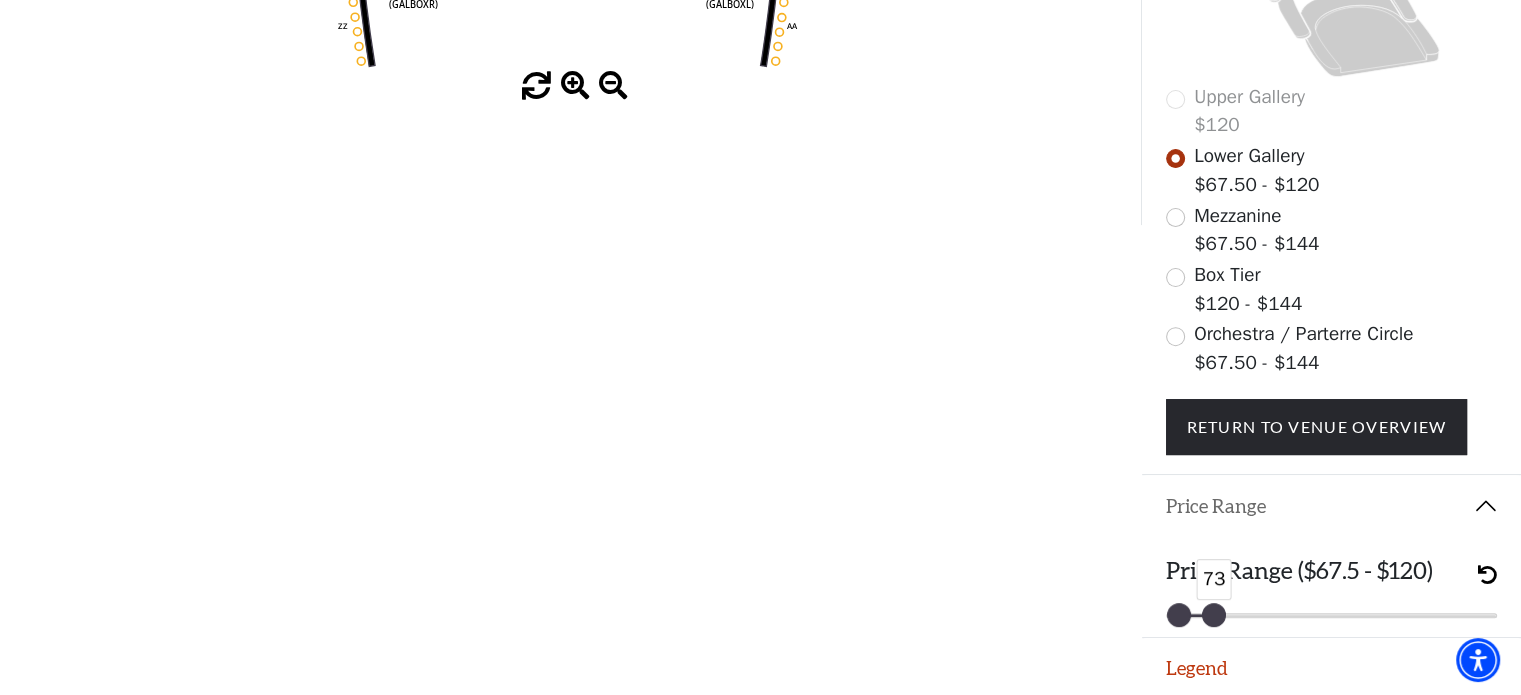 drag, startPoint x: 1480, startPoint y: 604, endPoint x: 1208, endPoint y: 644, distance: 274.92545 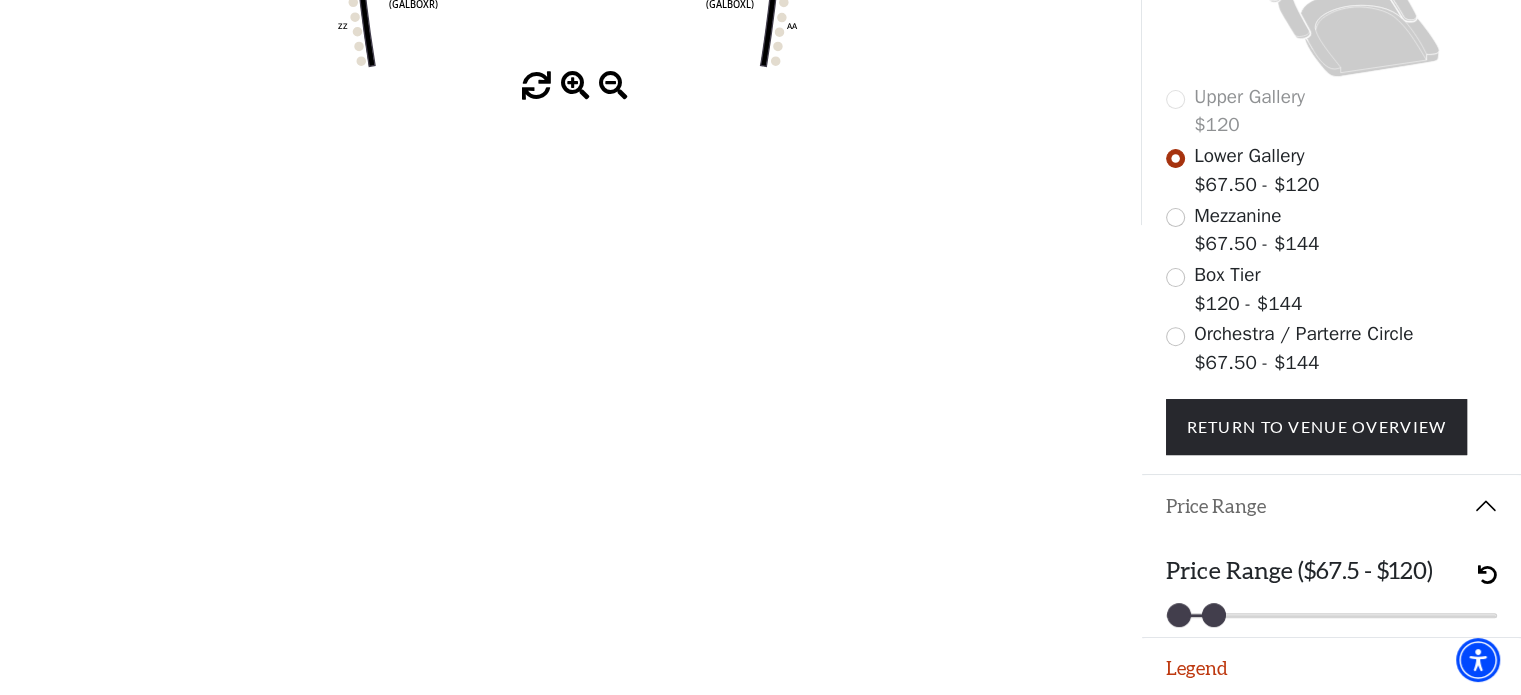 click on "Skip to main content Enable accessibility for low vision Open the accessibility menu
*{
pointer-events: fill;
}
& Juliet   Your Tickets       Filters     Choose Your Own Seats
Sunday, November 16 at 1:30 PM,
Bass Performance Hall
Filters / Cart" 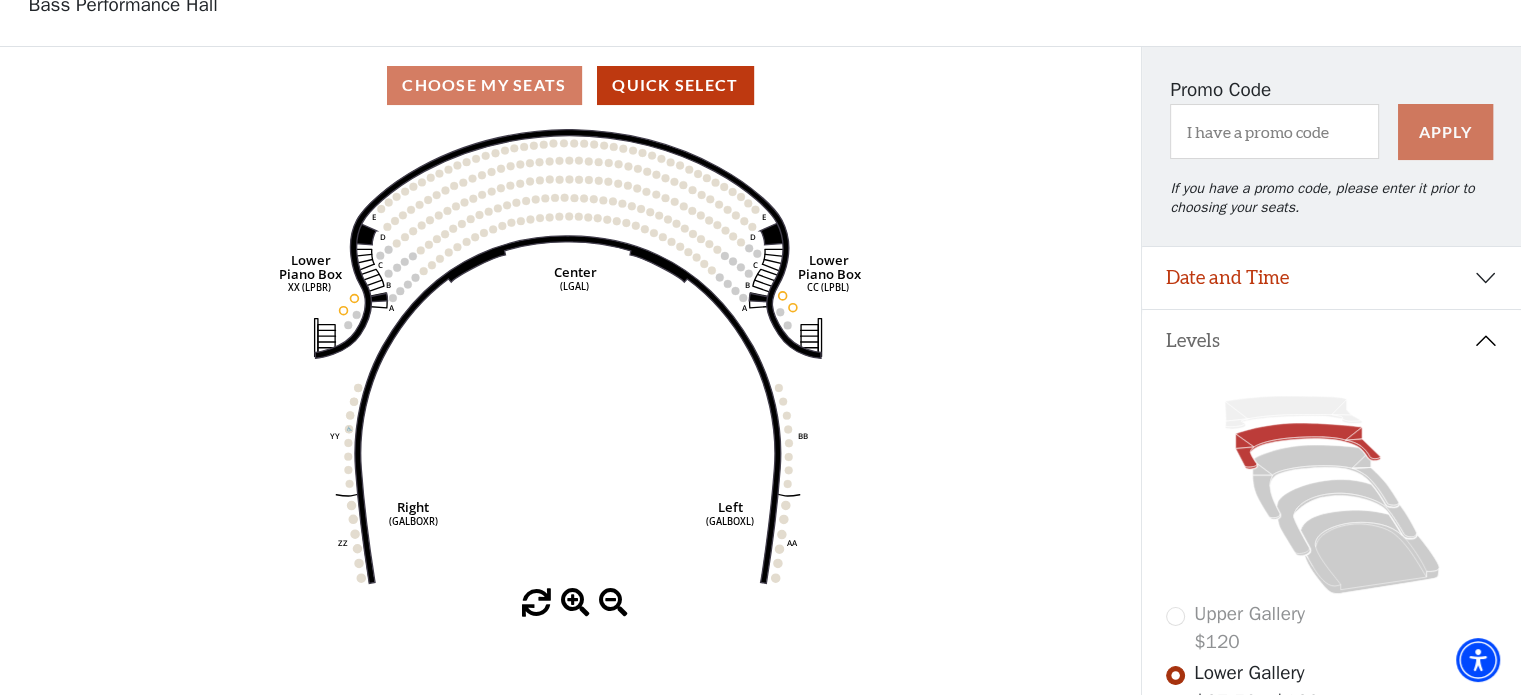 scroll, scrollTop: 128, scrollLeft: 0, axis: vertical 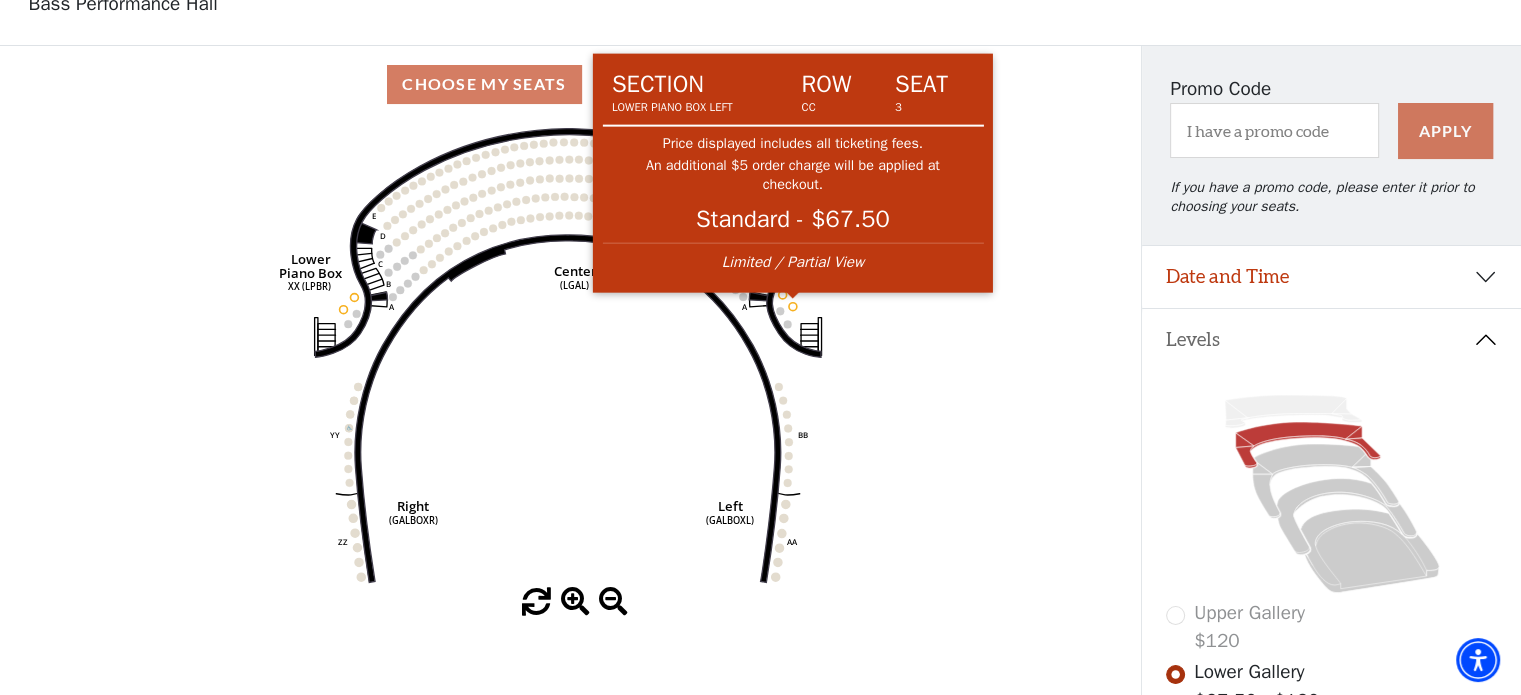 click 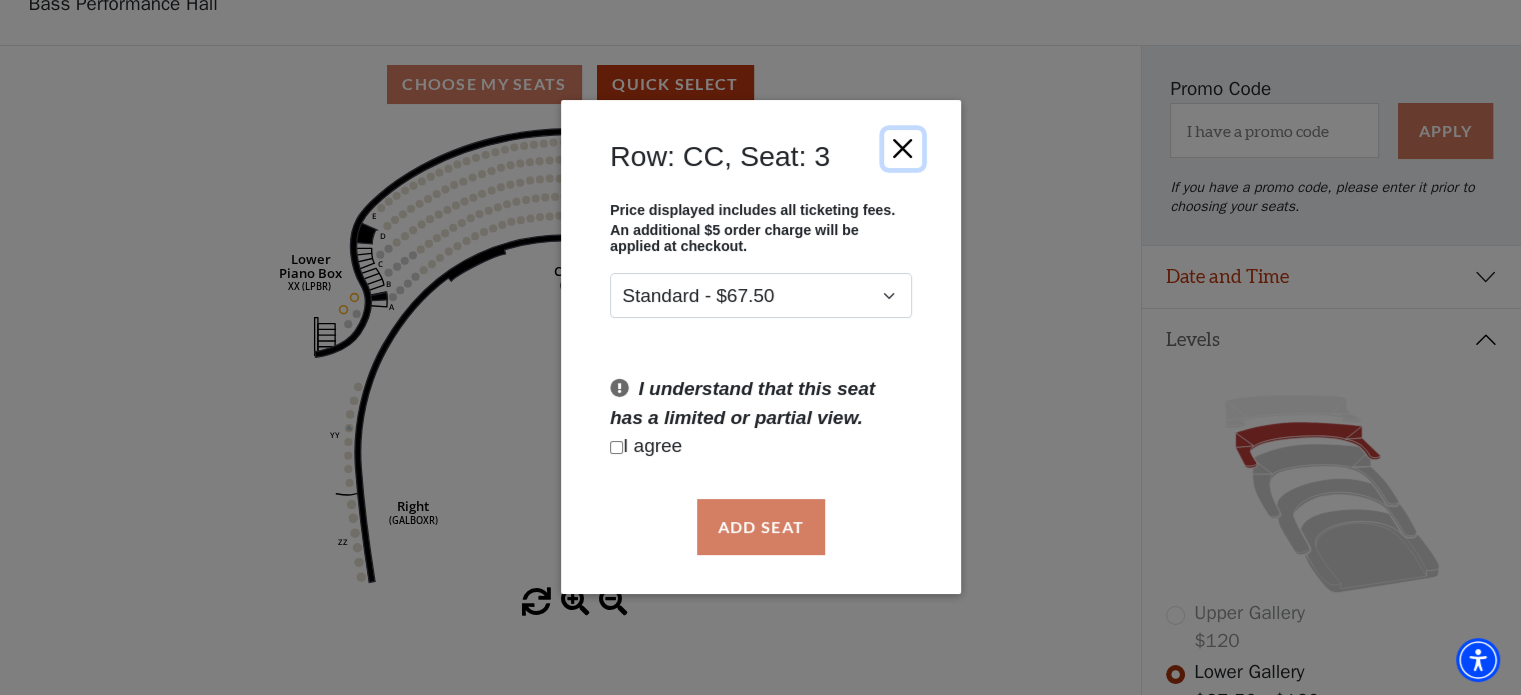 click at bounding box center (902, 149) 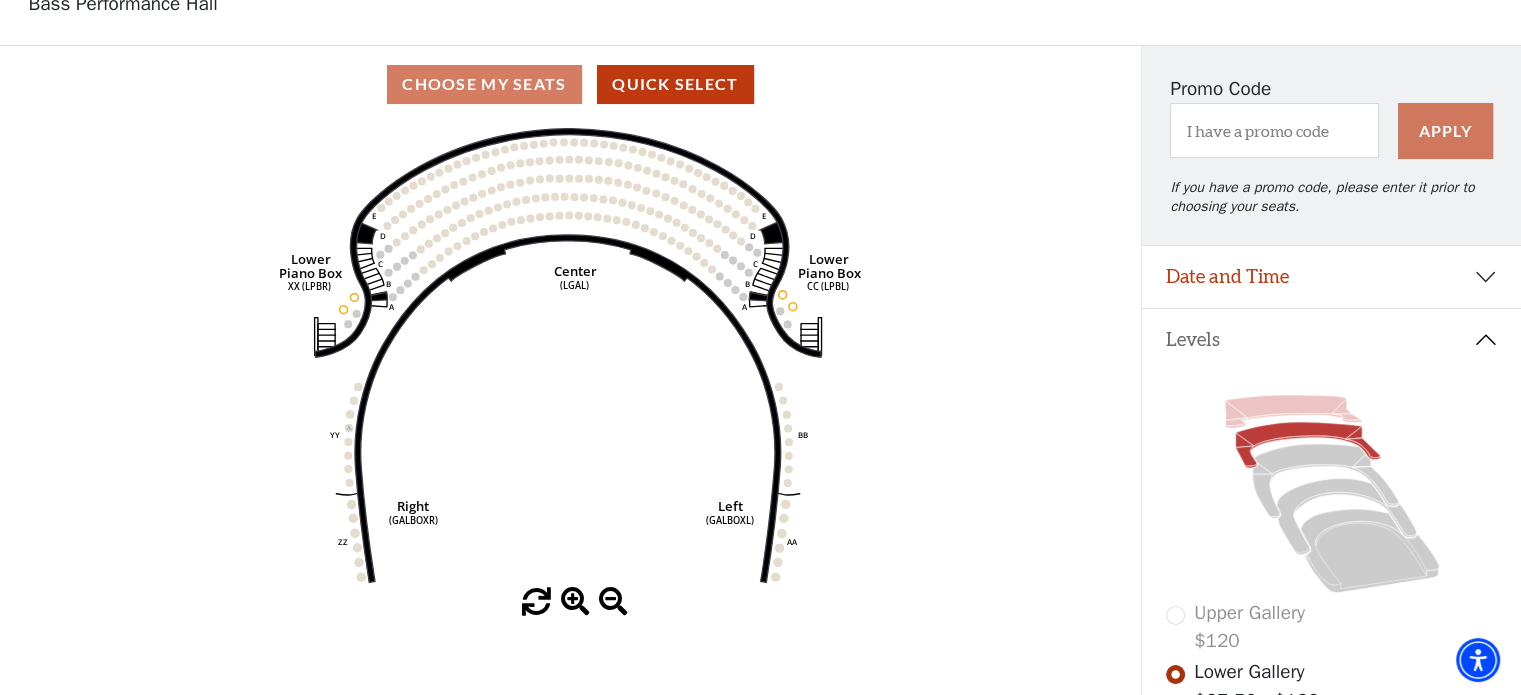 click 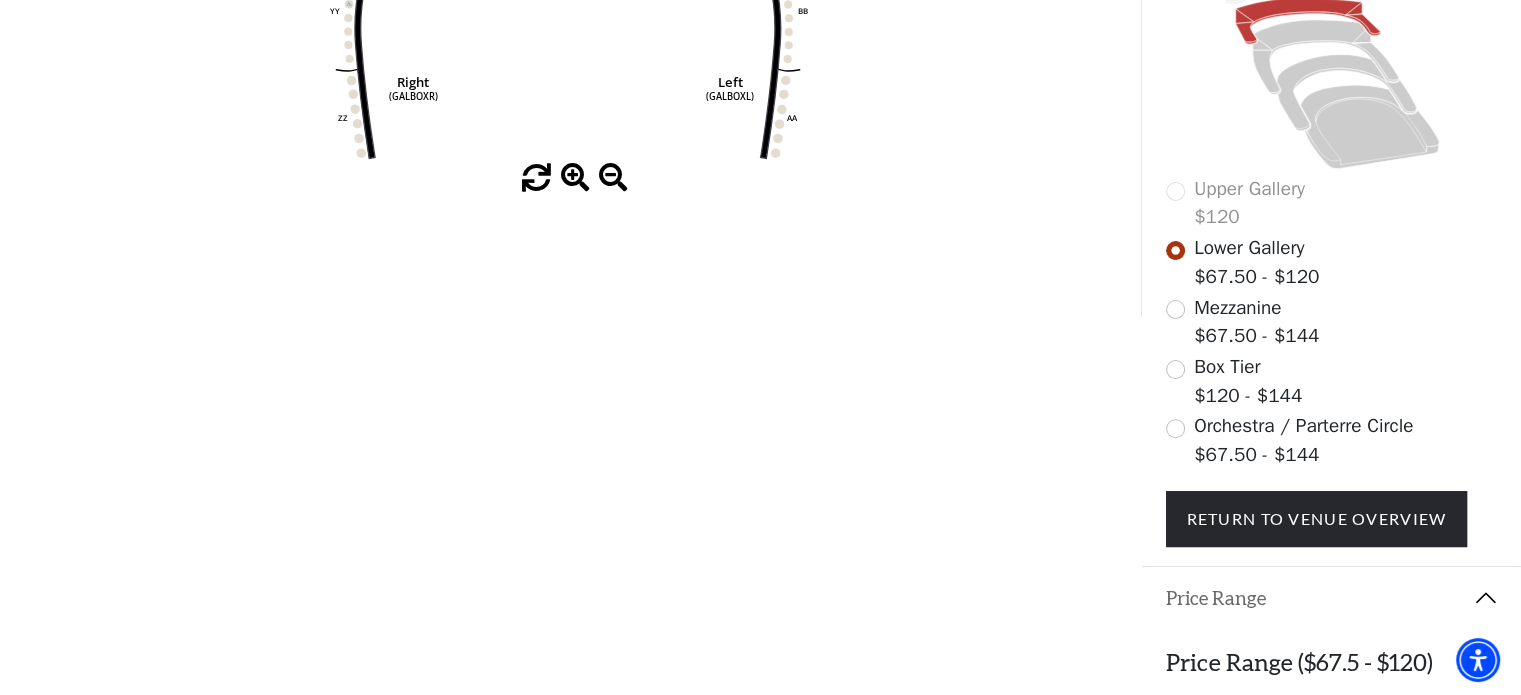 scroll, scrollTop: 644, scrollLeft: 0, axis: vertical 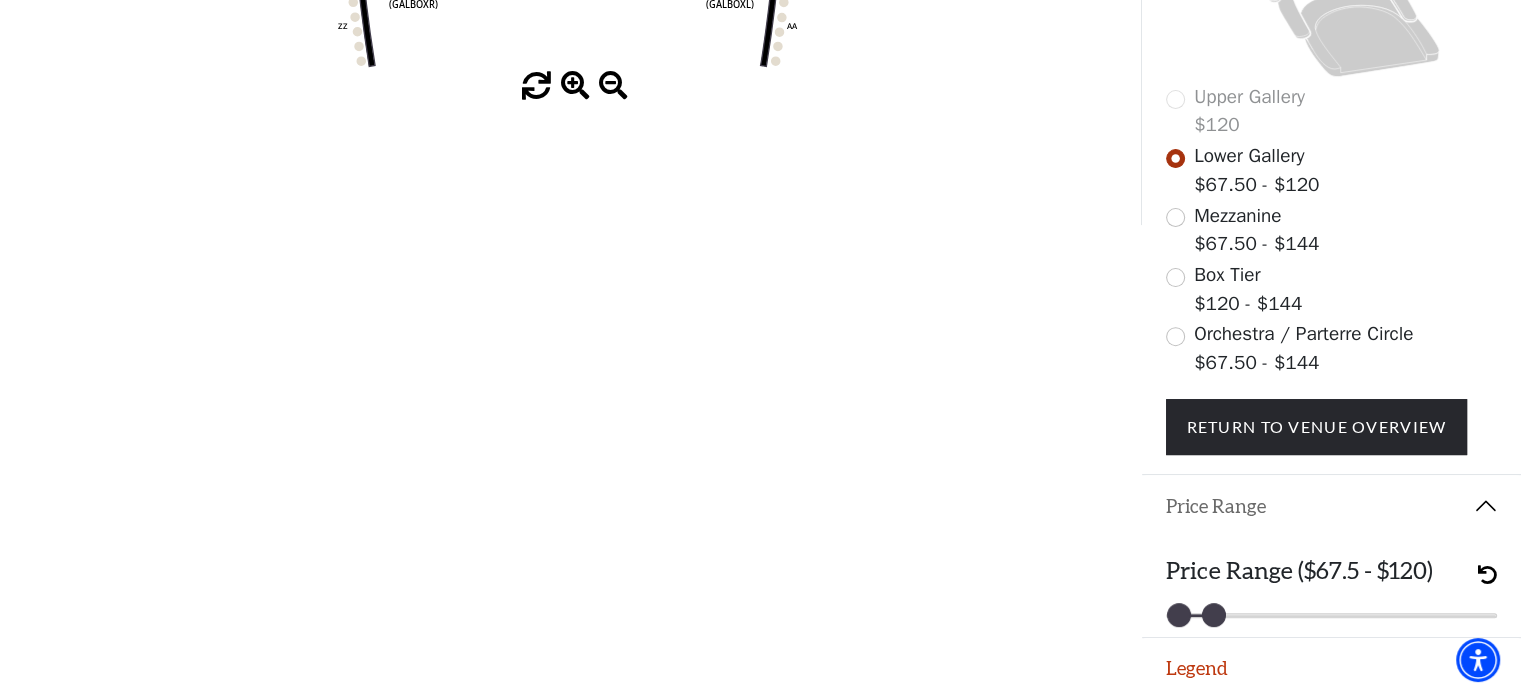 click at bounding box center [1487, 574] 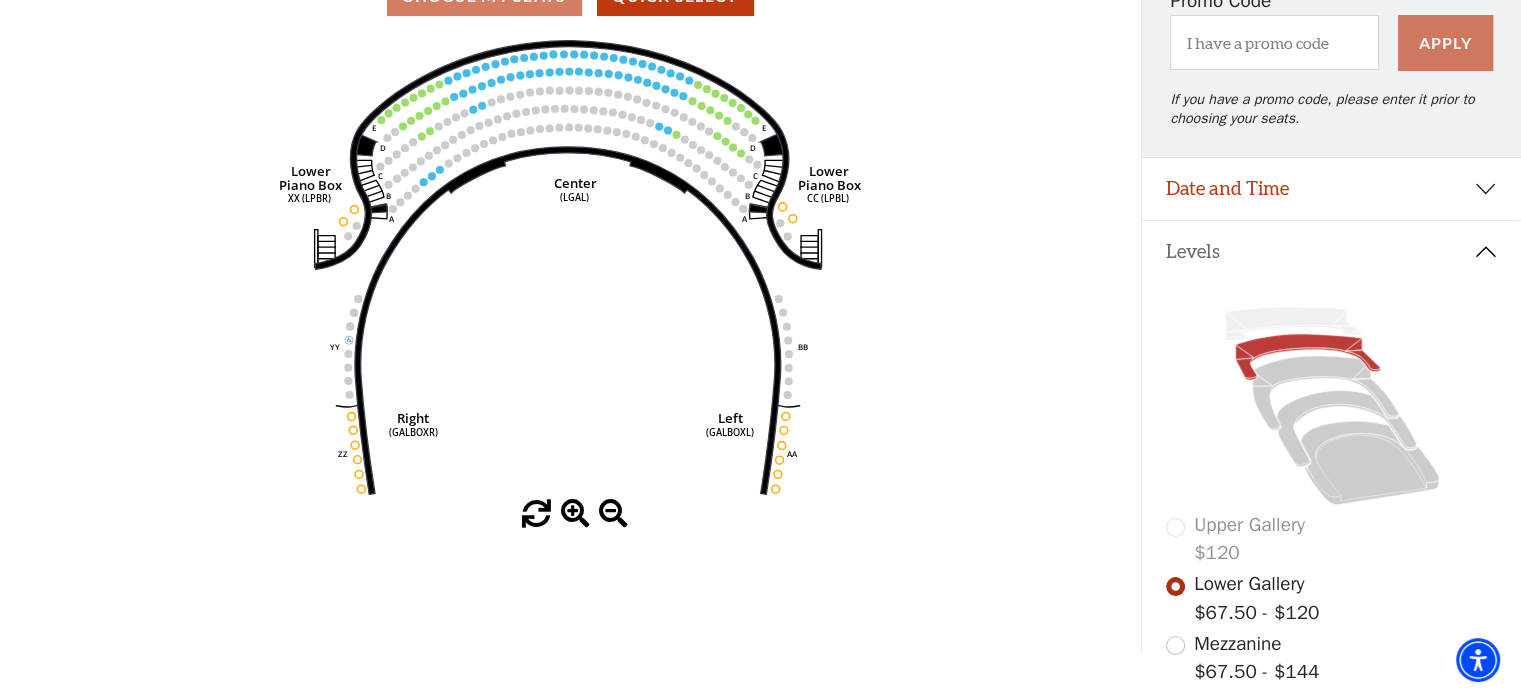 scroll, scrollTop: 219, scrollLeft: 0, axis: vertical 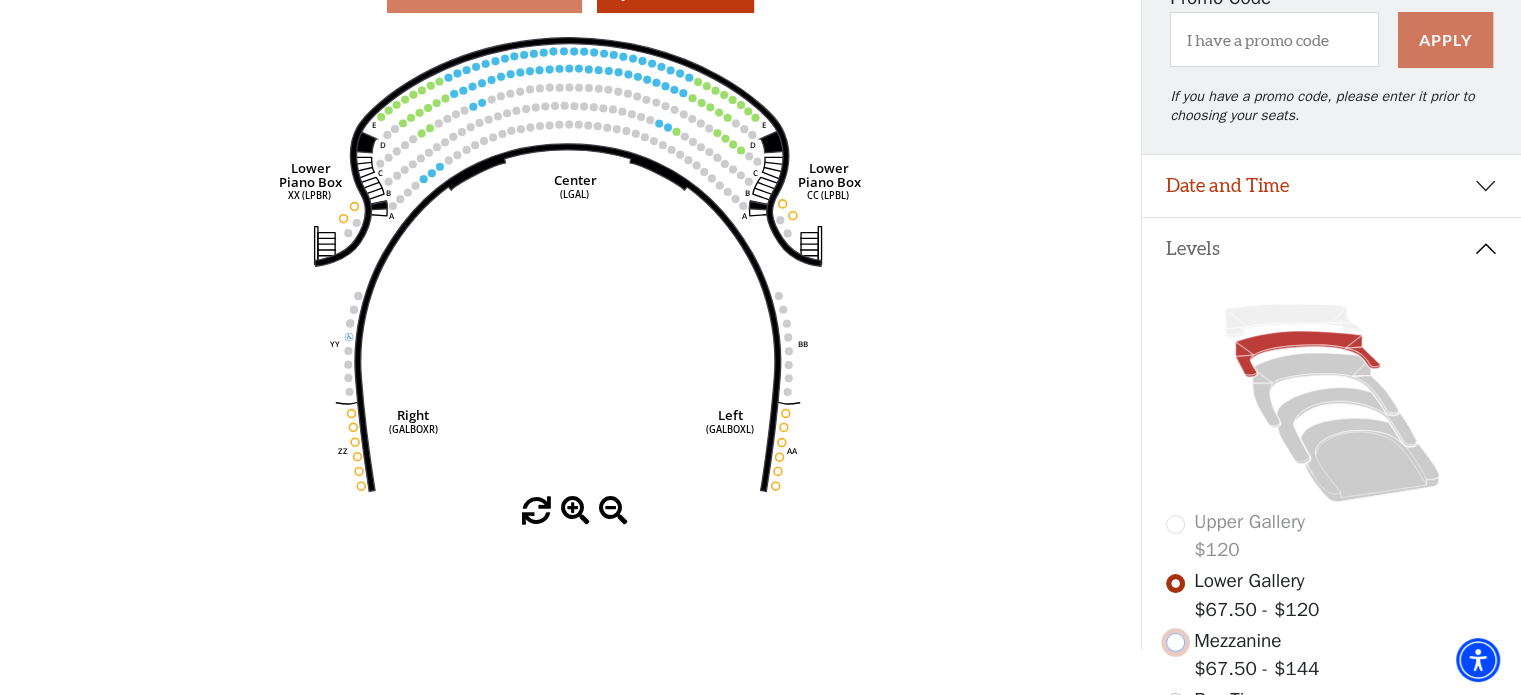 click at bounding box center [1175, 642] 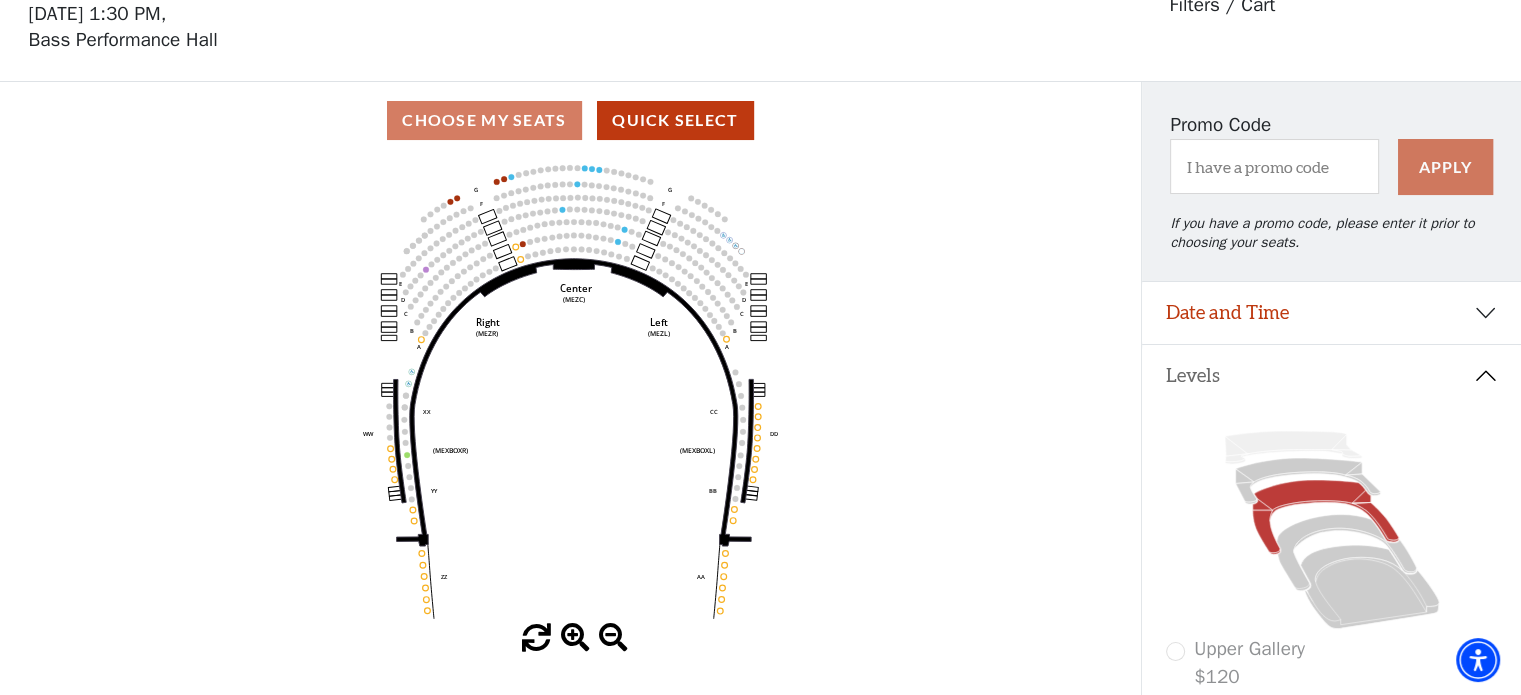 scroll, scrollTop: 92, scrollLeft: 0, axis: vertical 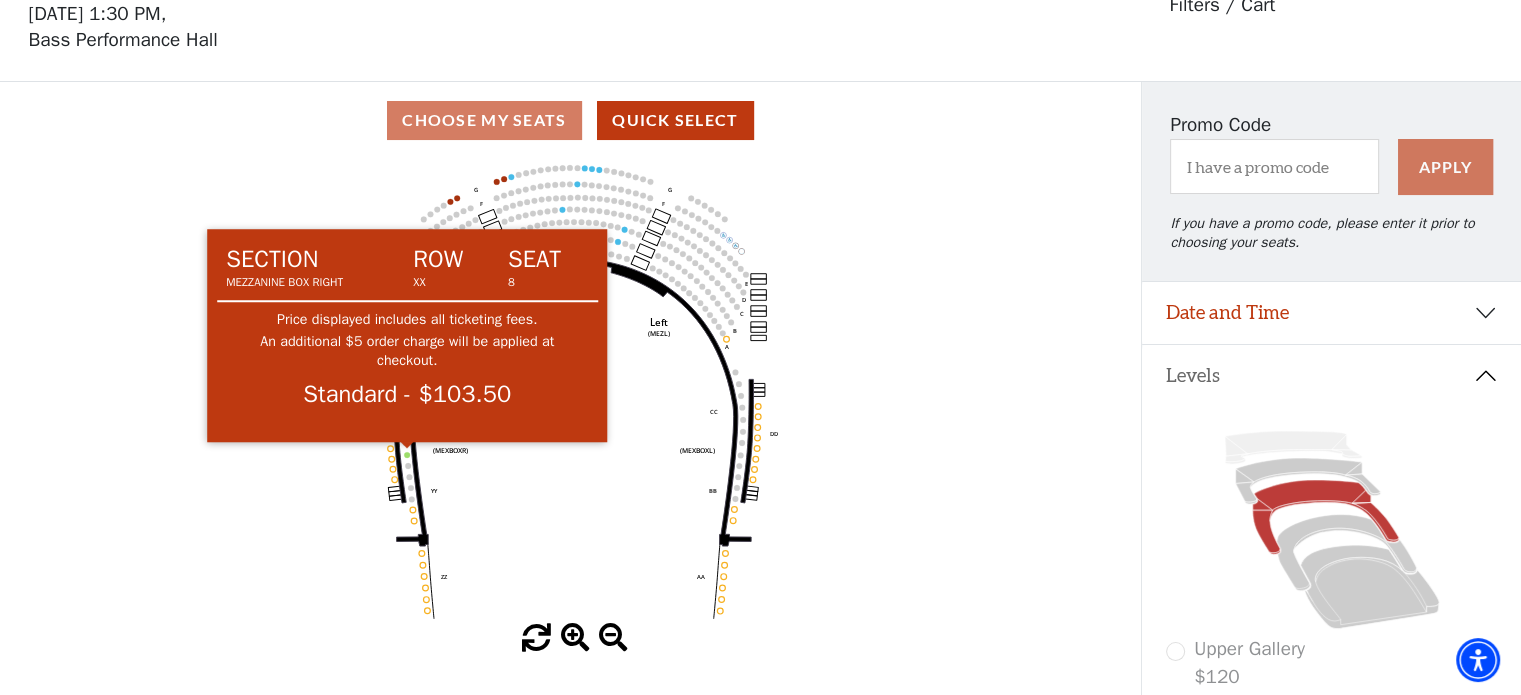 click 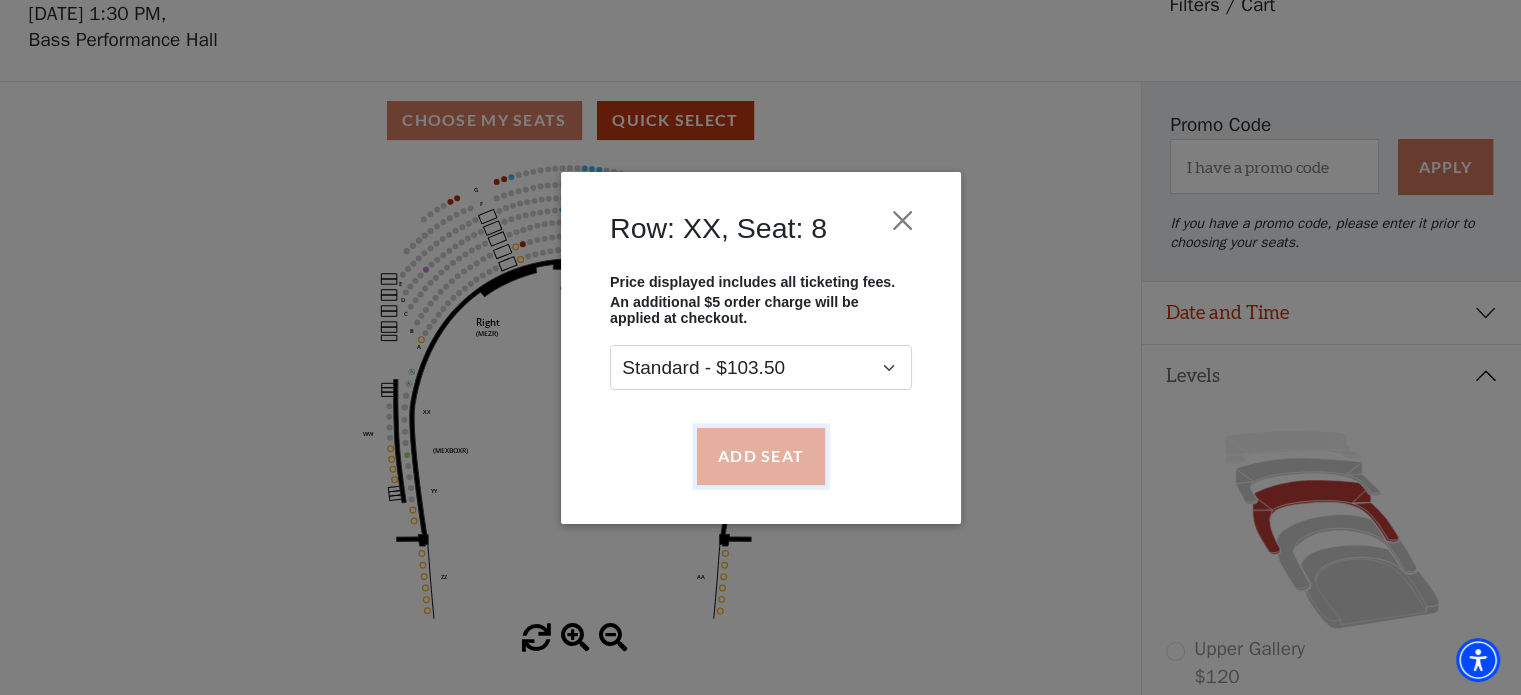 click on "Add Seat" at bounding box center (760, 456) 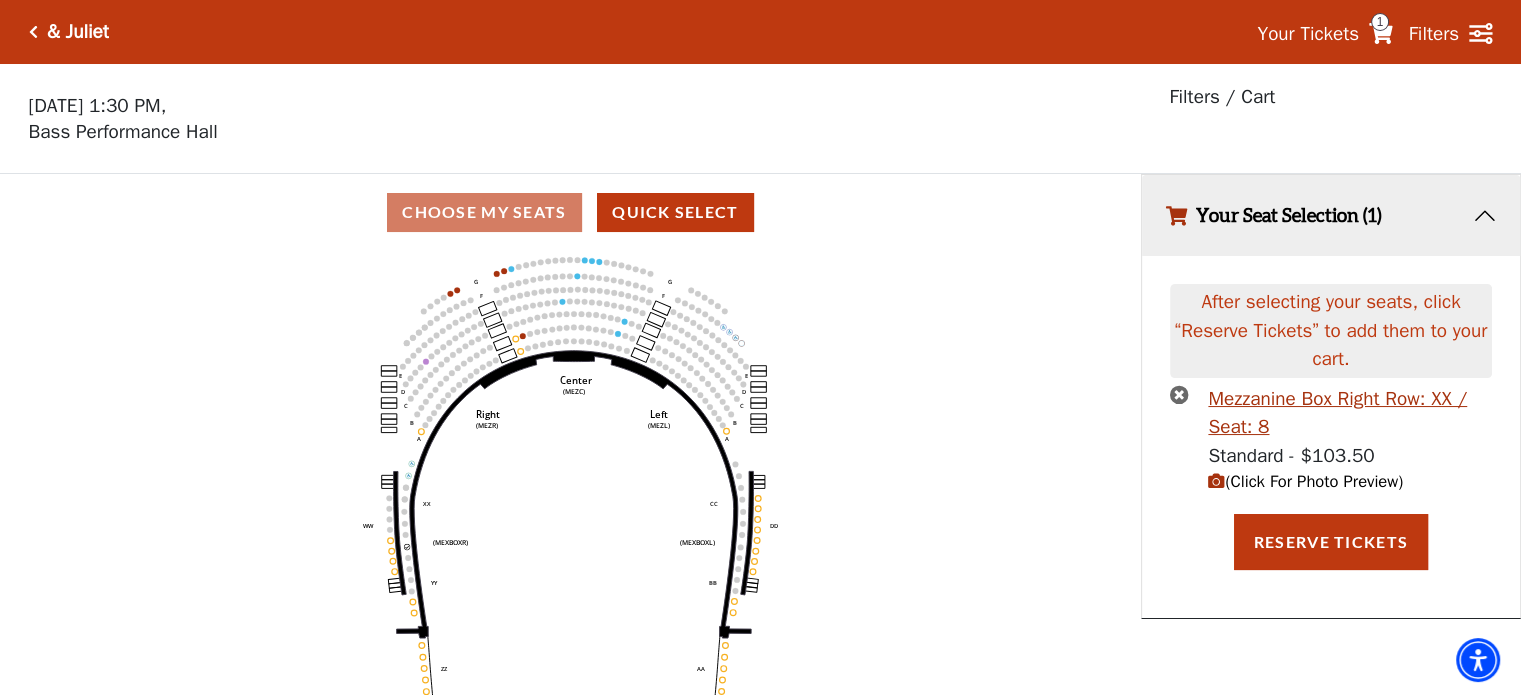 scroll, scrollTop: 48, scrollLeft: 0, axis: vertical 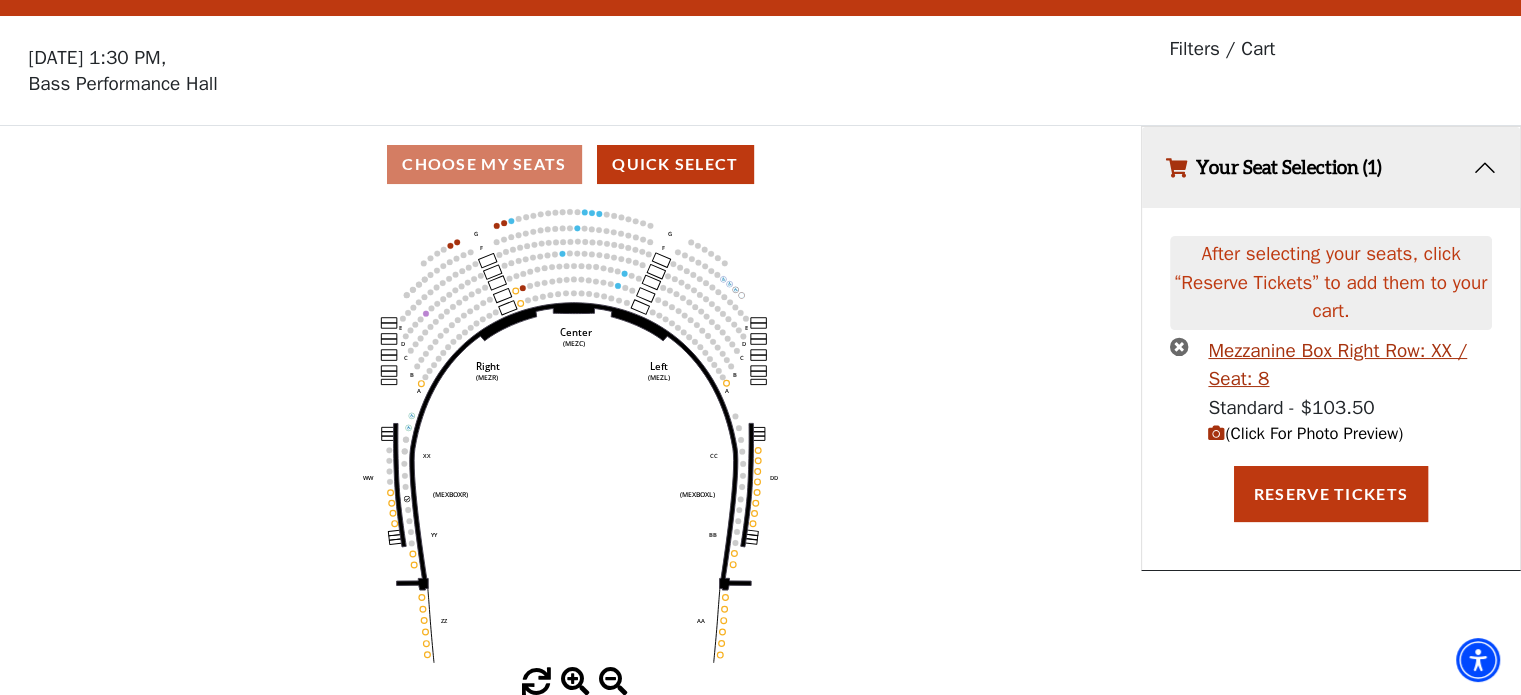 click at bounding box center [1179, 346] 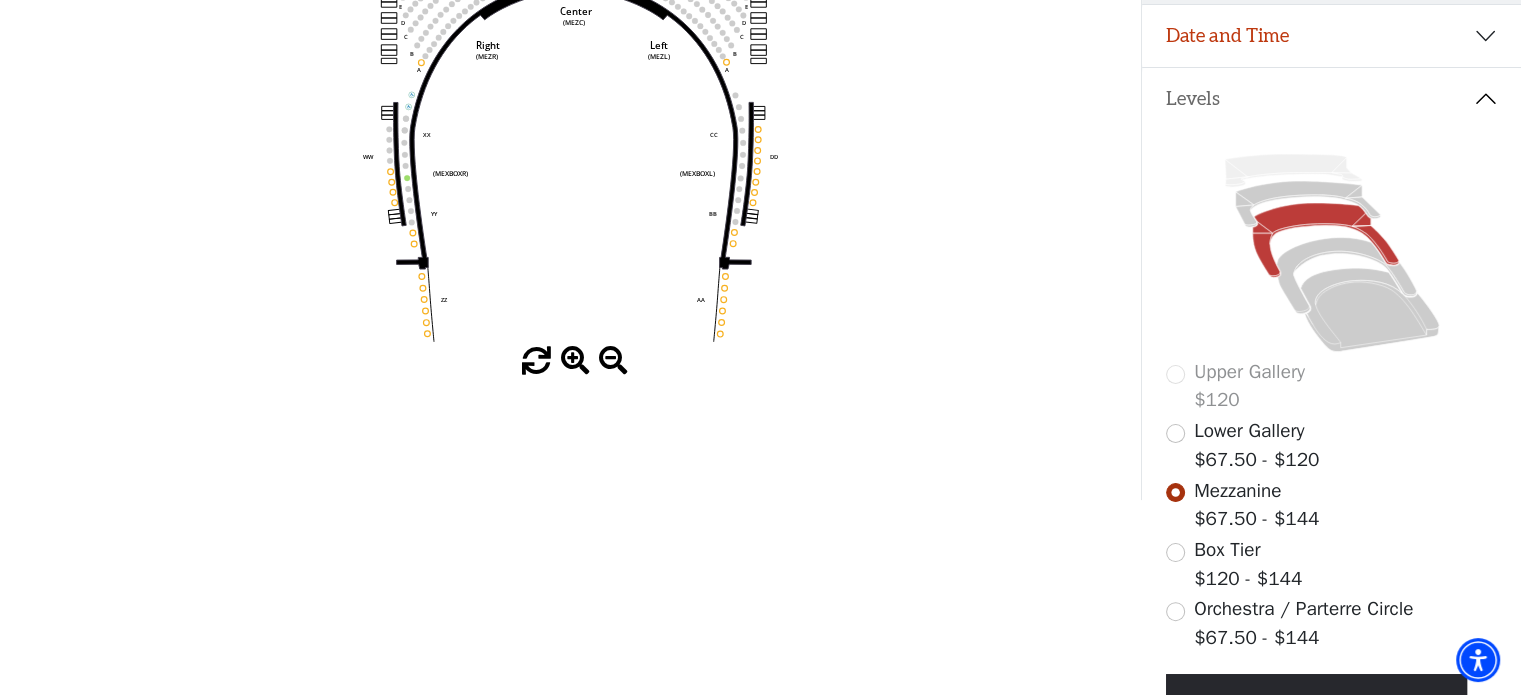 scroll, scrollTop: 370, scrollLeft: 0, axis: vertical 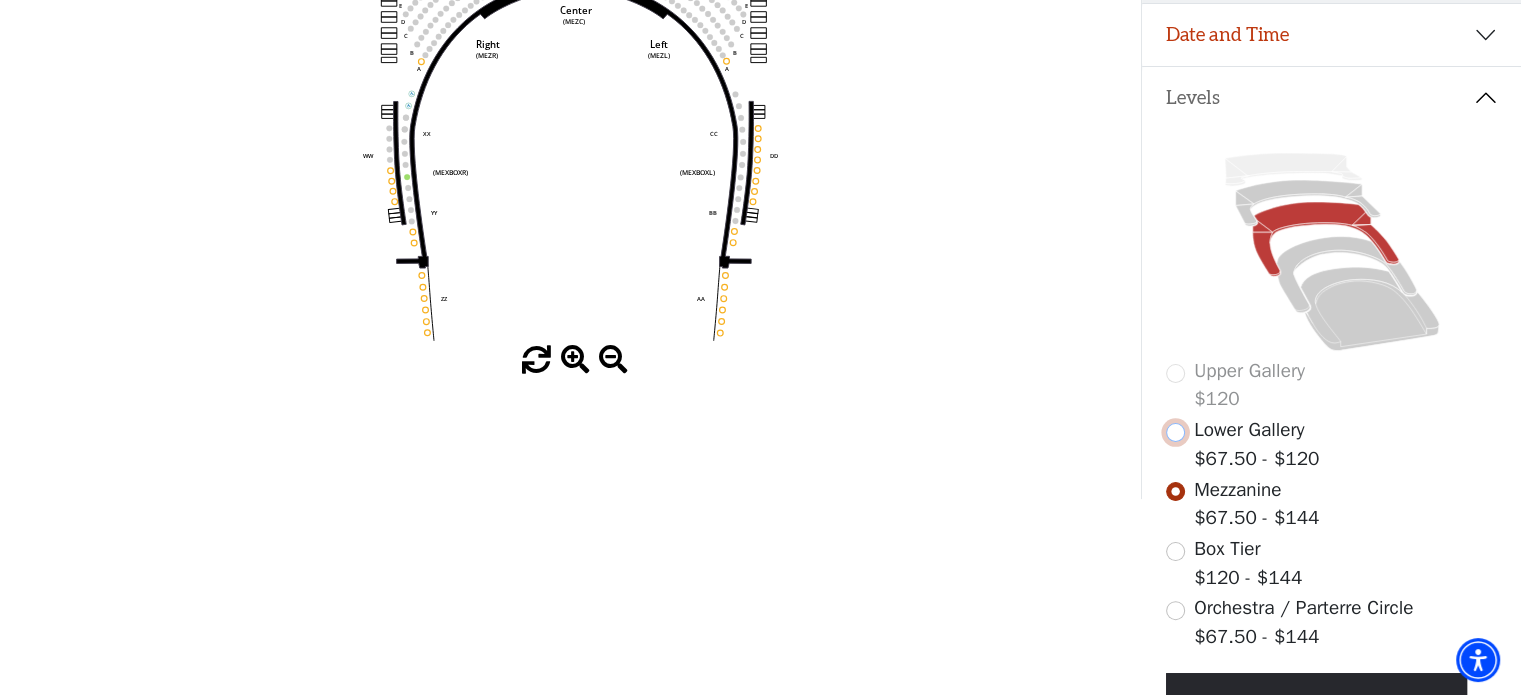 click at bounding box center (1175, 432) 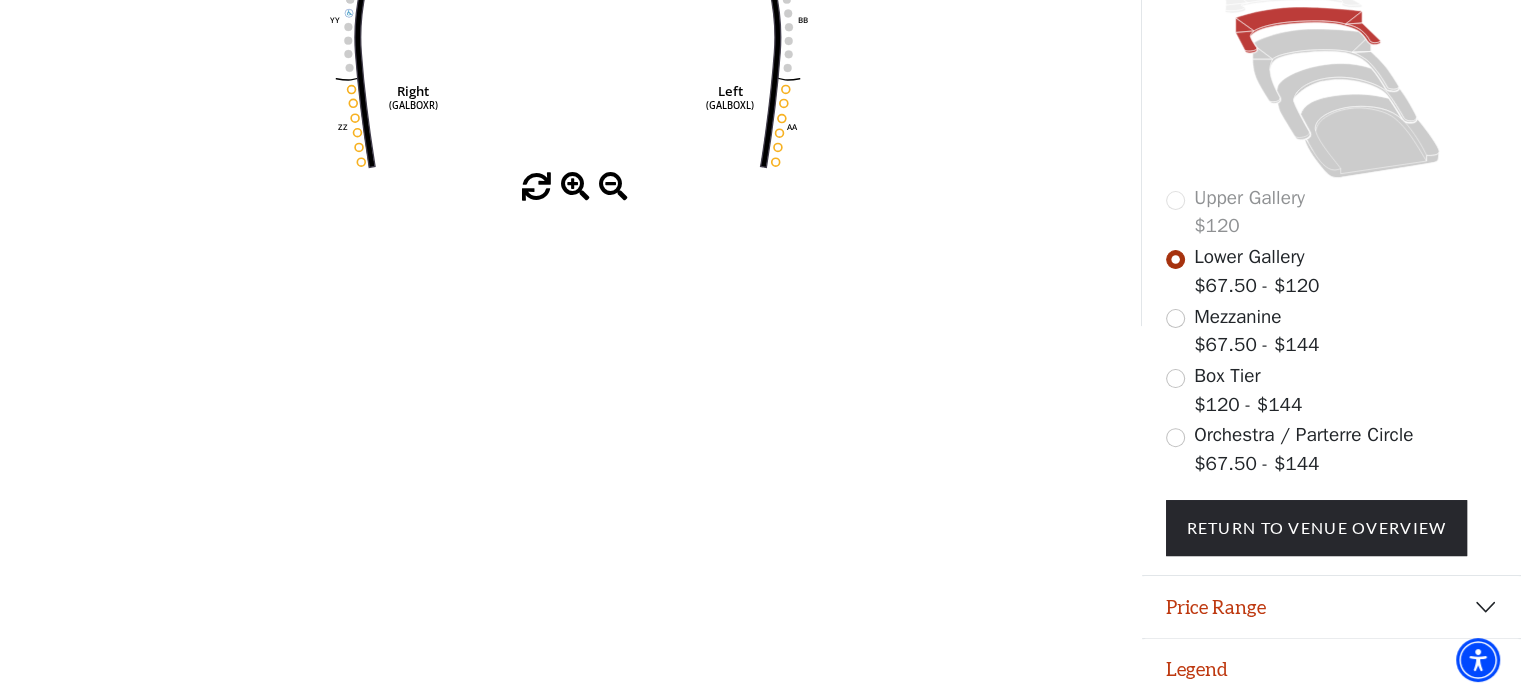 scroll, scrollTop: 544, scrollLeft: 0, axis: vertical 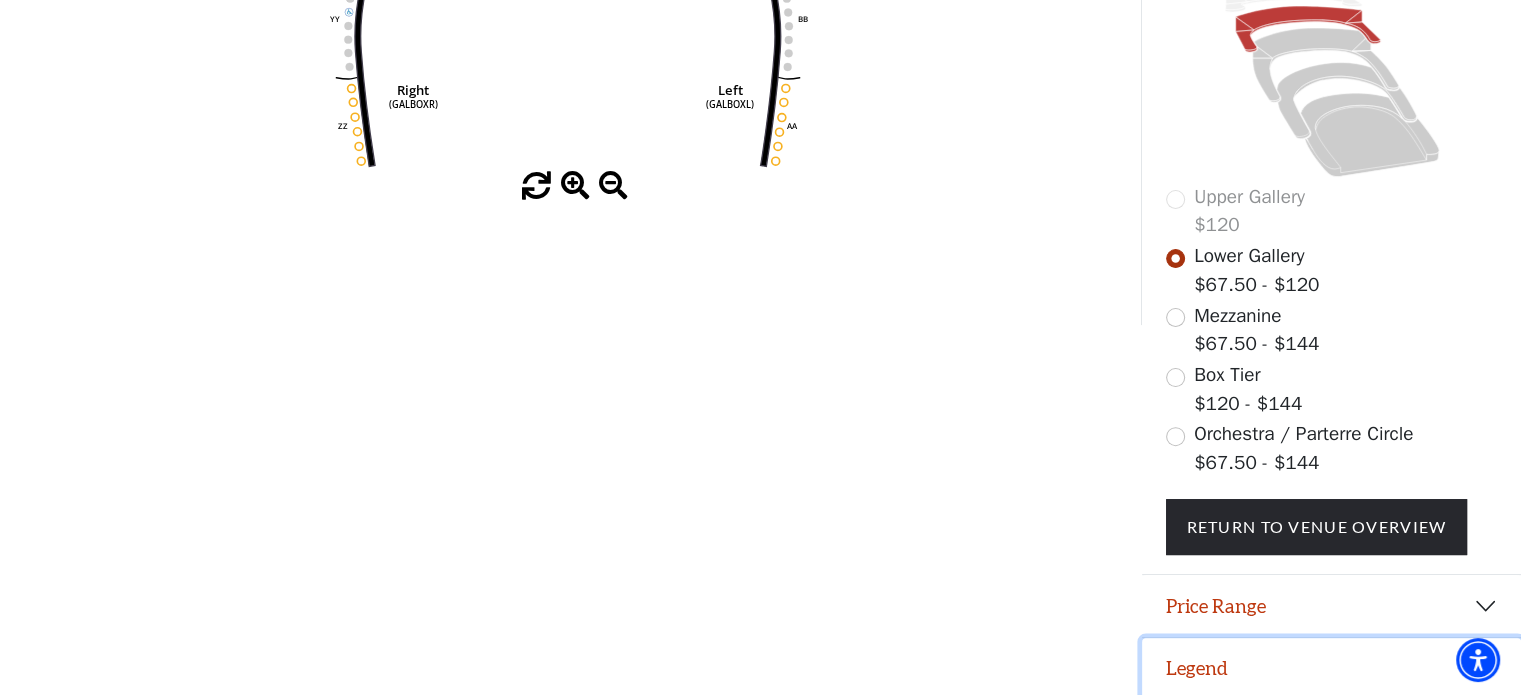 click on "Legend" at bounding box center [1331, 669] 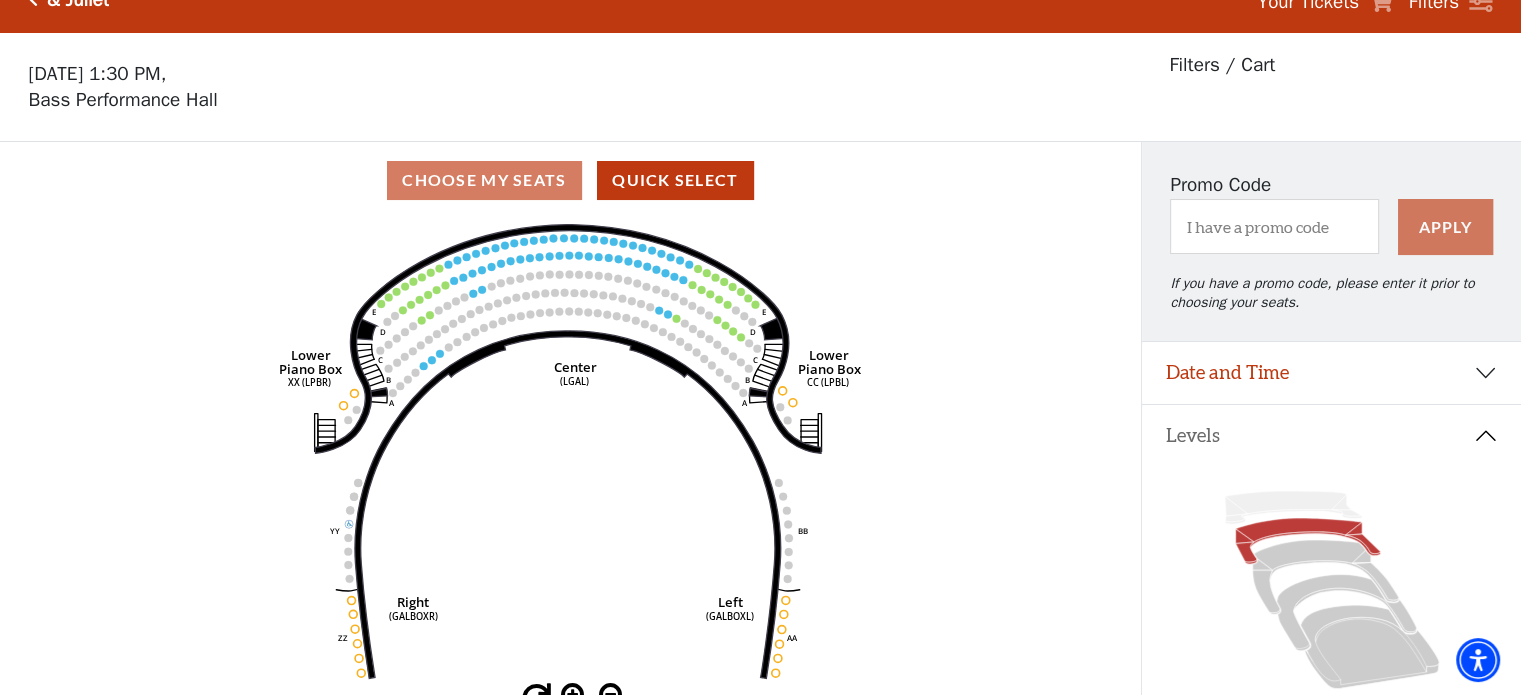 scroll, scrollTop: 0, scrollLeft: 0, axis: both 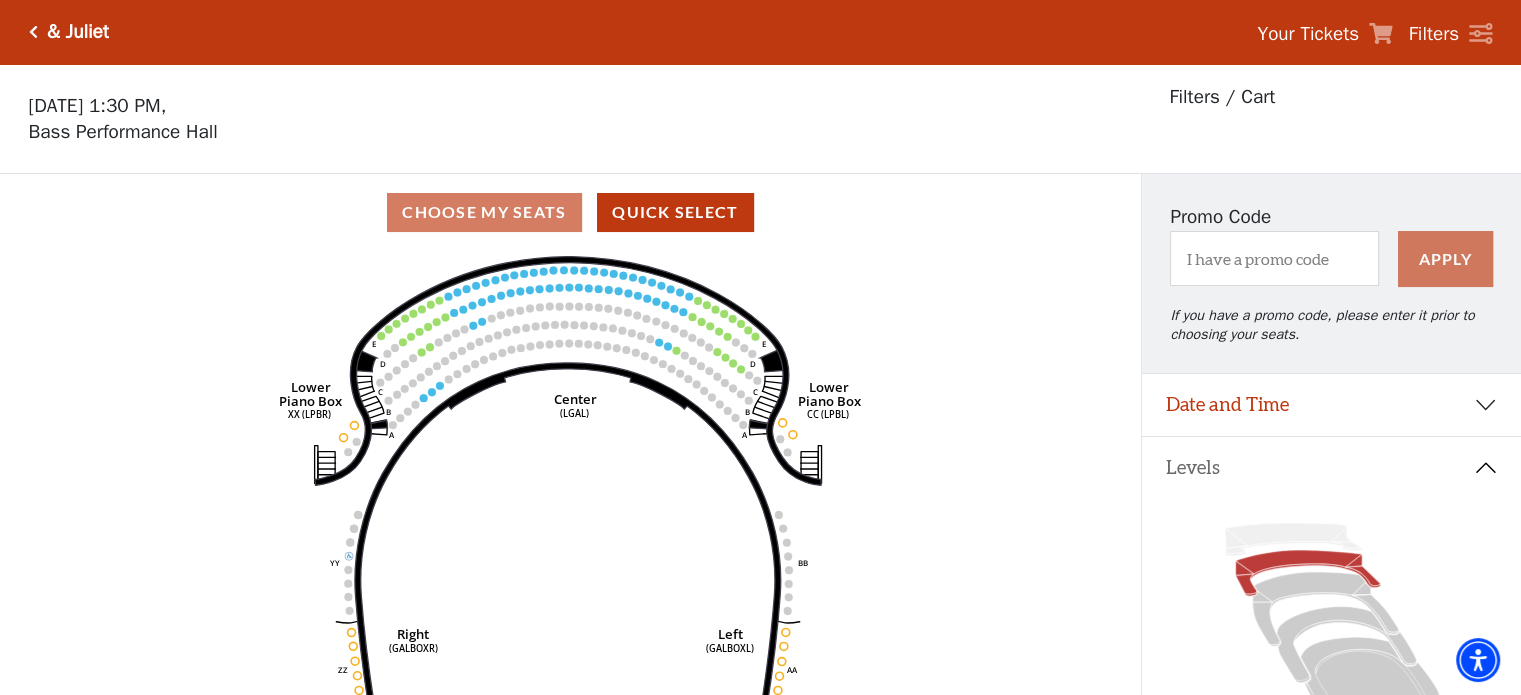click at bounding box center (33, 32) 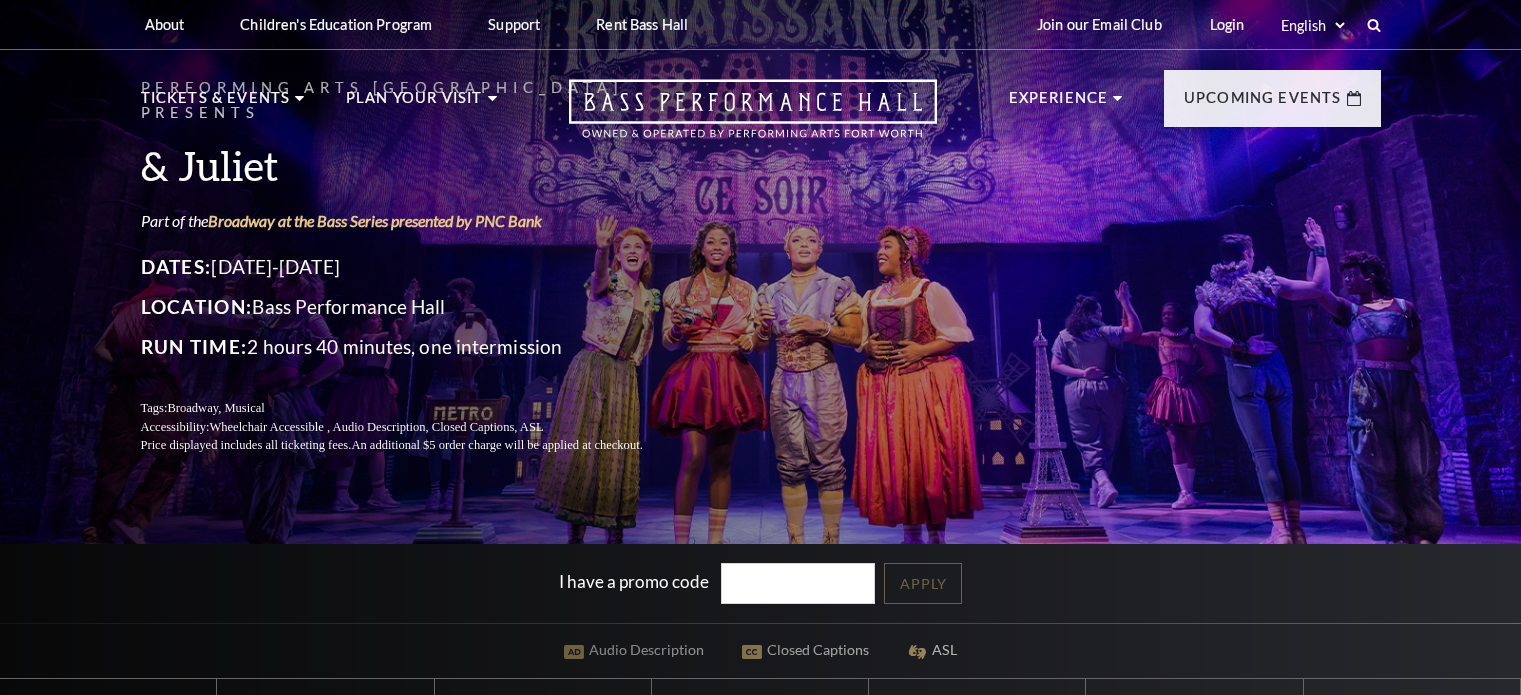 scroll, scrollTop: 0, scrollLeft: 0, axis: both 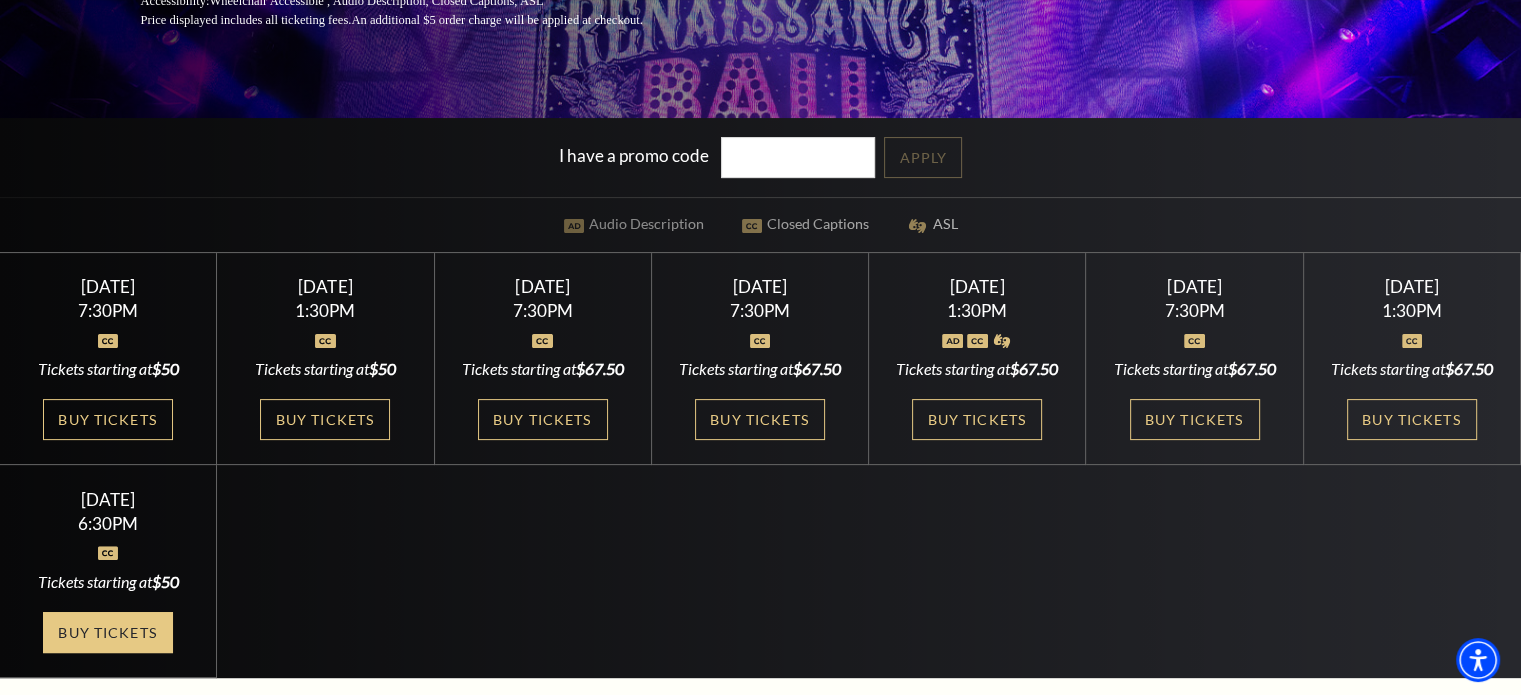 click on "Buy Tickets" at bounding box center (108, 632) 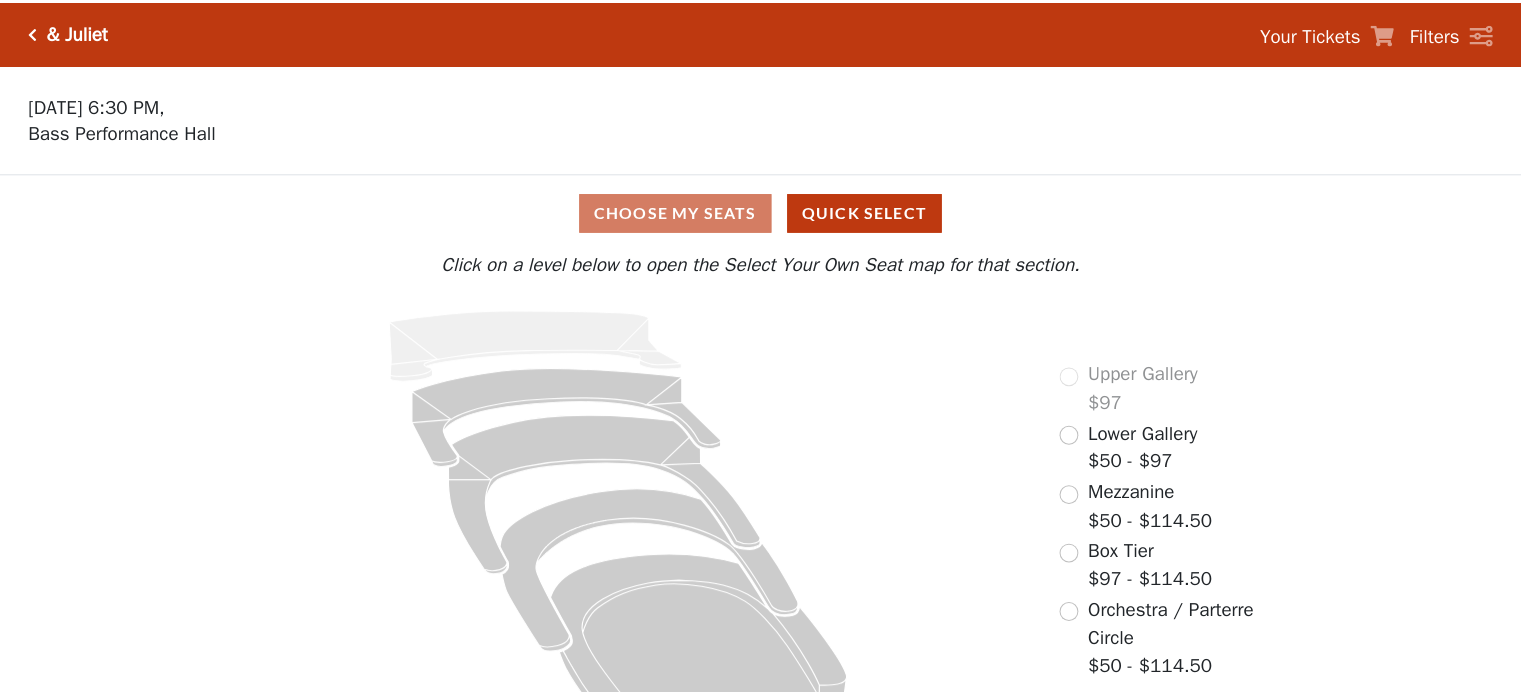 scroll, scrollTop: 0, scrollLeft: 0, axis: both 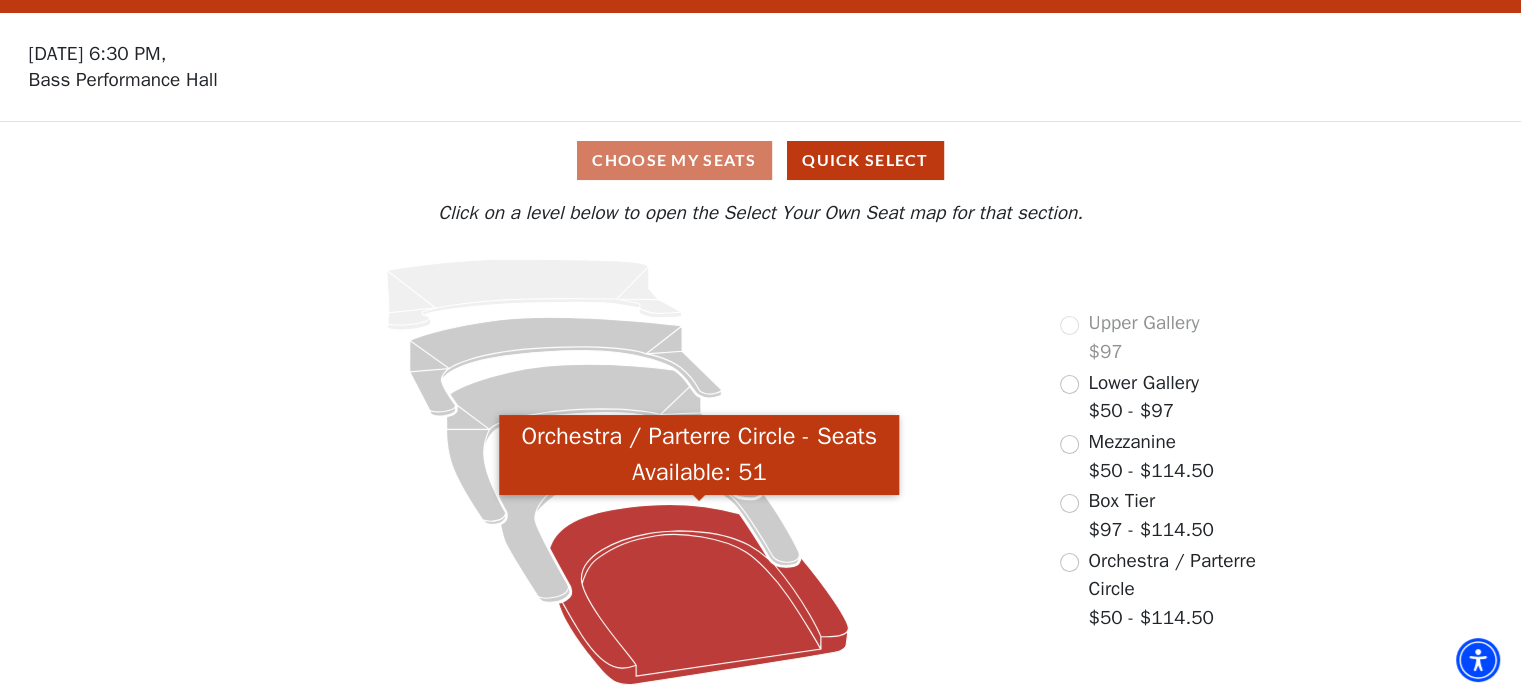 click 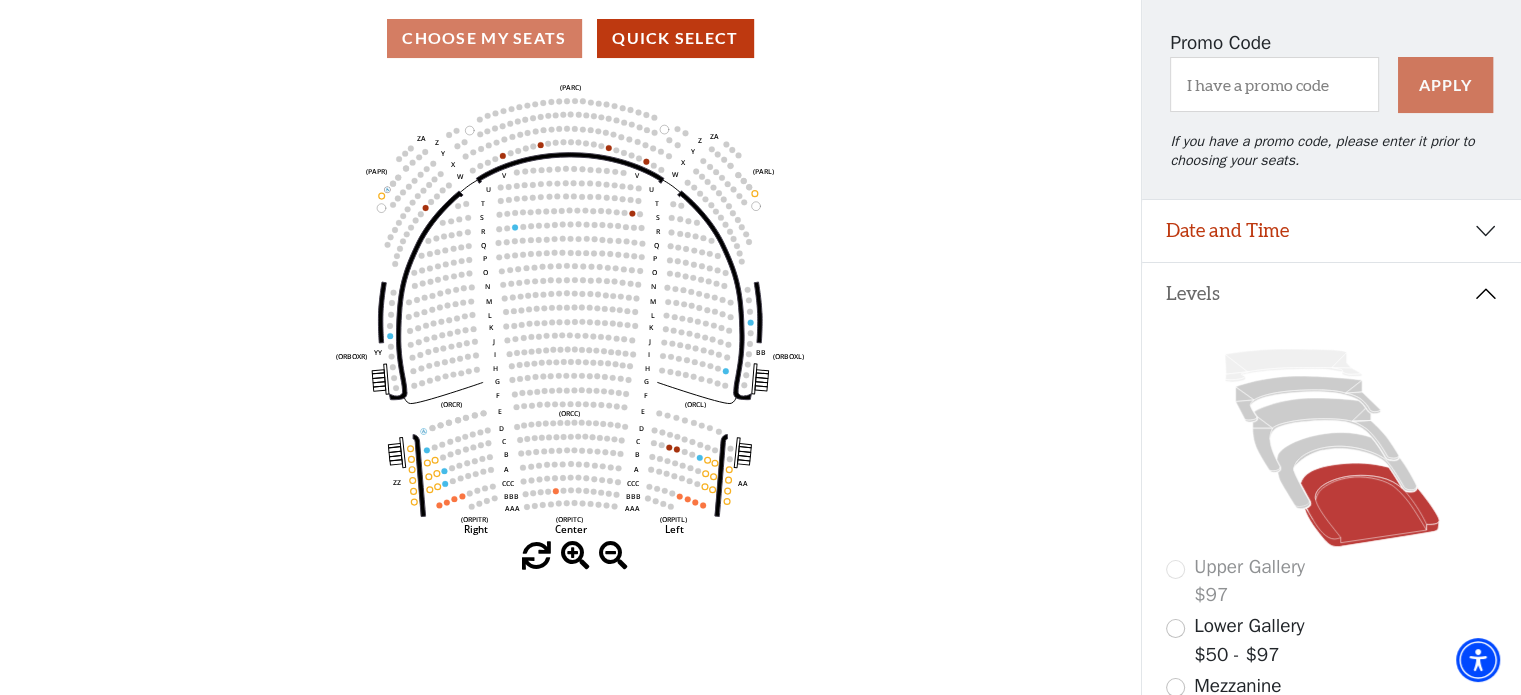 scroll, scrollTop: 173, scrollLeft: 0, axis: vertical 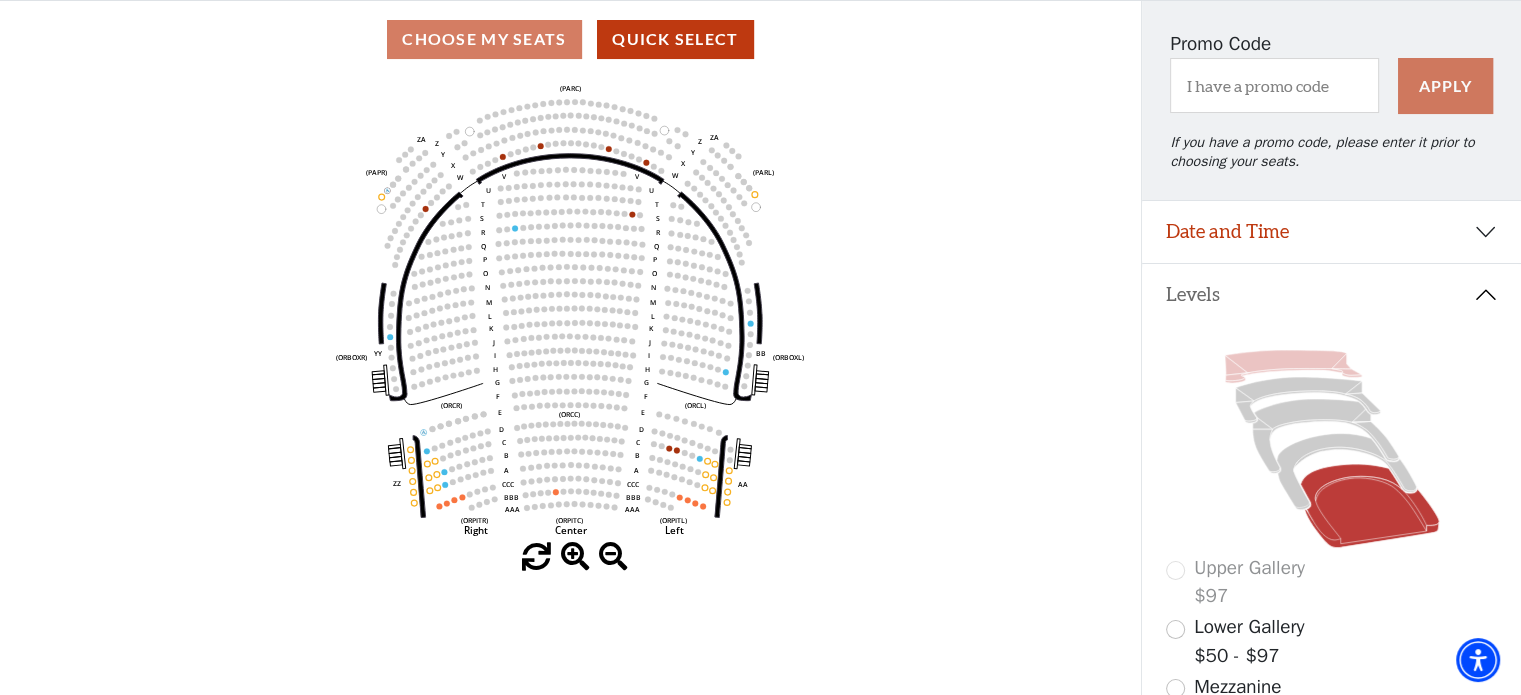 click 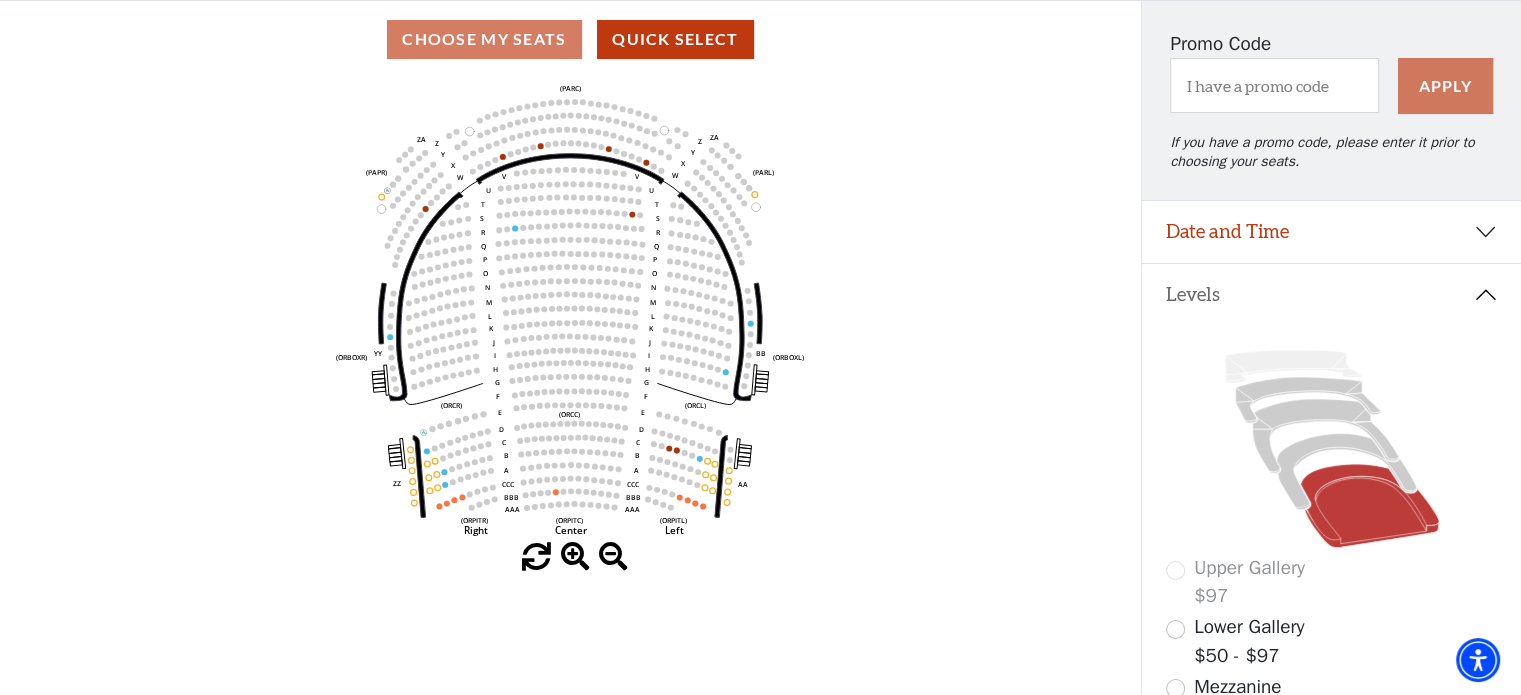 click 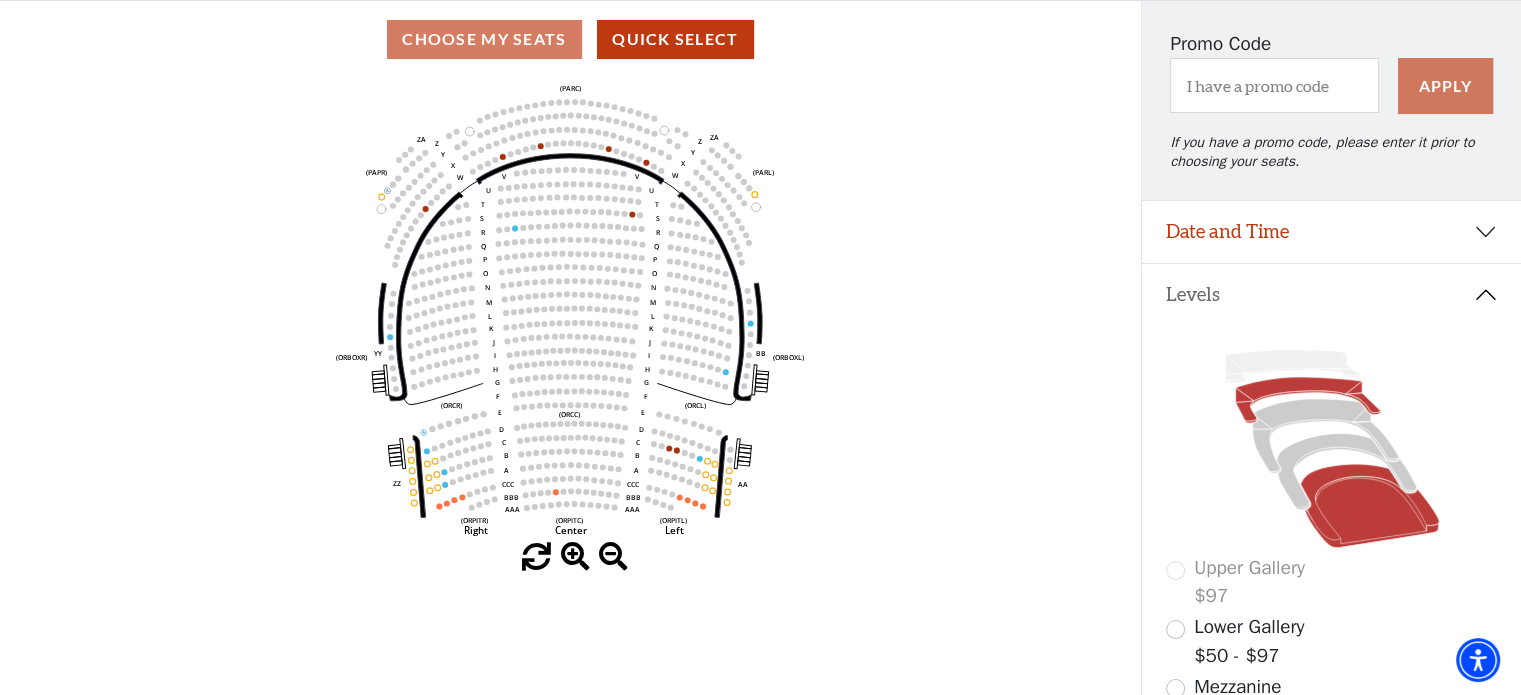 click 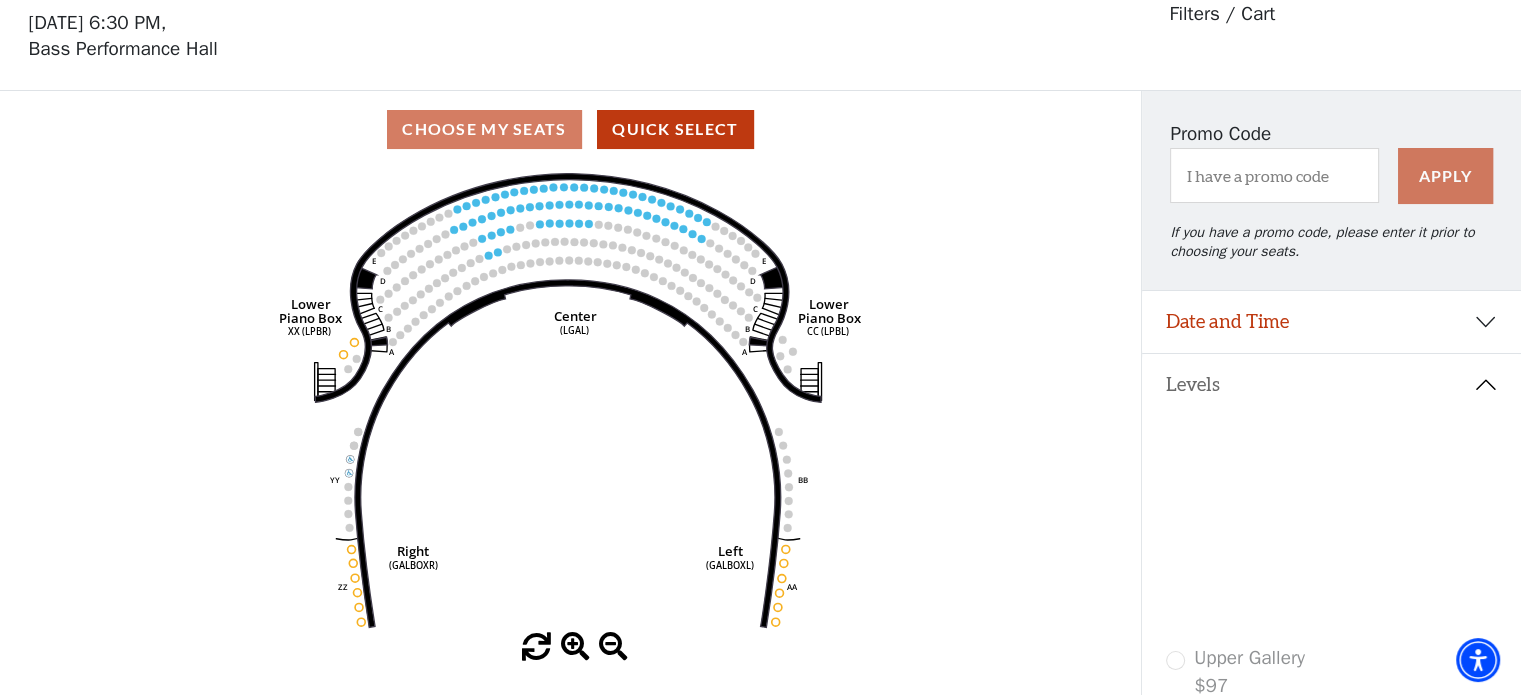 scroll, scrollTop: 92, scrollLeft: 0, axis: vertical 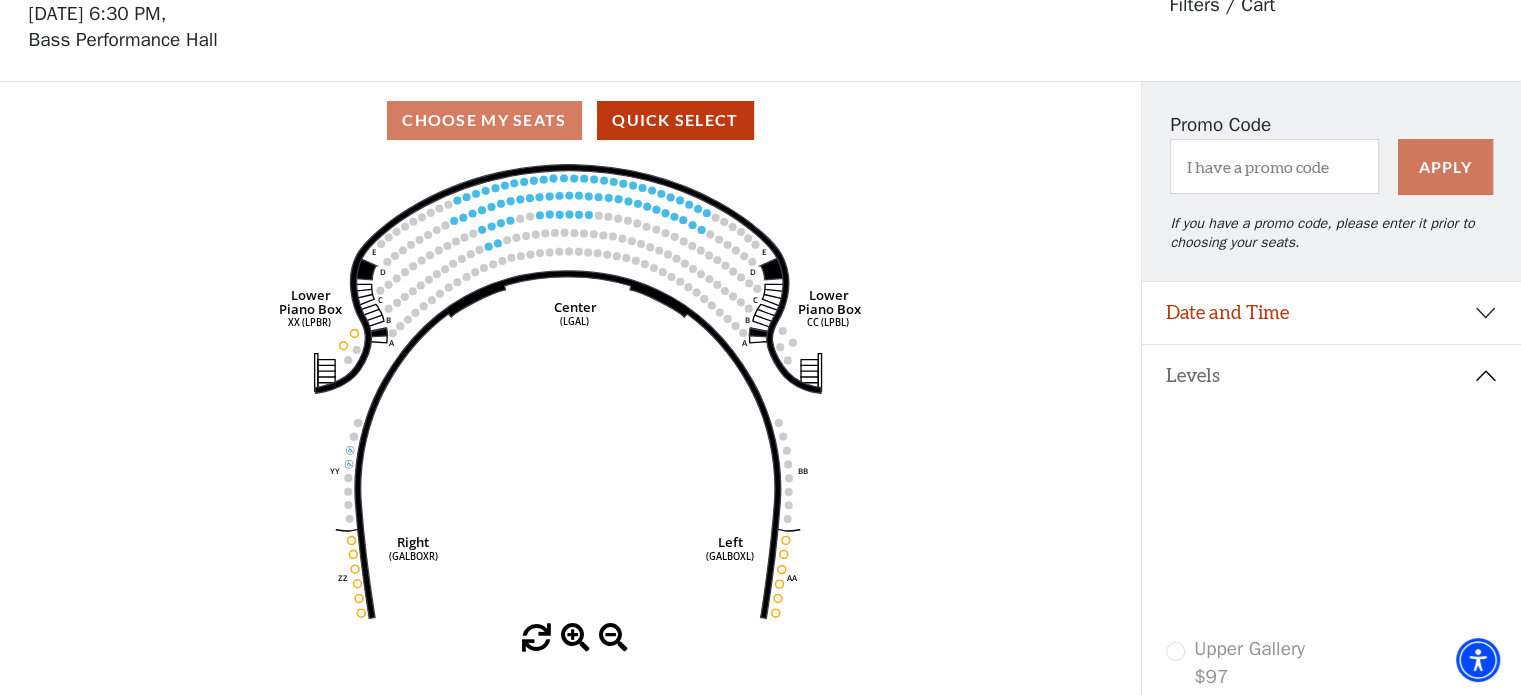 click 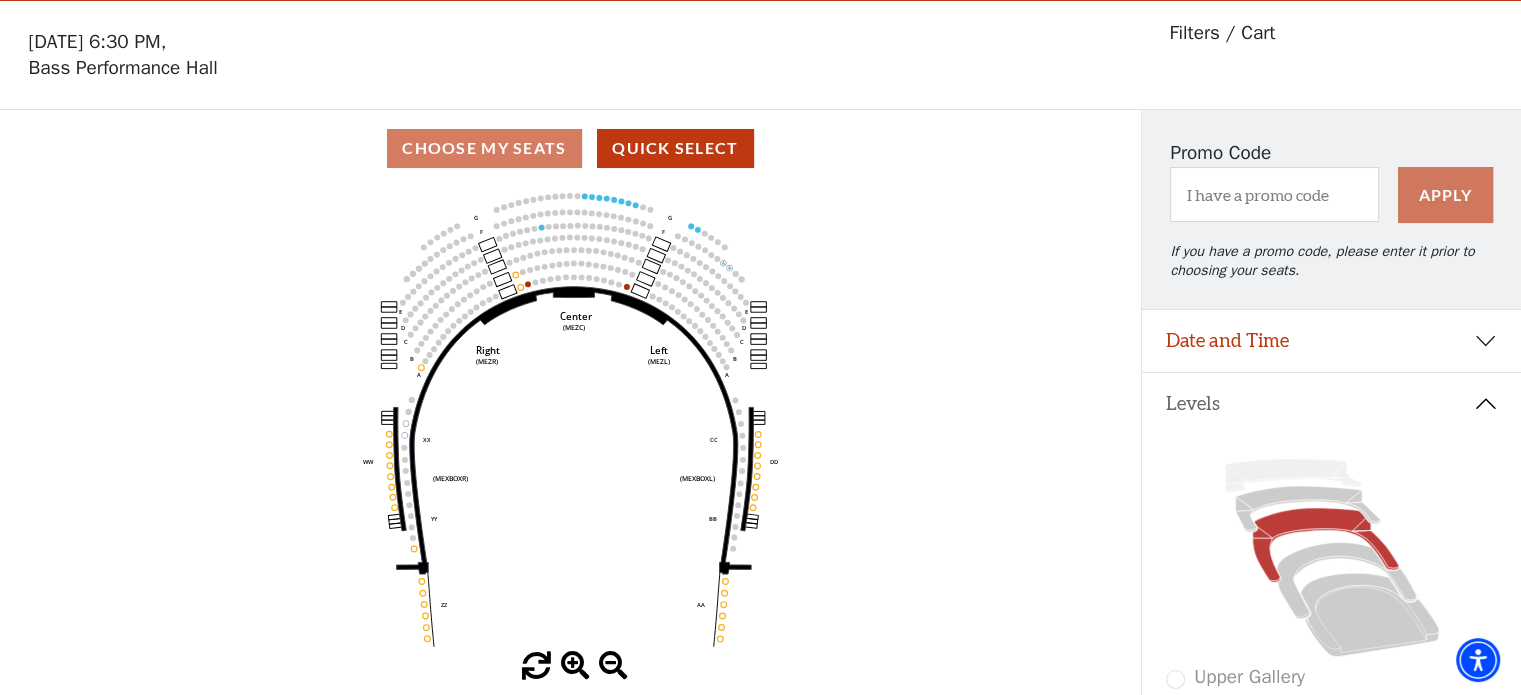 scroll, scrollTop: 92, scrollLeft: 0, axis: vertical 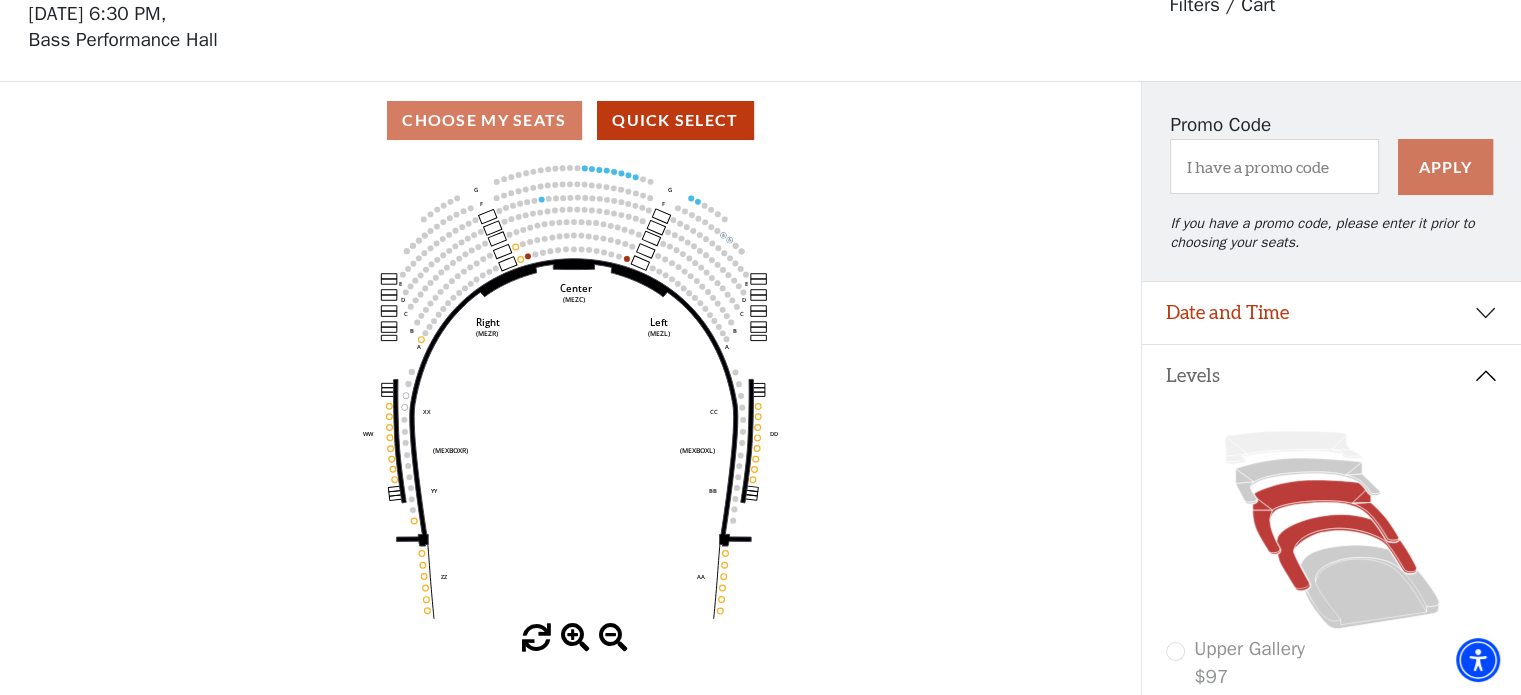 click 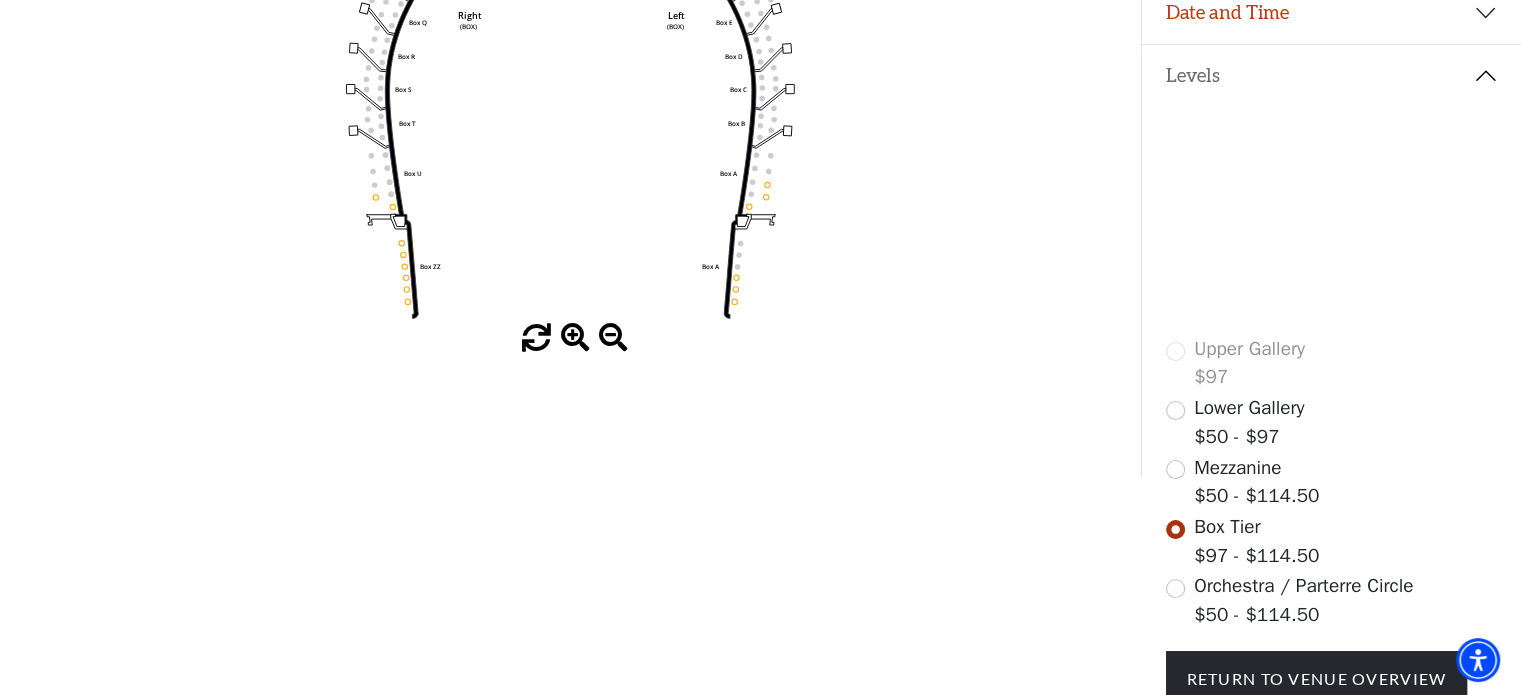 scroll, scrollTop: 393, scrollLeft: 0, axis: vertical 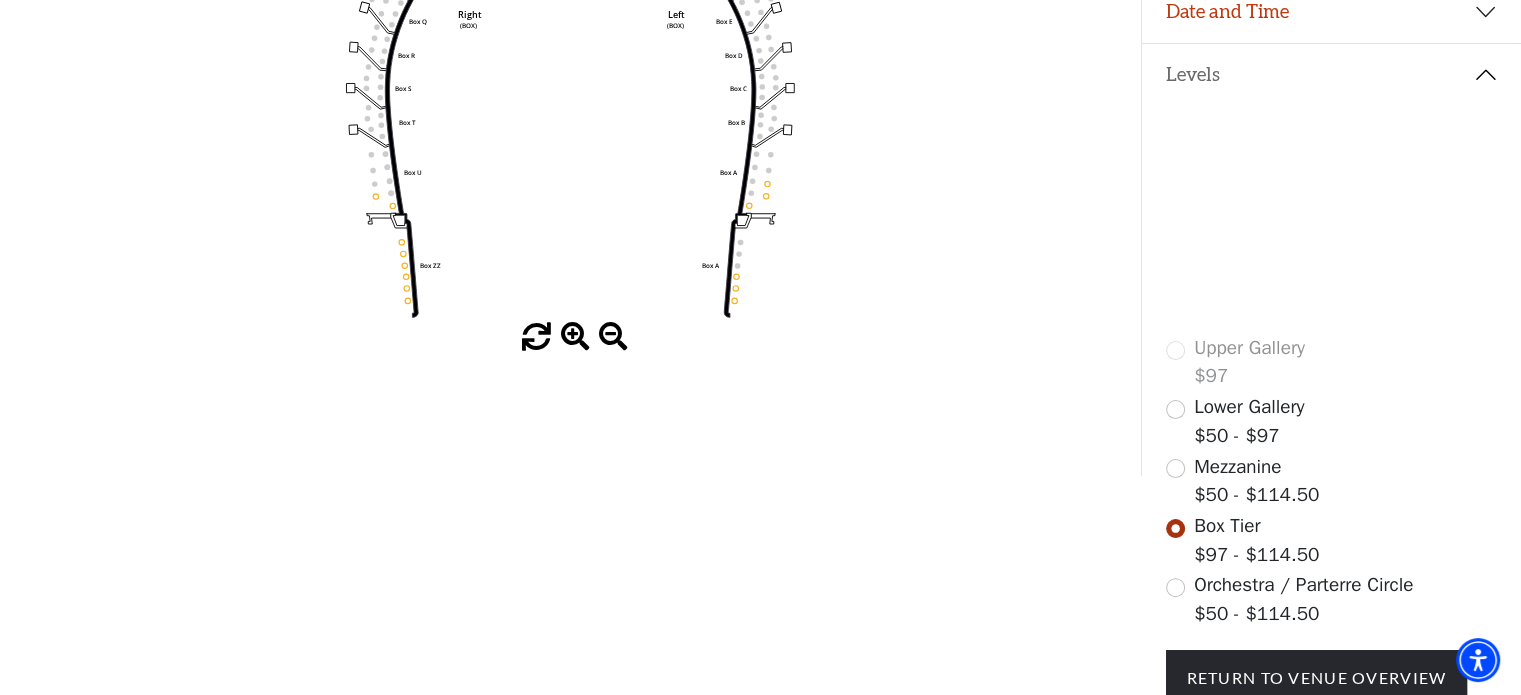 click 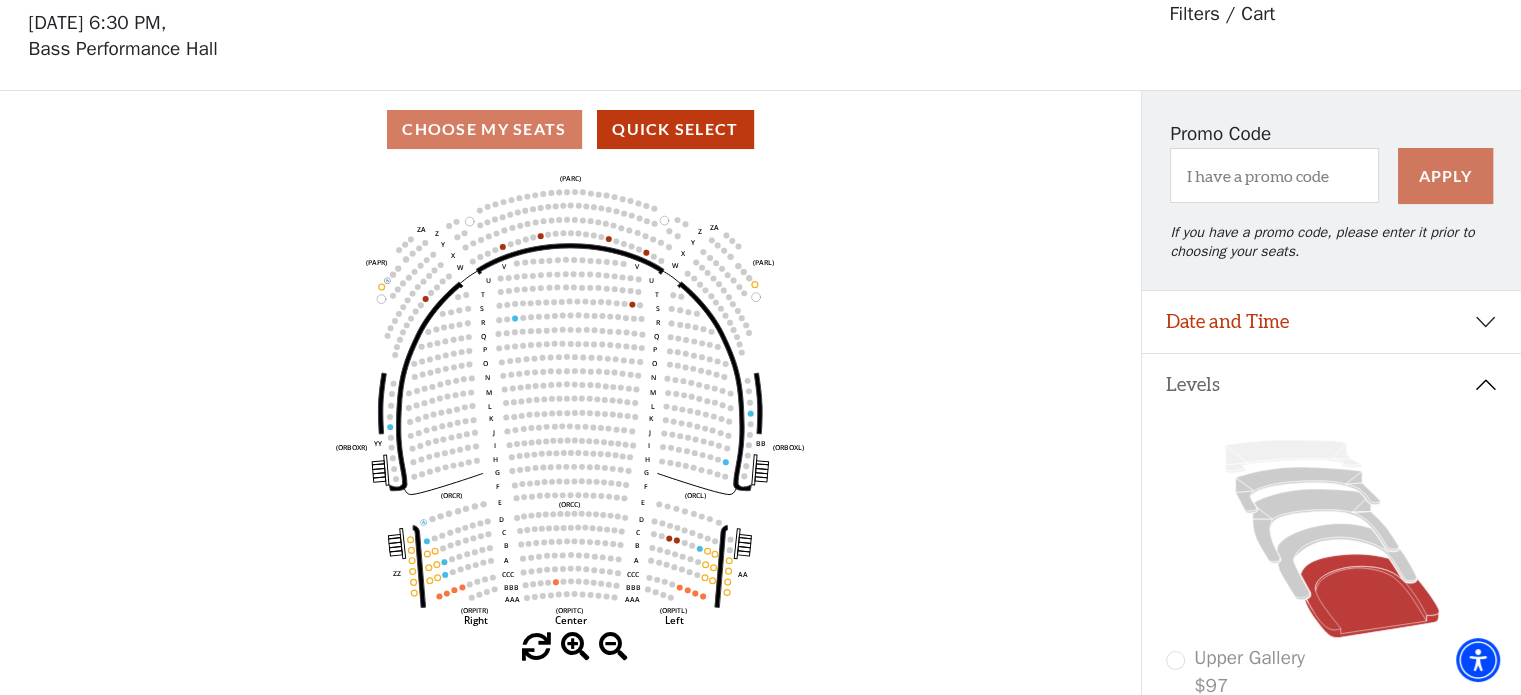 scroll, scrollTop: 92, scrollLeft: 0, axis: vertical 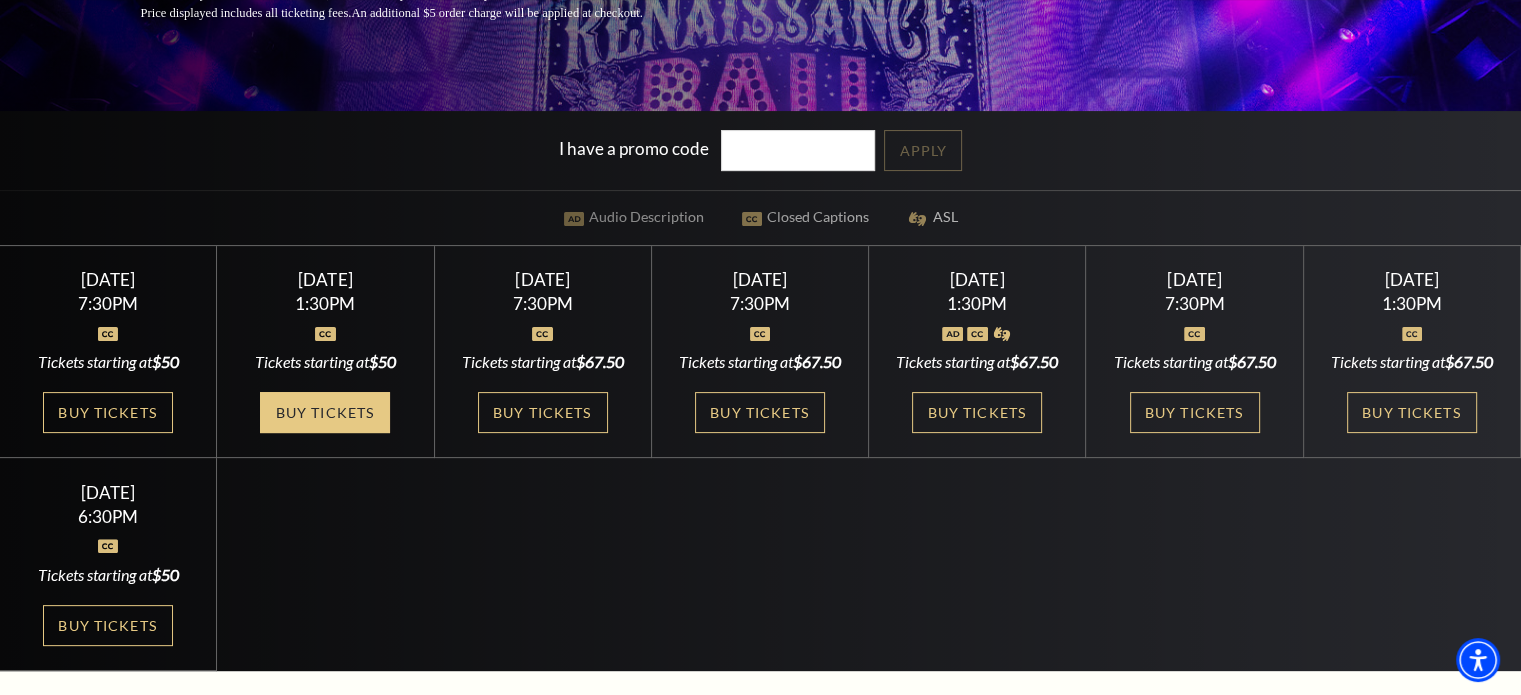 click on "Buy Tickets" at bounding box center (325, 412) 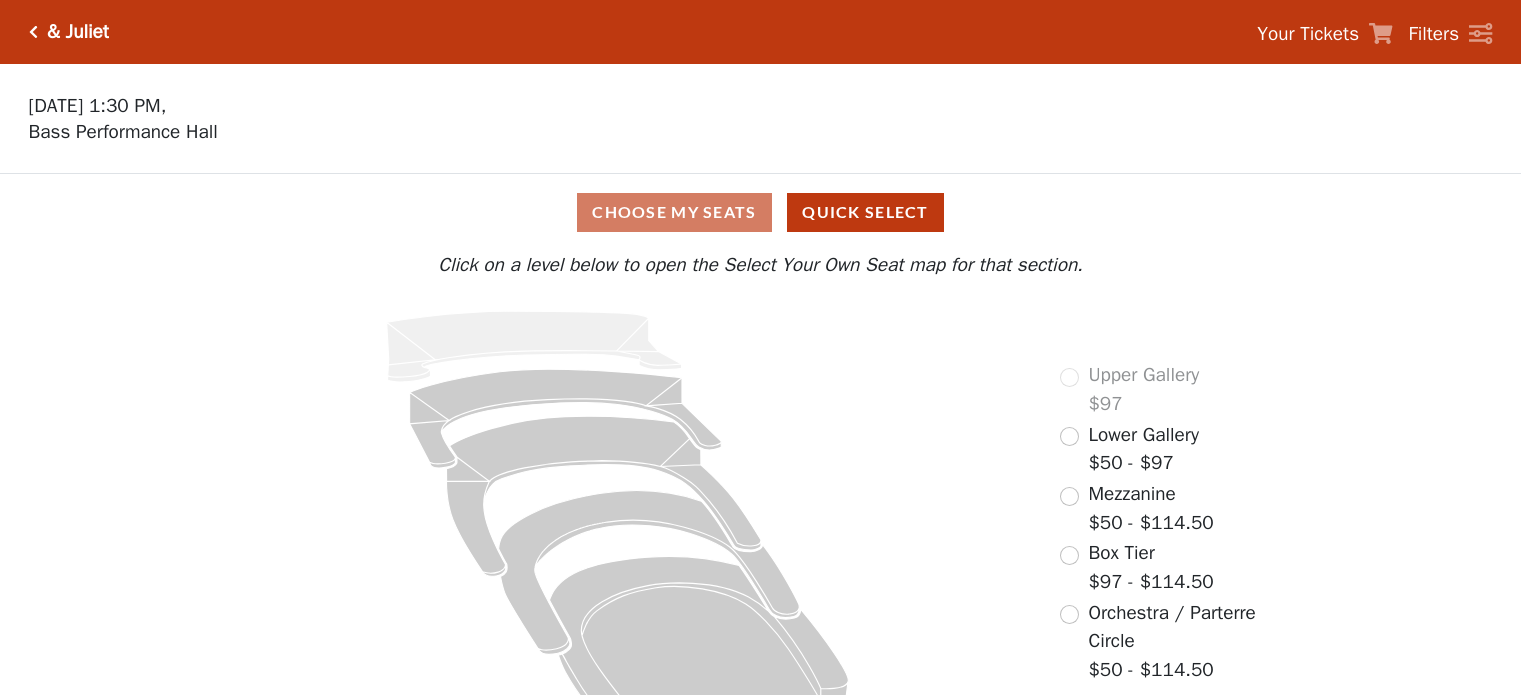 scroll, scrollTop: 0, scrollLeft: 0, axis: both 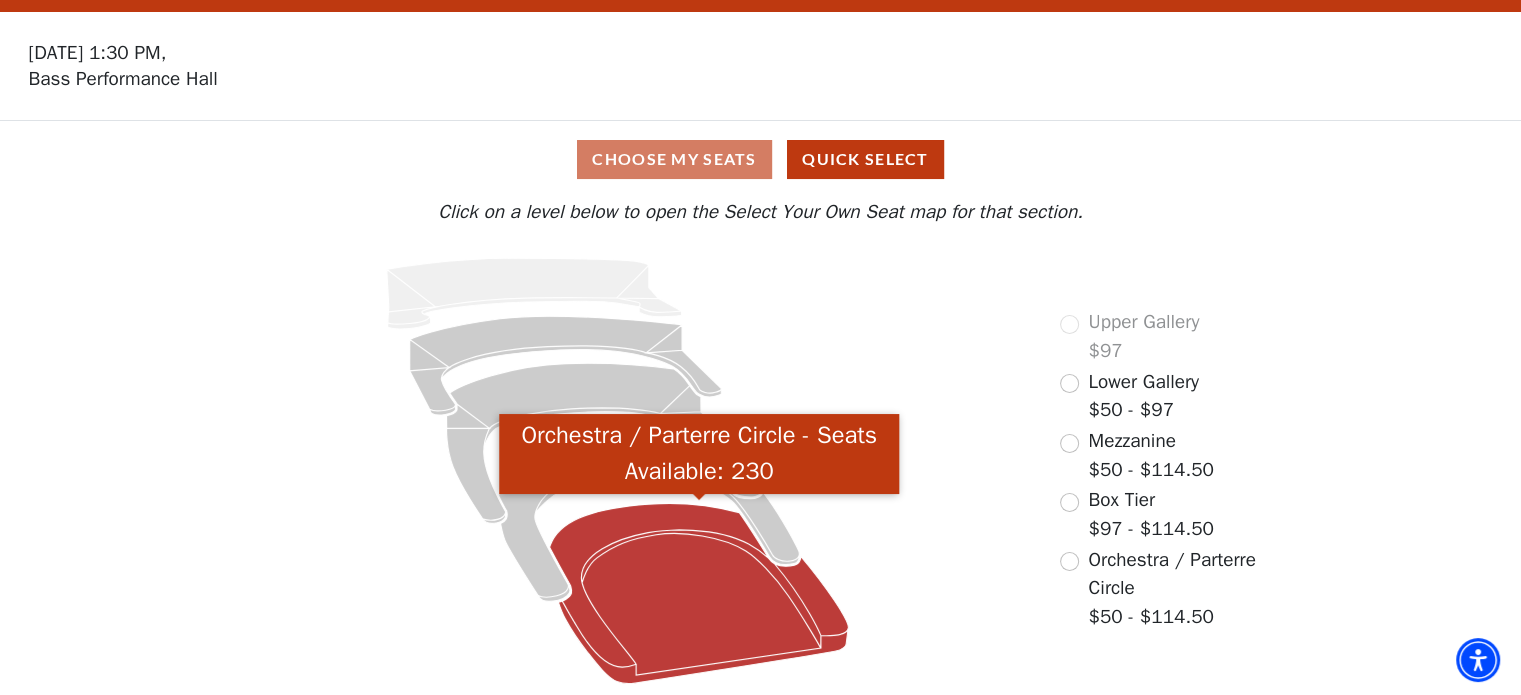 click 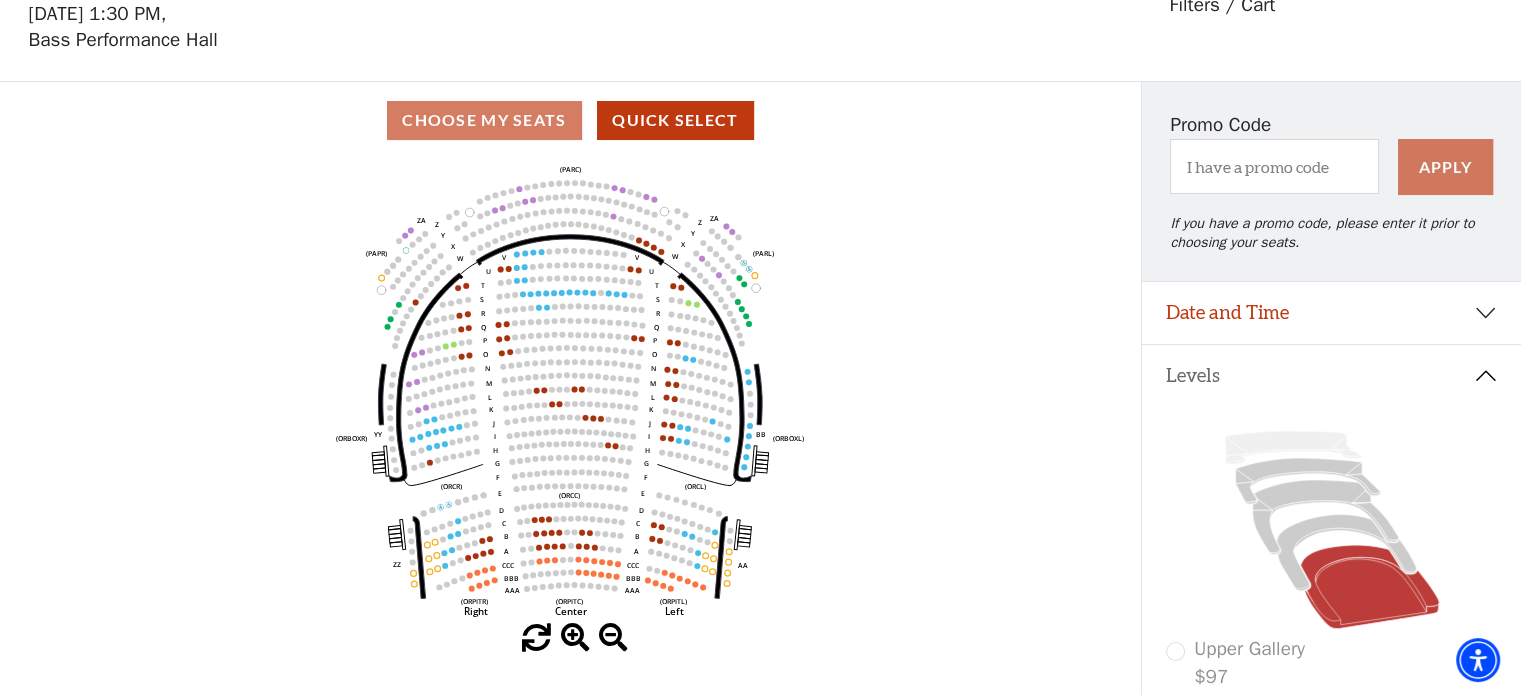 scroll, scrollTop: 102, scrollLeft: 0, axis: vertical 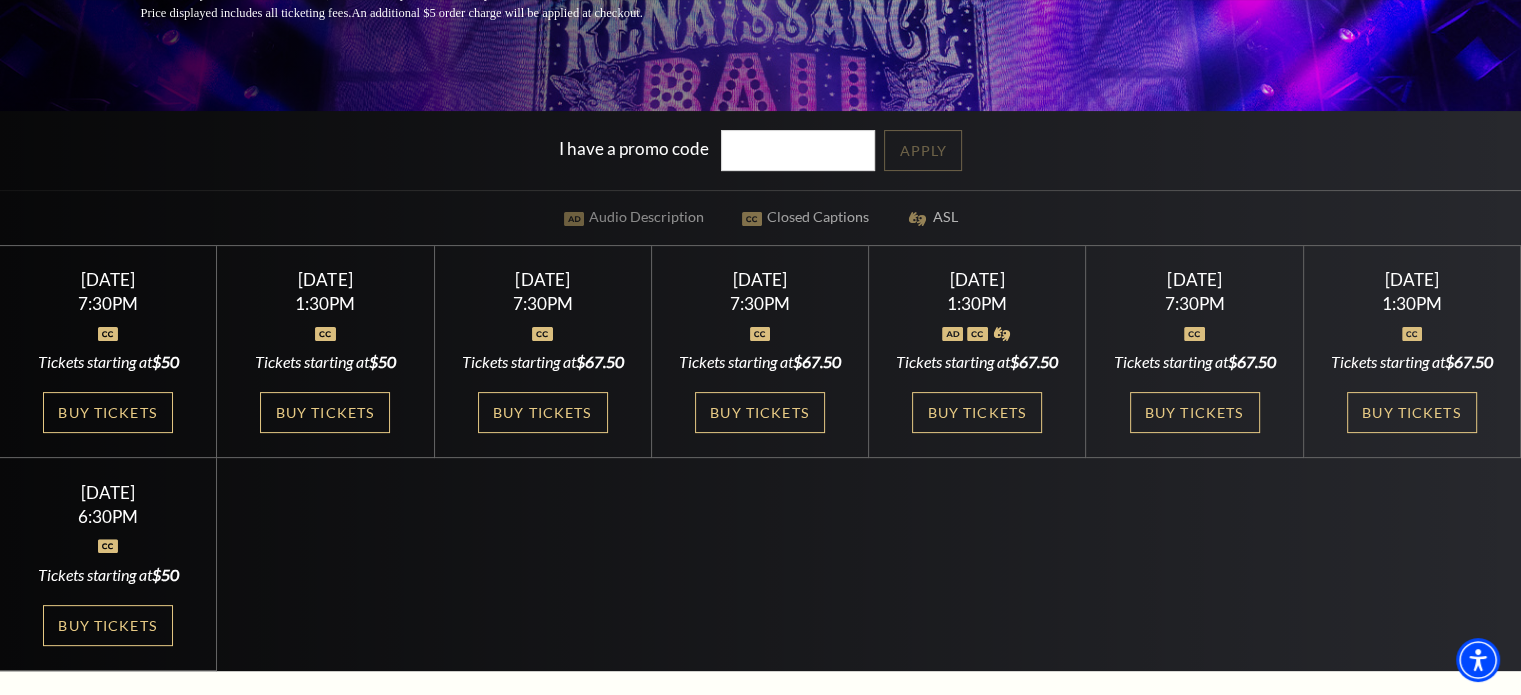 click on "Select a Performance
Wednesday November 12  |  7:30PM
Tickets starting at $50
Wednesday November 12  |  7:30PM
Tickets starting at $50
Thursday November 13  | | | |" at bounding box center [760, 458] 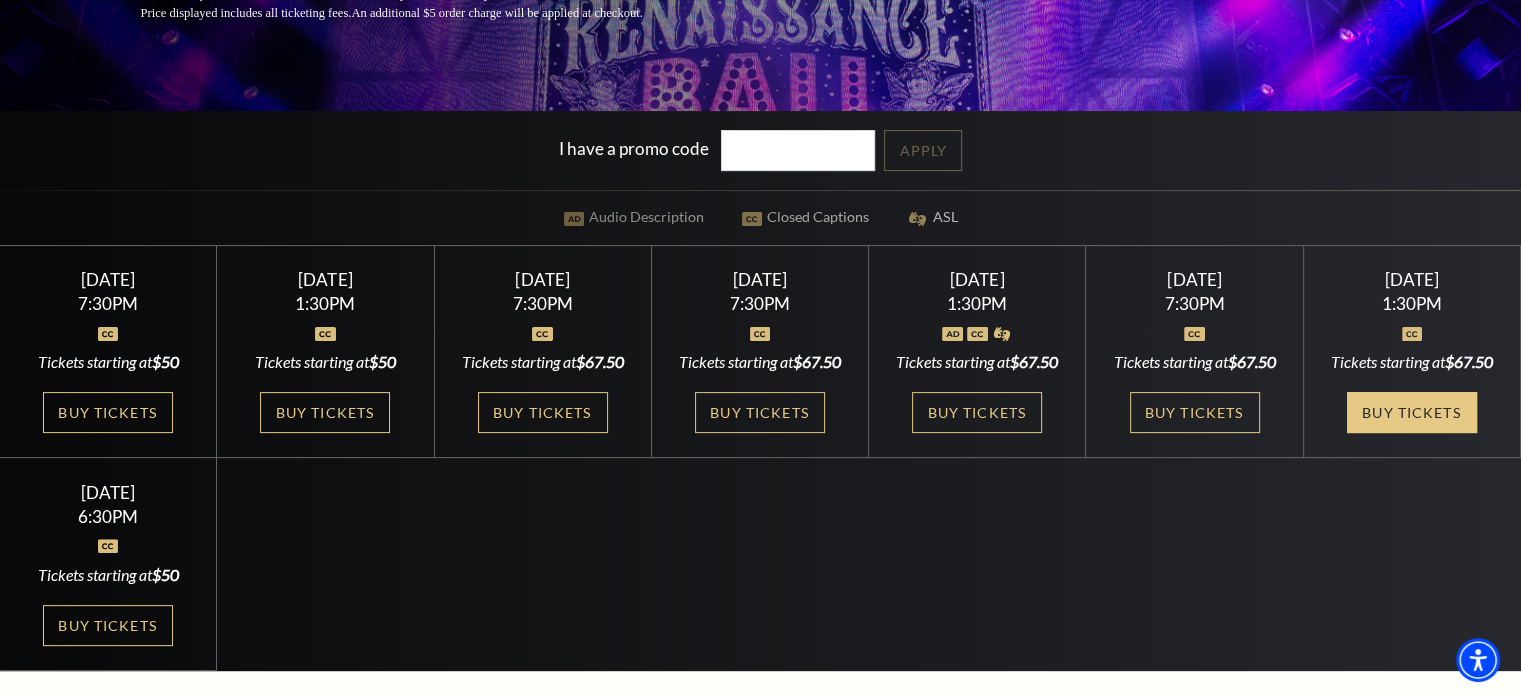 click on "Buy Tickets" at bounding box center (1412, 412) 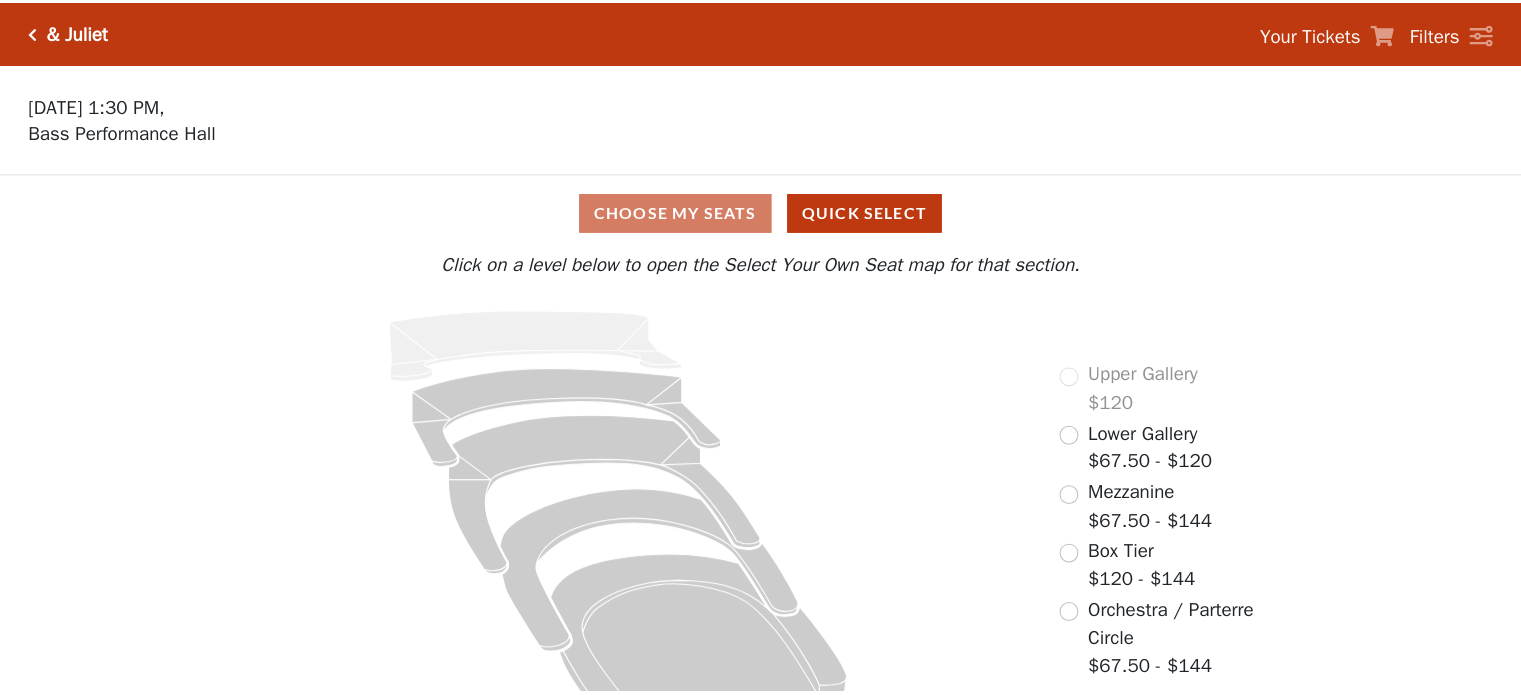 scroll, scrollTop: 0, scrollLeft: 0, axis: both 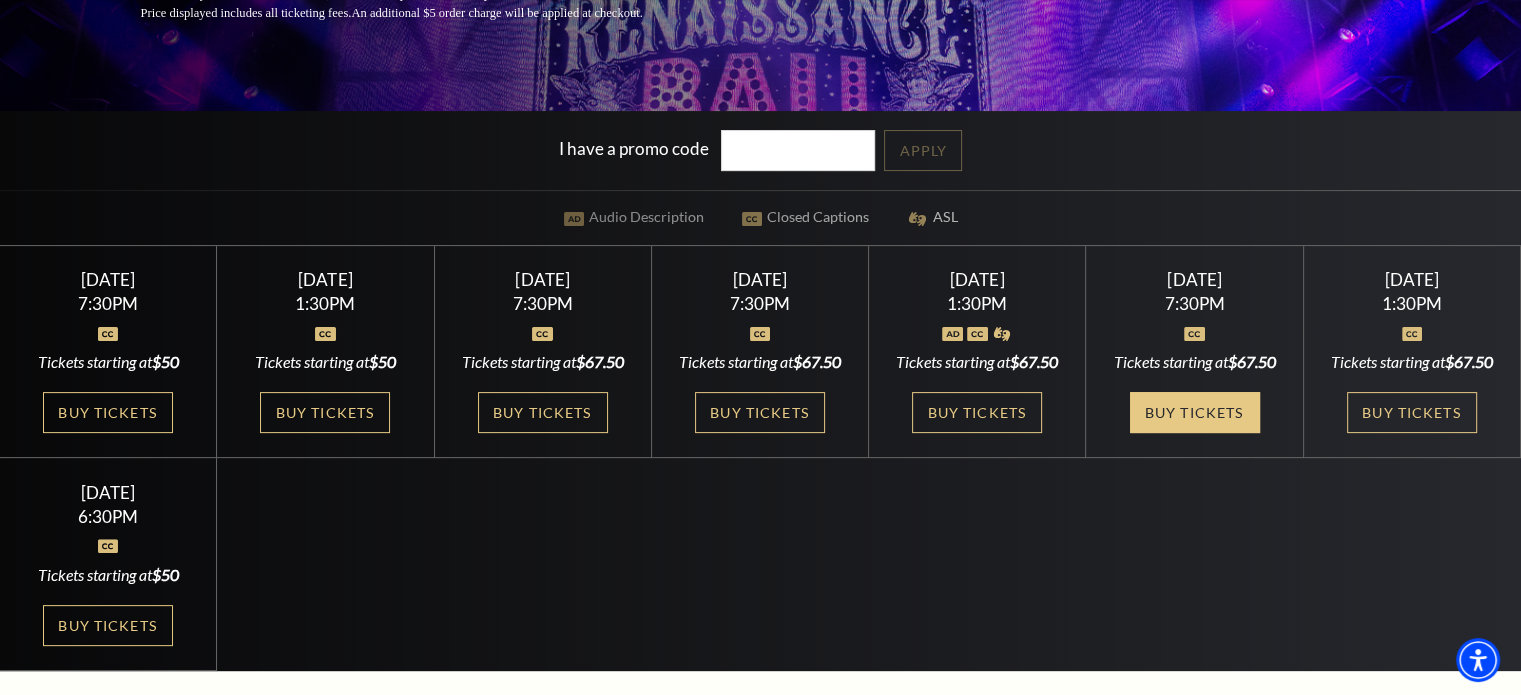 click on "Buy Tickets" at bounding box center [1195, 412] 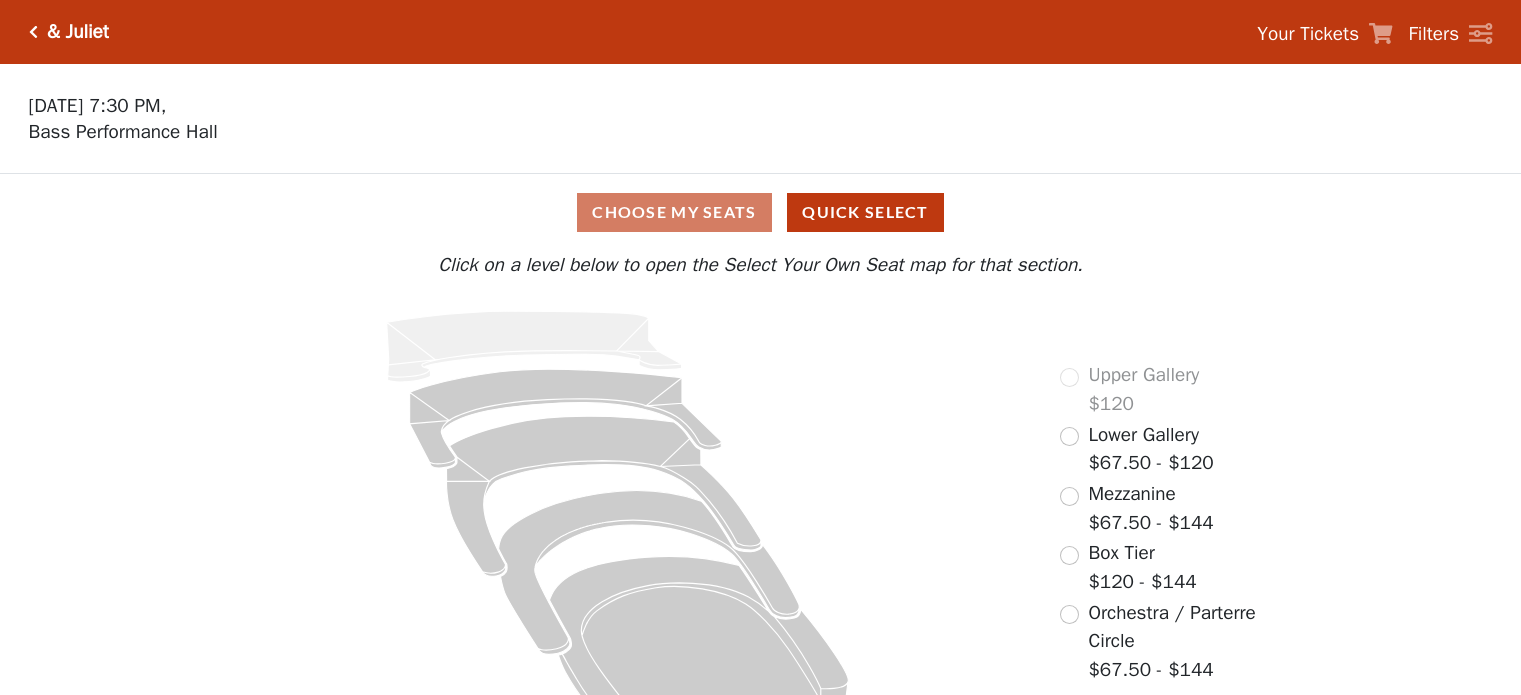 scroll, scrollTop: 0, scrollLeft: 0, axis: both 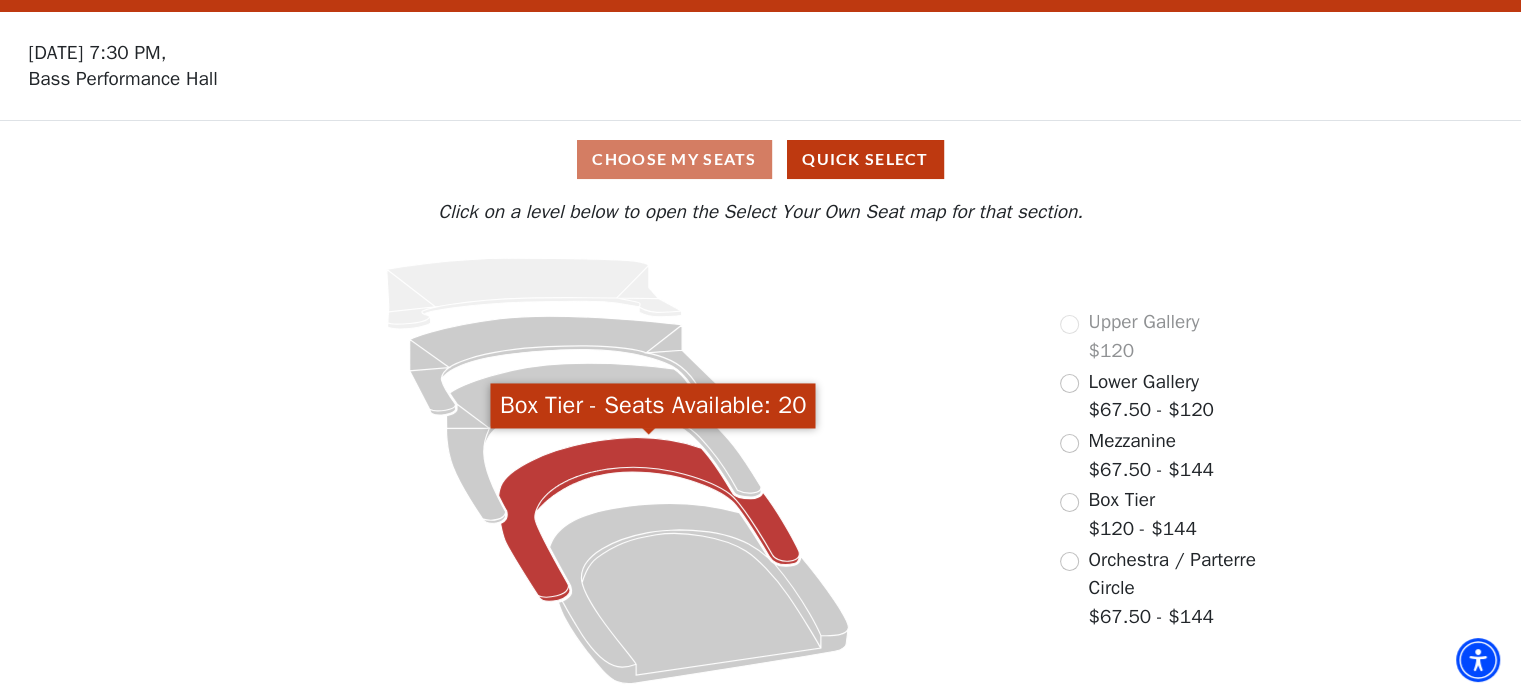click 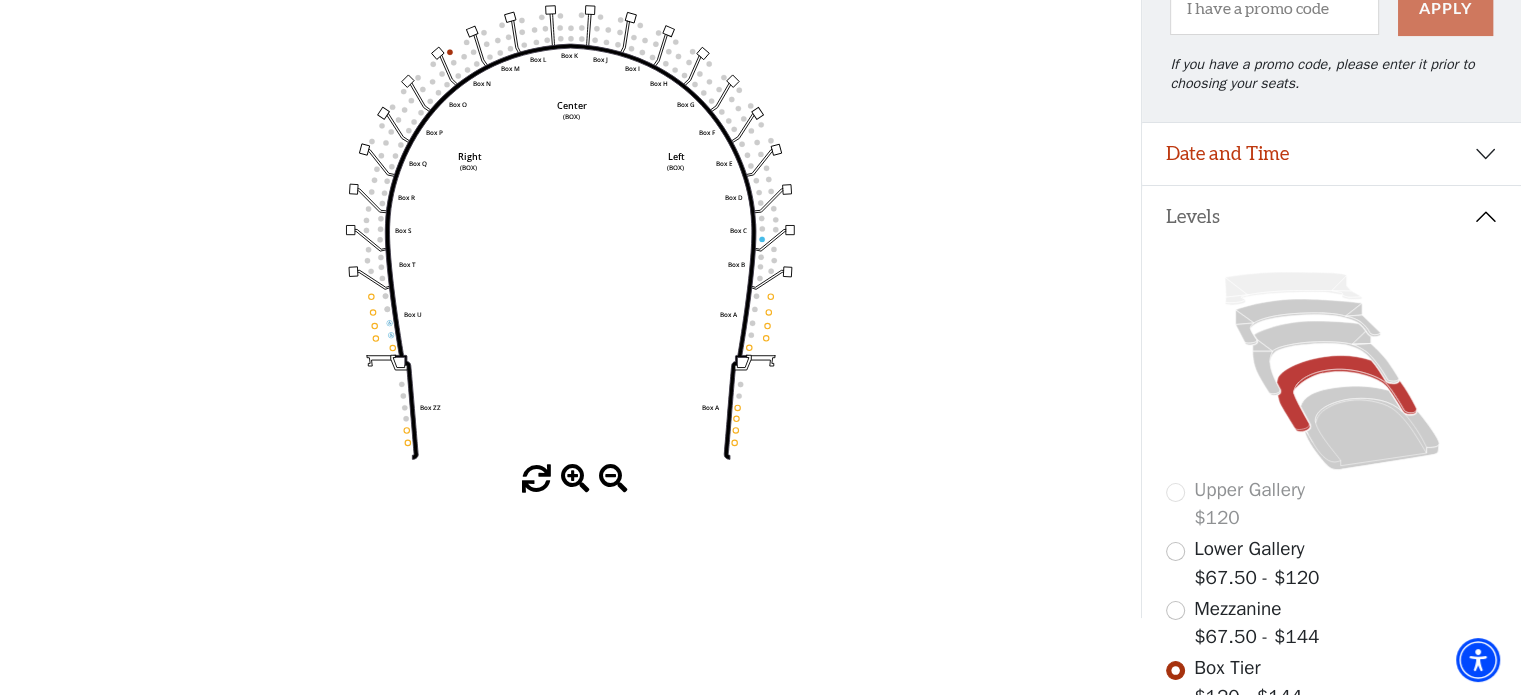 scroll, scrollTop: 260, scrollLeft: 0, axis: vertical 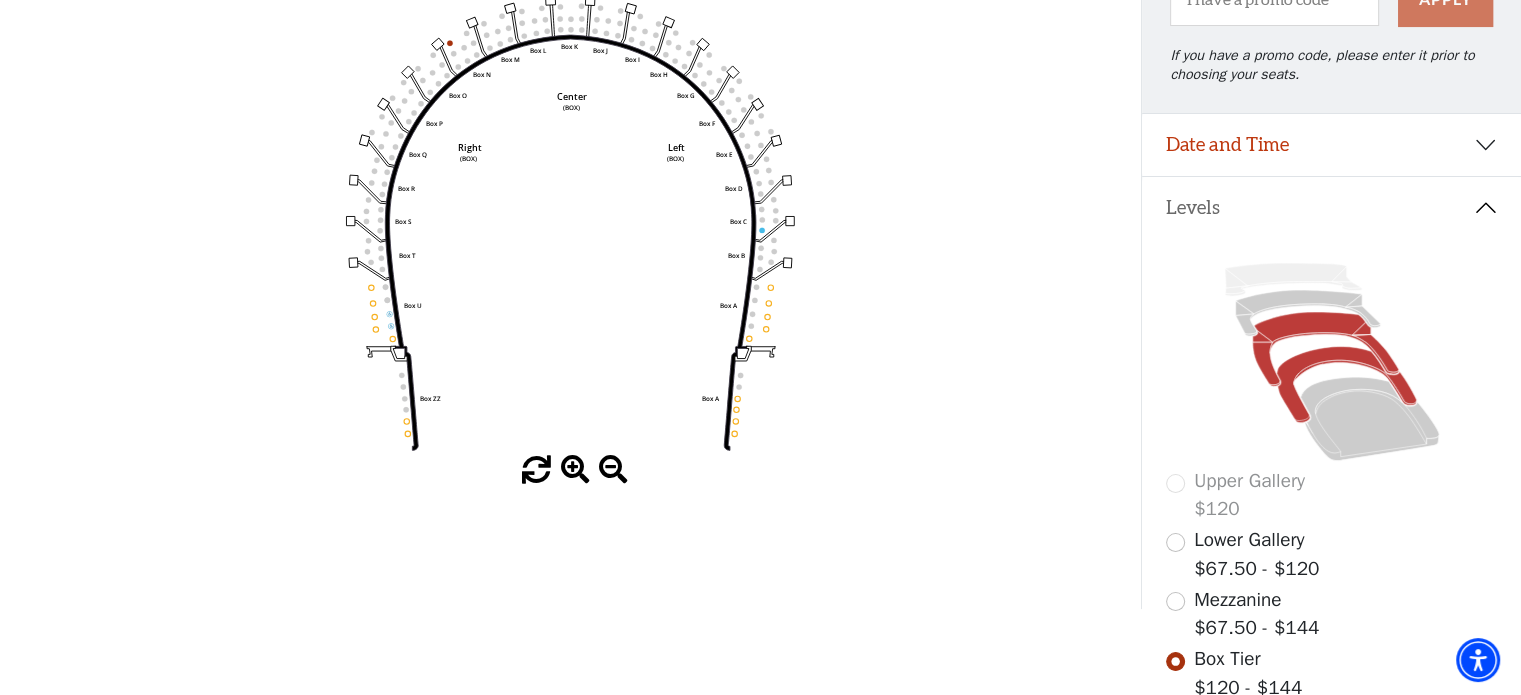 click 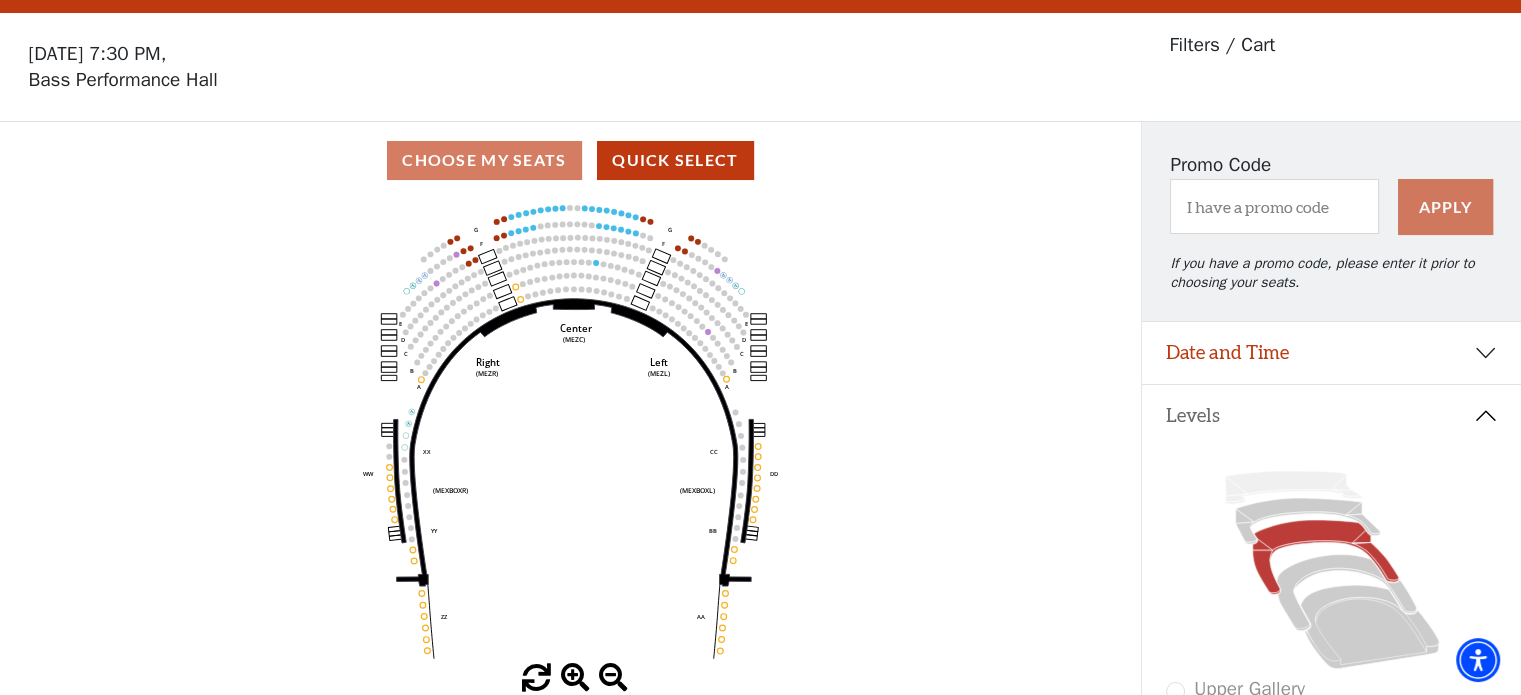 scroll, scrollTop: 92, scrollLeft: 0, axis: vertical 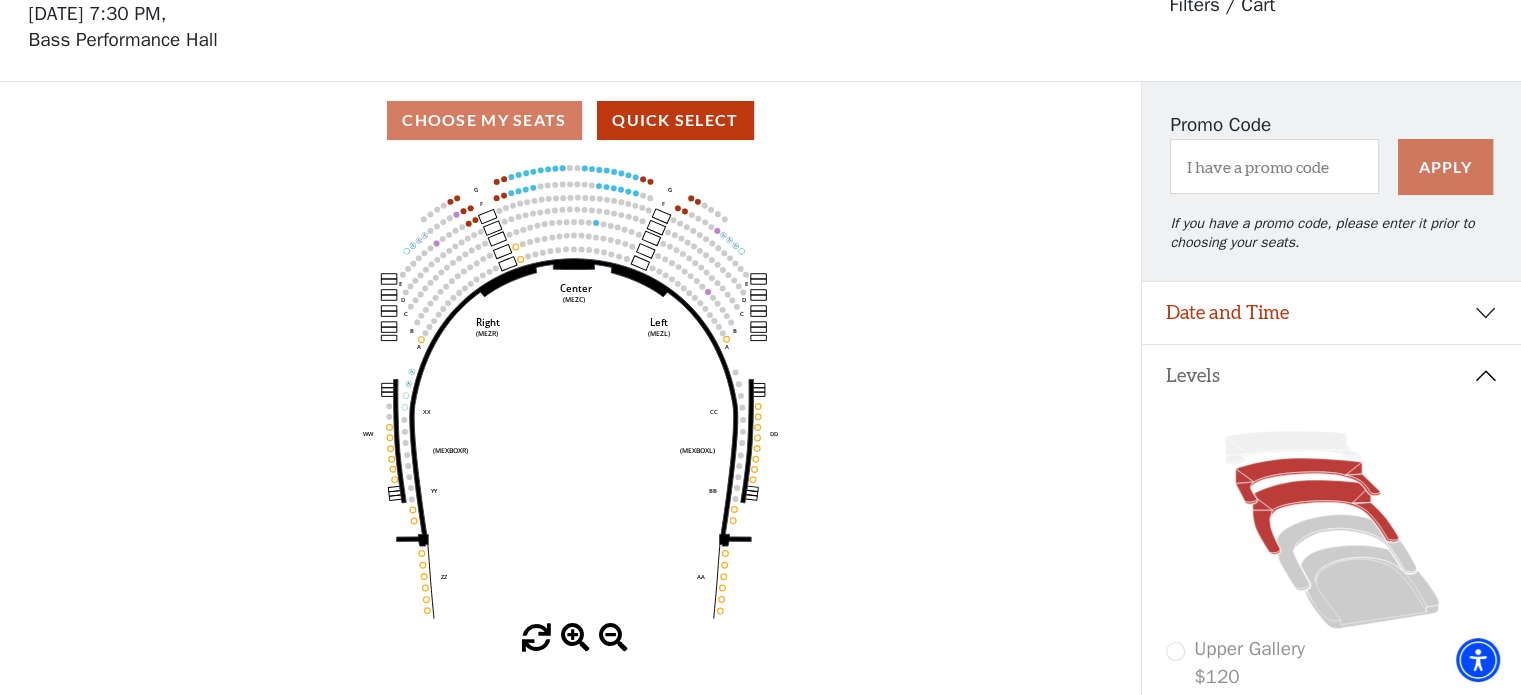 click 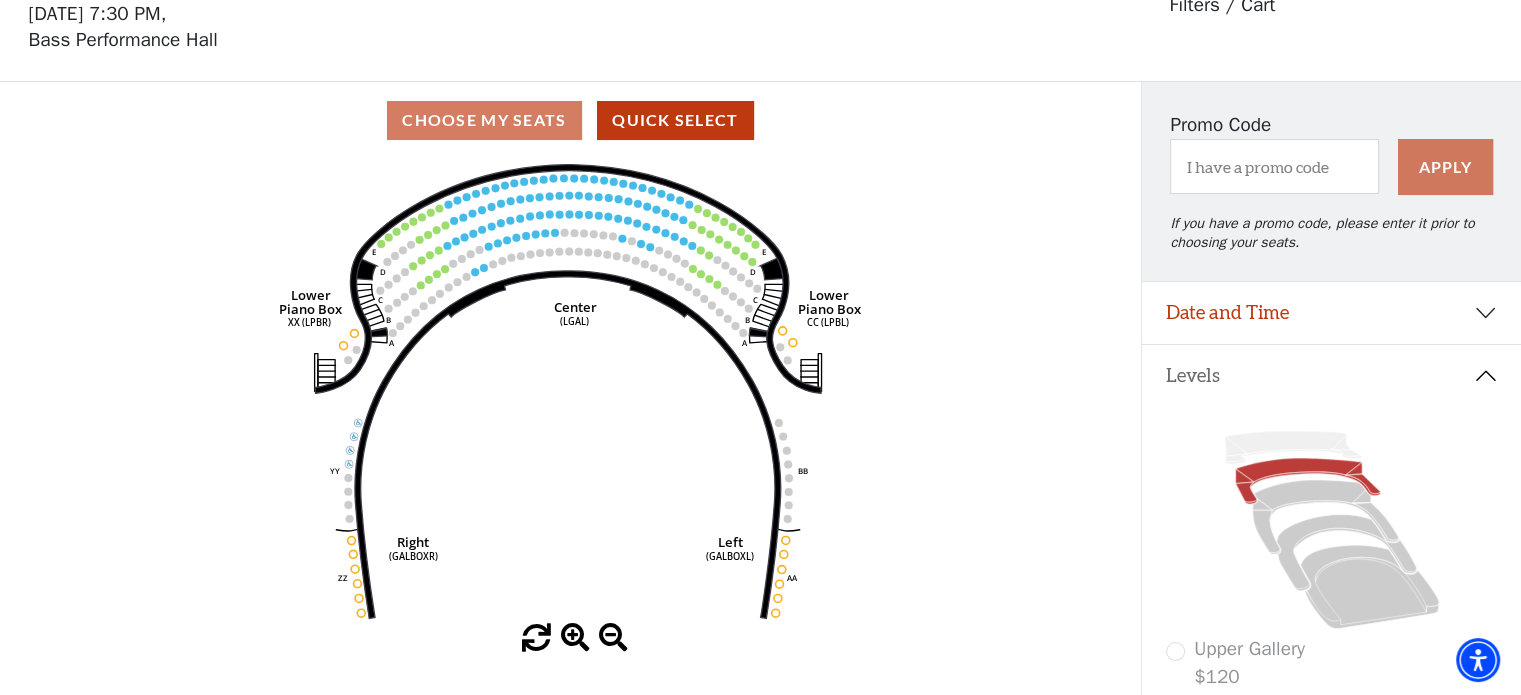 scroll, scrollTop: 92, scrollLeft: 0, axis: vertical 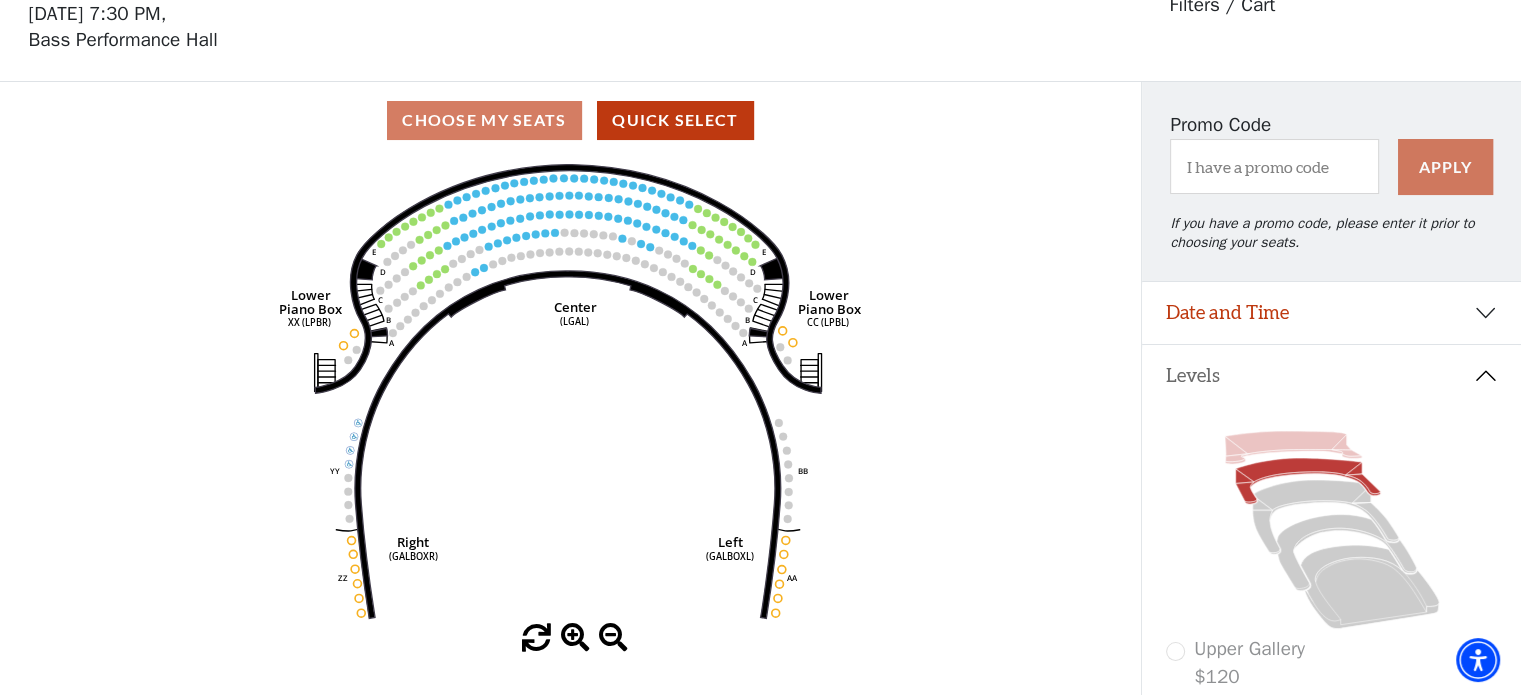 click 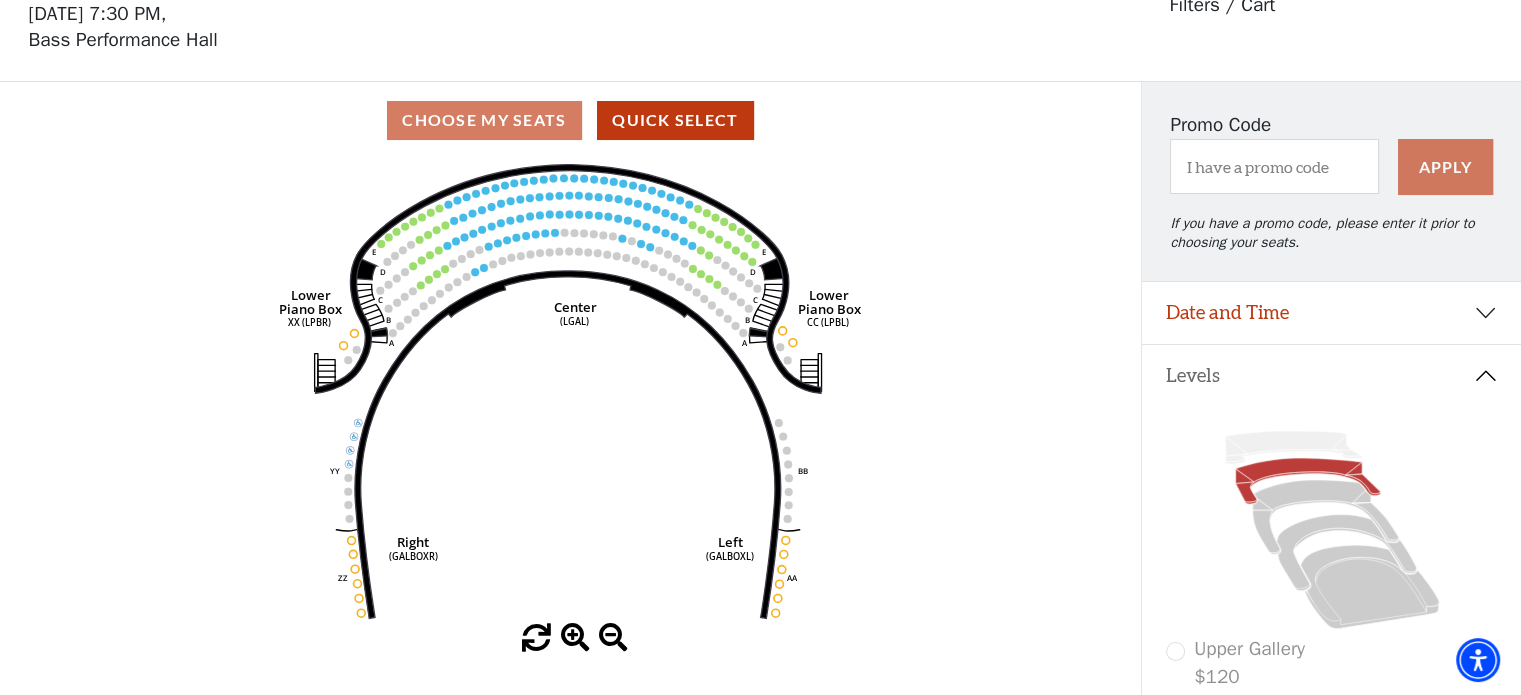 click 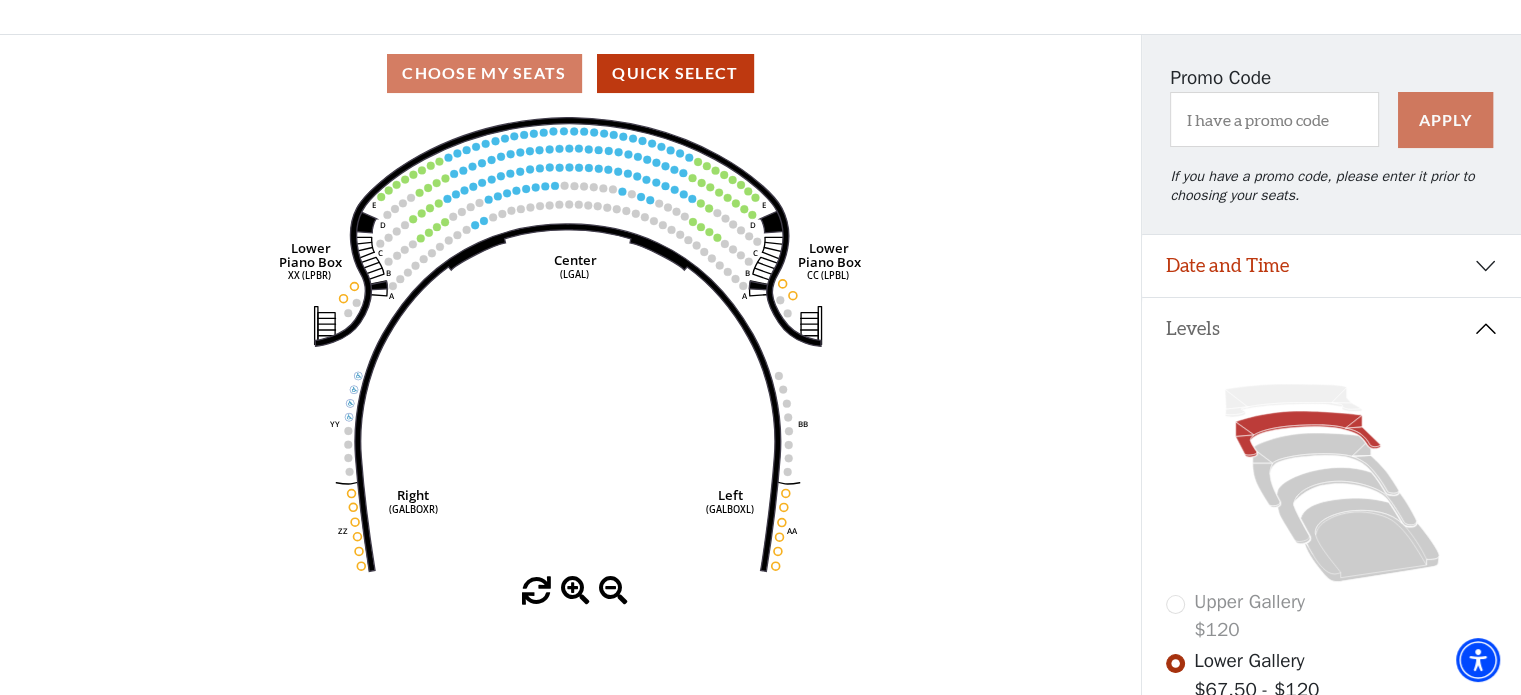 scroll, scrollTop: 90, scrollLeft: 0, axis: vertical 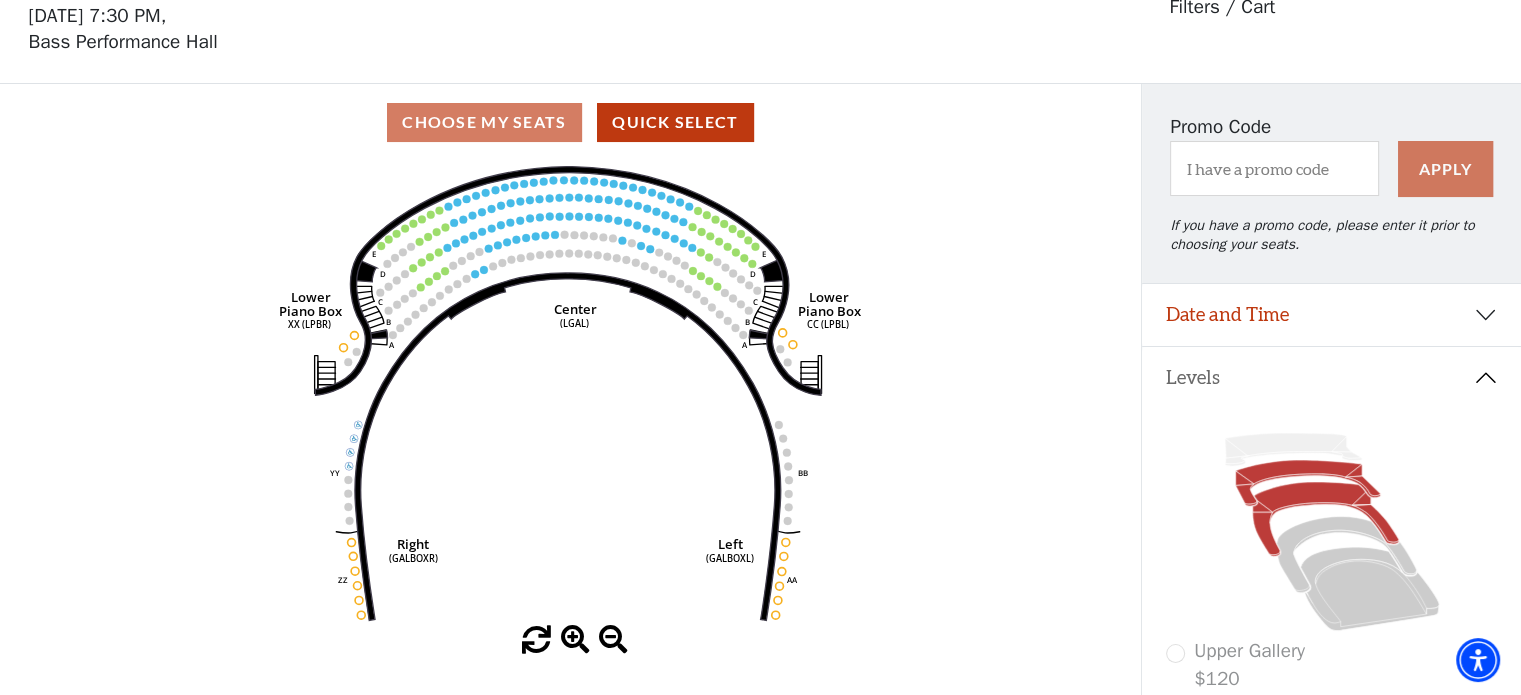 click 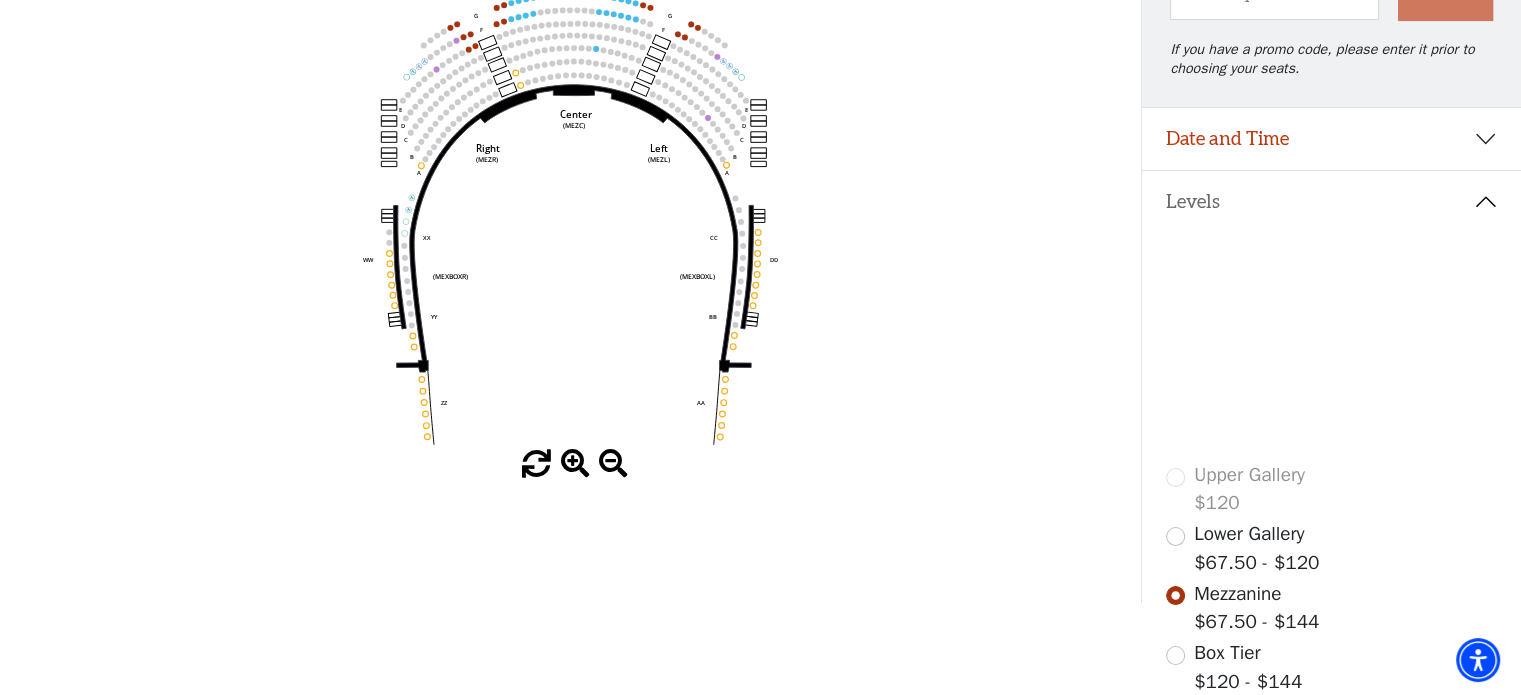 scroll, scrollTop: 267, scrollLeft: 0, axis: vertical 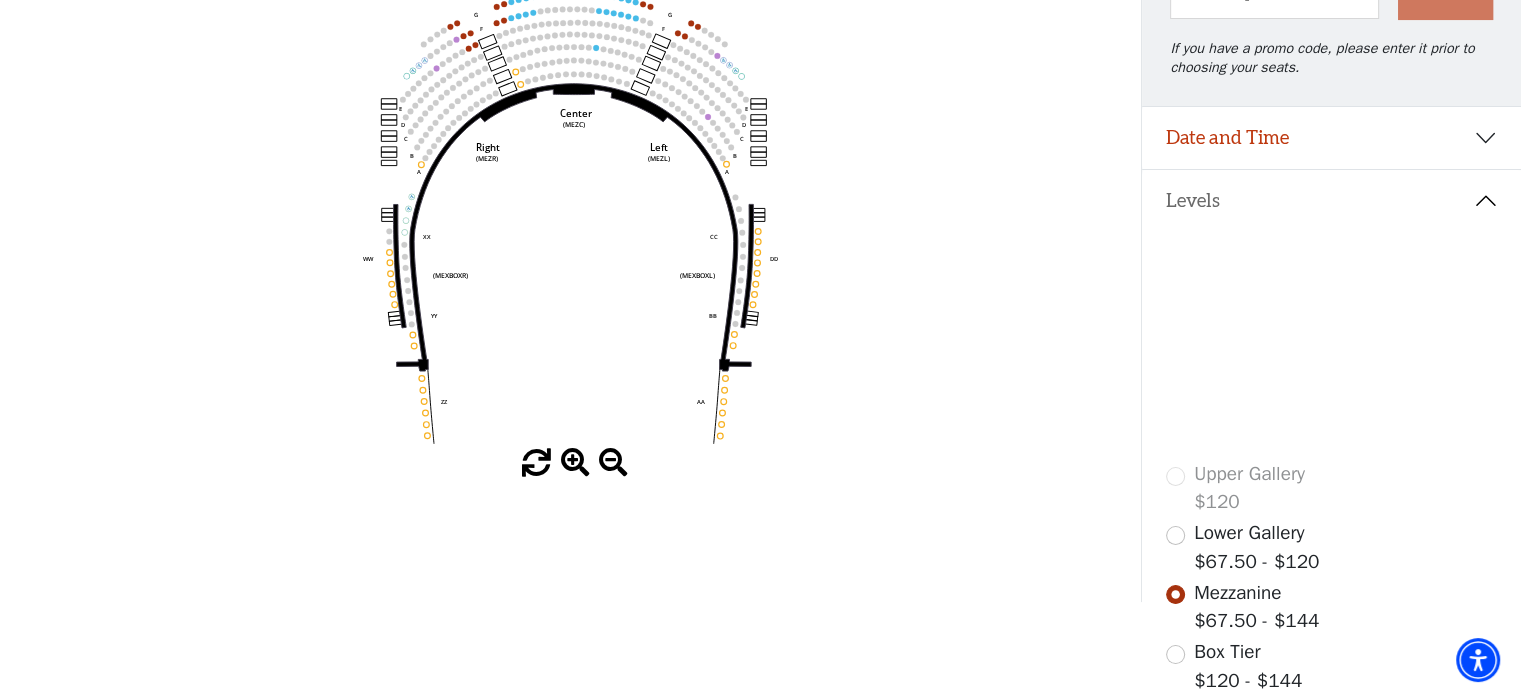click 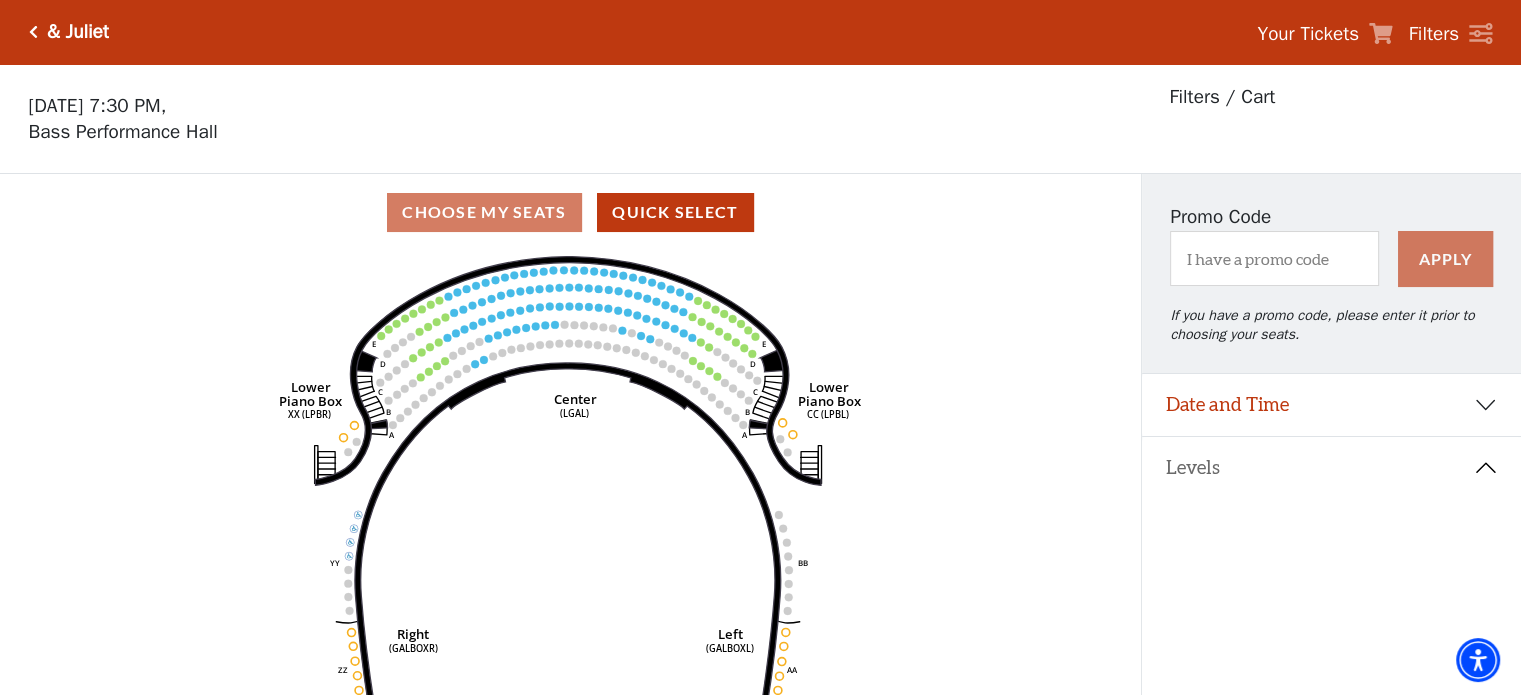 scroll, scrollTop: 0, scrollLeft: 0, axis: both 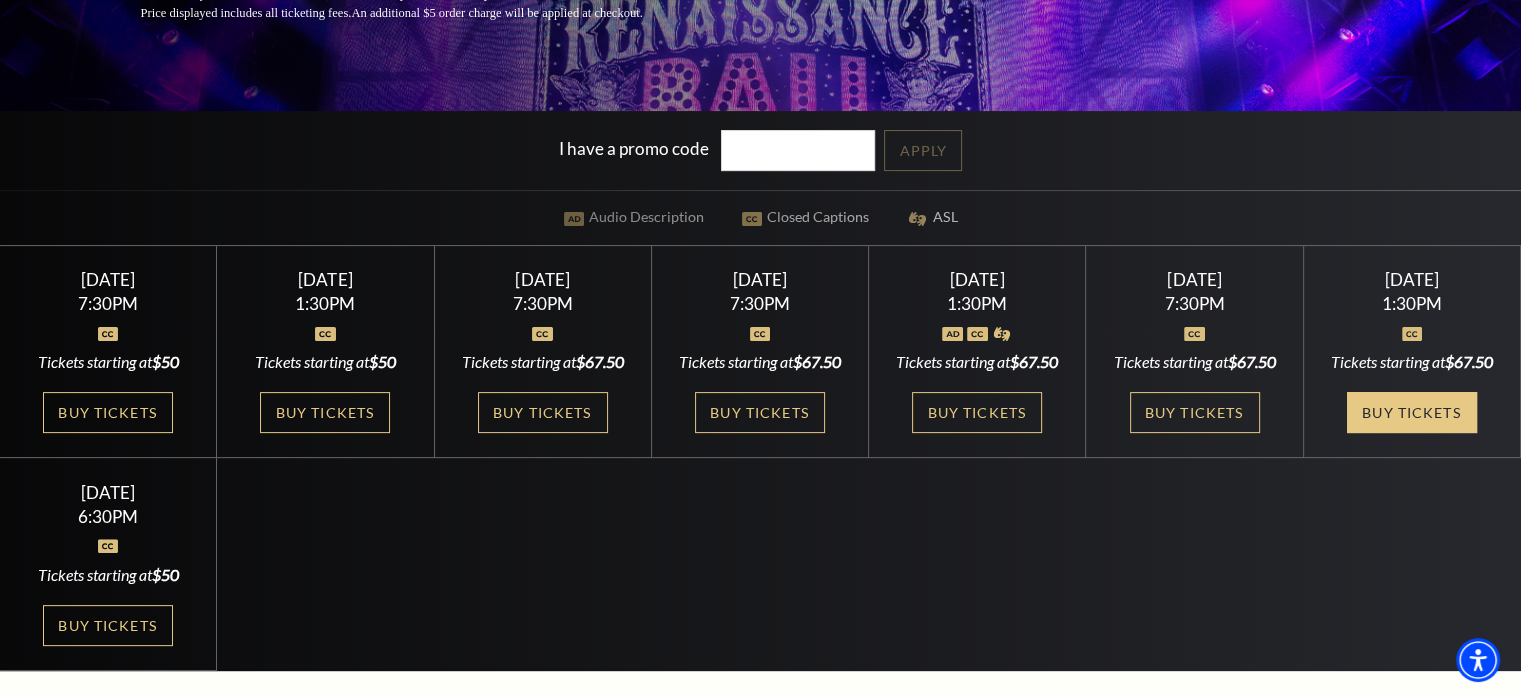 click on "Buy Tickets" at bounding box center (1412, 412) 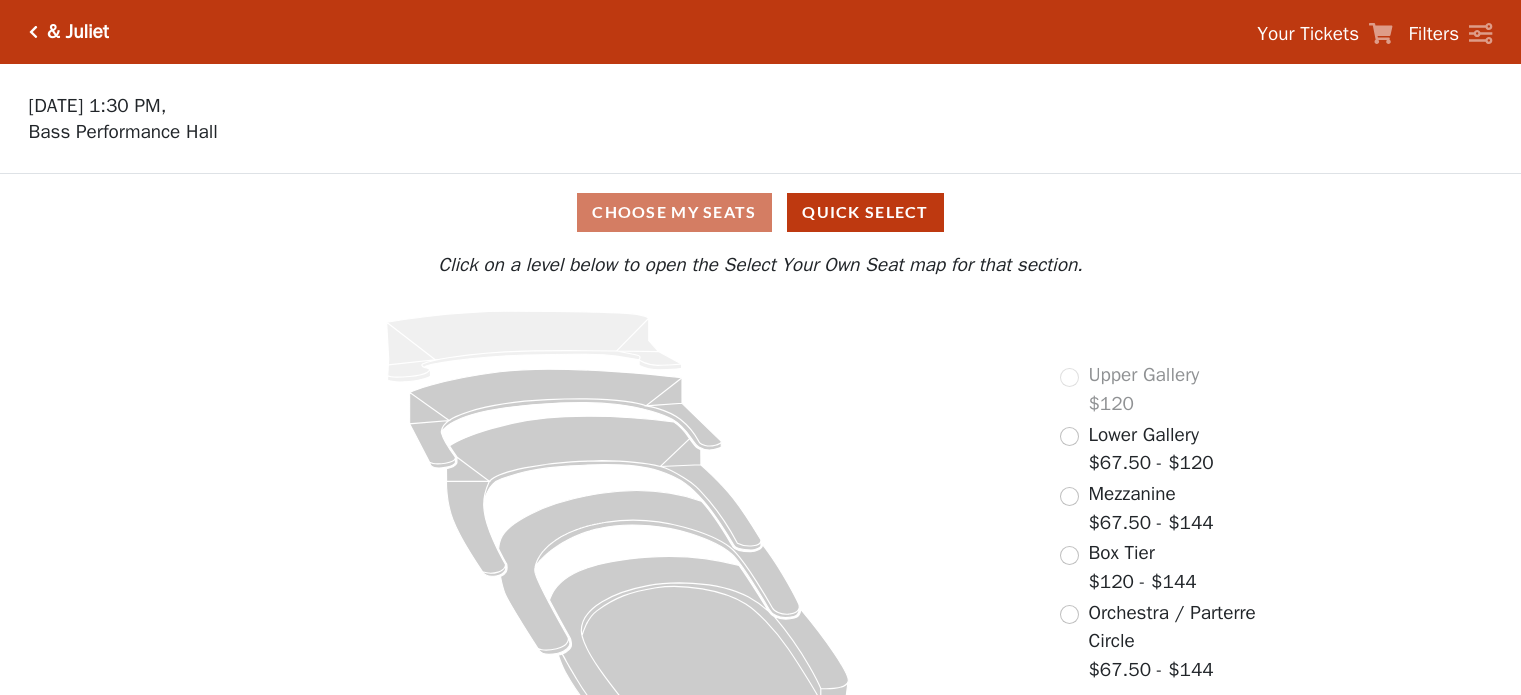 scroll, scrollTop: 0, scrollLeft: 0, axis: both 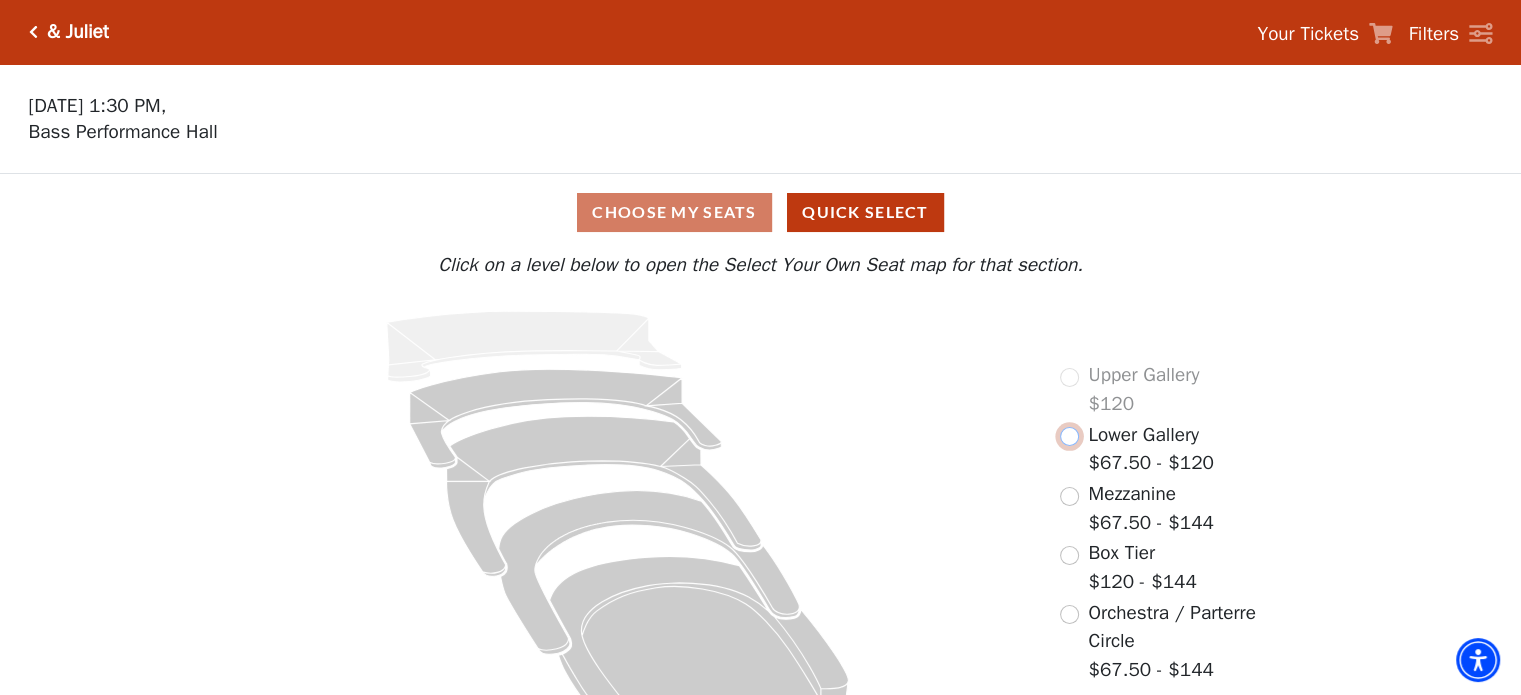 click at bounding box center [1069, 436] 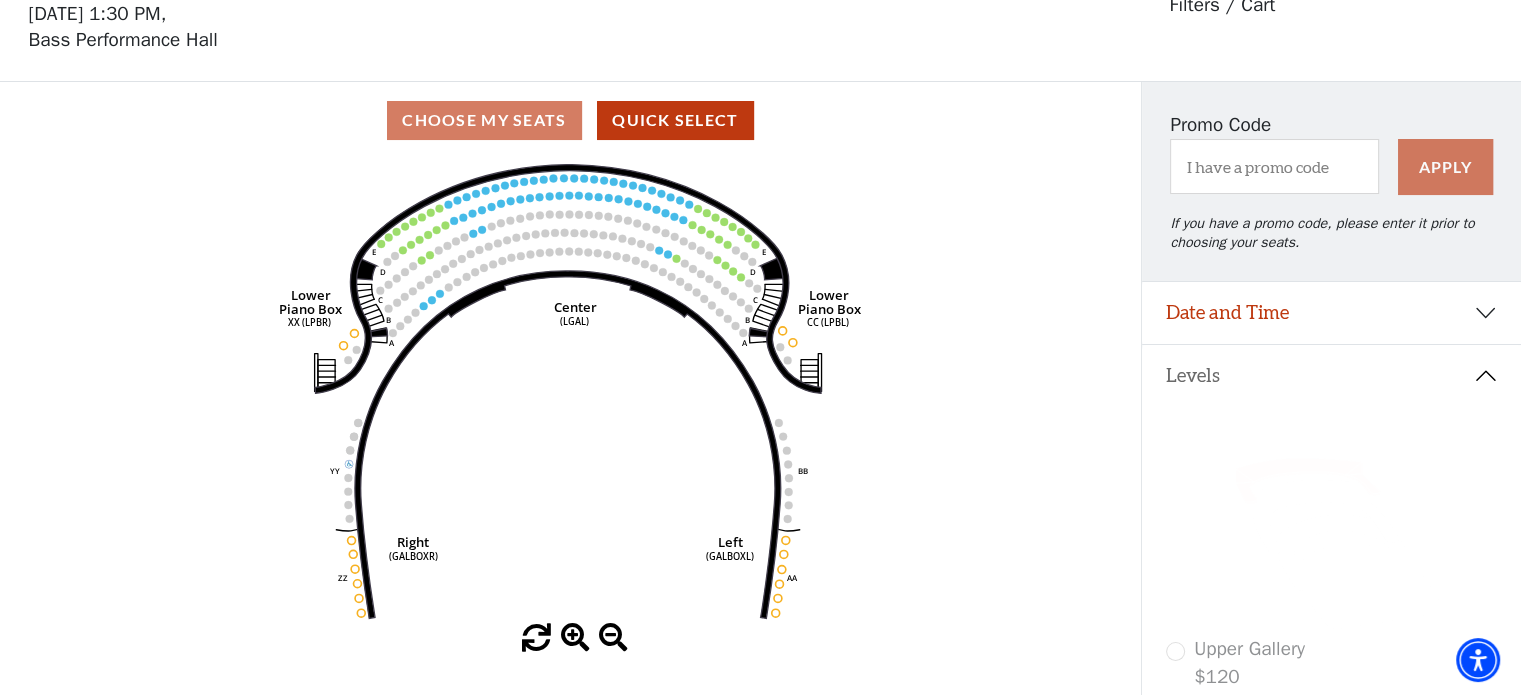 scroll, scrollTop: 92, scrollLeft: 0, axis: vertical 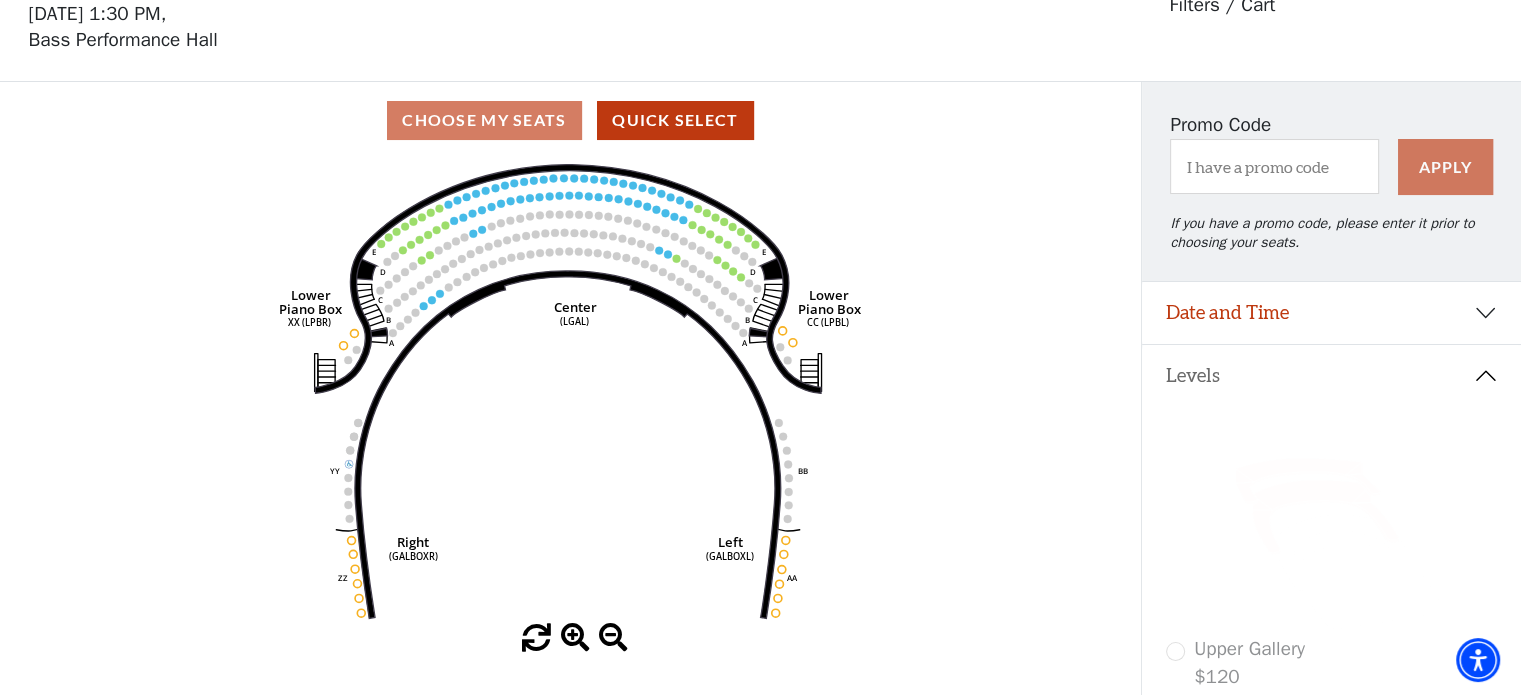 click 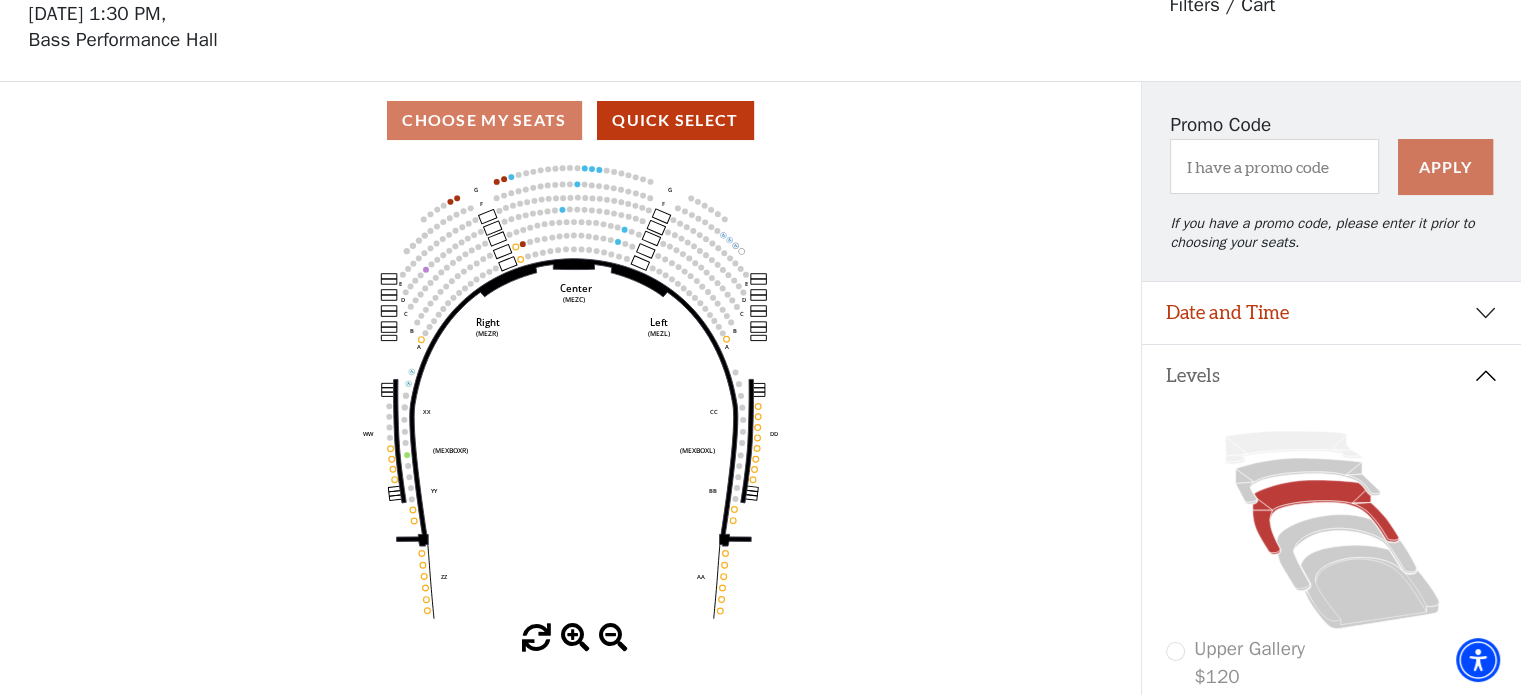 scroll, scrollTop: 92, scrollLeft: 0, axis: vertical 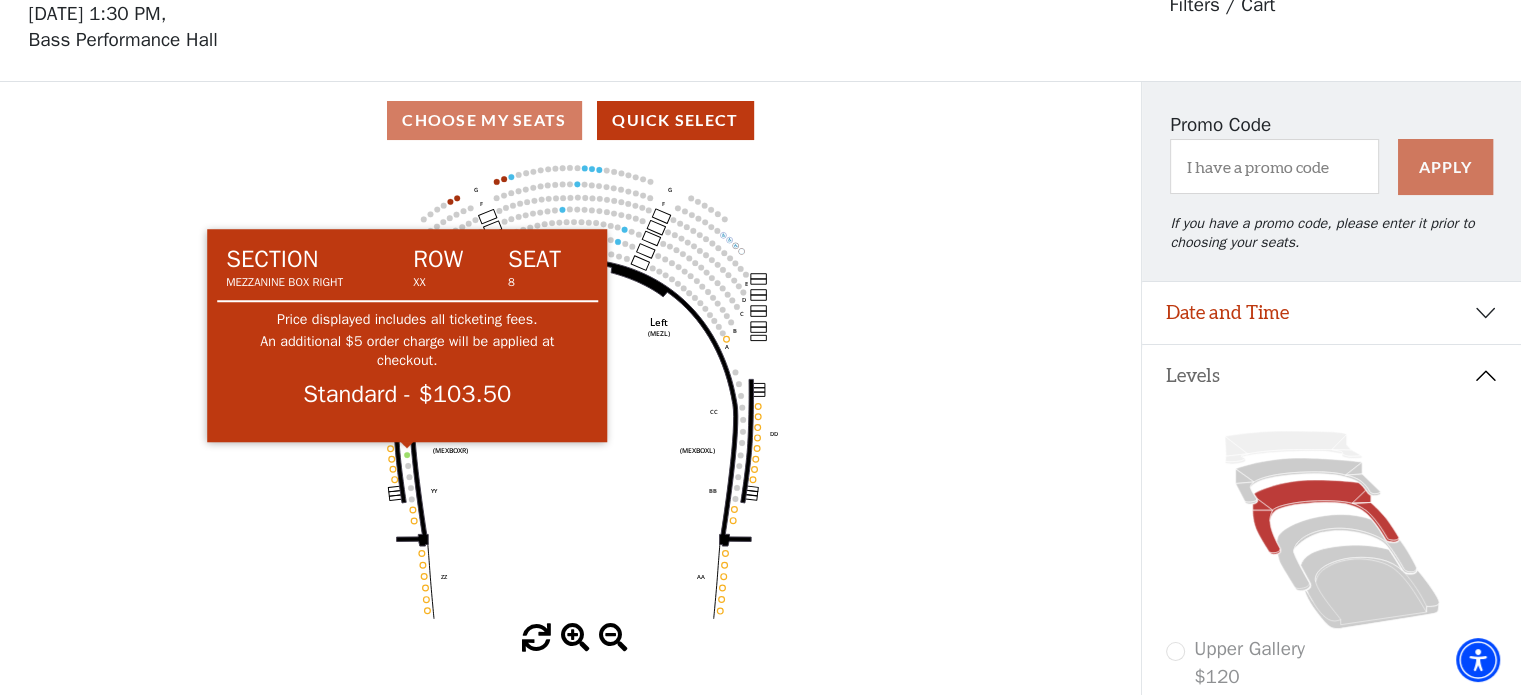 click 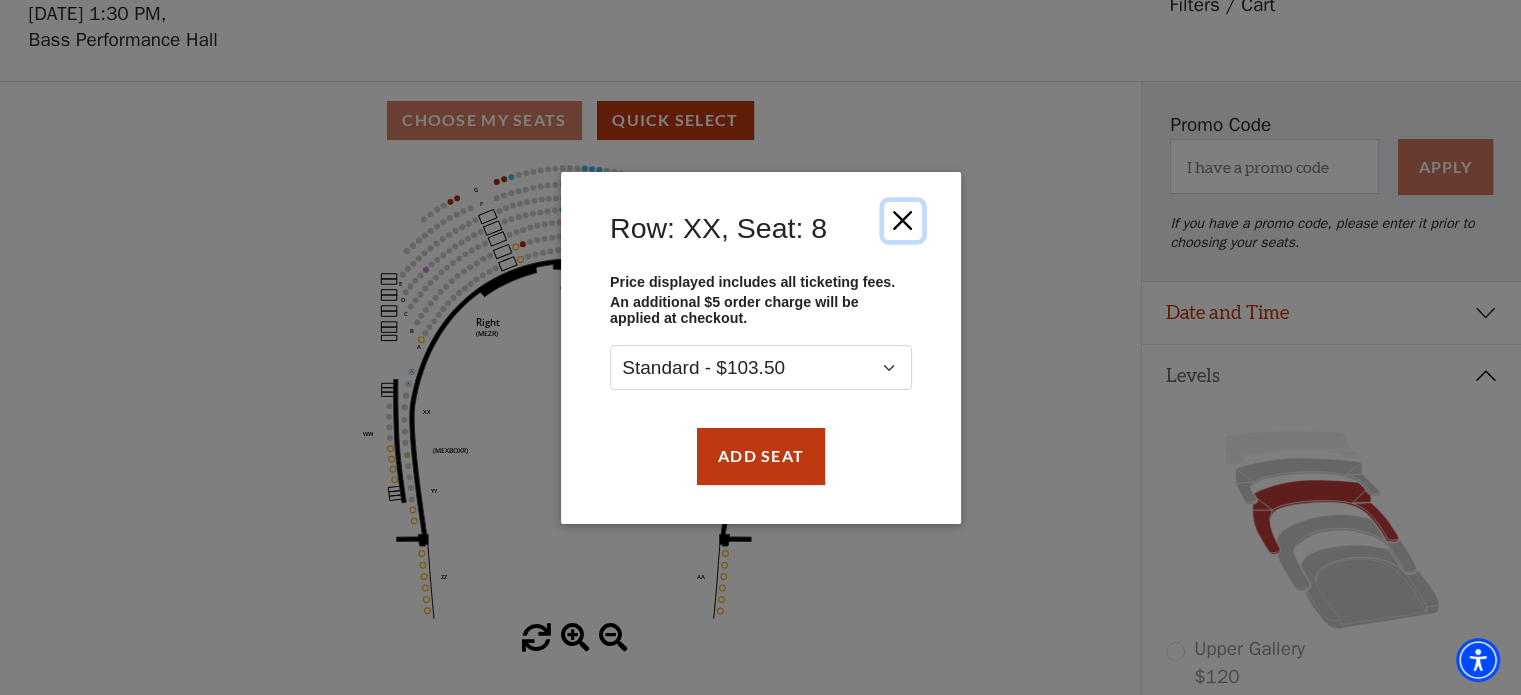 click at bounding box center [902, 220] 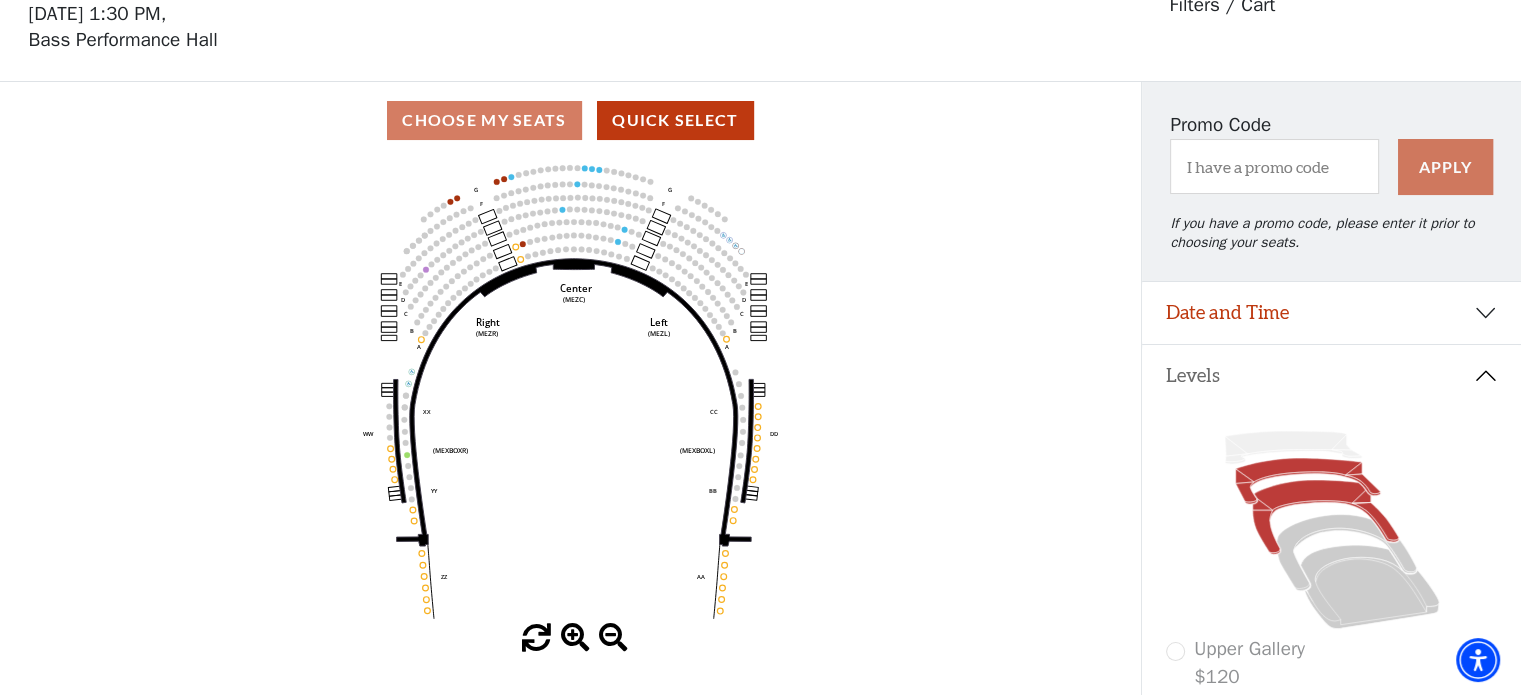 click 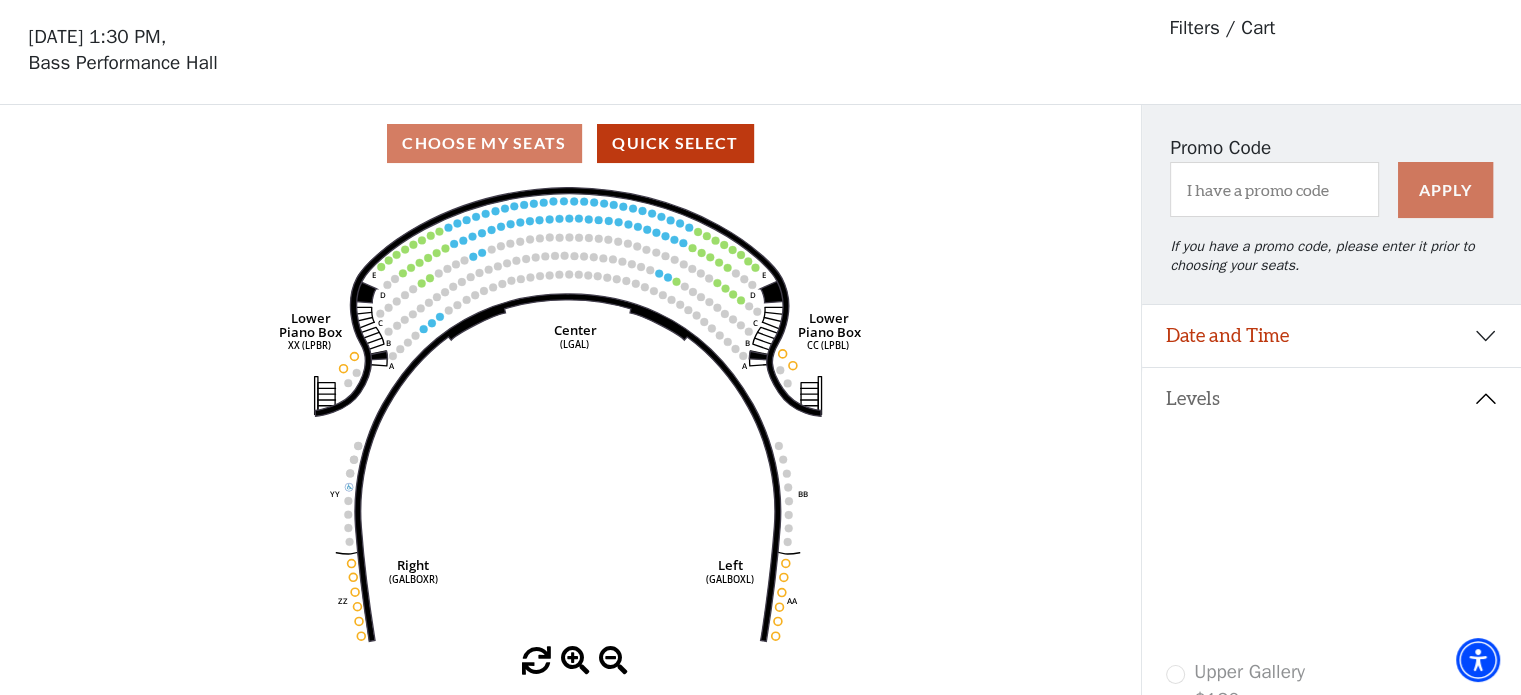 scroll, scrollTop: 92, scrollLeft: 0, axis: vertical 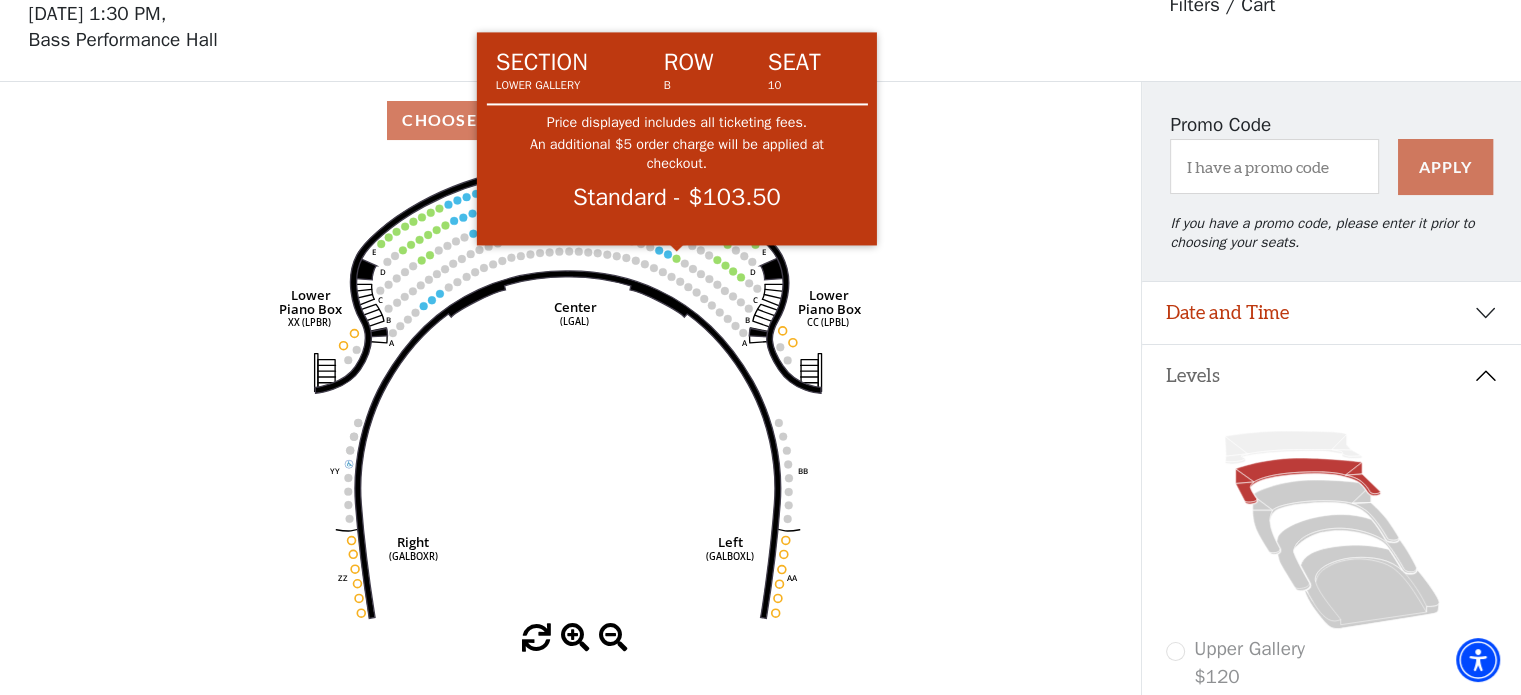 click 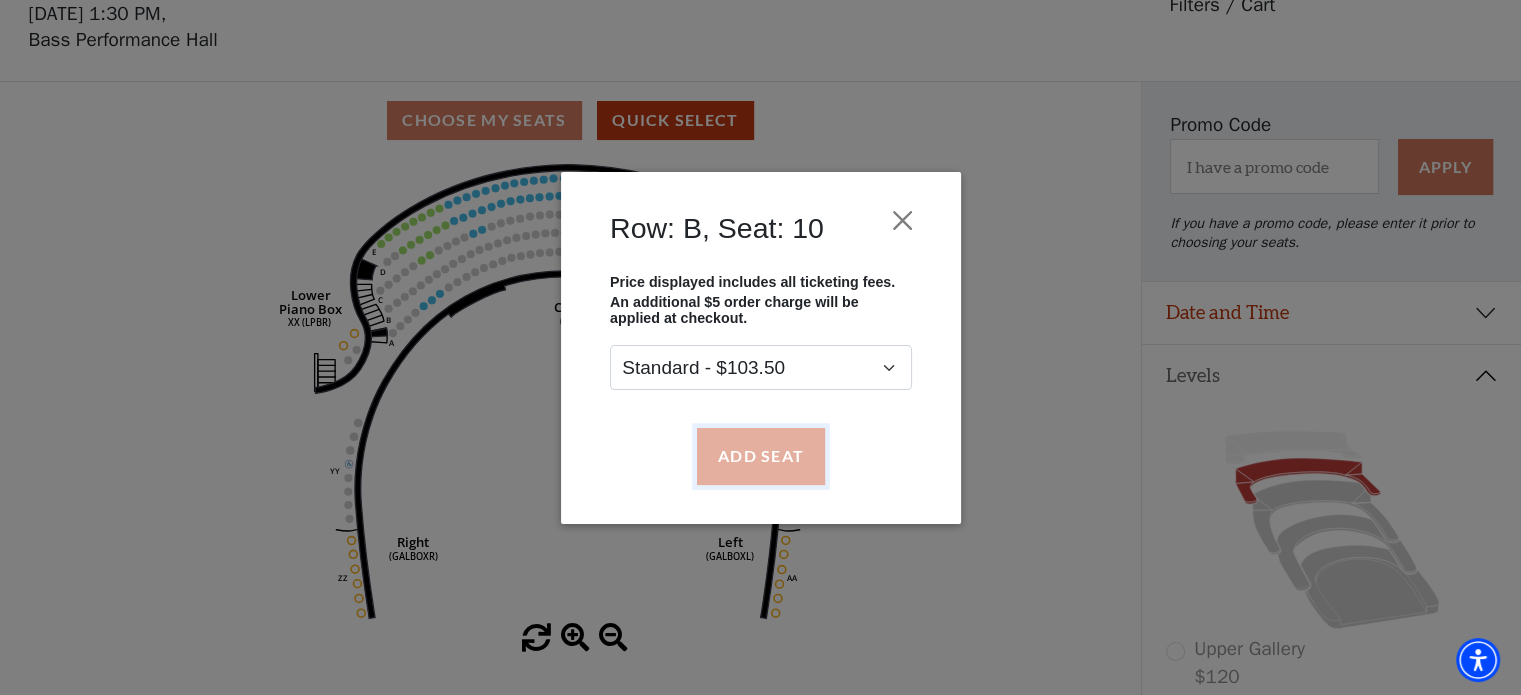 click on "Add Seat" at bounding box center [760, 456] 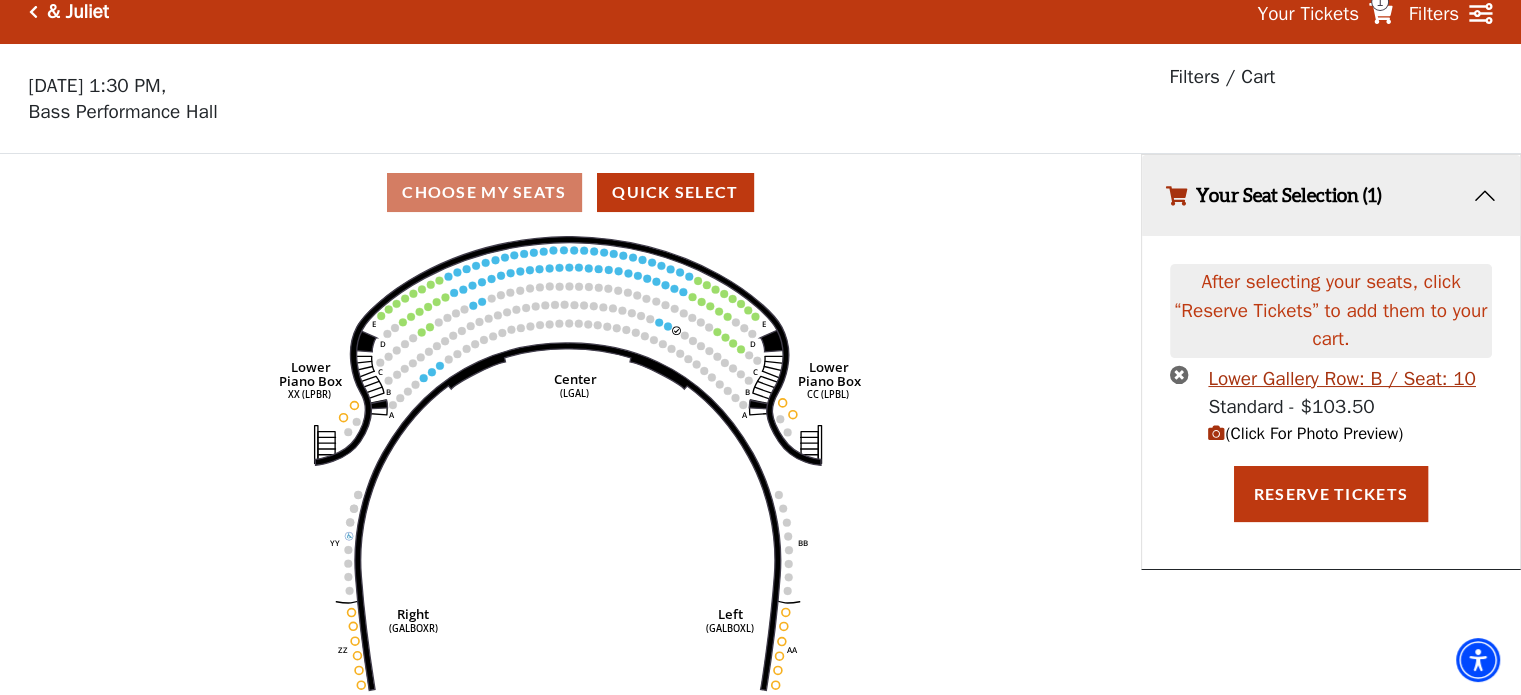 scroll, scrollTop: 0, scrollLeft: 0, axis: both 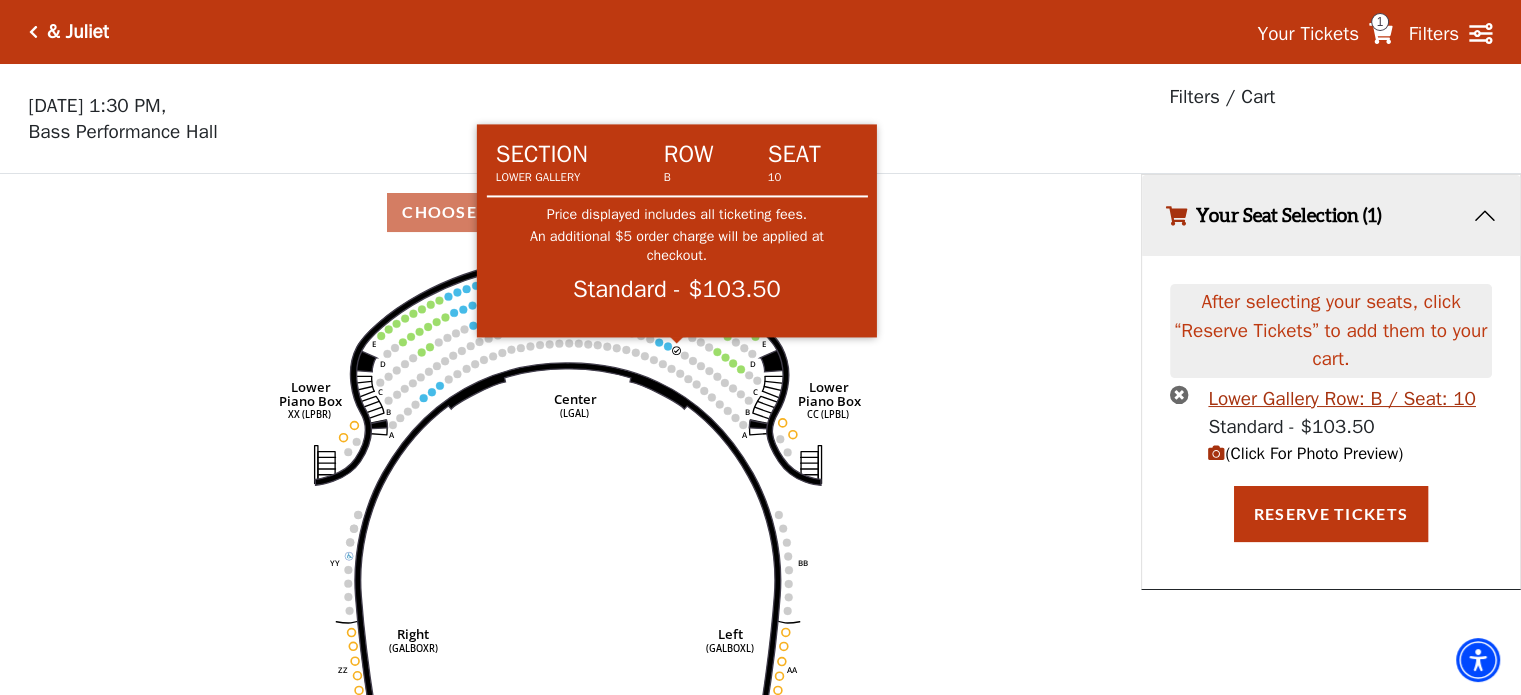 click on "Skip to main content Enable accessibility for low vision Open the accessibility menu
*{
pointer-events: fill;
}
& Juliet   Your Tickets     1   Filters     Choose Your Own Seats
Sunday, November 16 at 1:30 PM,
Bass Performance Hall
Filters / Cart" at bounding box center (760, 347) 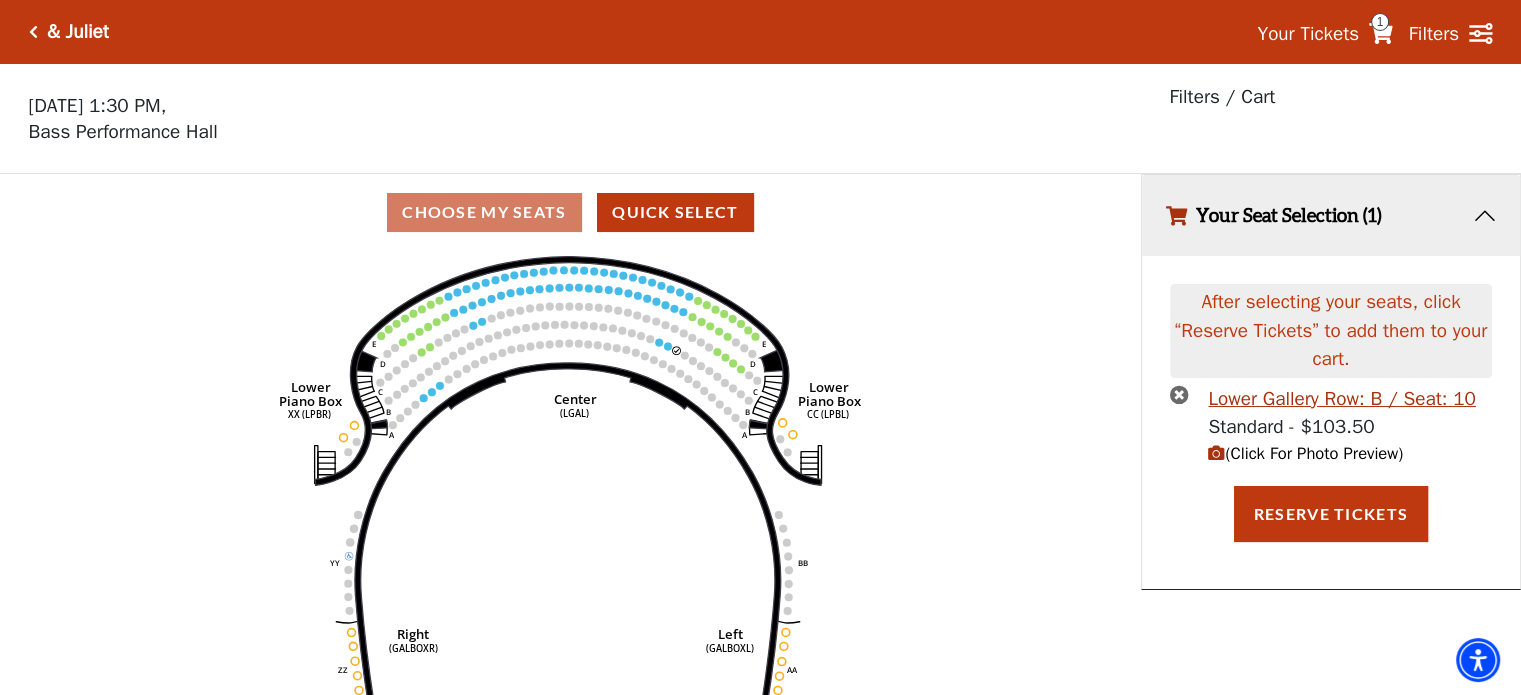 scroll, scrollTop: 48, scrollLeft: 0, axis: vertical 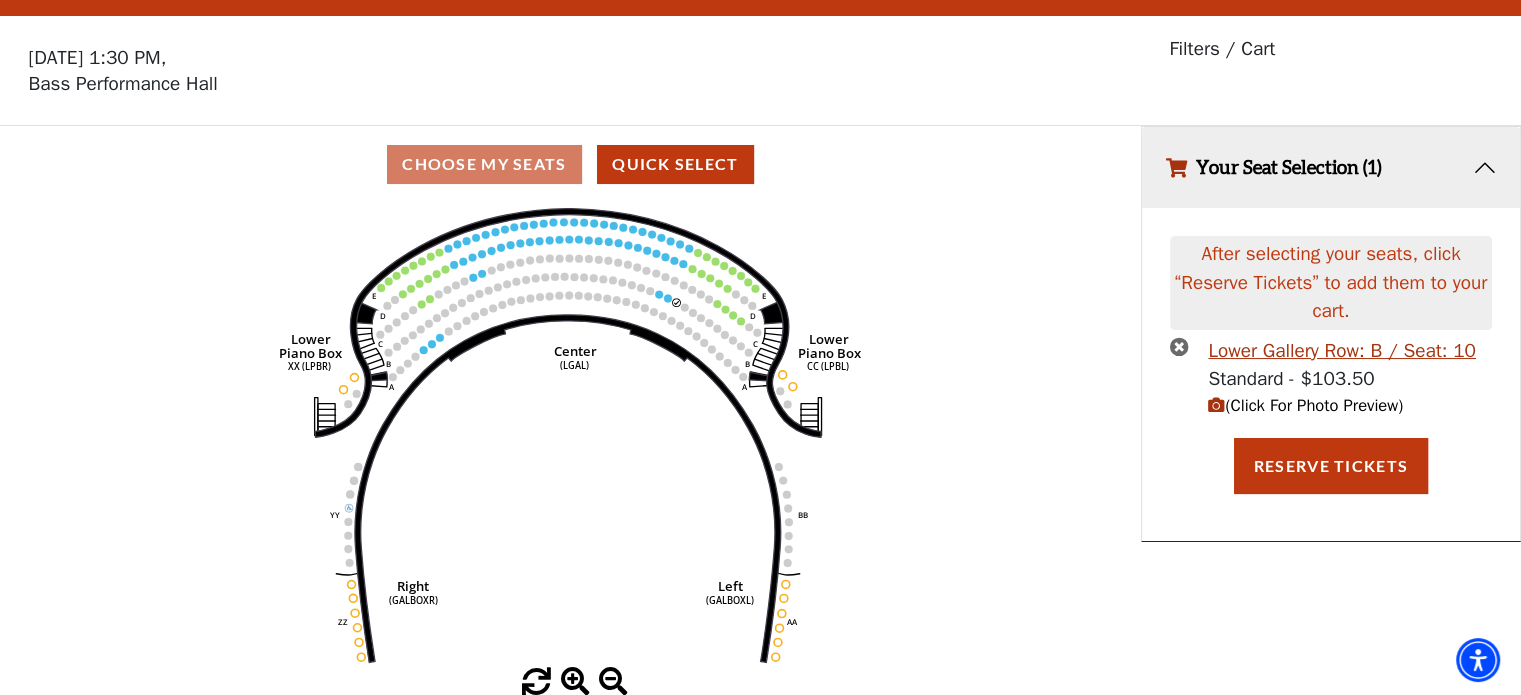 click on "(Click For Photo Preview)" at bounding box center (1305, 405) 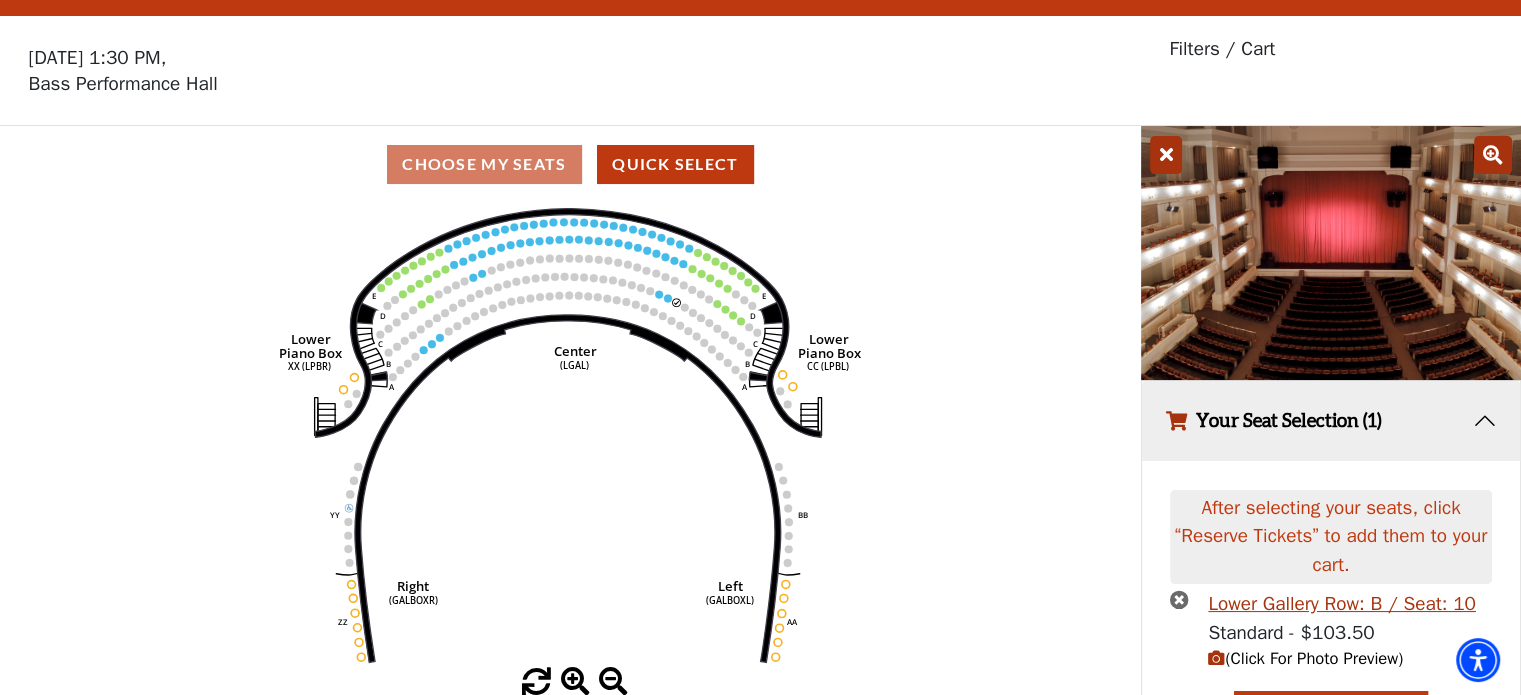click on "Right   (GALBOXR)   E   D   C   B   A   E   D   C   B   A   YY   ZZ   Left   (GALBOXL)   BB   AA   Center   Lower   Piano Box   (LGAL)   CC (LPBL)   Lower   Piano Box   XX (LPBR)" 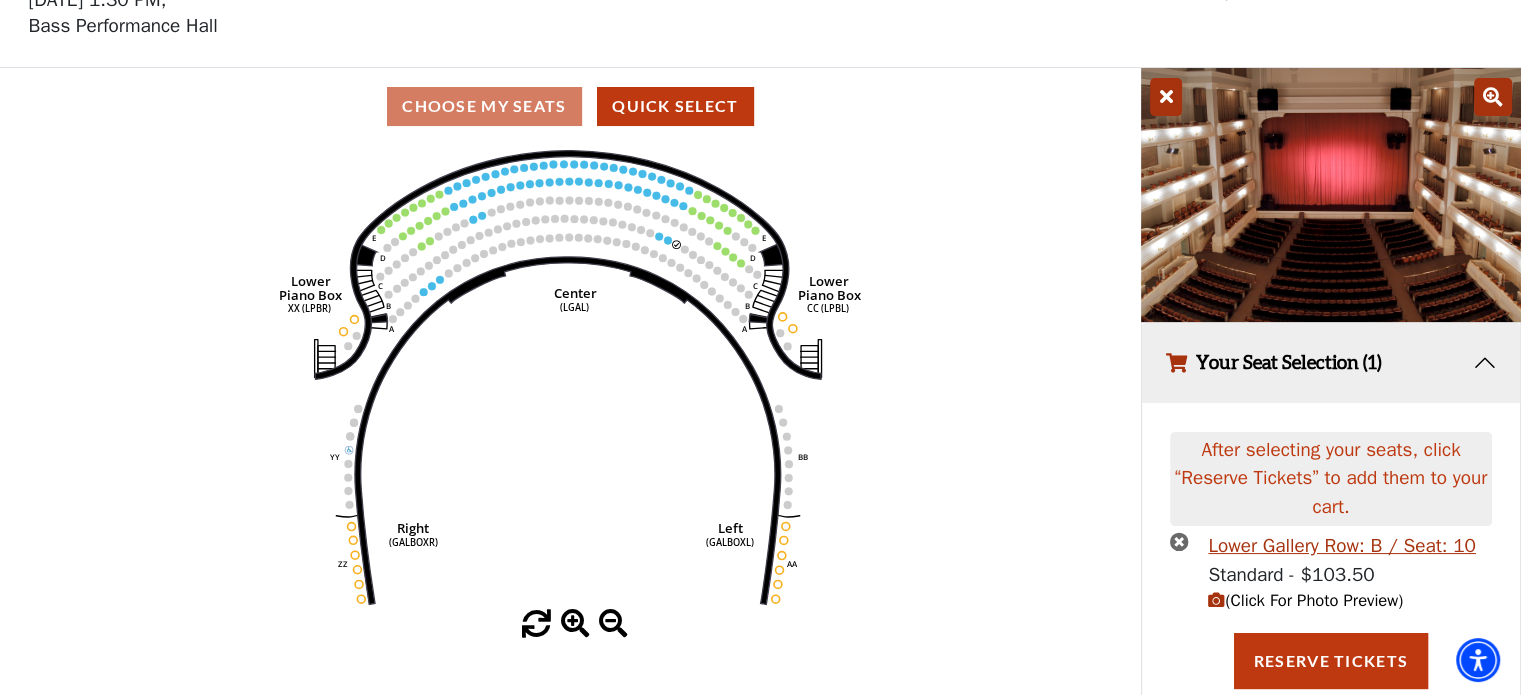 scroll, scrollTop: 146, scrollLeft: 0, axis: vertical 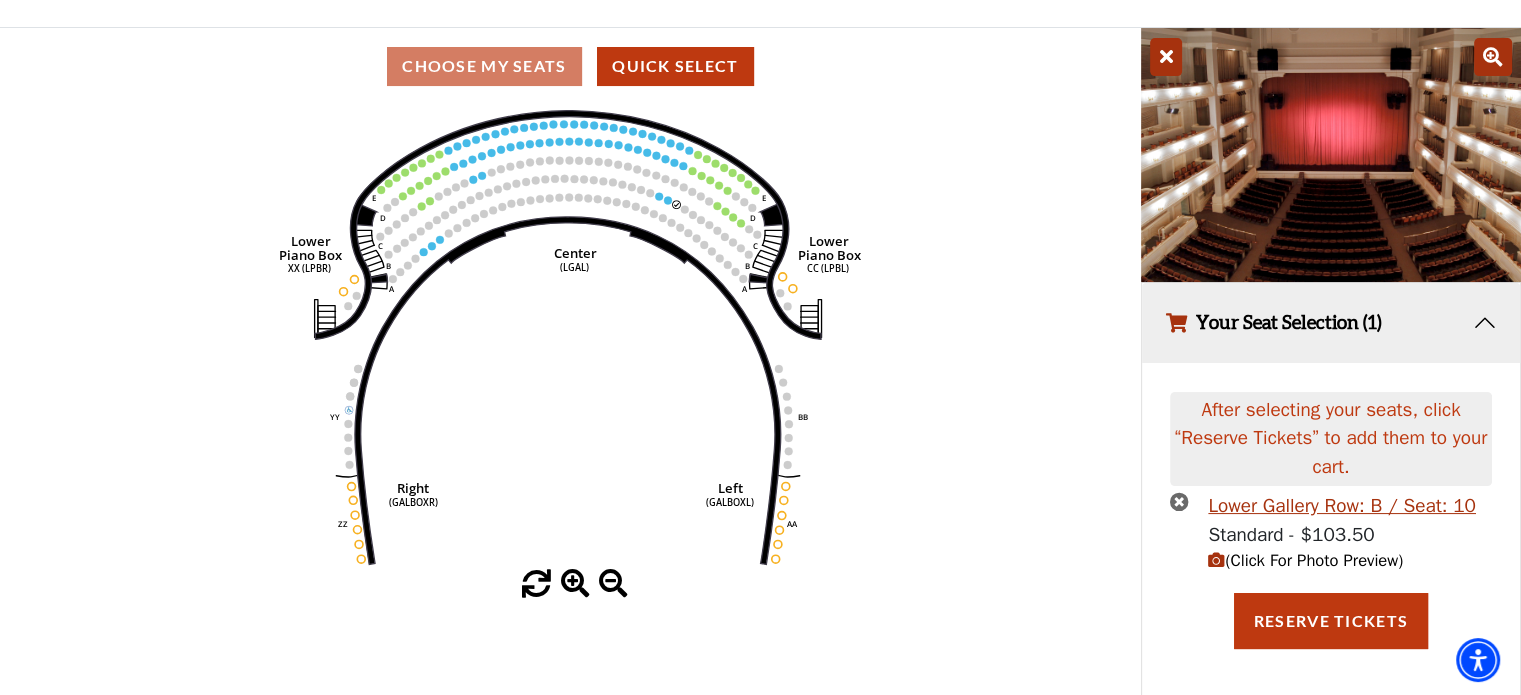 click at bounding box center (1216, 560) 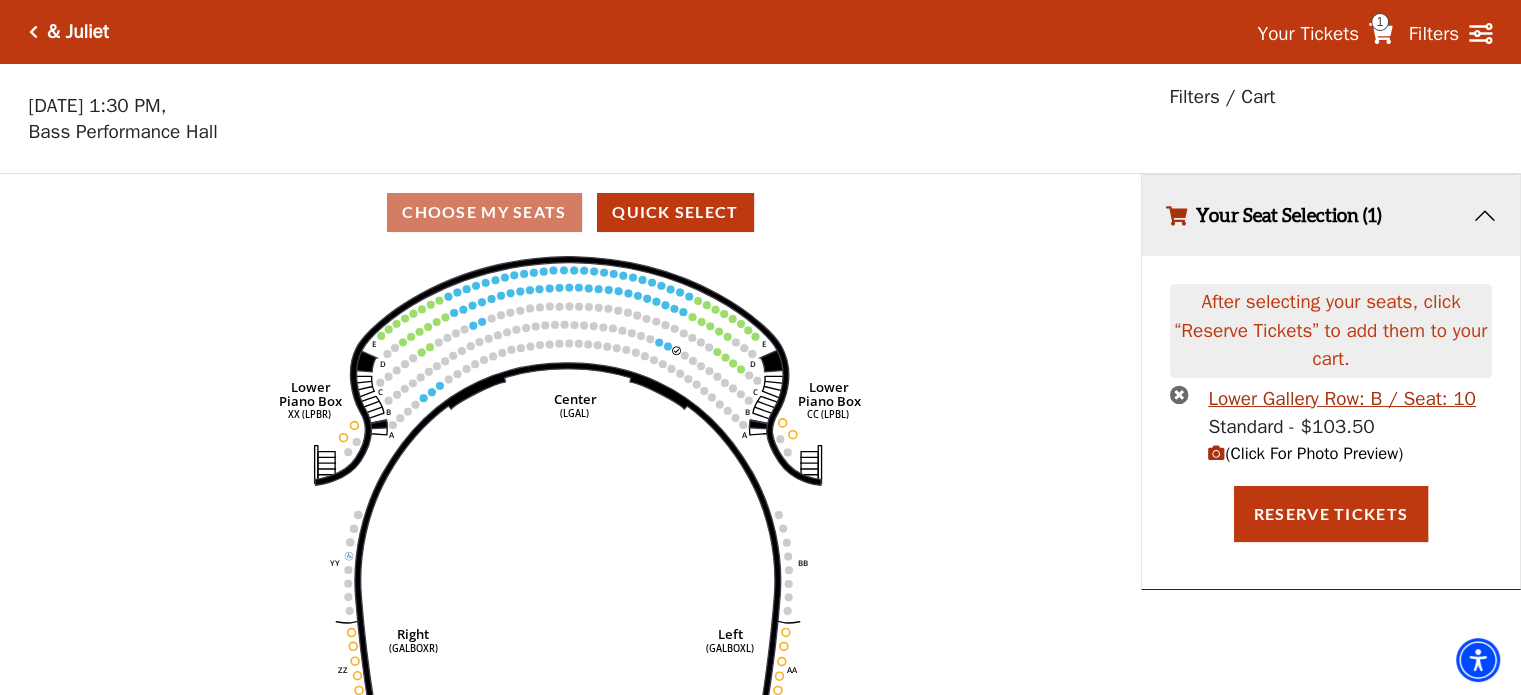 scroll, scrollTop: 48, scrollLeft: 0, axis: vertical 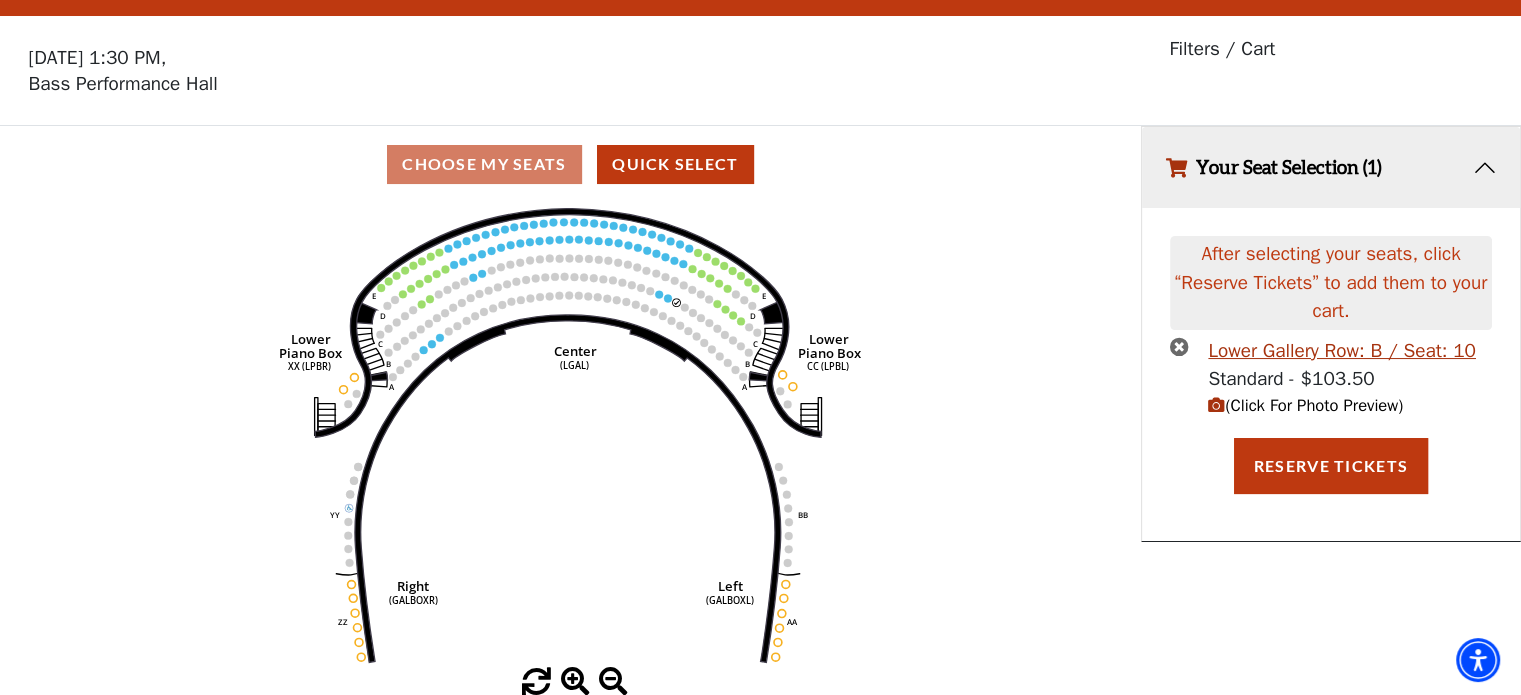 click at bounding box center [1179, 346] 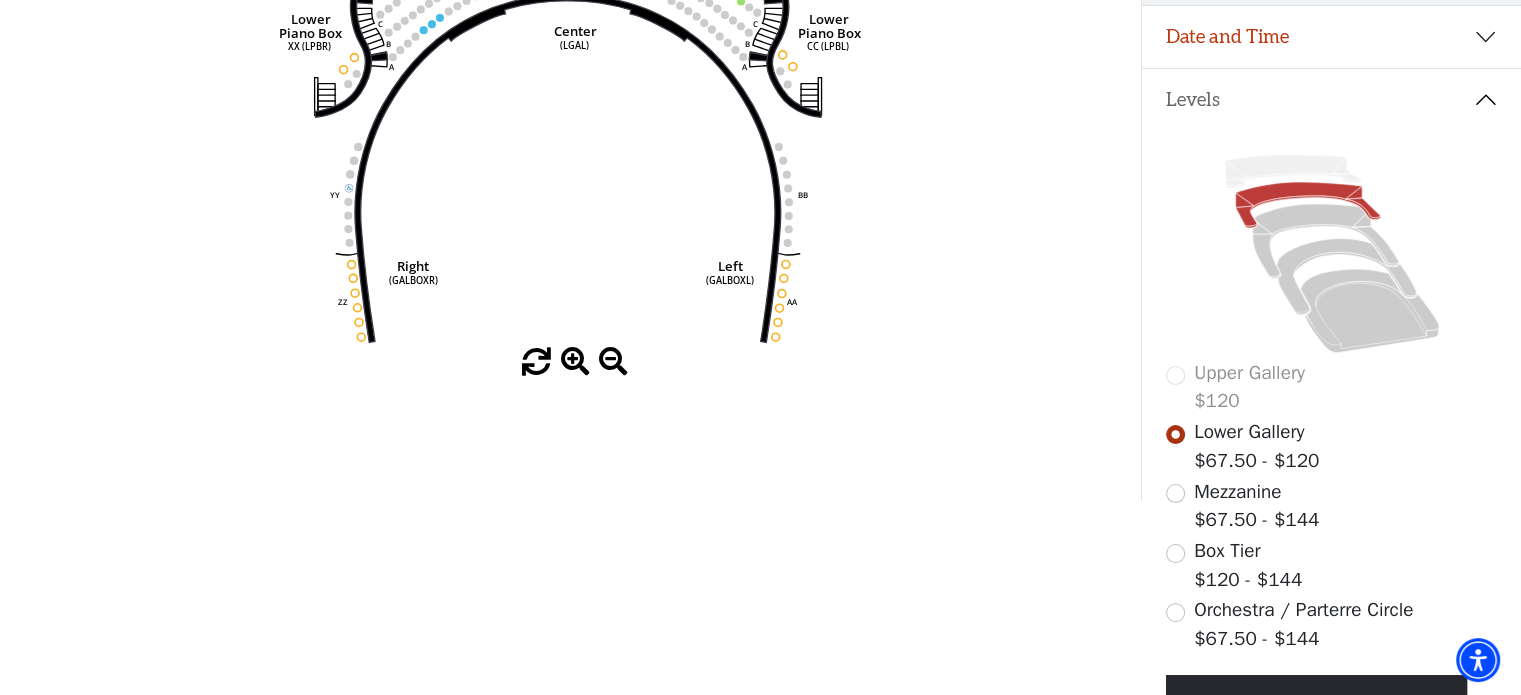 scroll, scrollTop: 370, scrollLeft: 0, axis: vertical 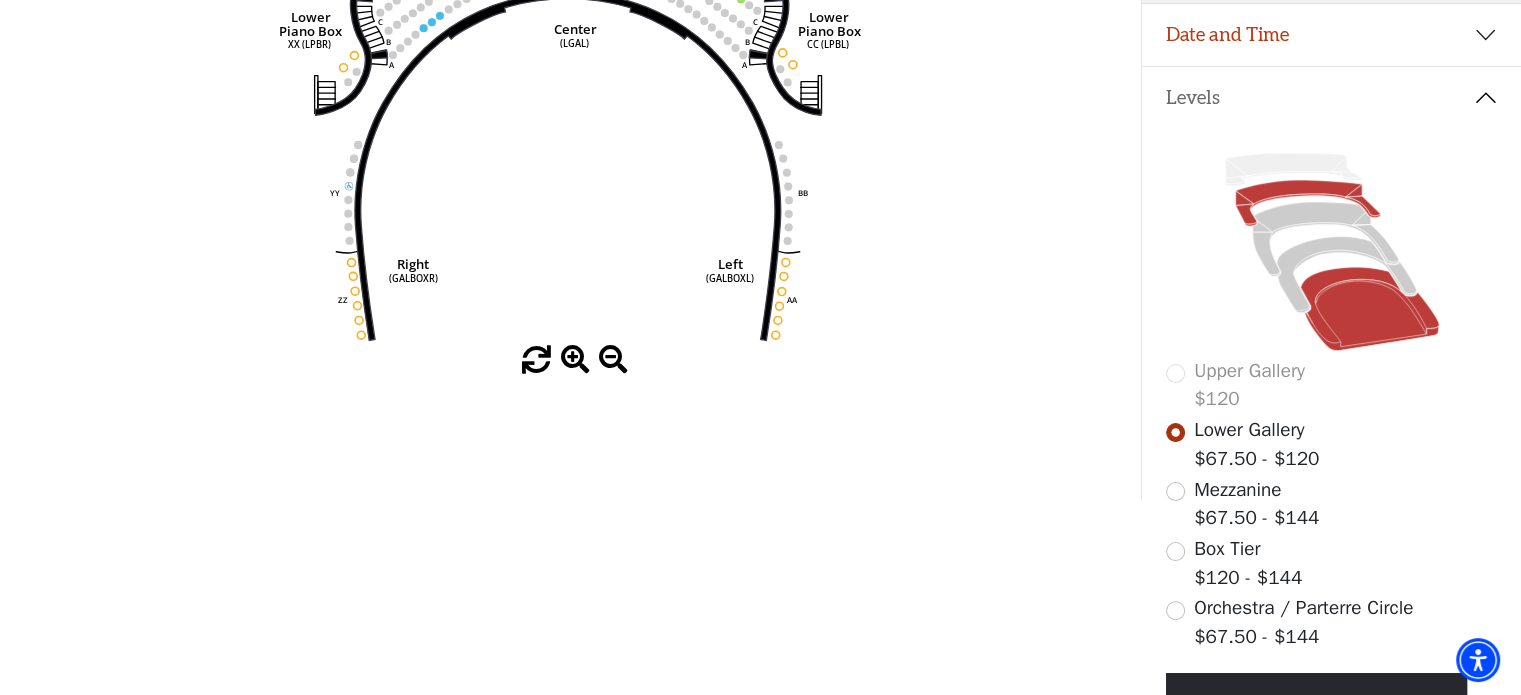 click 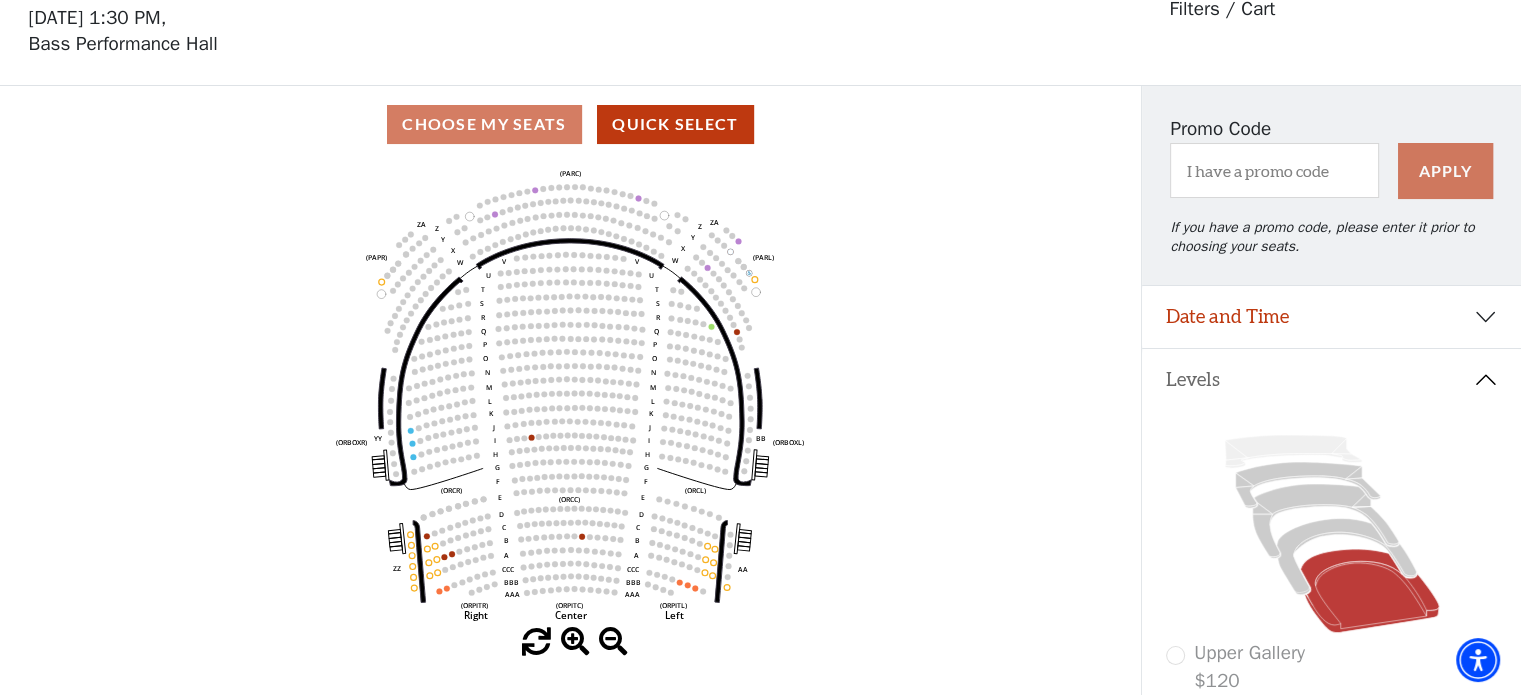 scroll, scrollTop: 92, scrollLeft: 0, axis: vertical 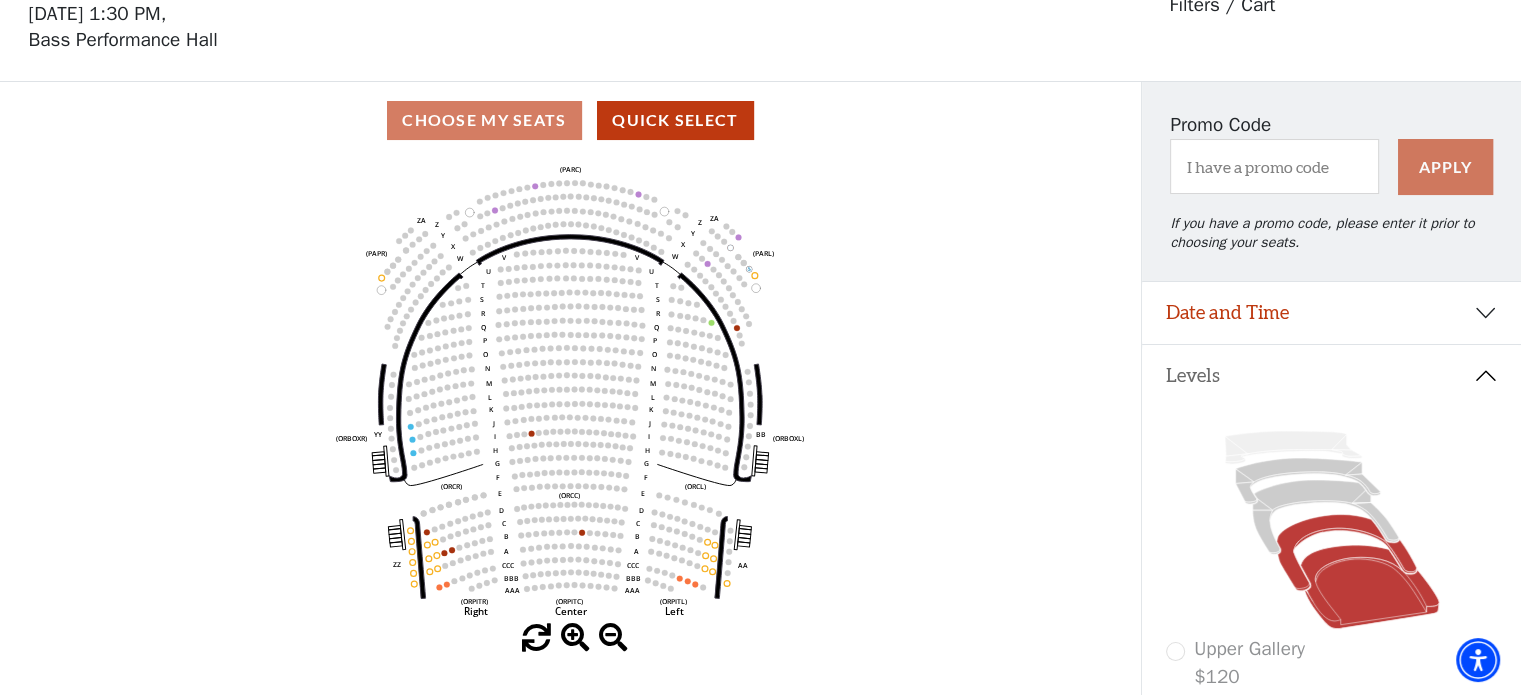 click 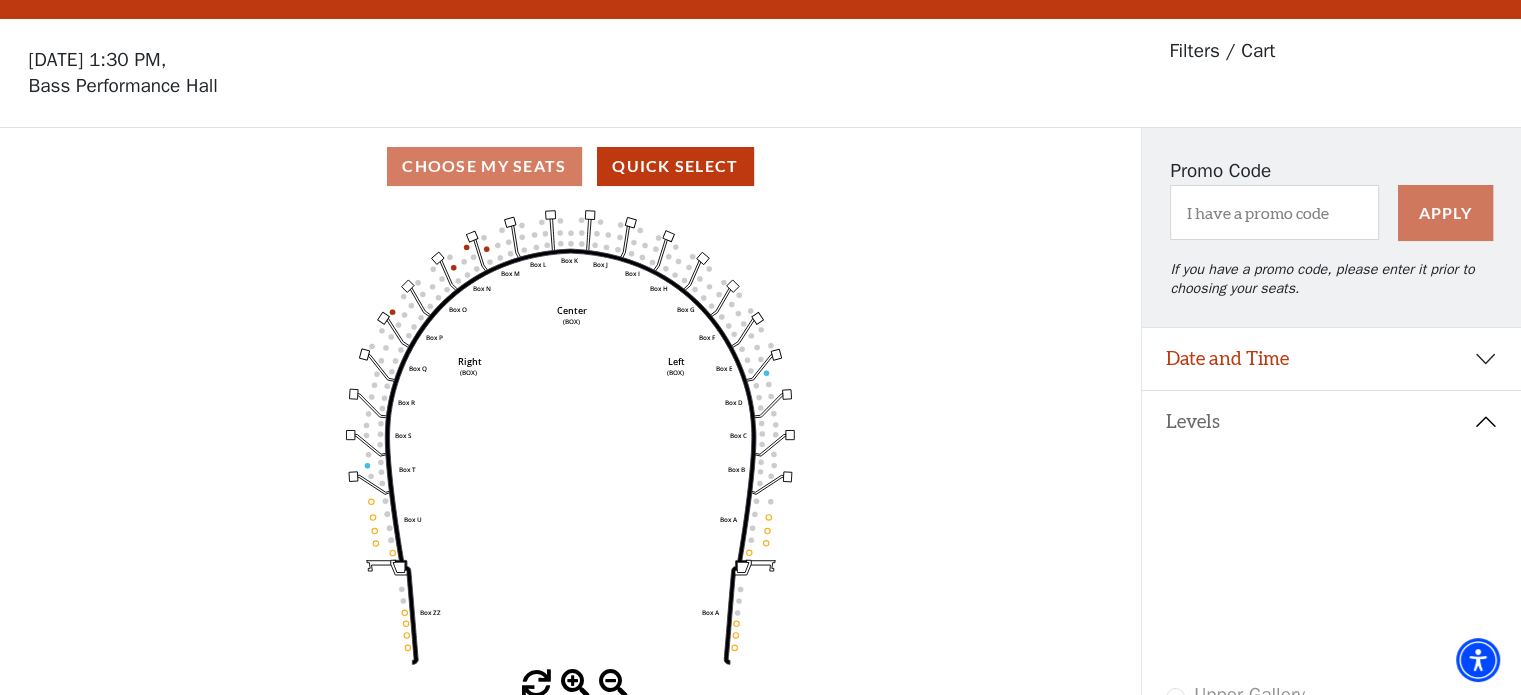 scroll, scrollTop: 92, scrollLeft: 0, axis: vertical 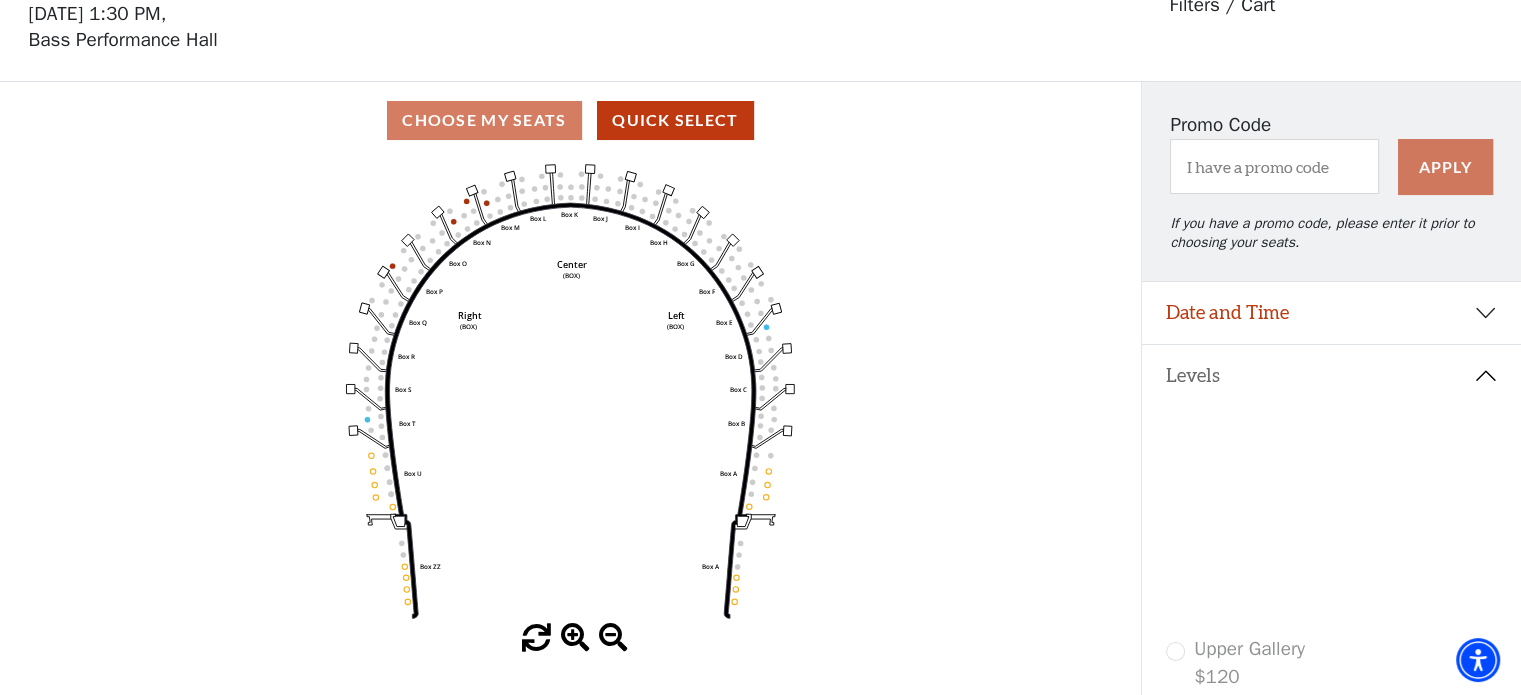 click 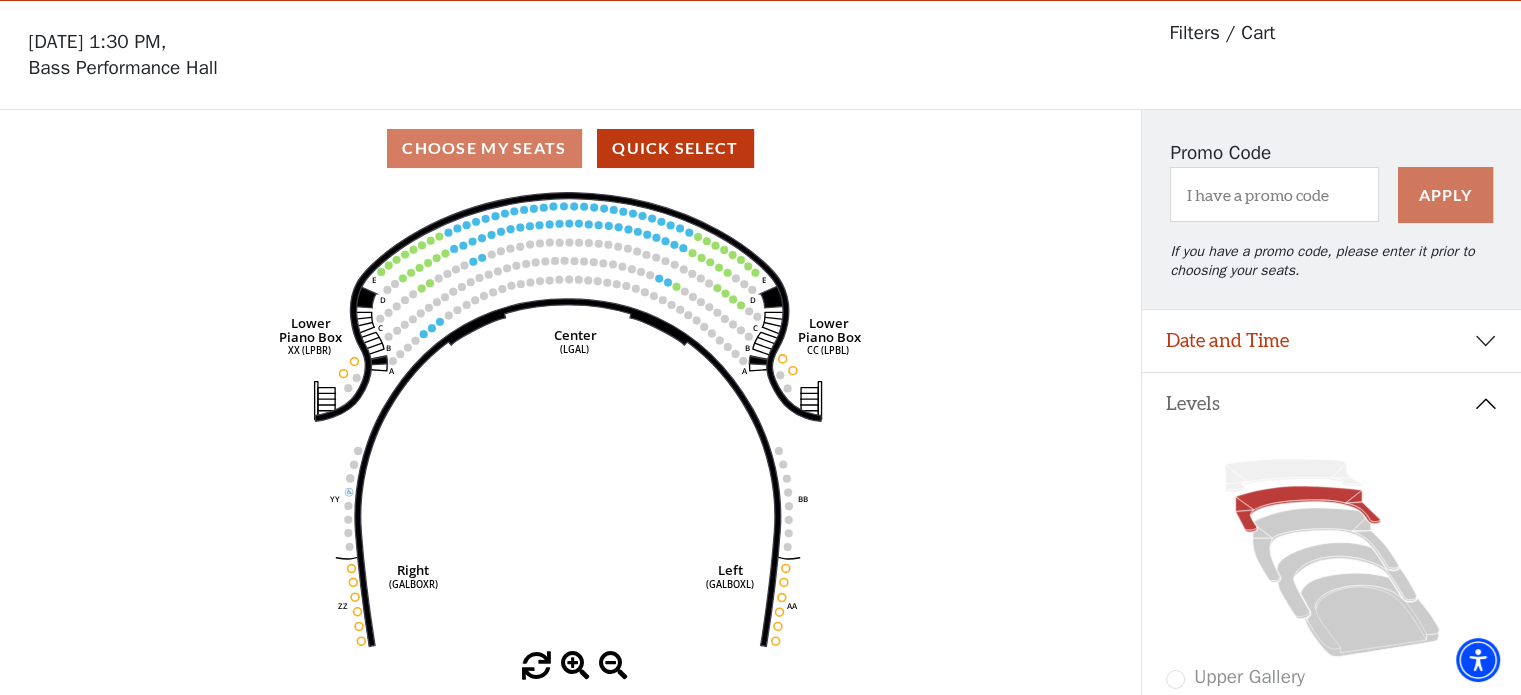 scroll, scrollTop: 92, scrollLeft: 0, axis: vertical 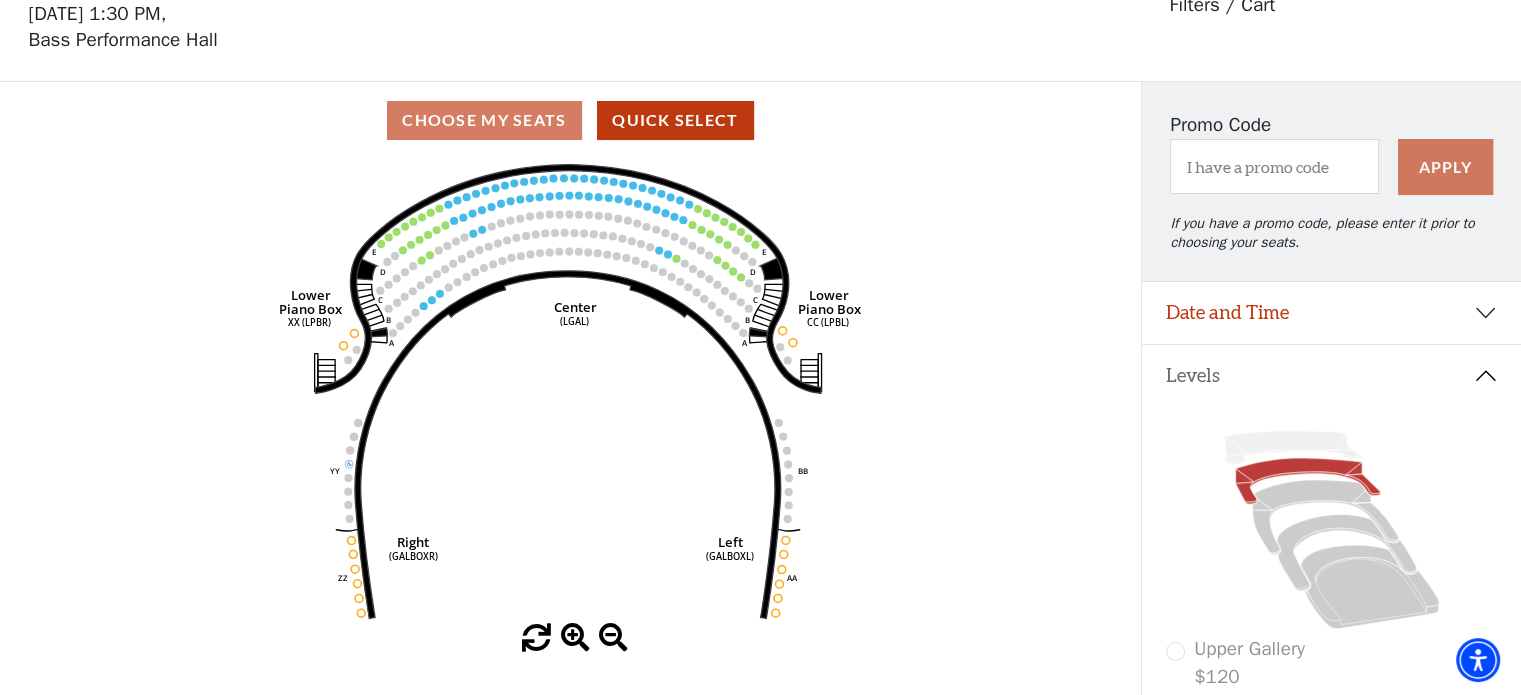 click on "Right   (GALBOXR)   E   D   C   B   A   E   D   C   B   A   YY   ZZ   Left   (GALBOXL)   BB   AA   Center   Lower   Piano Box   (LGAL)   CC (LPBL)   Lower   Piano Box   XX (LPBR)" 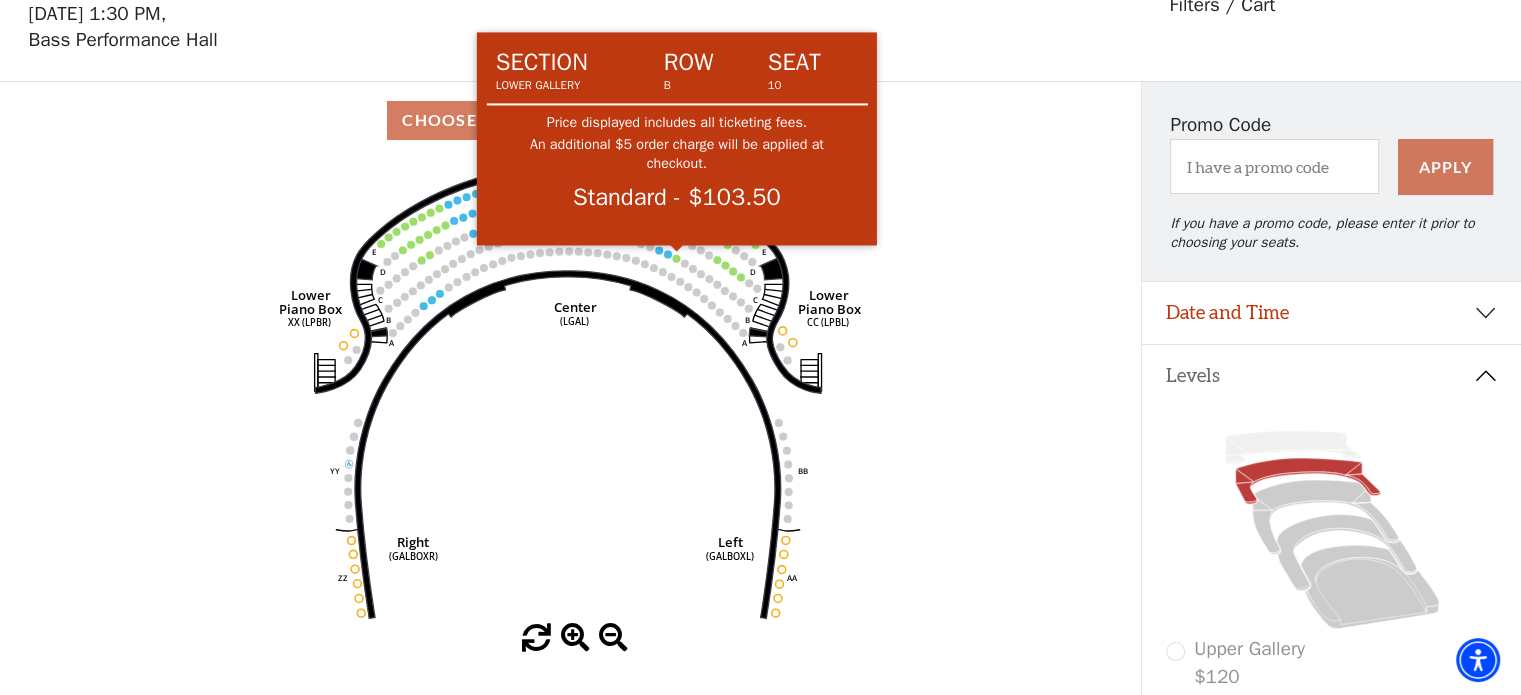 click 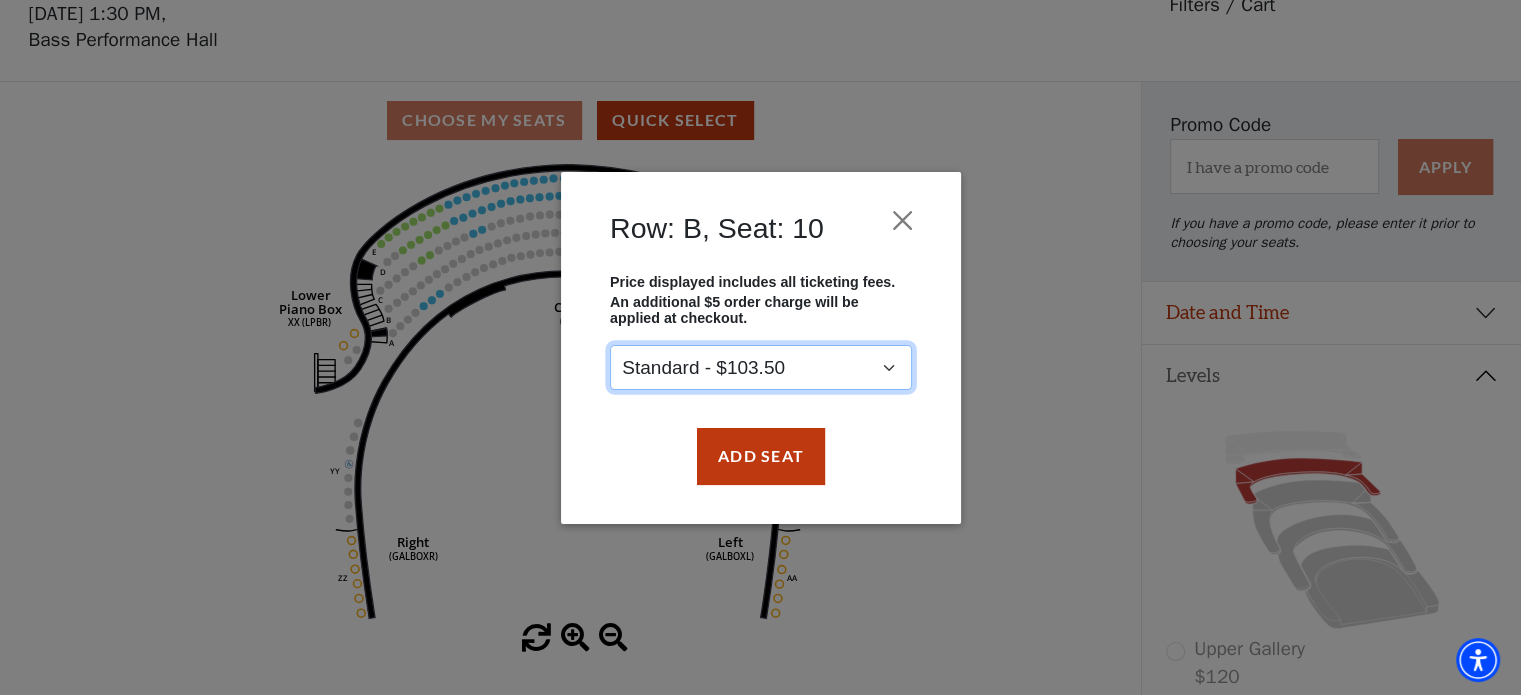 click on "Standard - $103.50" at bounding box center (761, 367) 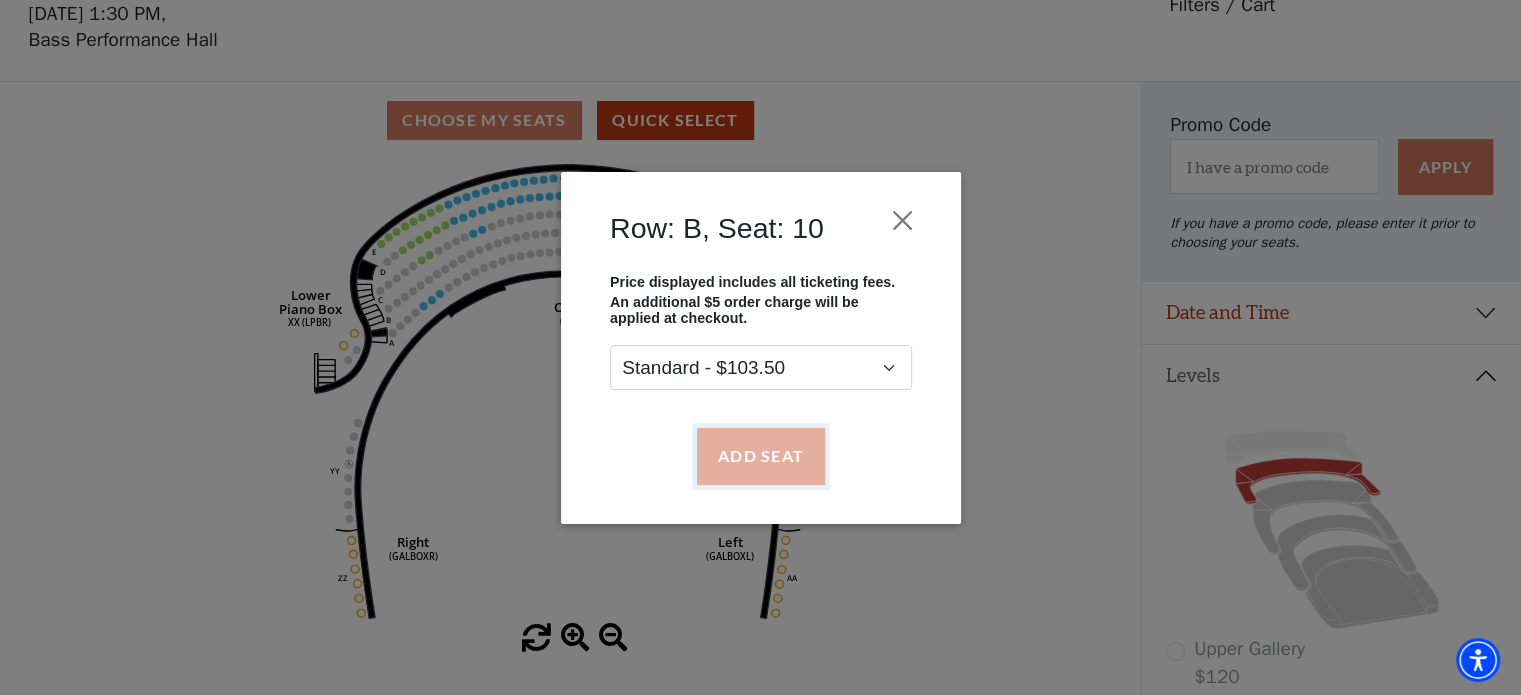 click on "Add Seat" at bounding box center [760, 456] 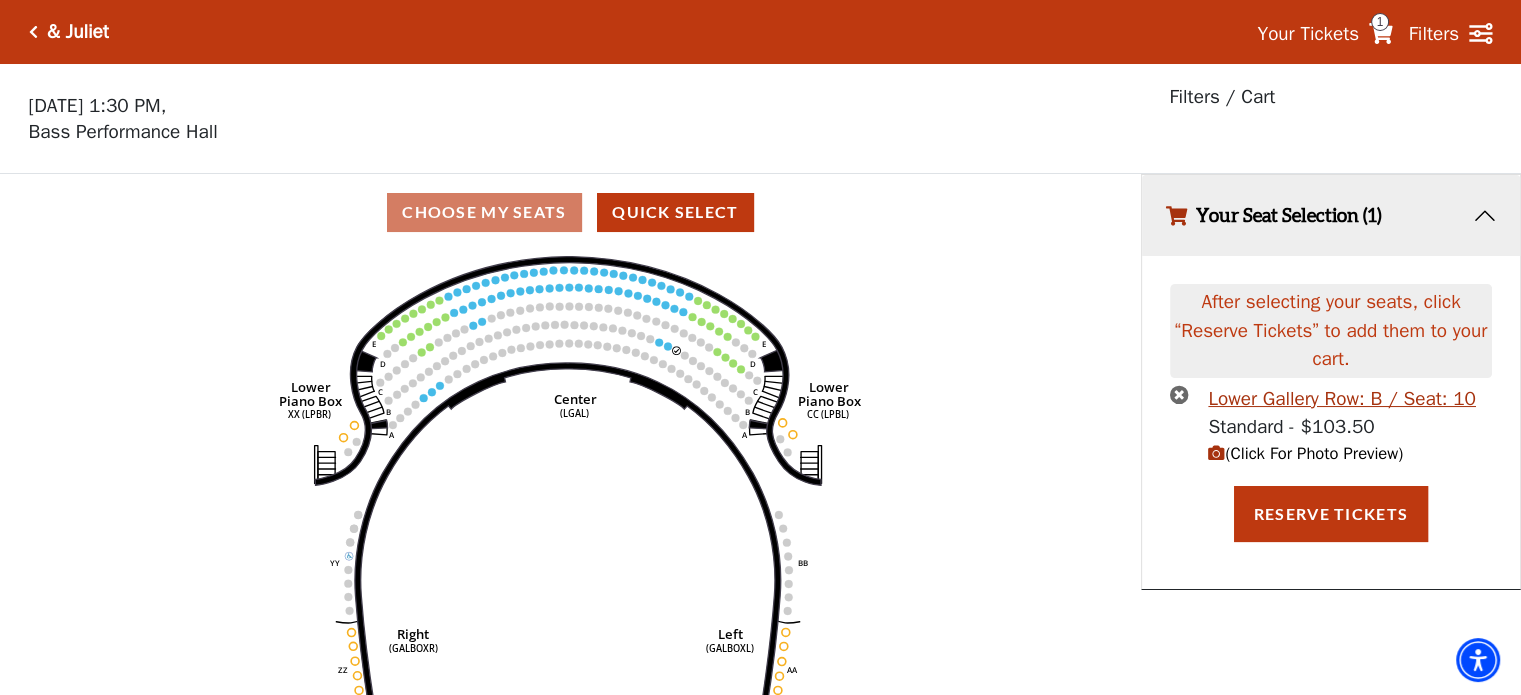 scroll, scrollTop: 48, scrollLeft: 0, axis: vertical 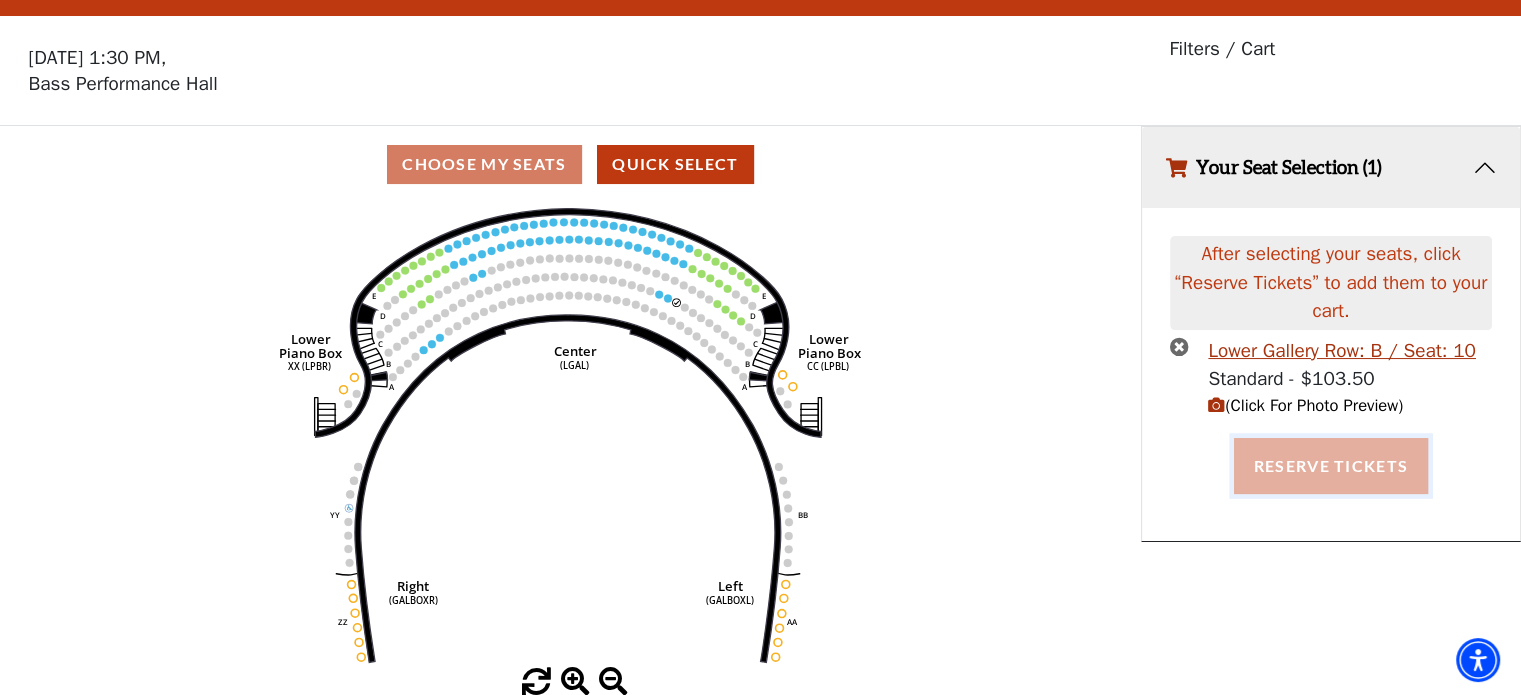 click on "Reserve Tickets" at bounding box center [1331, 466] 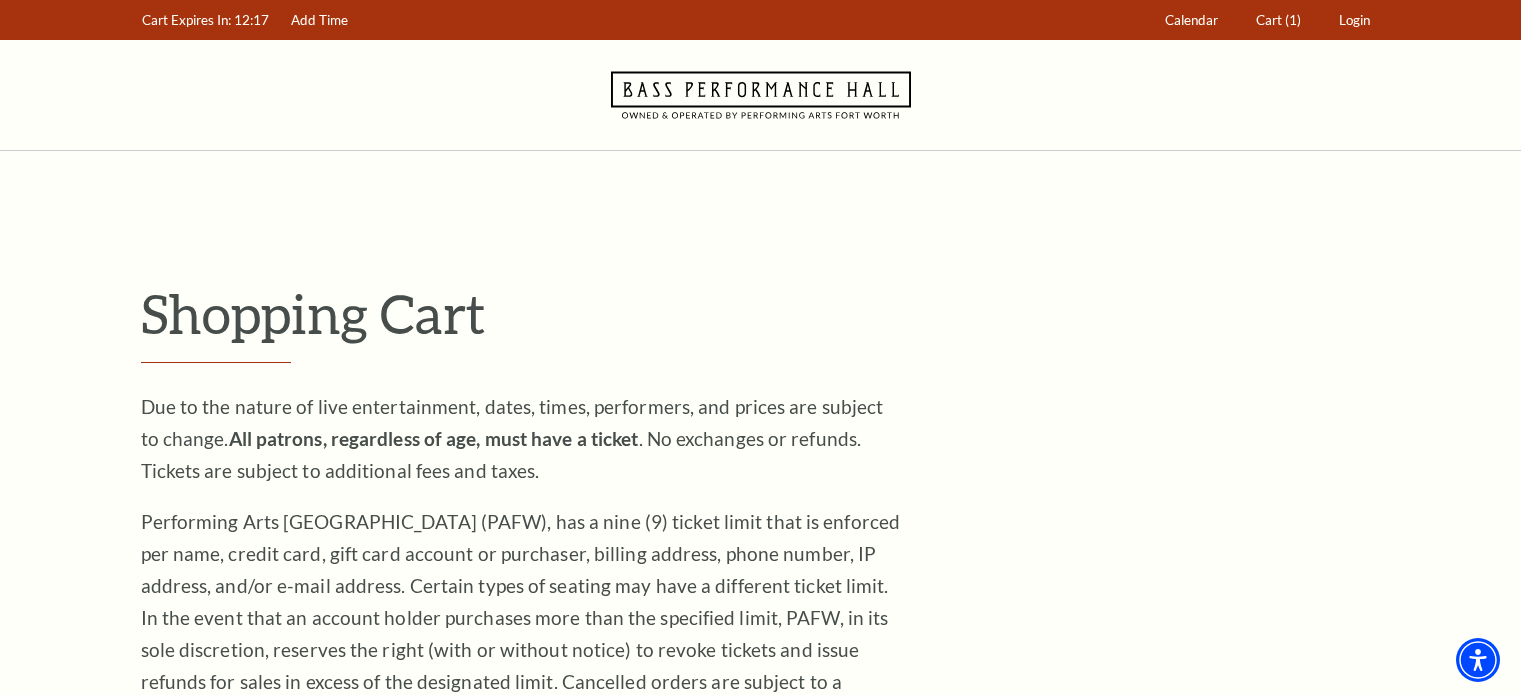 scroll, scrollTop: 0, scrollLeft: 0, axis: both 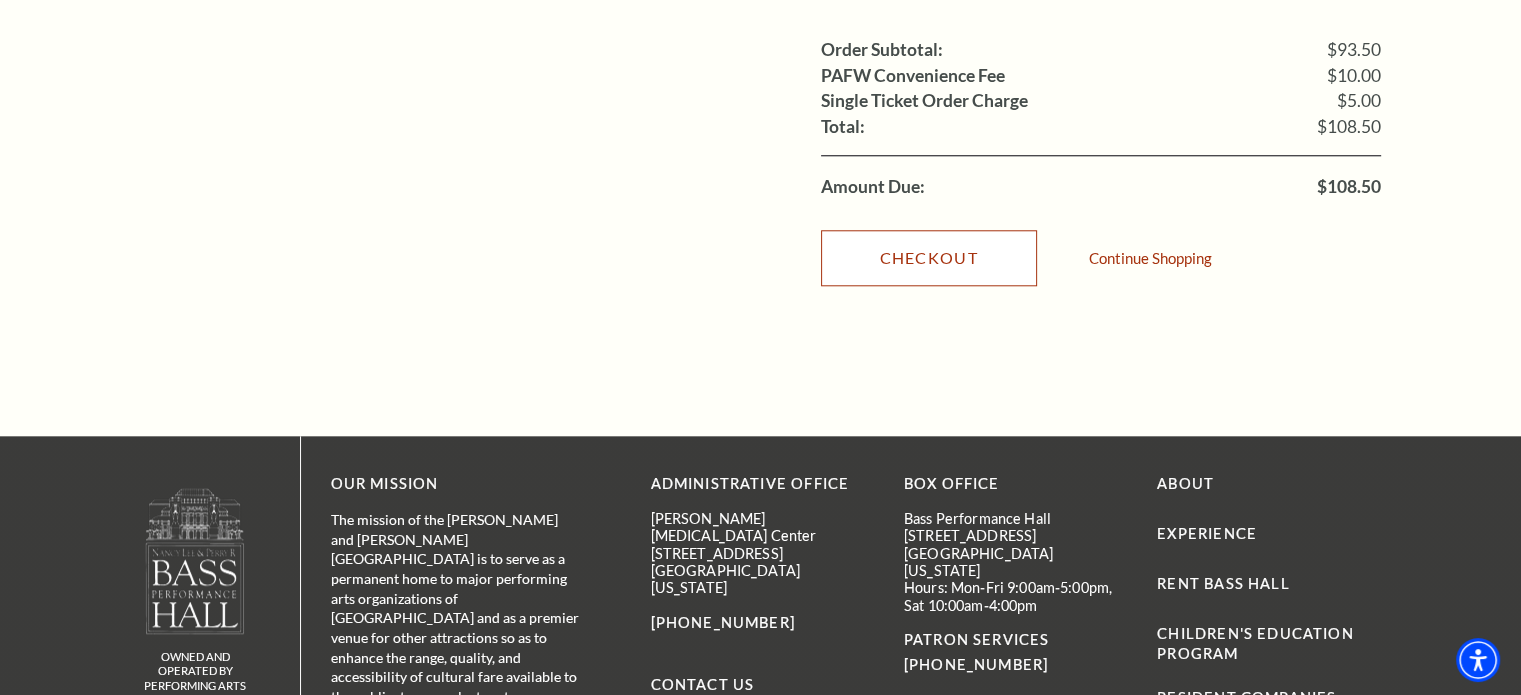 click on "Checkout" at bounding box center (929, 258) 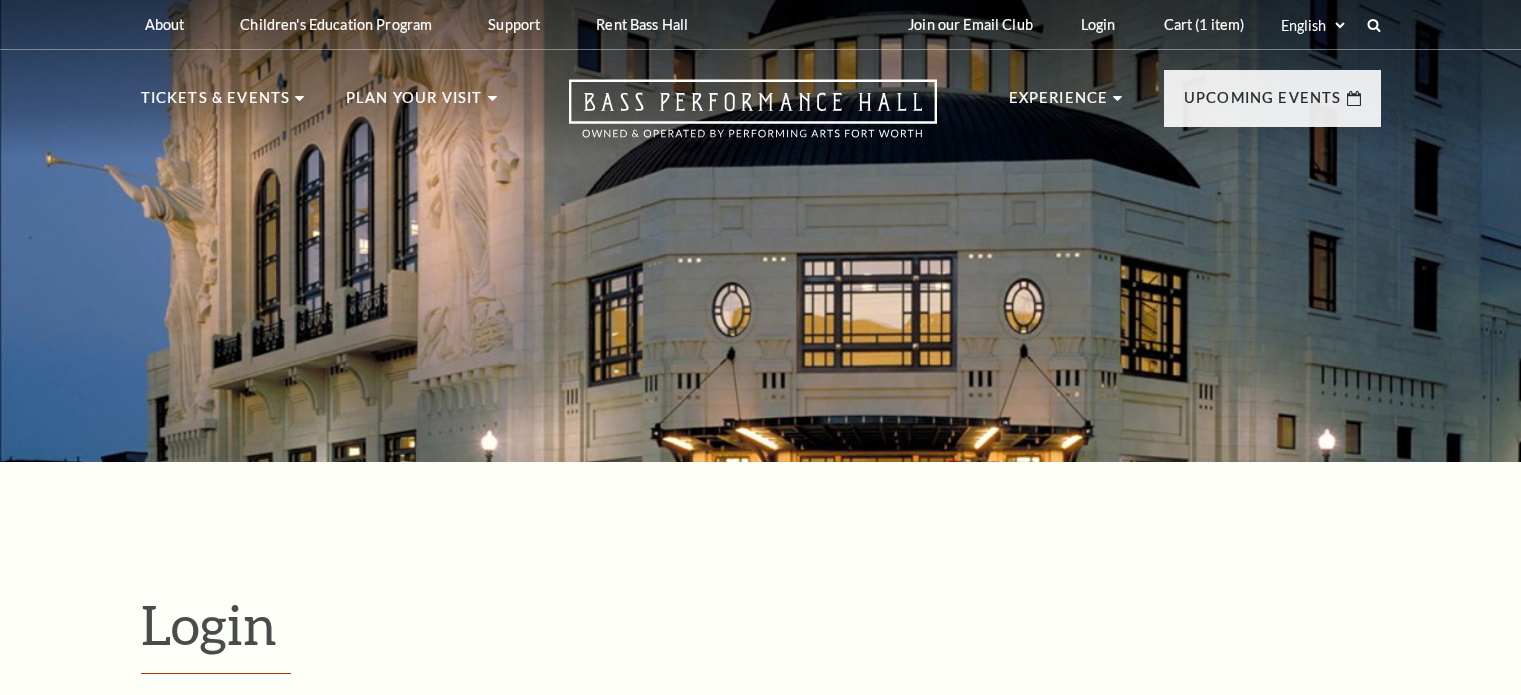 scroll, scrollTop: 525, scrollLeft: 0, axis: vertical 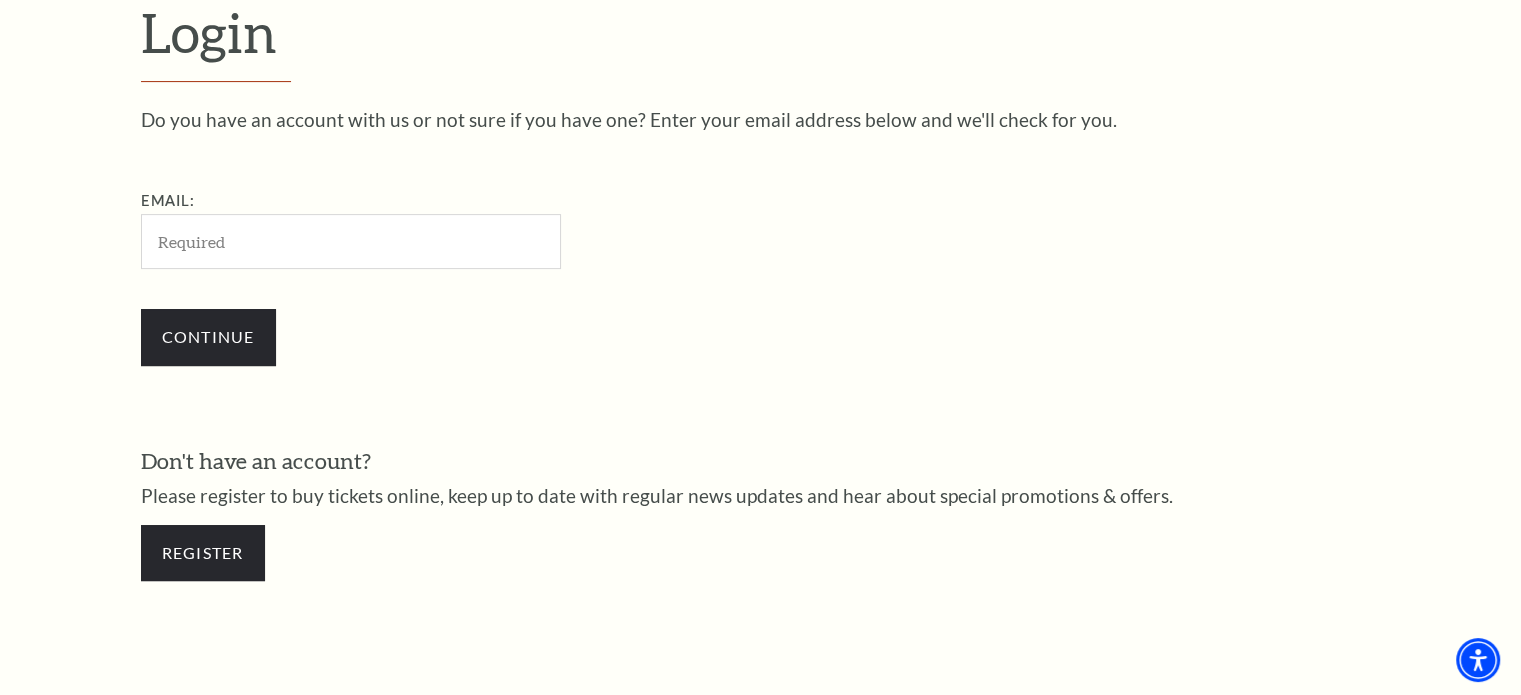click on "Email:" at bounding box center [351, 241] 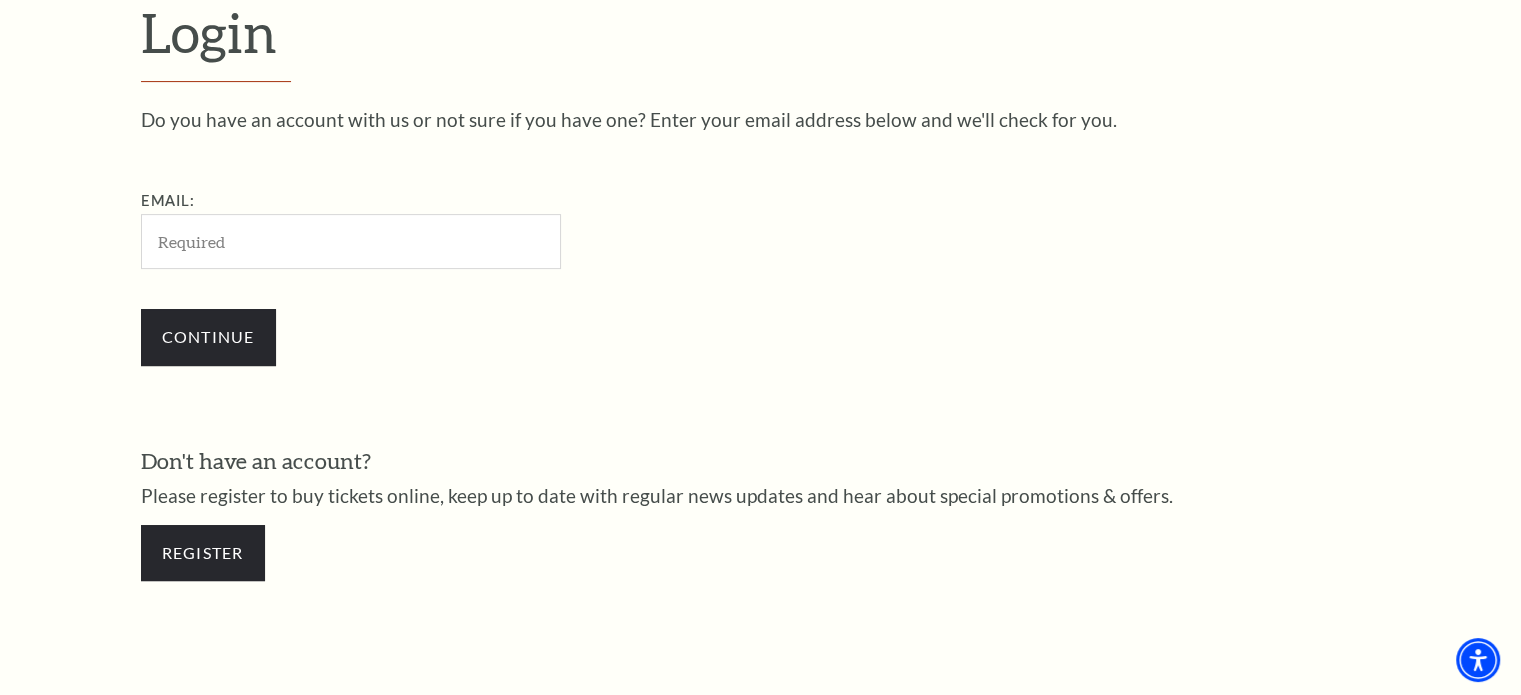 type on "[PERSON_NAME][EMAIL_ADDRESS][DOMAIN_NAME]" 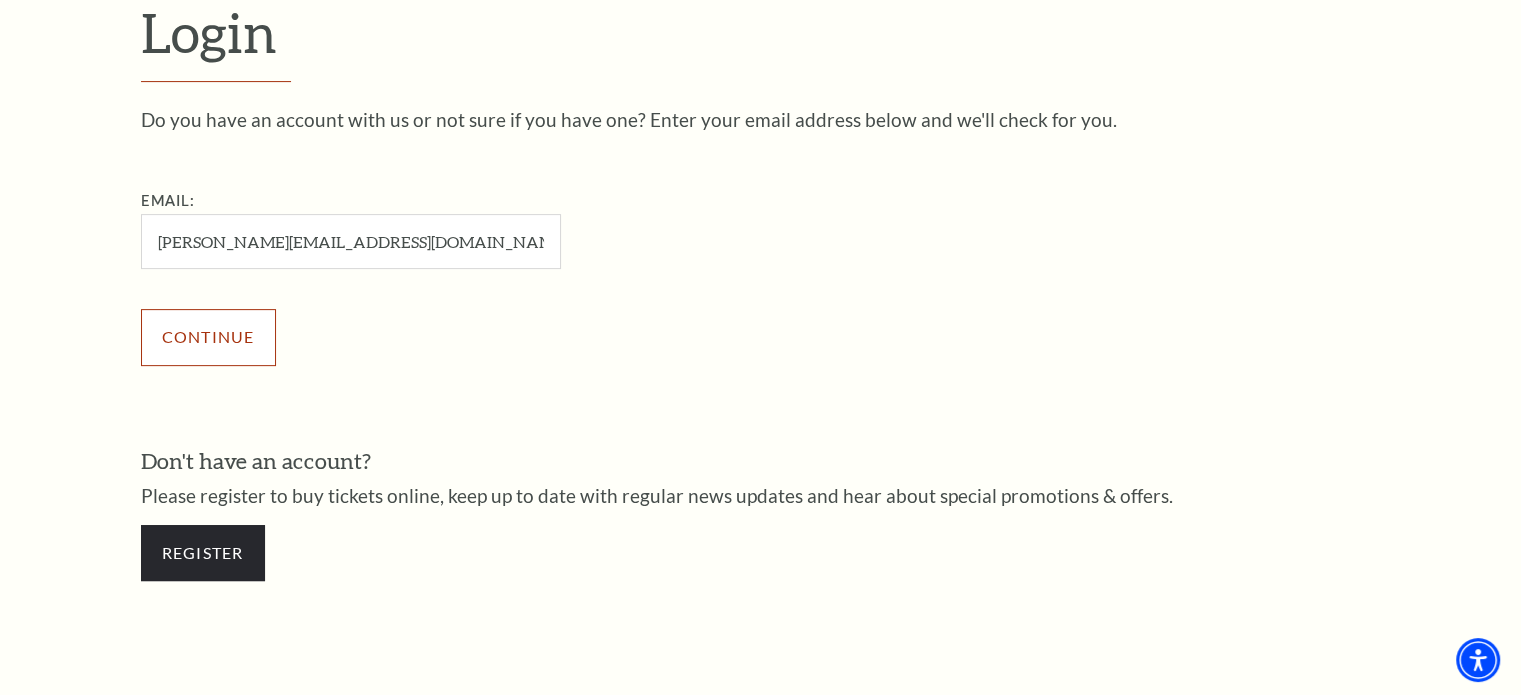 click on "Continue" at bounding box center (208, 337) 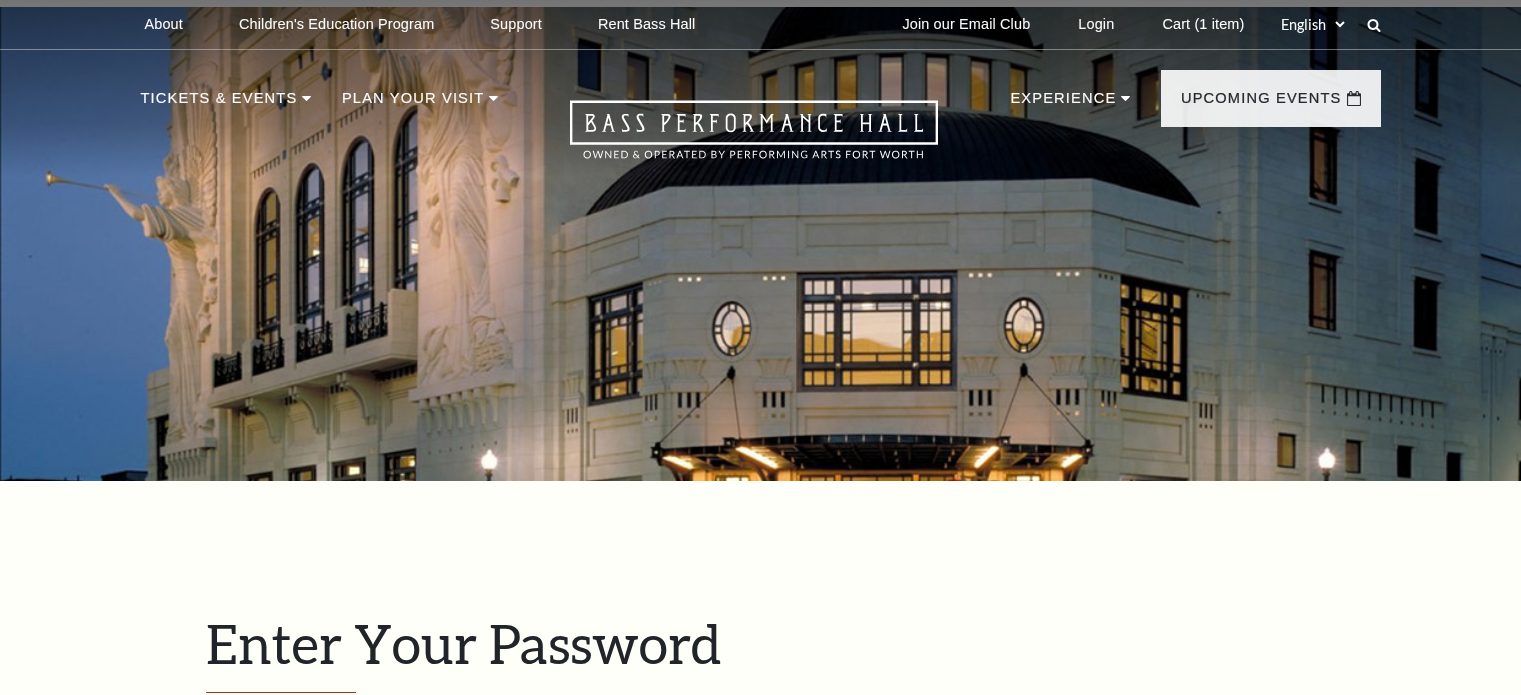 scroll, scrollTop: 679, scrollLeft: 0, axis: vertical 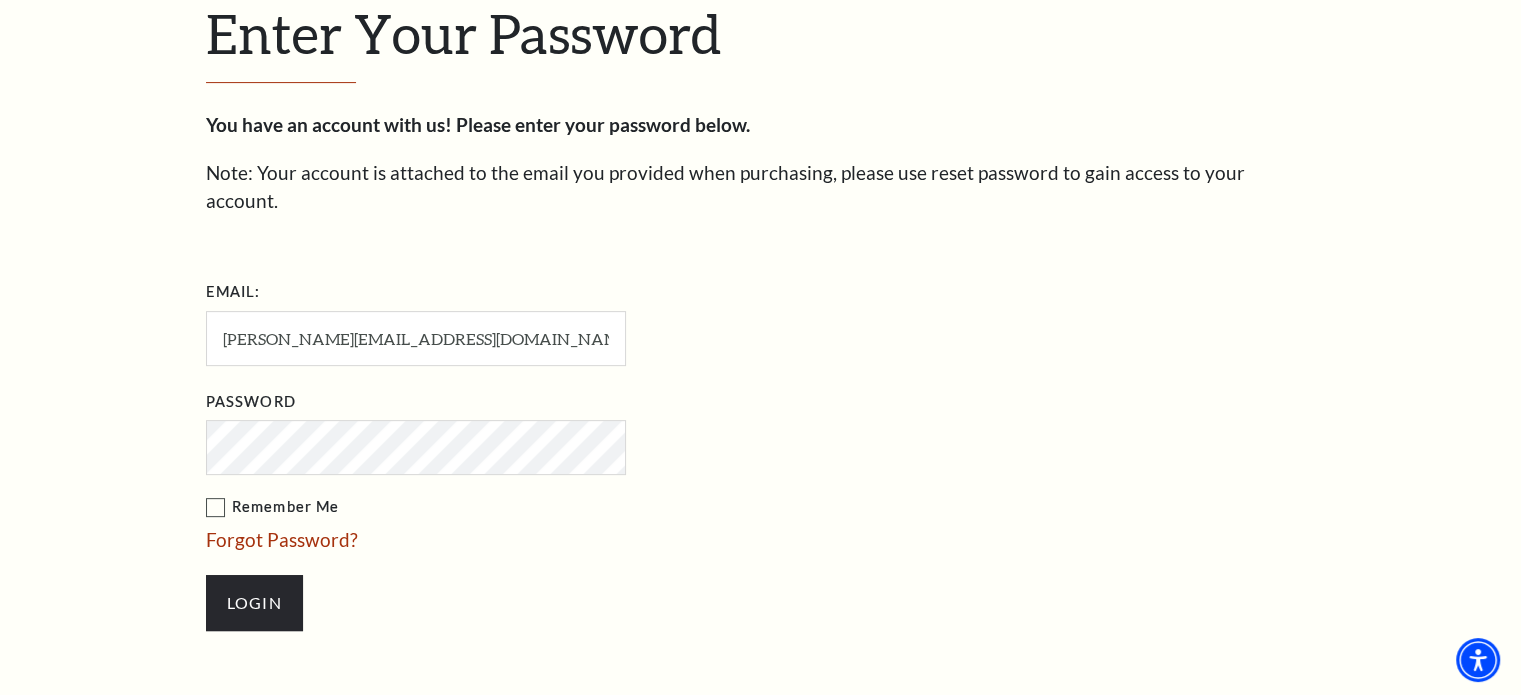 click on "Remember Me" at bounding box center [516, 507] 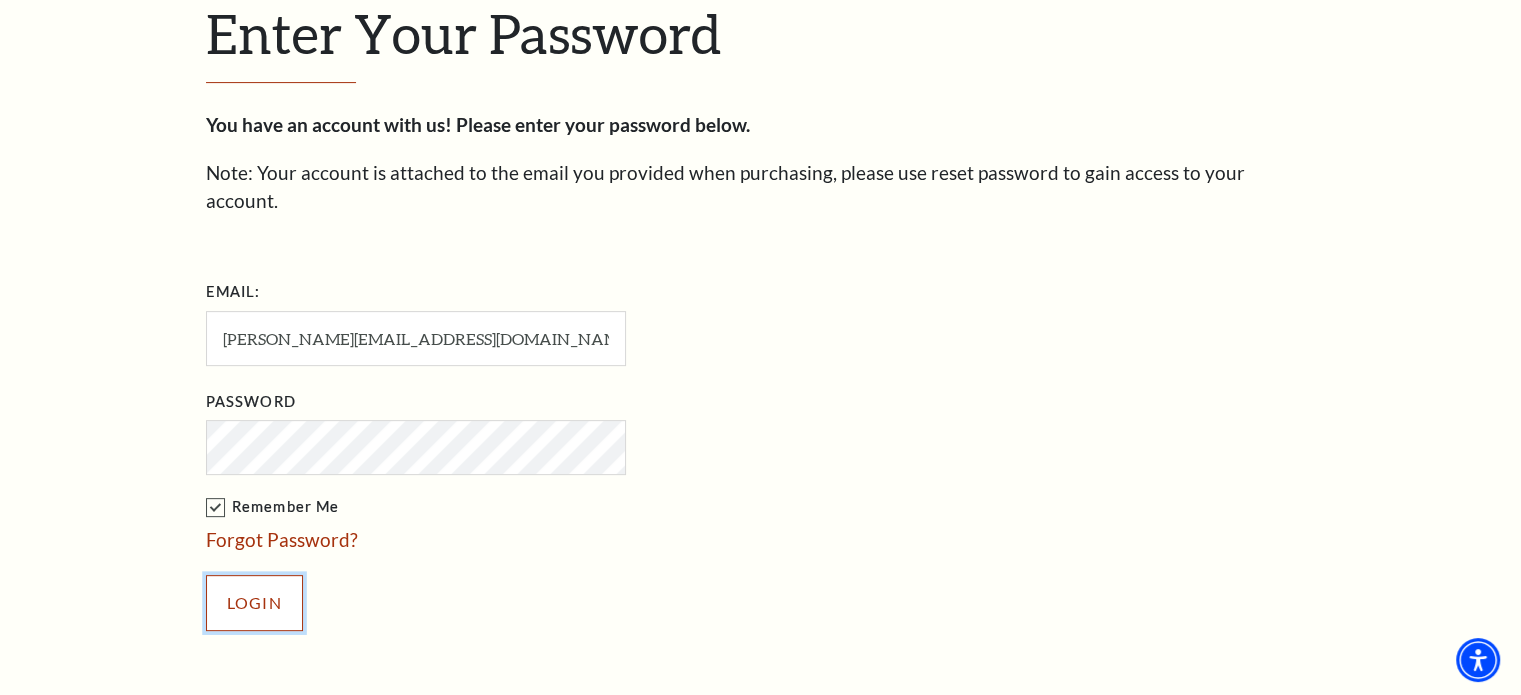 click on "Login" at bounding box center [254, 603] 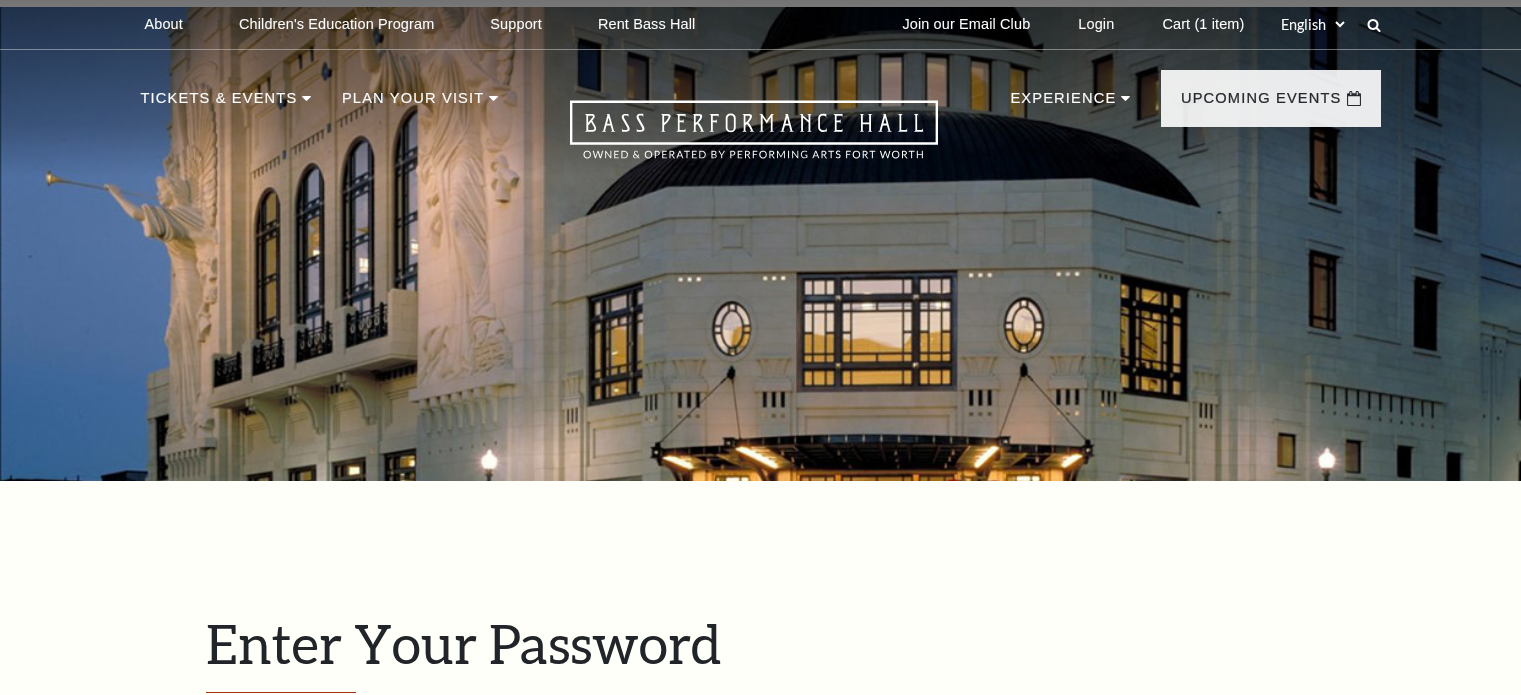 scroll, scrollTop: 708, scrollLeft: 0, axis: vertical 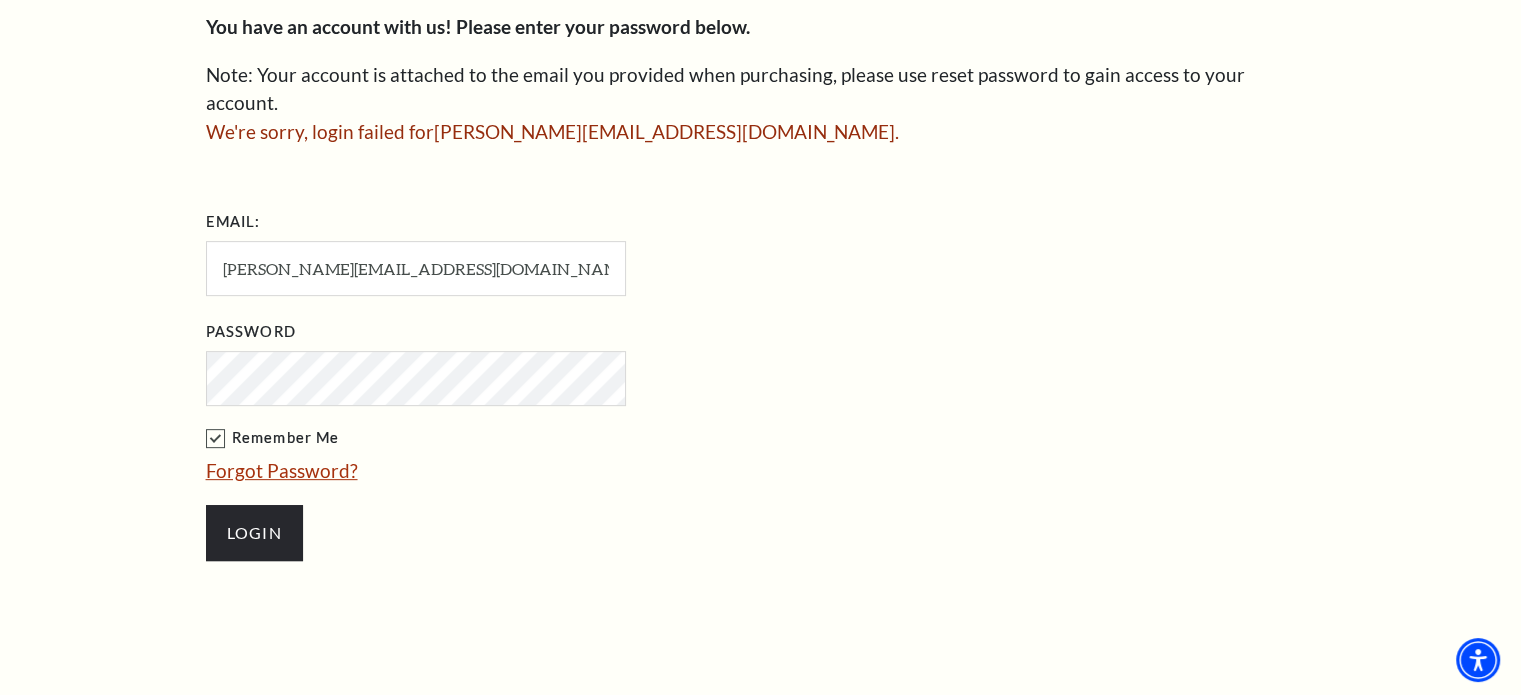 click on "Login" at bounding box center (254, 533) 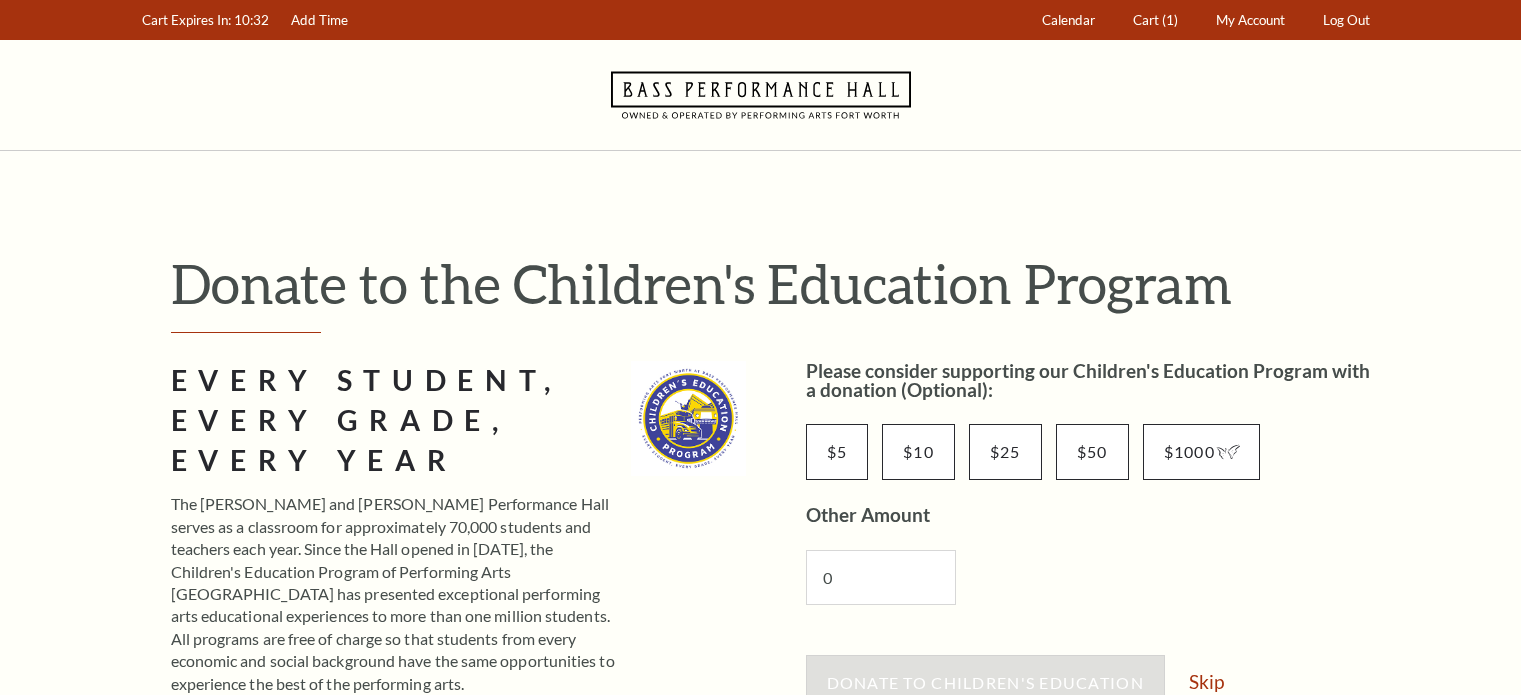 scroll, scrollTop: 0, scrollLeft: 0, axis: both 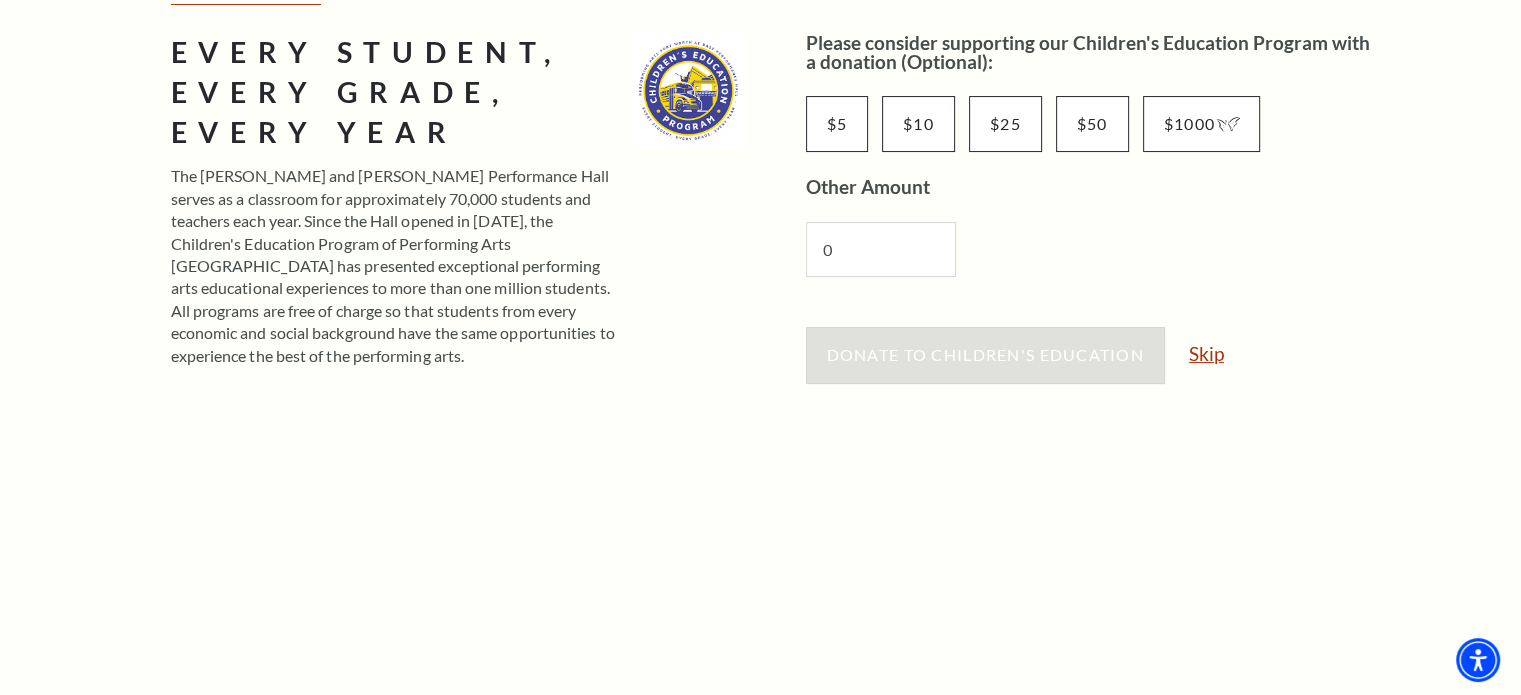 click on "Skip" at bounding box center (1206, 353) 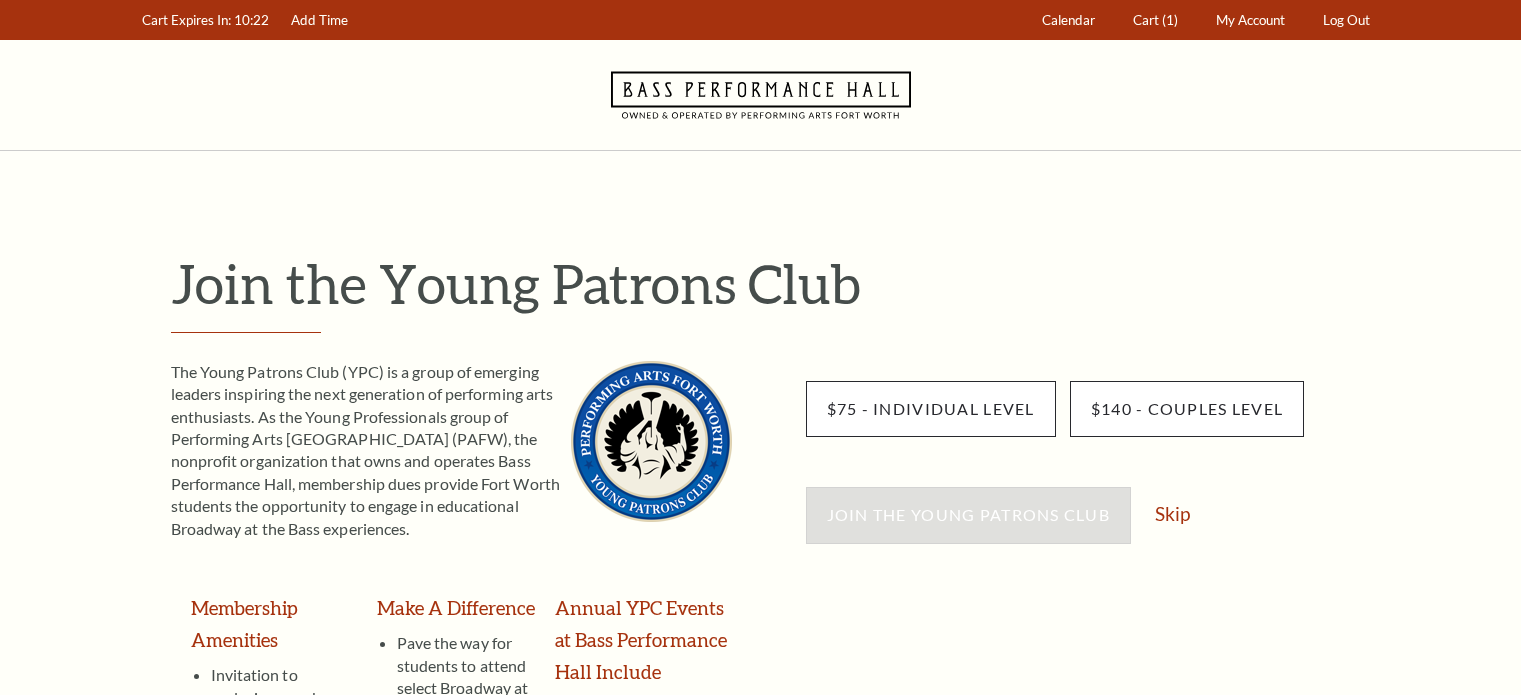 scroll, scrollTop: 0, scrollLeft: 0, axis: both 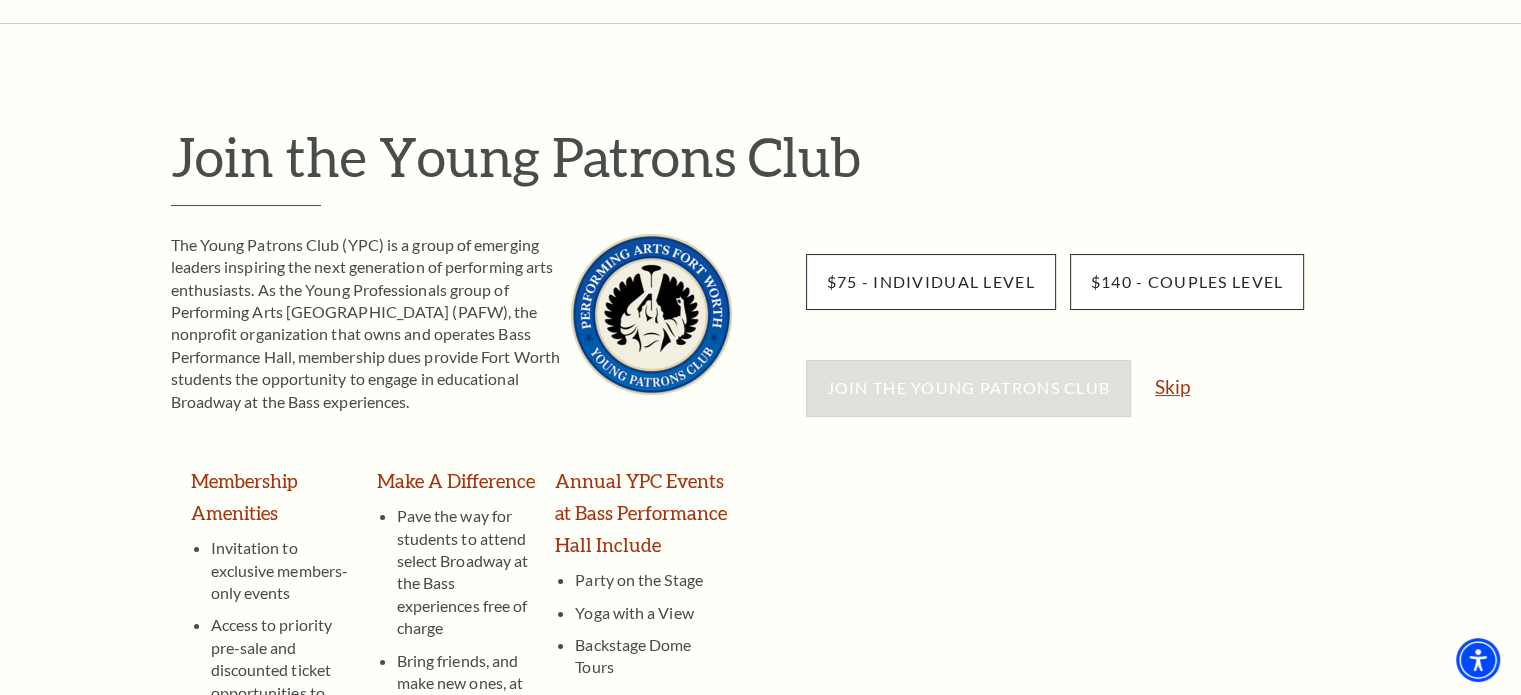 click on "Skip" at bounding box center [1172, 386] 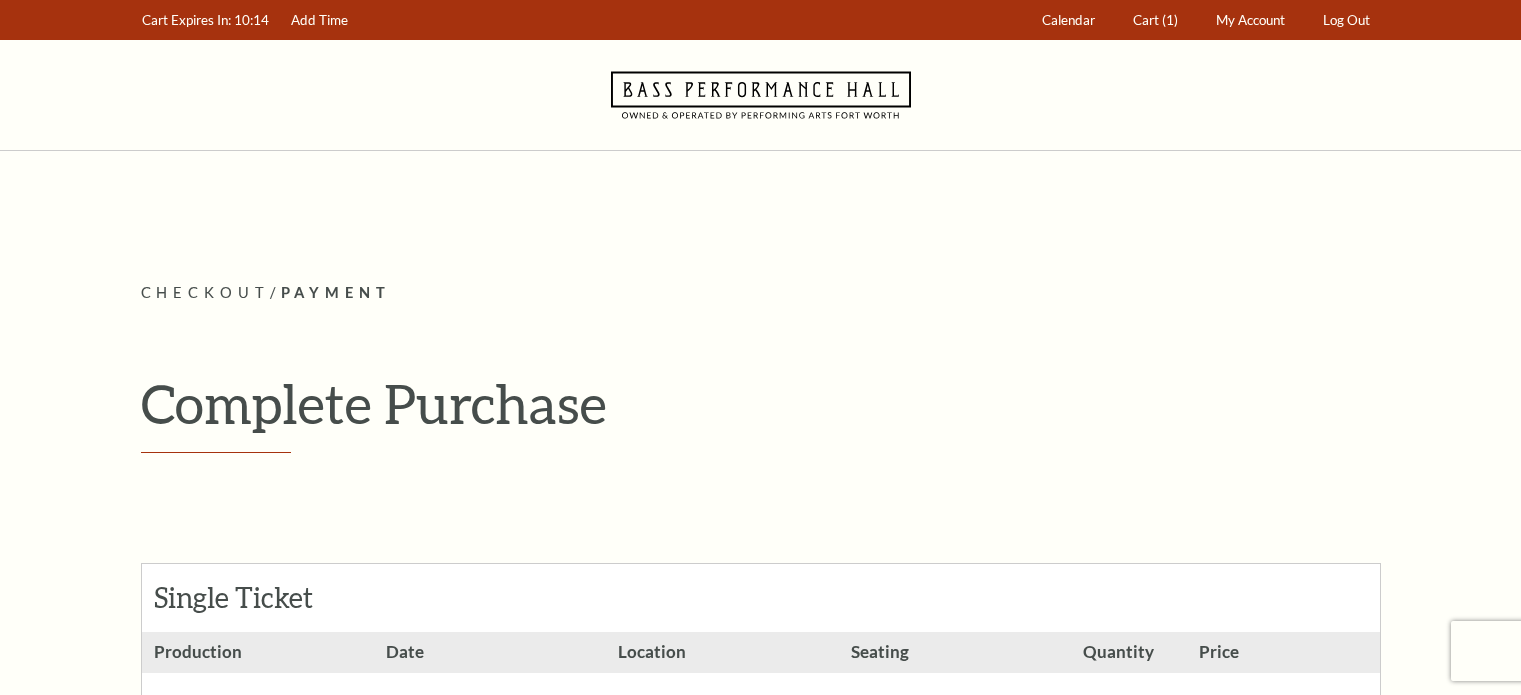 scroll, scrollTop: 0, scrollLeft: 0, axis: both 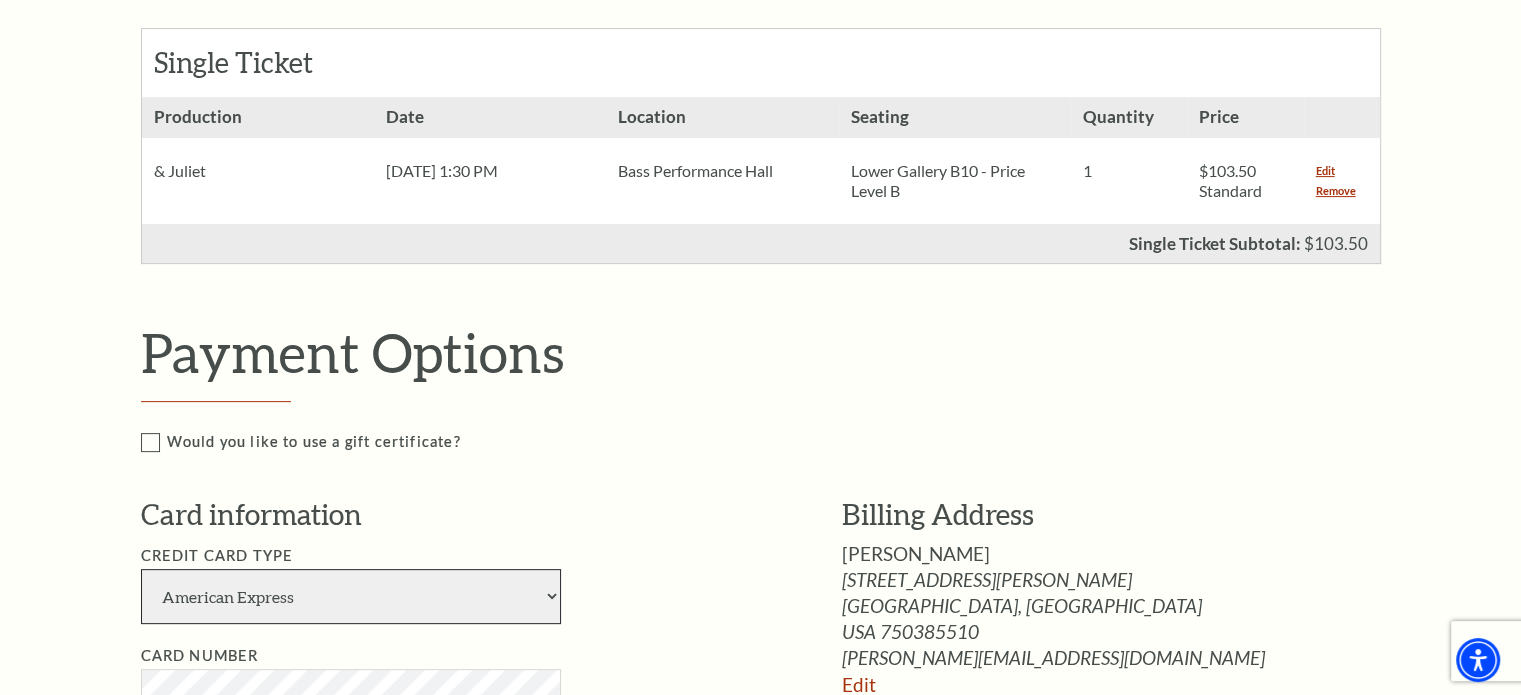 click on "American Express
Visa
Master Card
Discover" at bounding box center (351, 596) 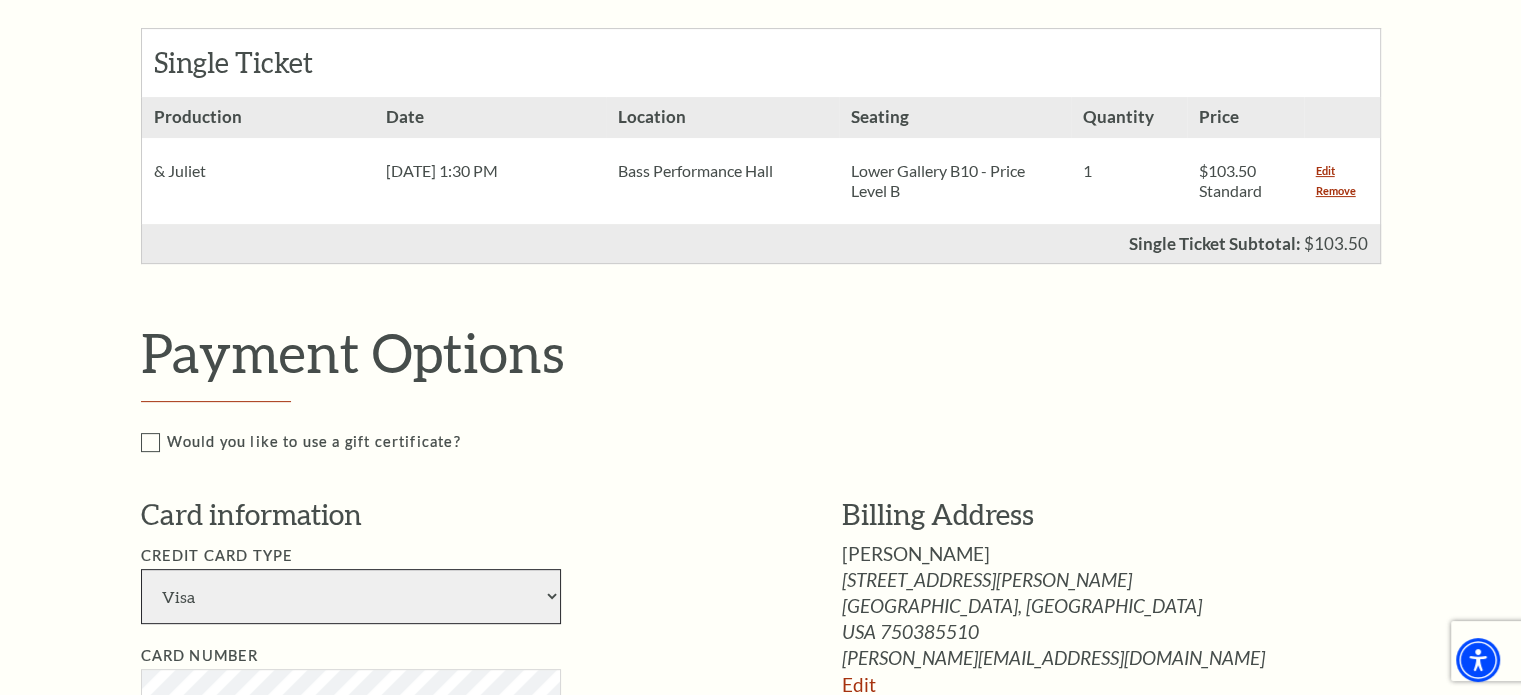 click on "American Express
Visa
Master Card
Discover" at bounding box center (351, 596) 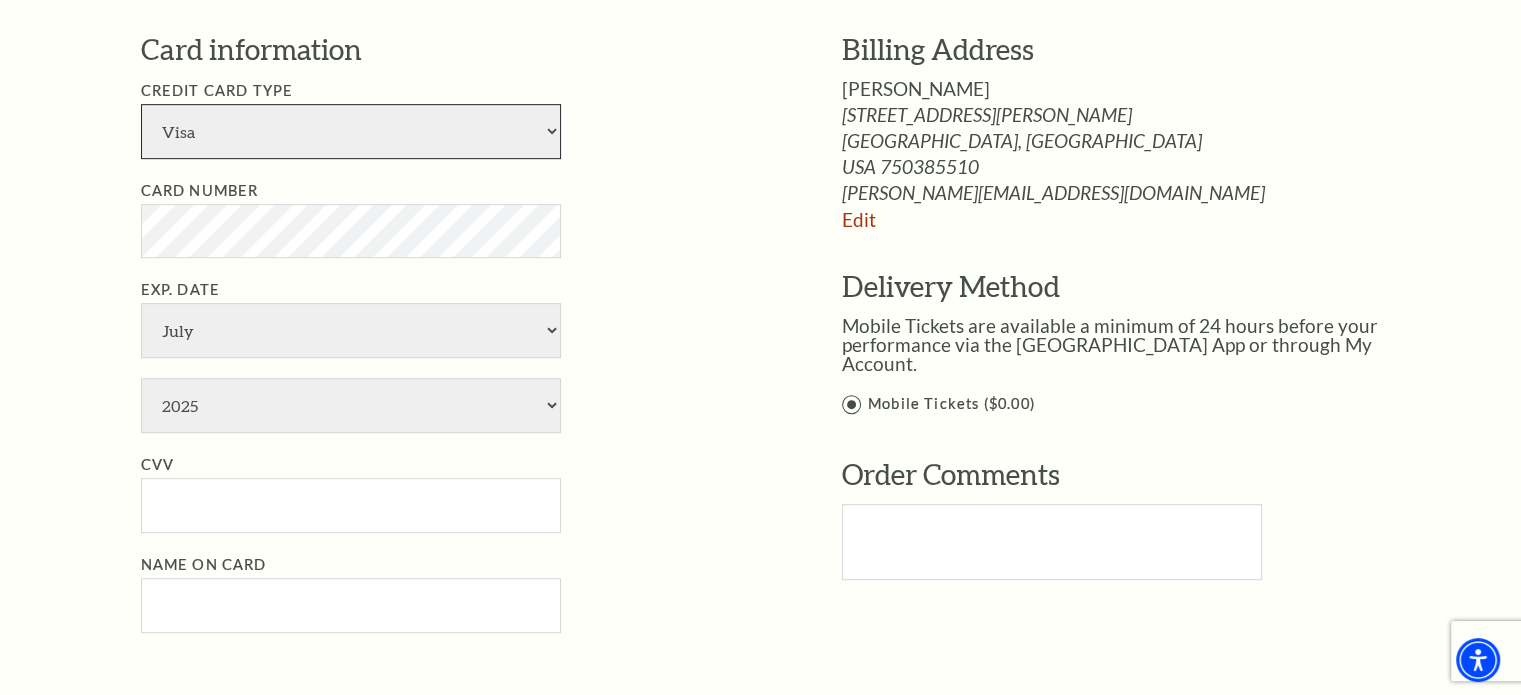 scroll, scrollTop: 999, scrollLeft: 0, axis: vertical 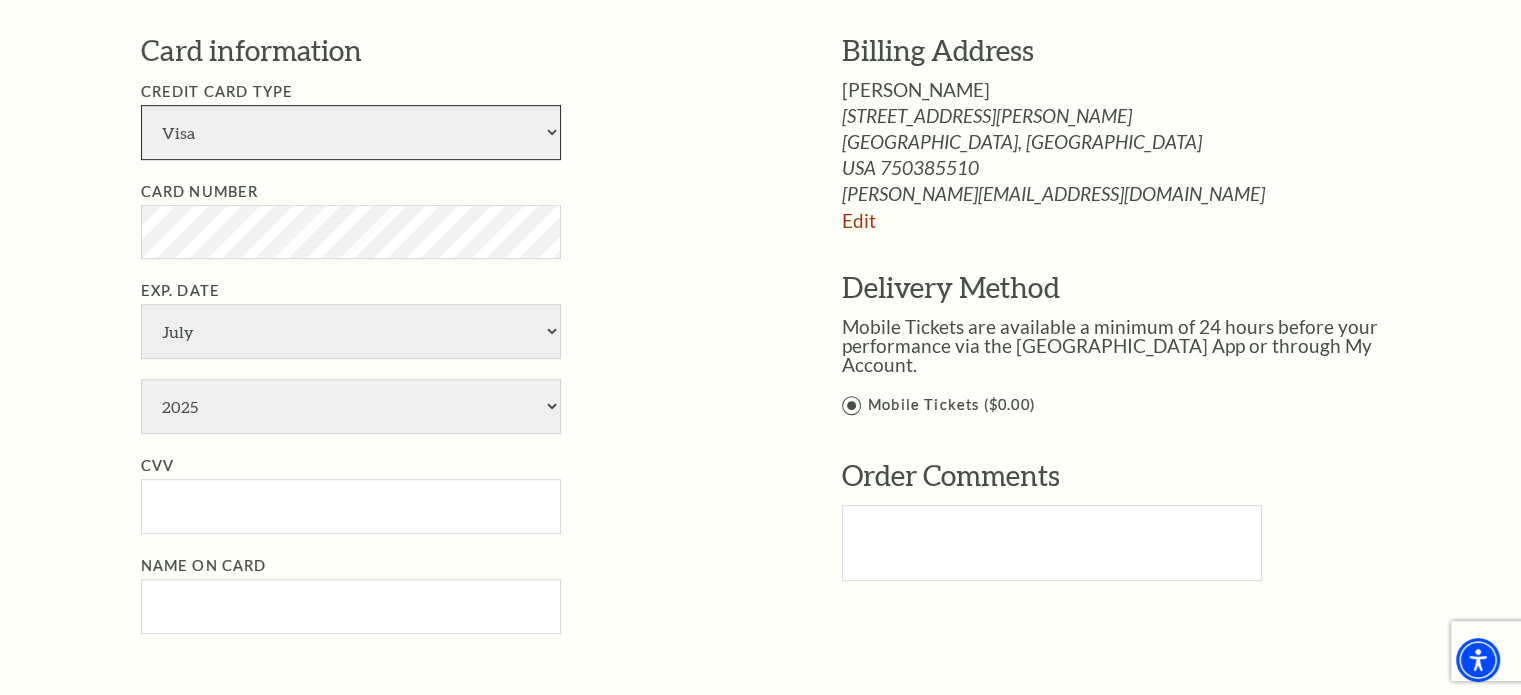 click on "American Express
Visa
Master Card
Discover" at bounding box center [351, 132] 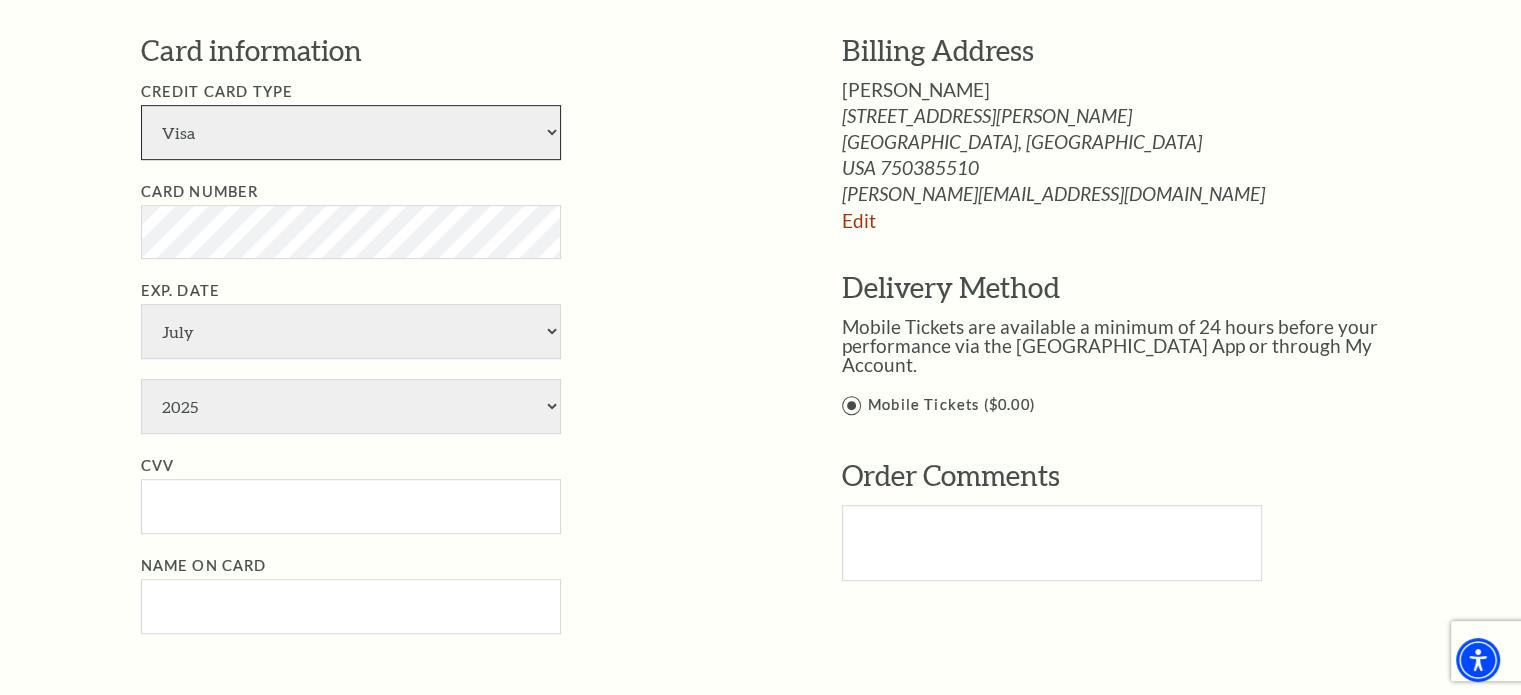 select on "25" 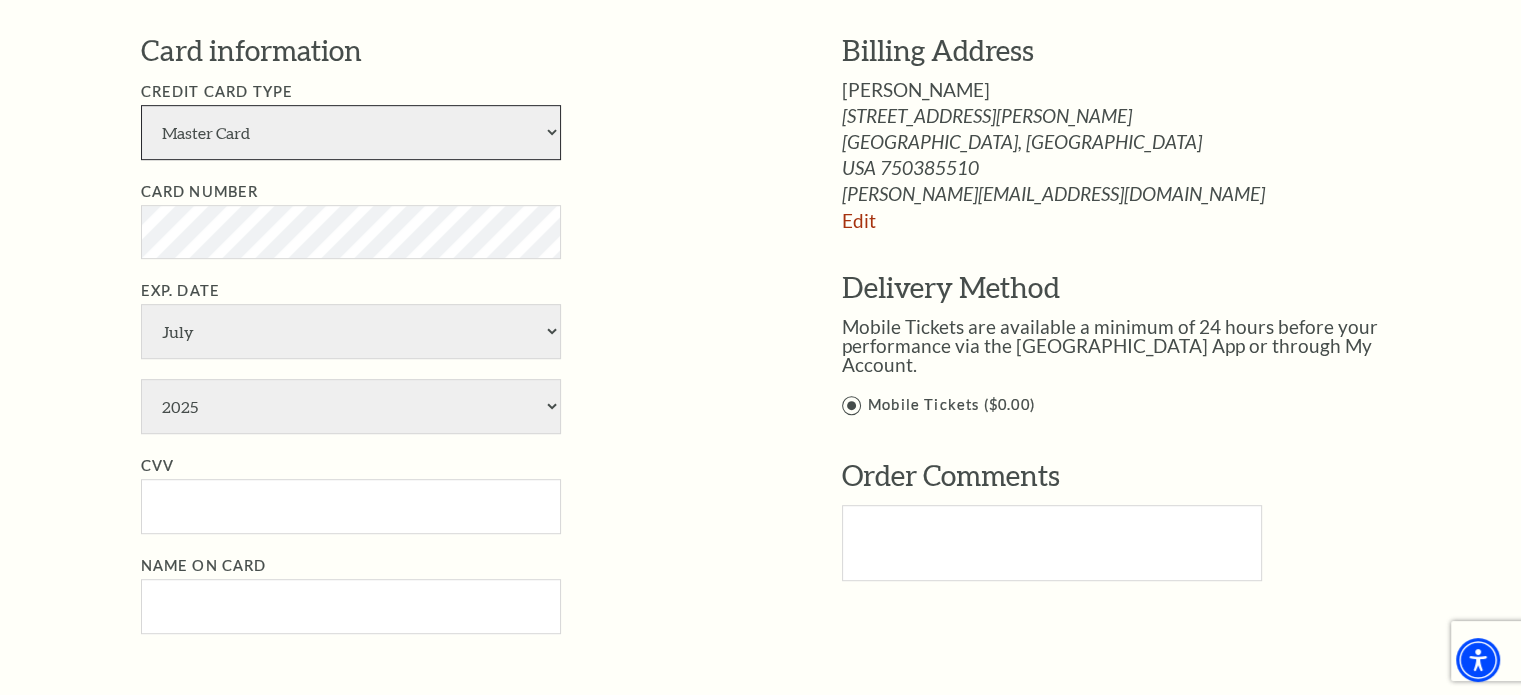 click on "American Express
Visa
Master Card
Discover" at bounding box center (351, 132) 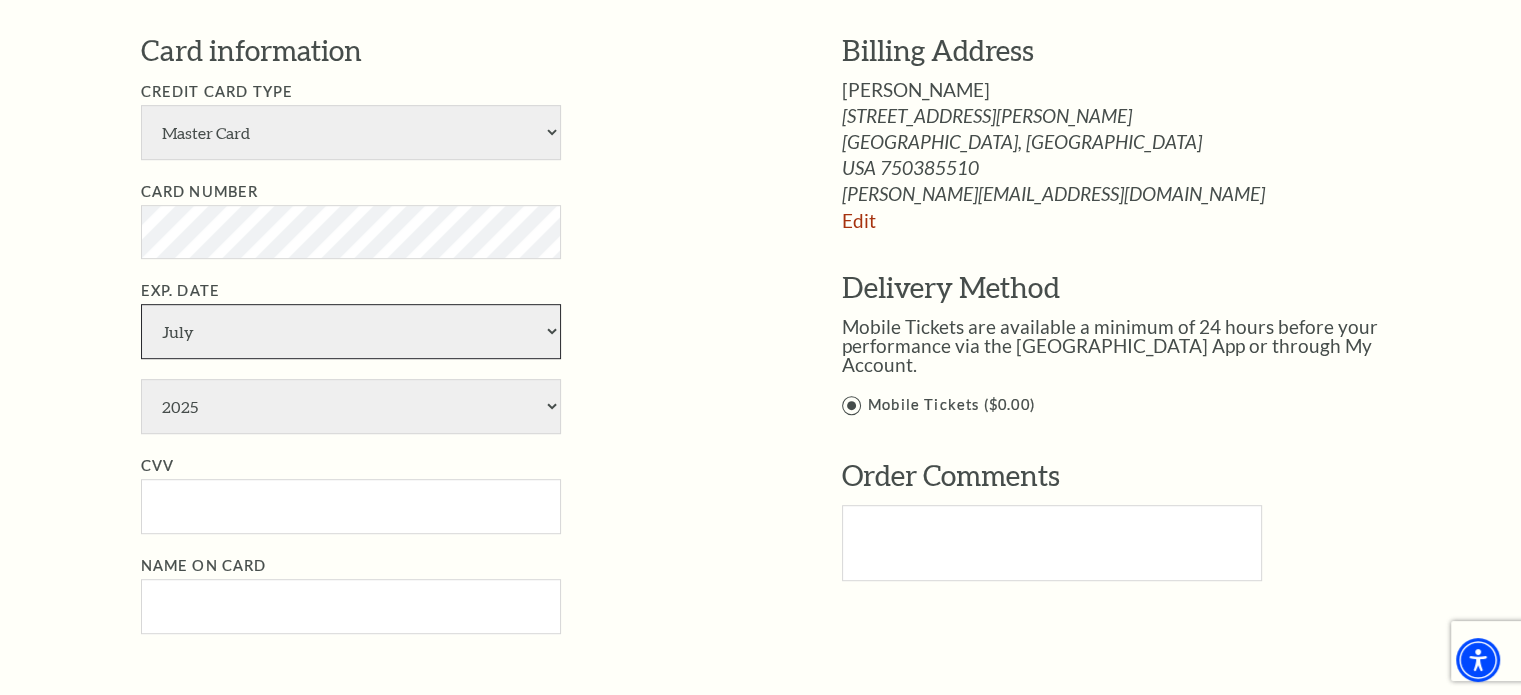 select on "1" 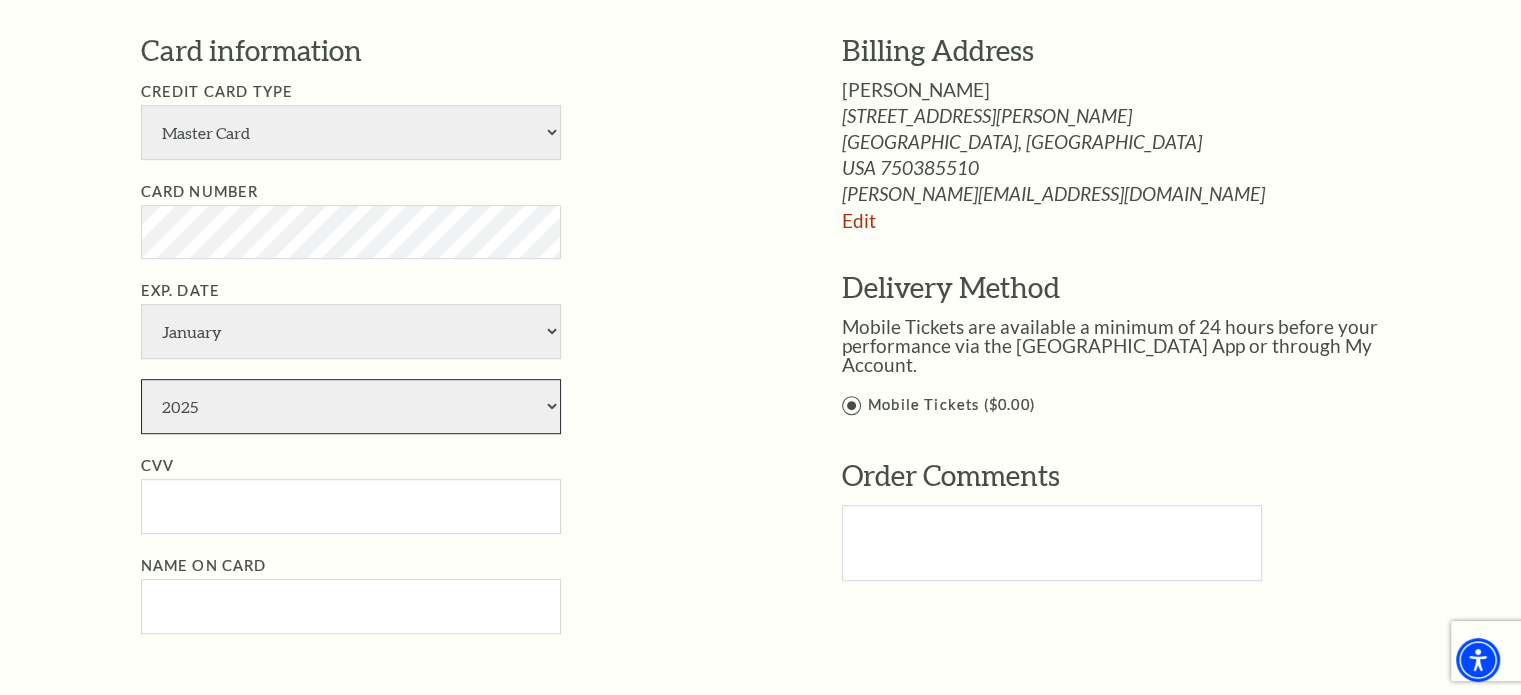 select on "2028" 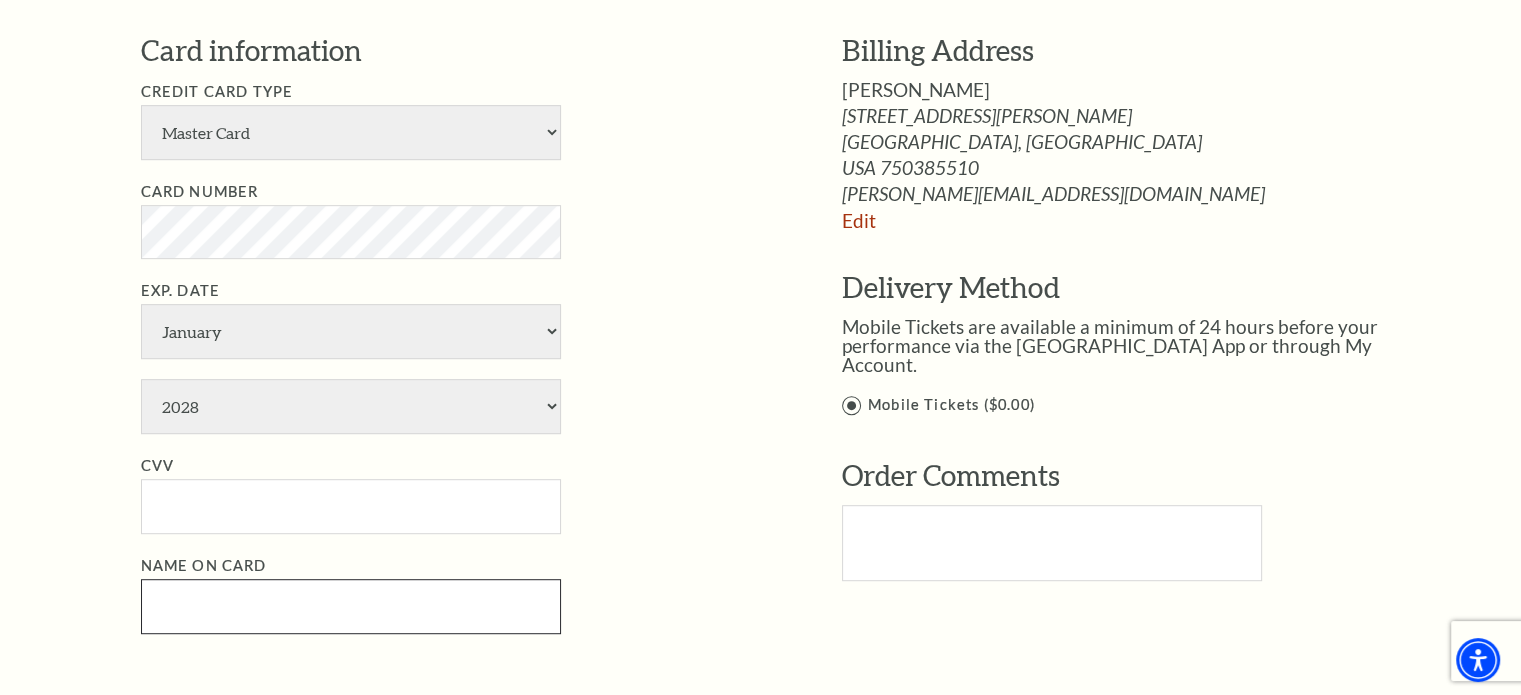 type on "Brittany McClung" 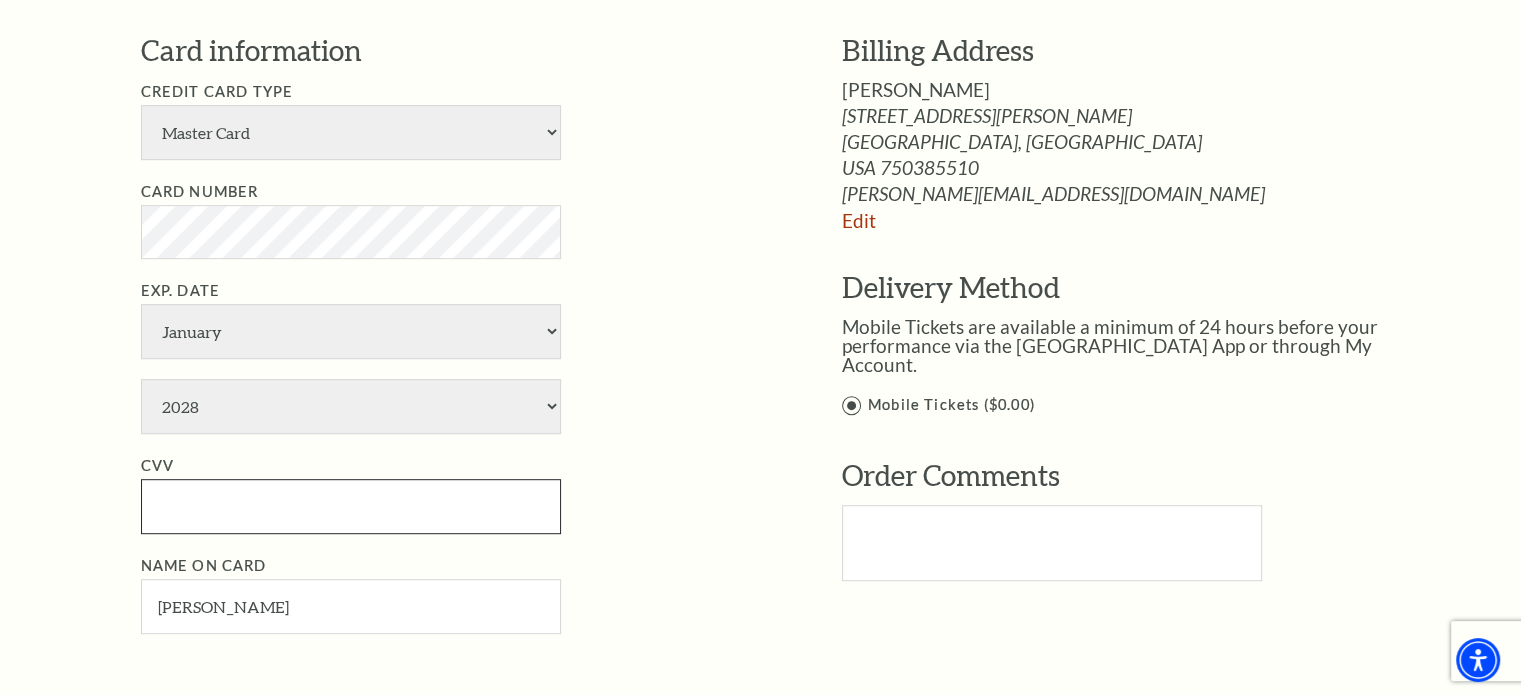 click on "CVV" at bounding box center [351, 506] 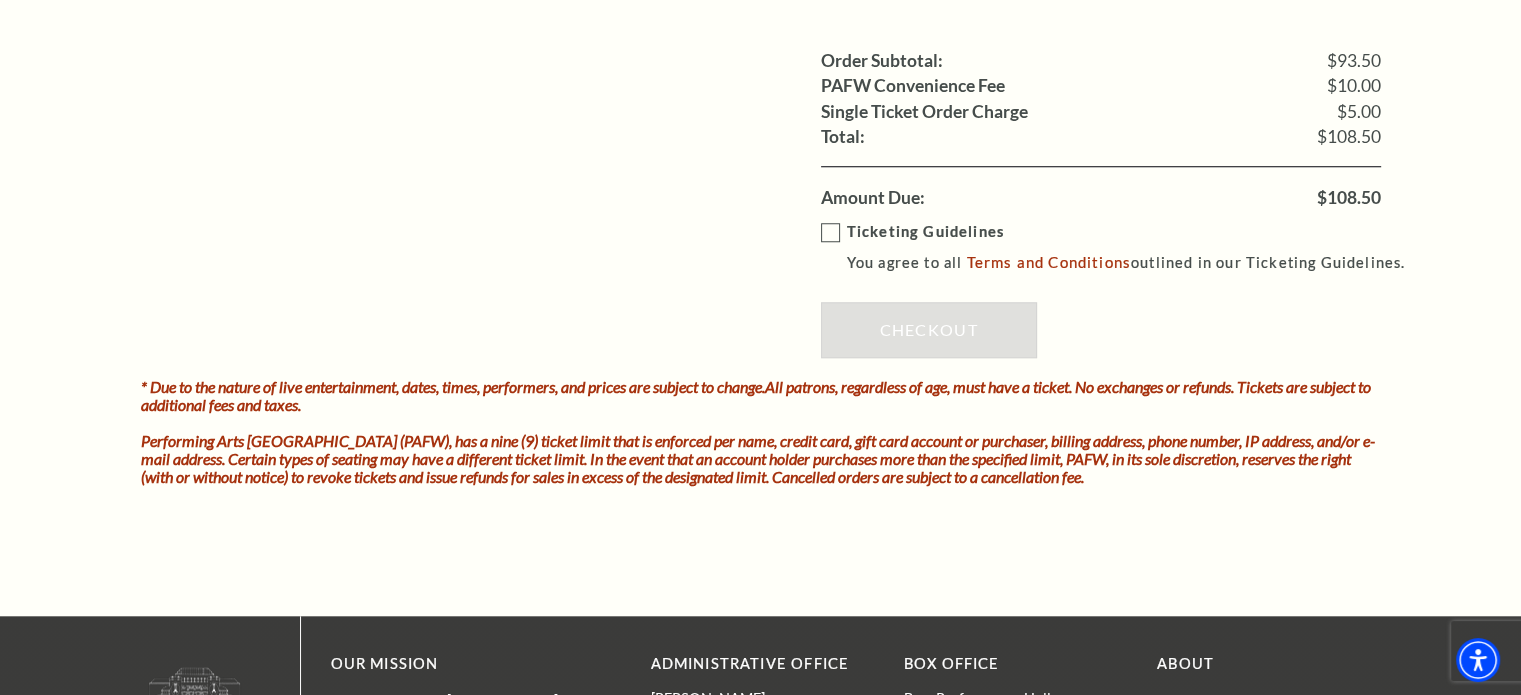 scroll, scrollTop: 1720, scrollLeft: 0, axis: vertical 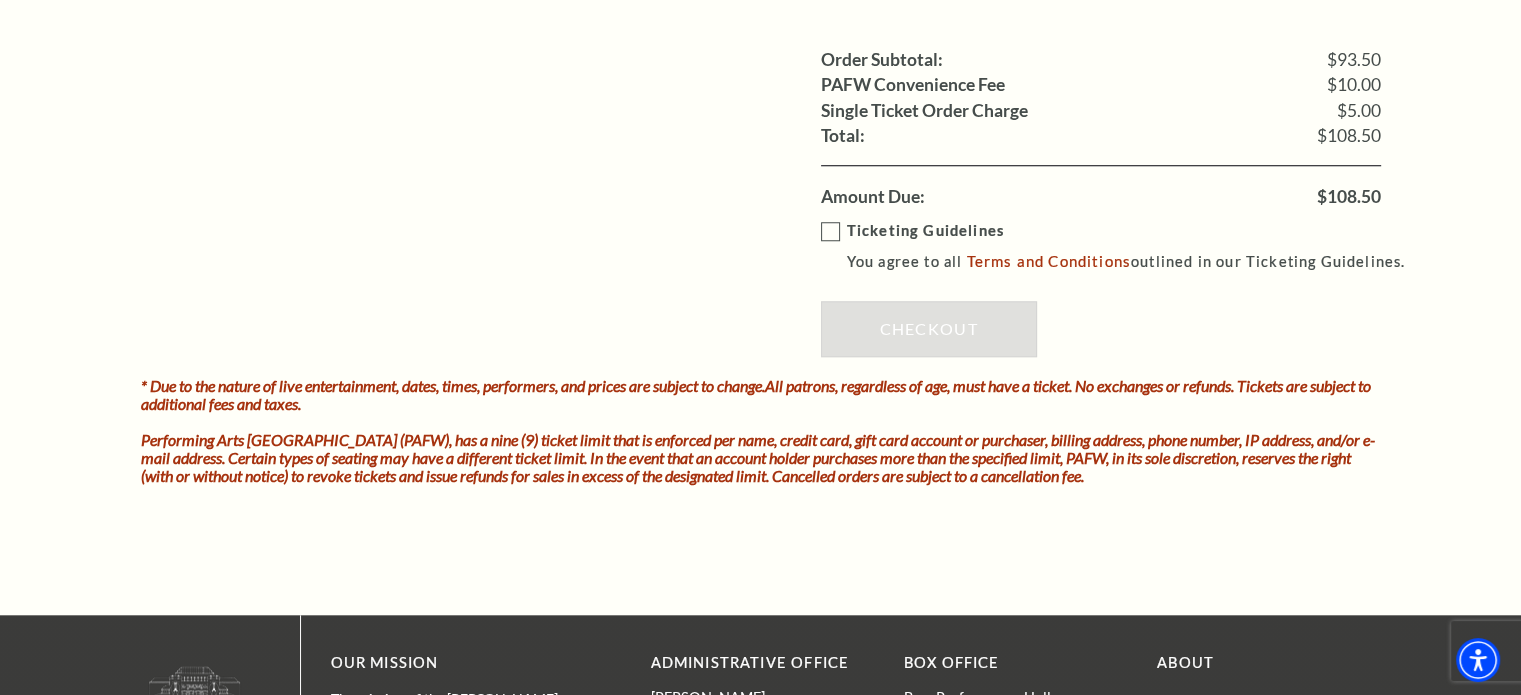 type on "498" 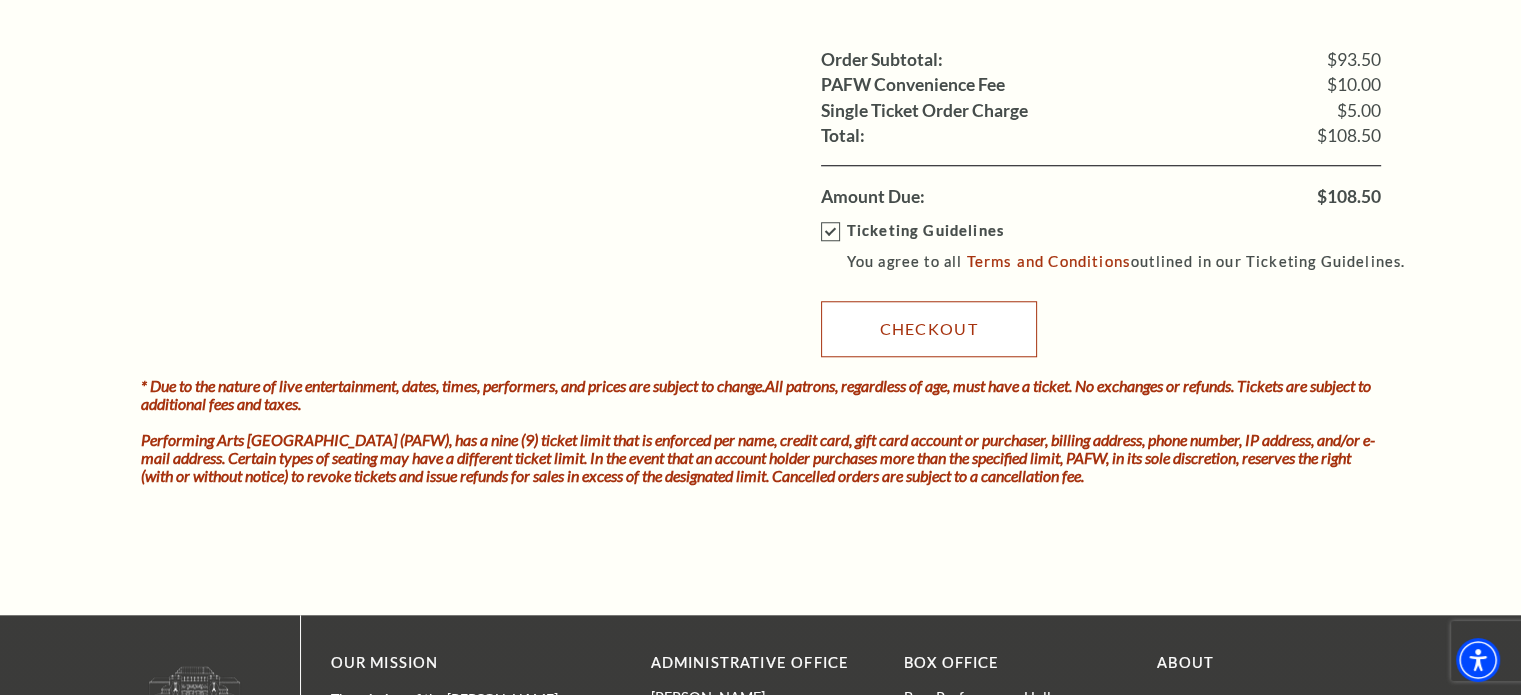 click on "Checkout" at bounding box center [929, 329] 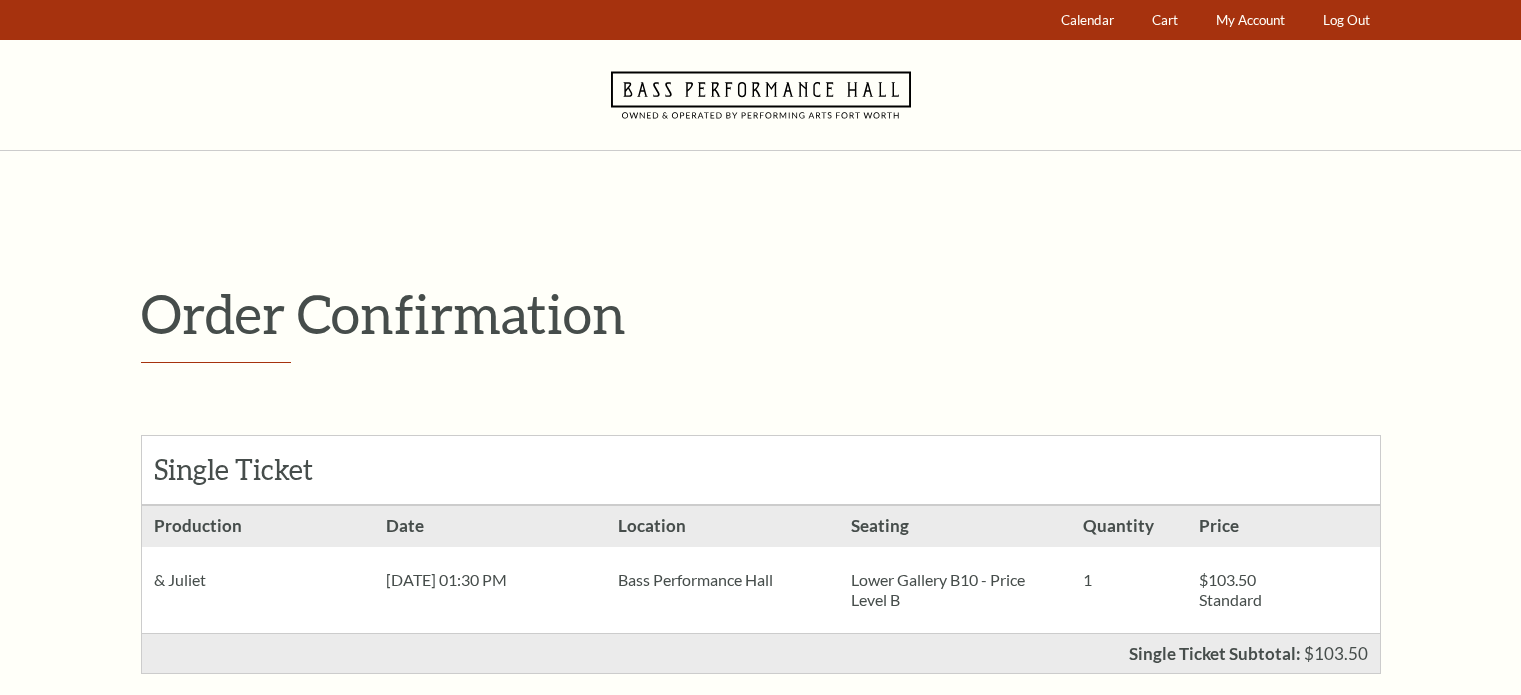 scroll, scrollTop: 0, scrollLeft: 0, axis: both 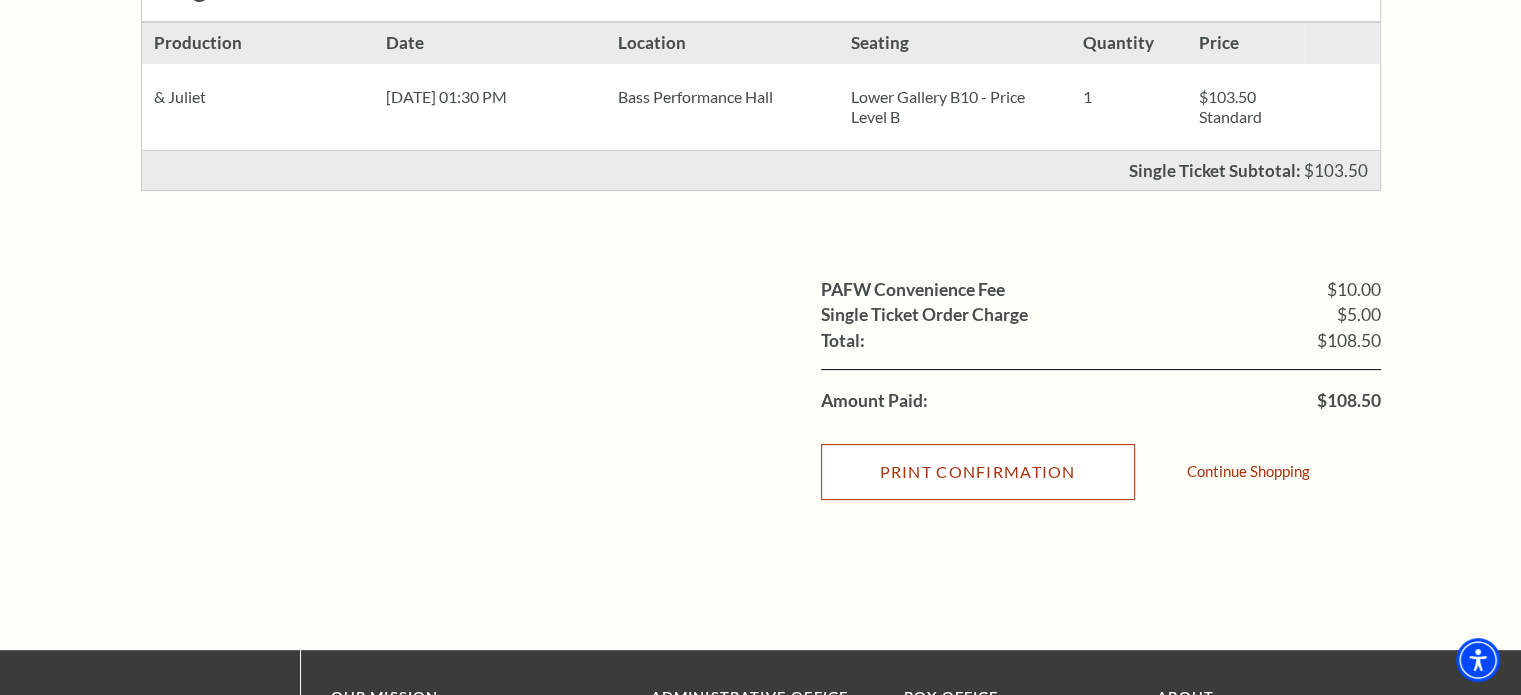 click on "Print Confirmation" at bounding box center [978, 472] 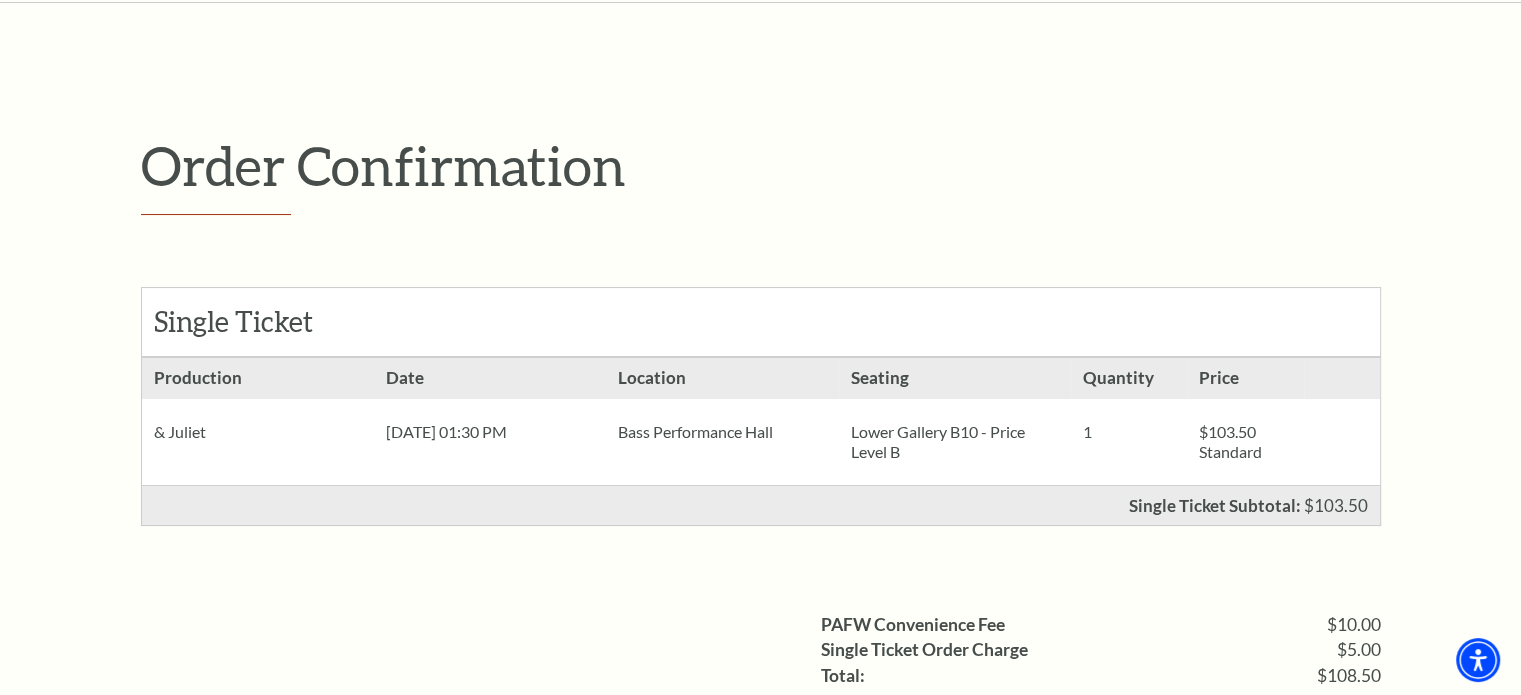 scroll, scrollTop: 0, scrollLeft: 0, axis: both 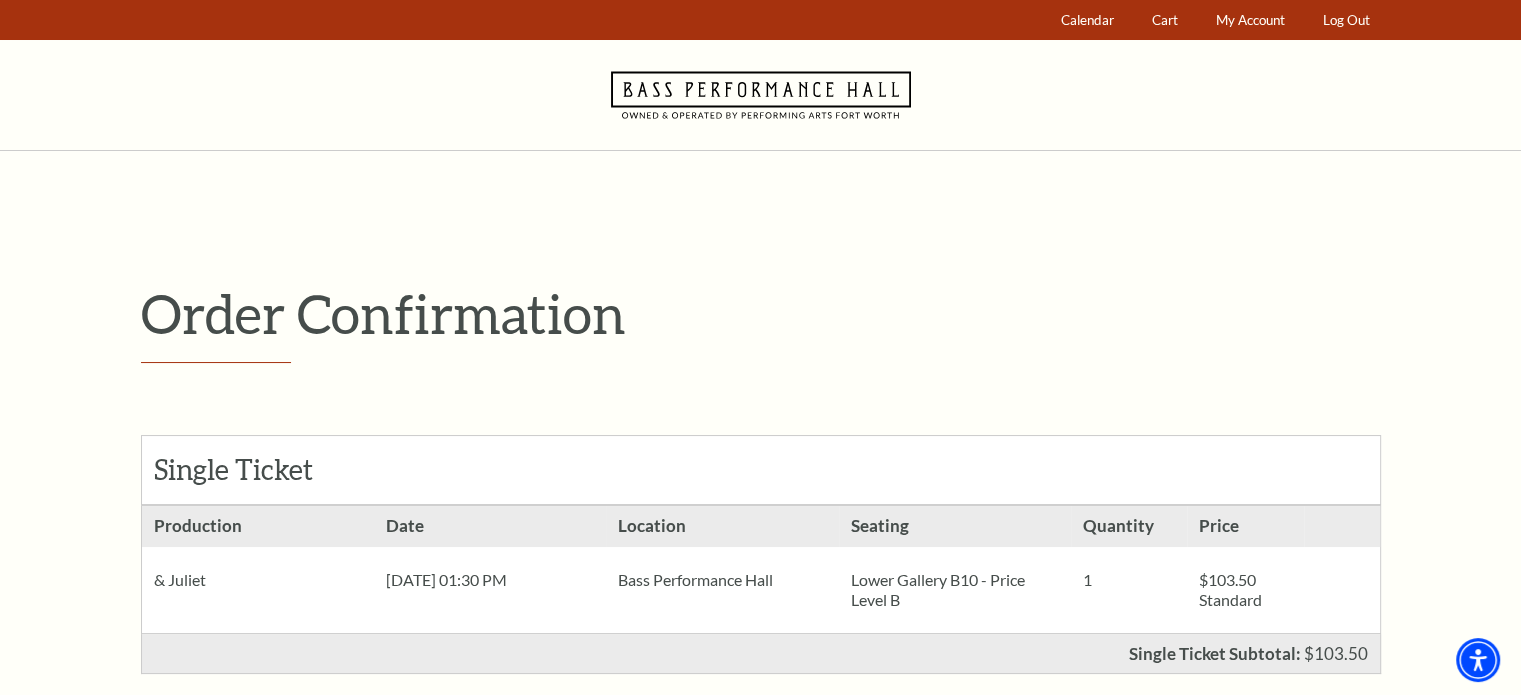 click 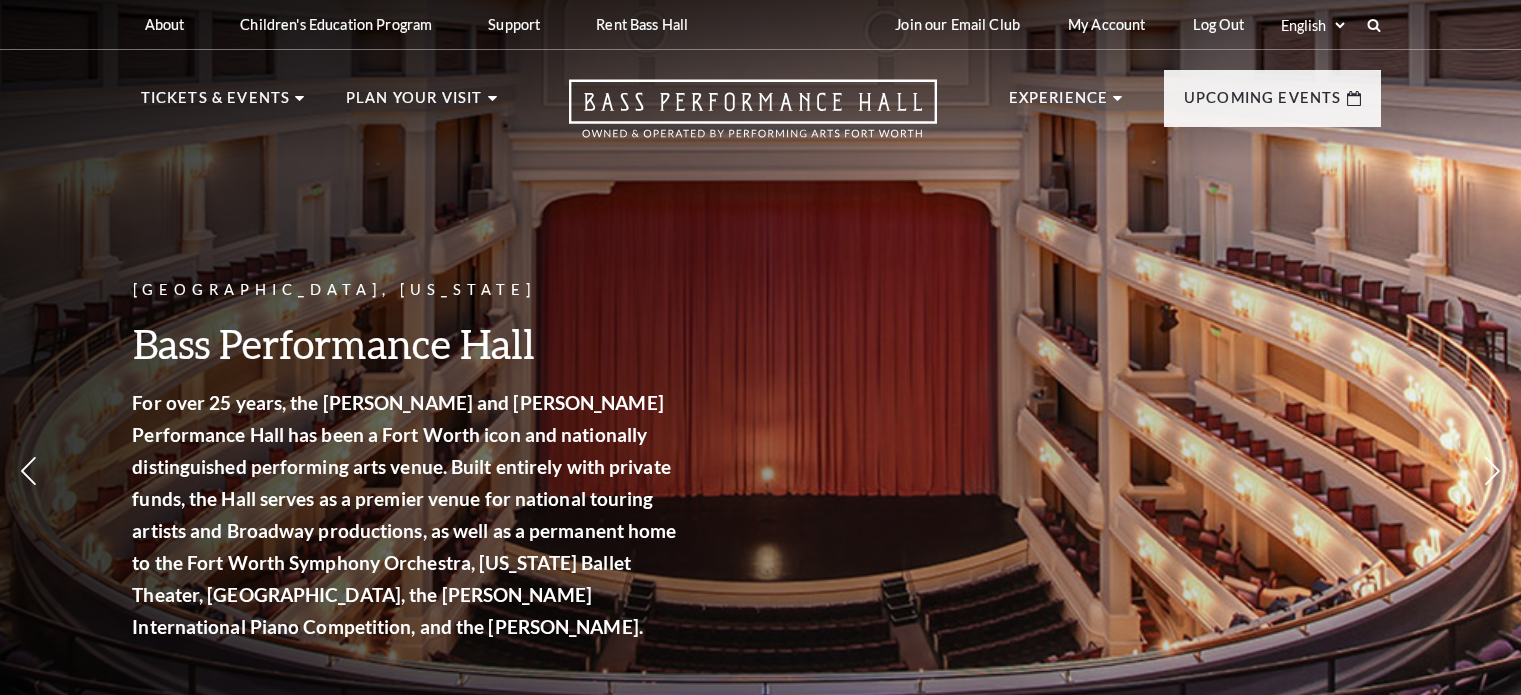 scroll, scrollTop: 0, scrollLeft: 0, axis: both 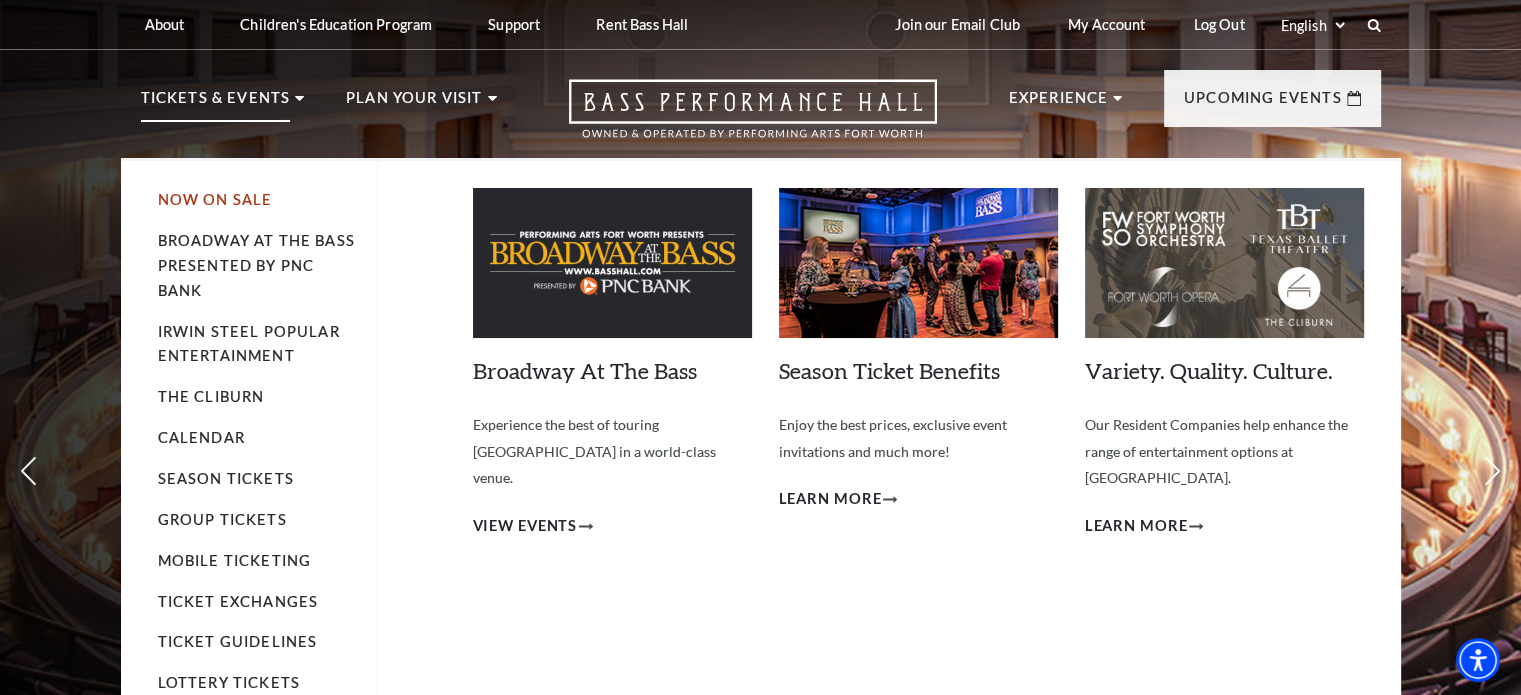 click on "Now On Sale" at bounding box center (215, 199) 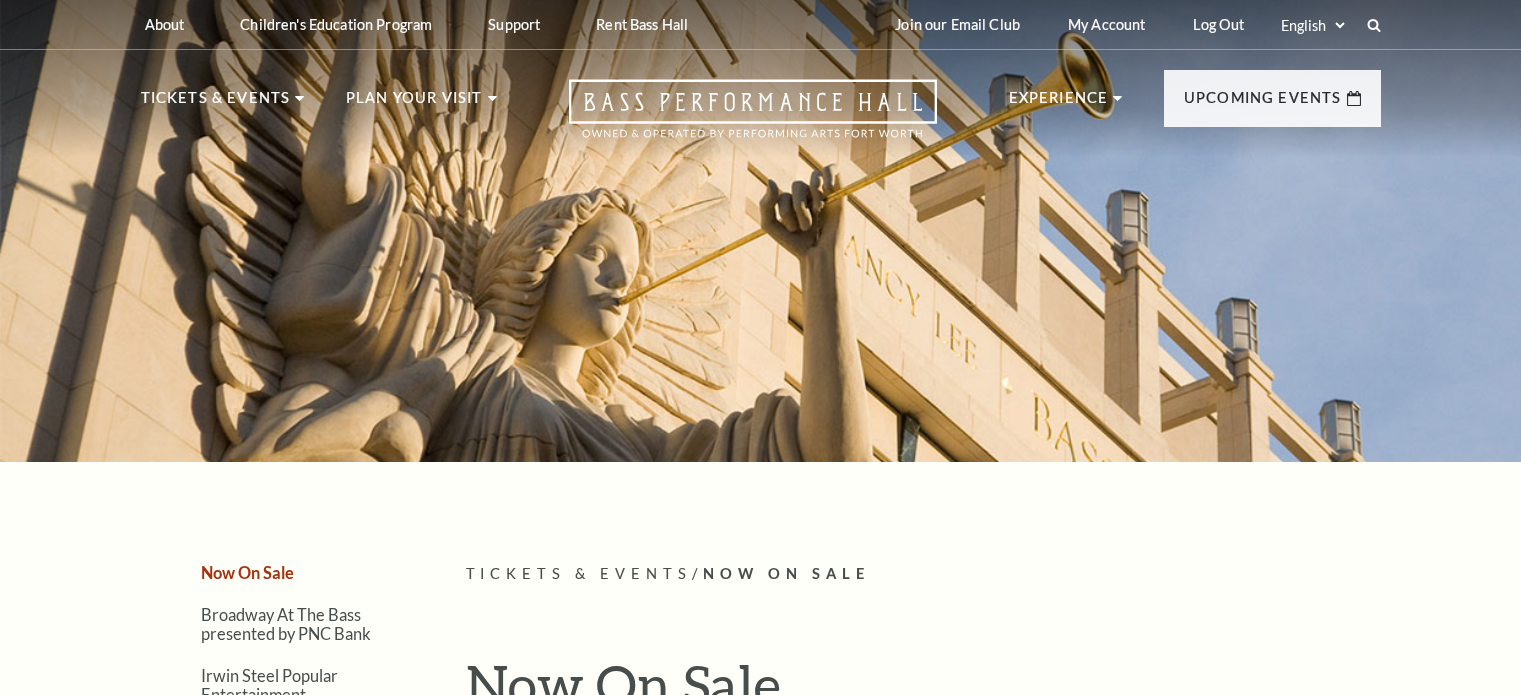 scroll, scrollTop: 0, scrollLeft: 0, axis: both 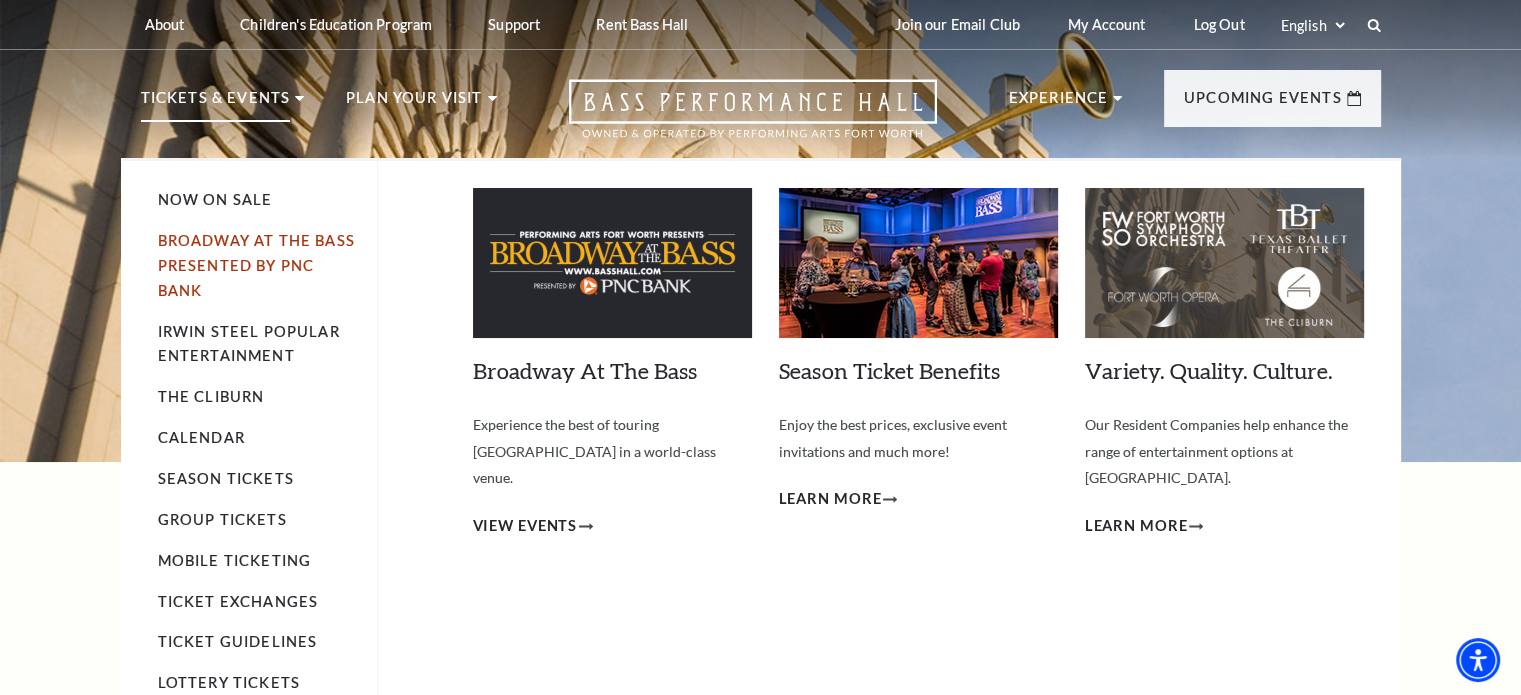 click on "Broadway At The Bass presented by PNC Bank" at bounding box center (256, 265) 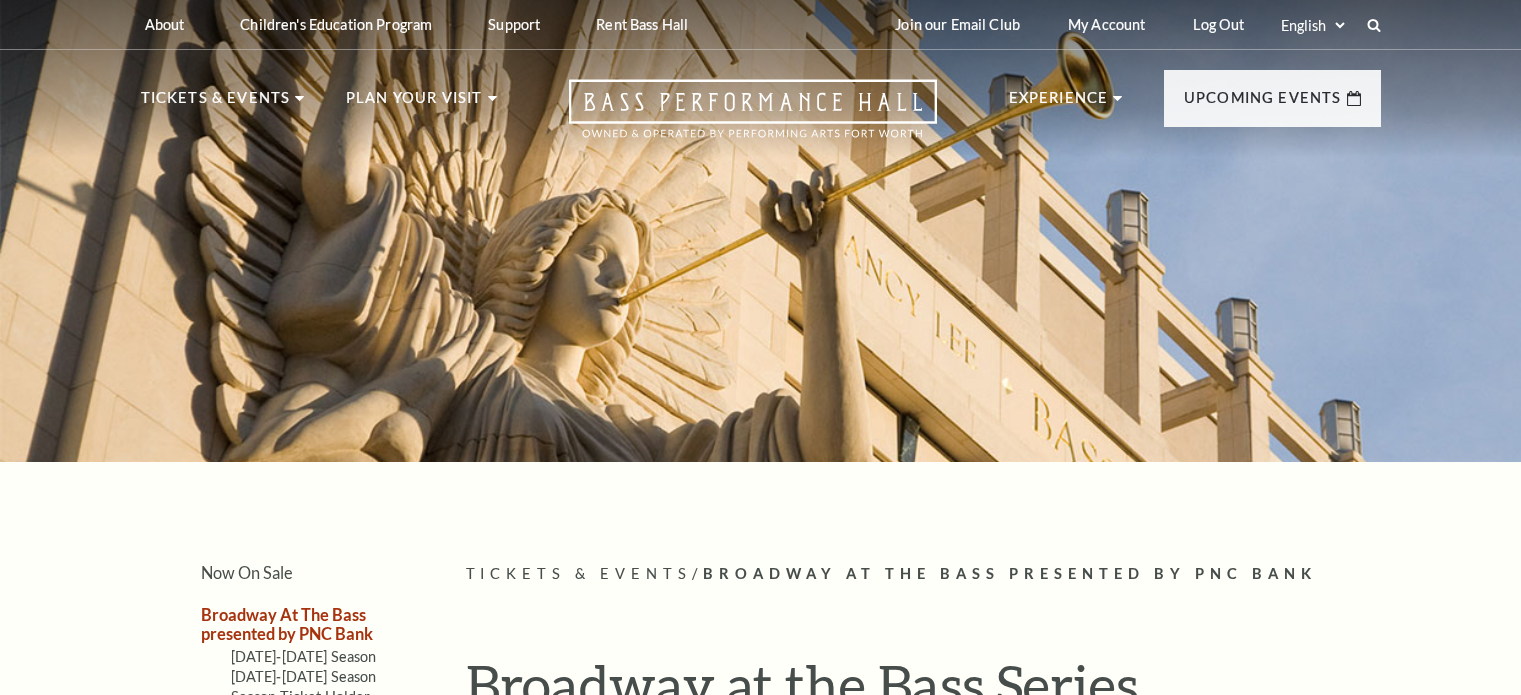 scroll, scrollTop: 0, scrollLeft: 0, axis: both 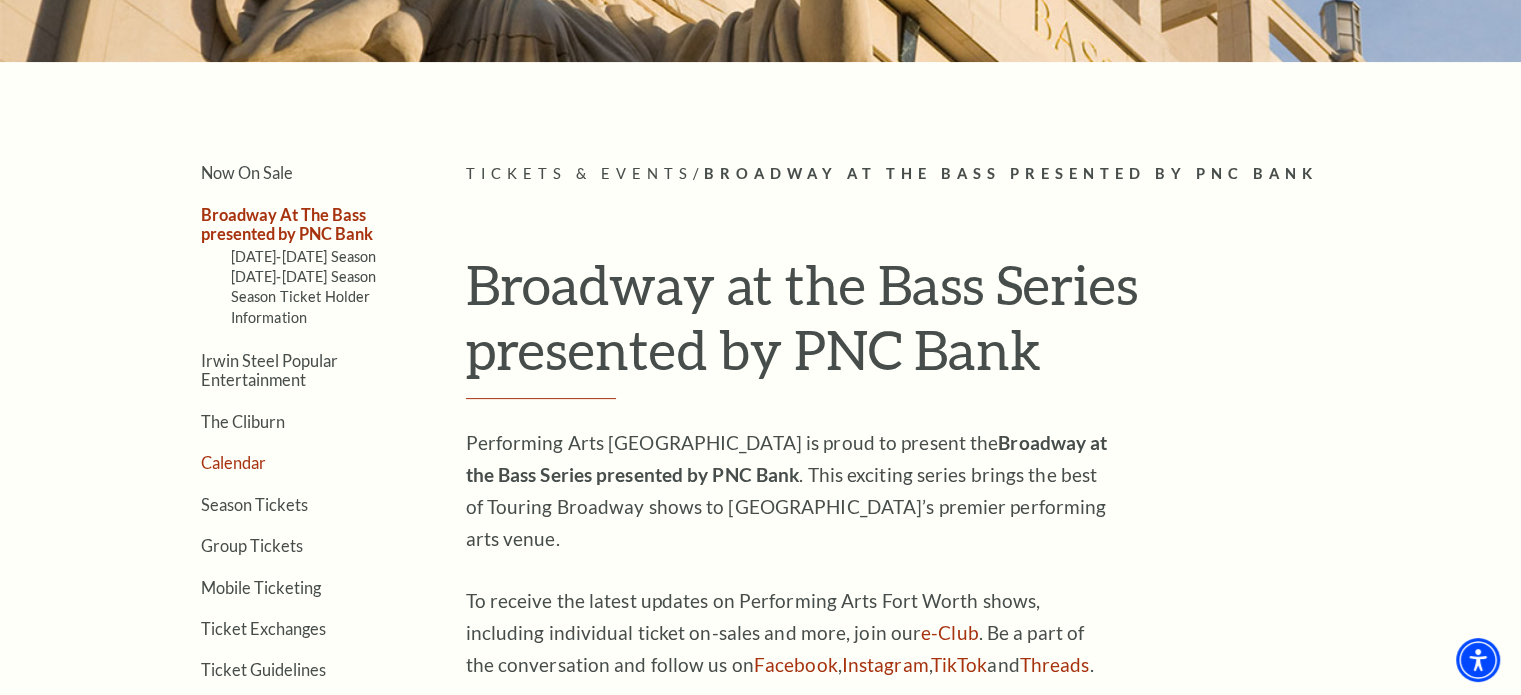 click on "Calendar" at bounding box center (233, 462) 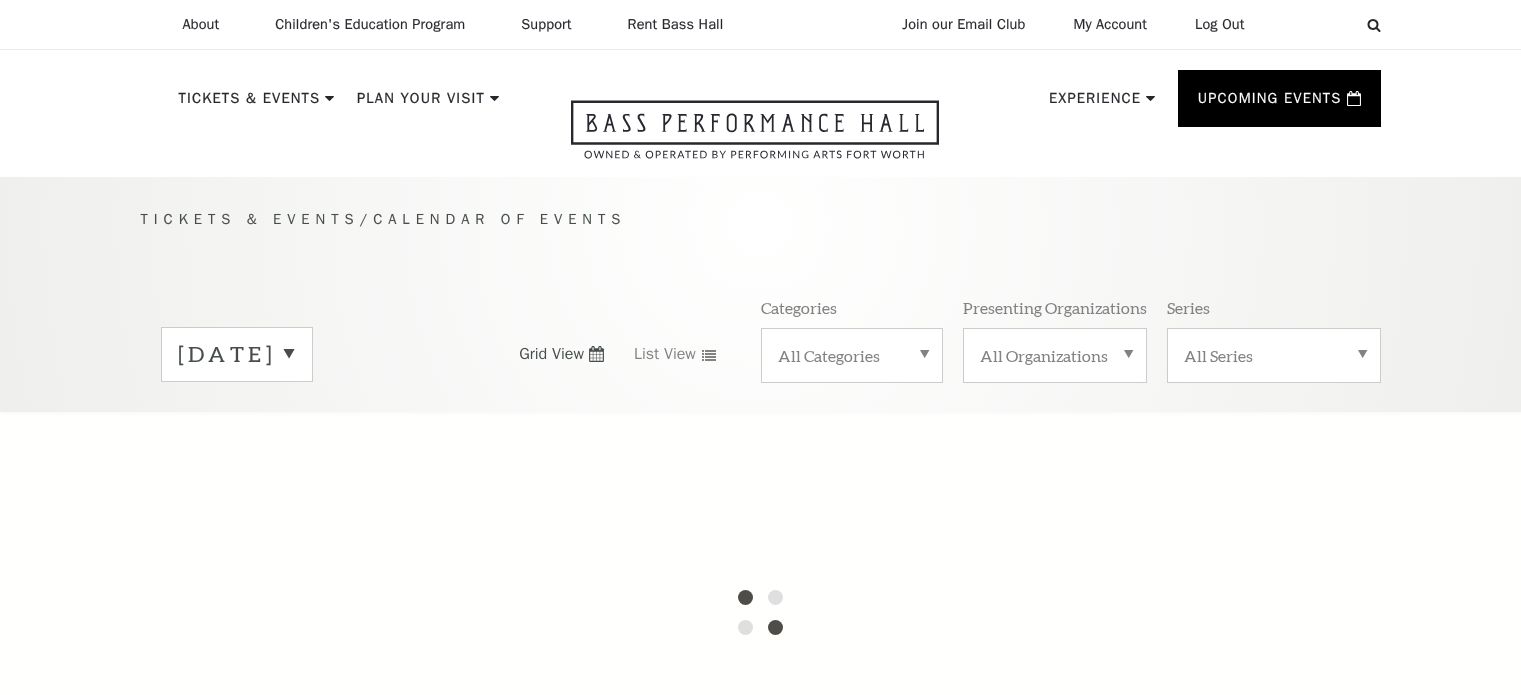 scroll, scrollTop: 0, scrollLeft: 0, axis: both 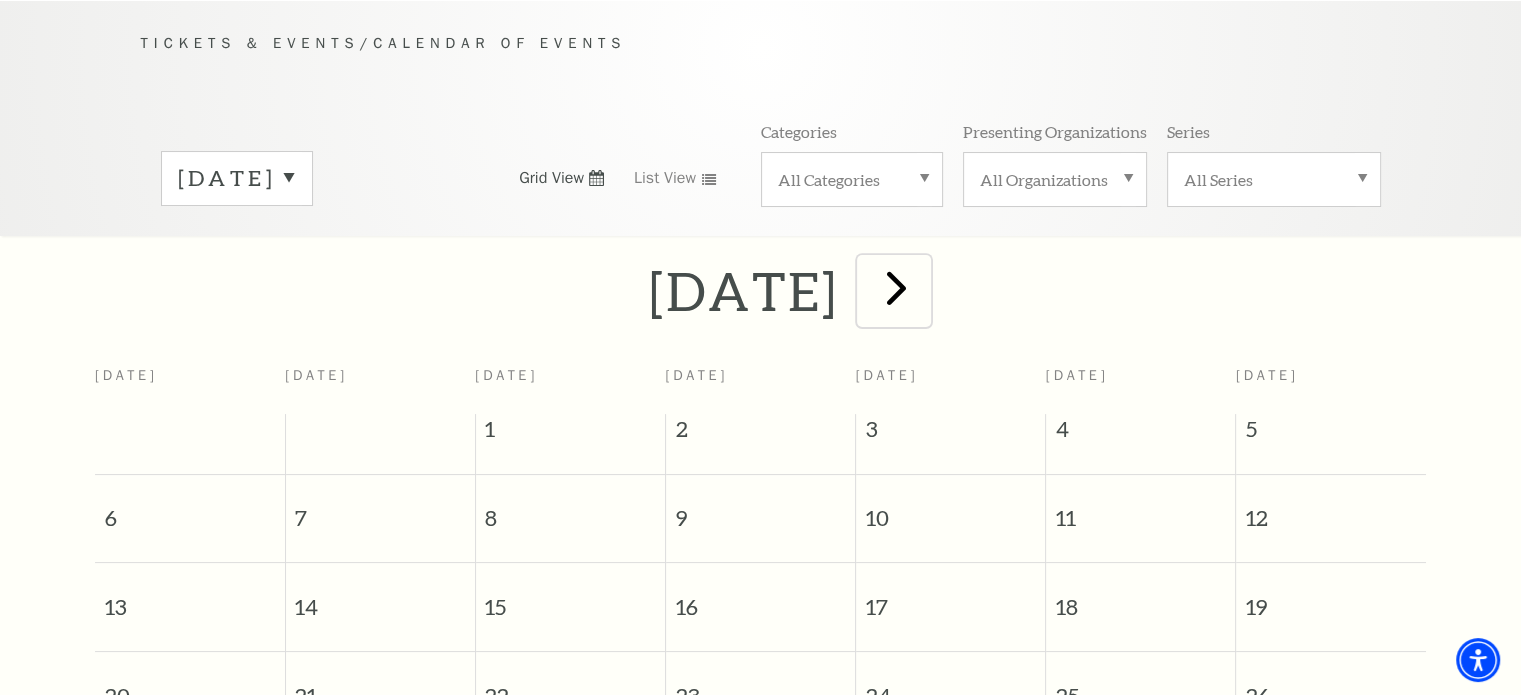 click at bounding box center (896, 287) 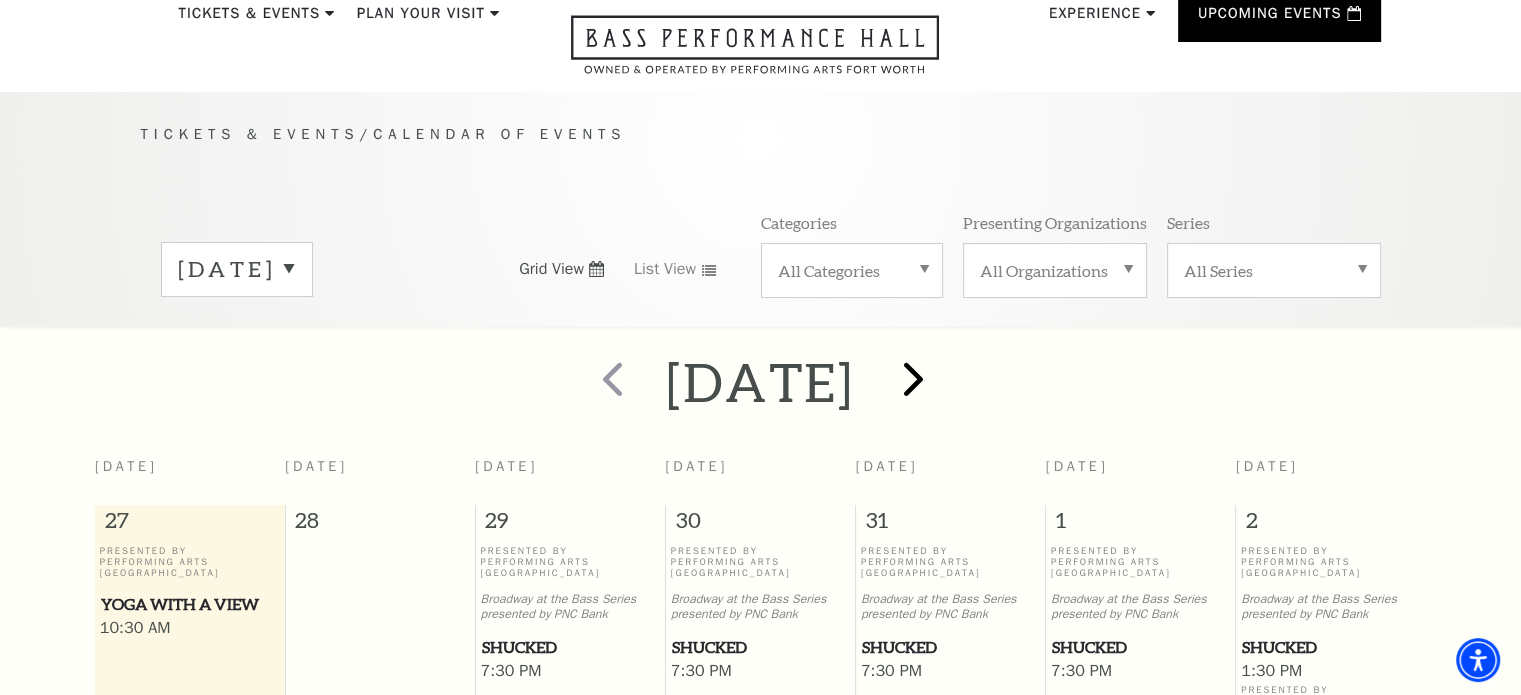 scroll, scrollTop: 83, scrollLeft: 0, axis: vertical 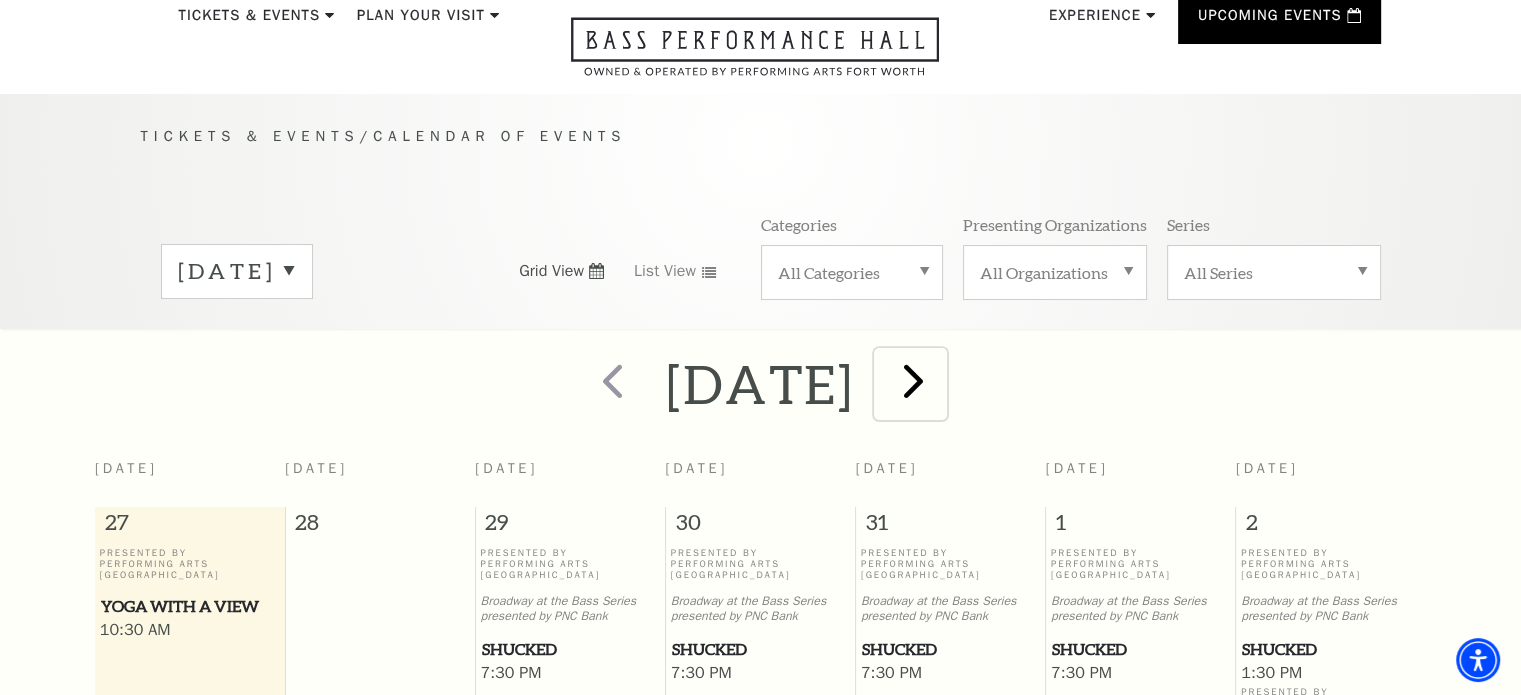 click at bounding box center [913, 380] 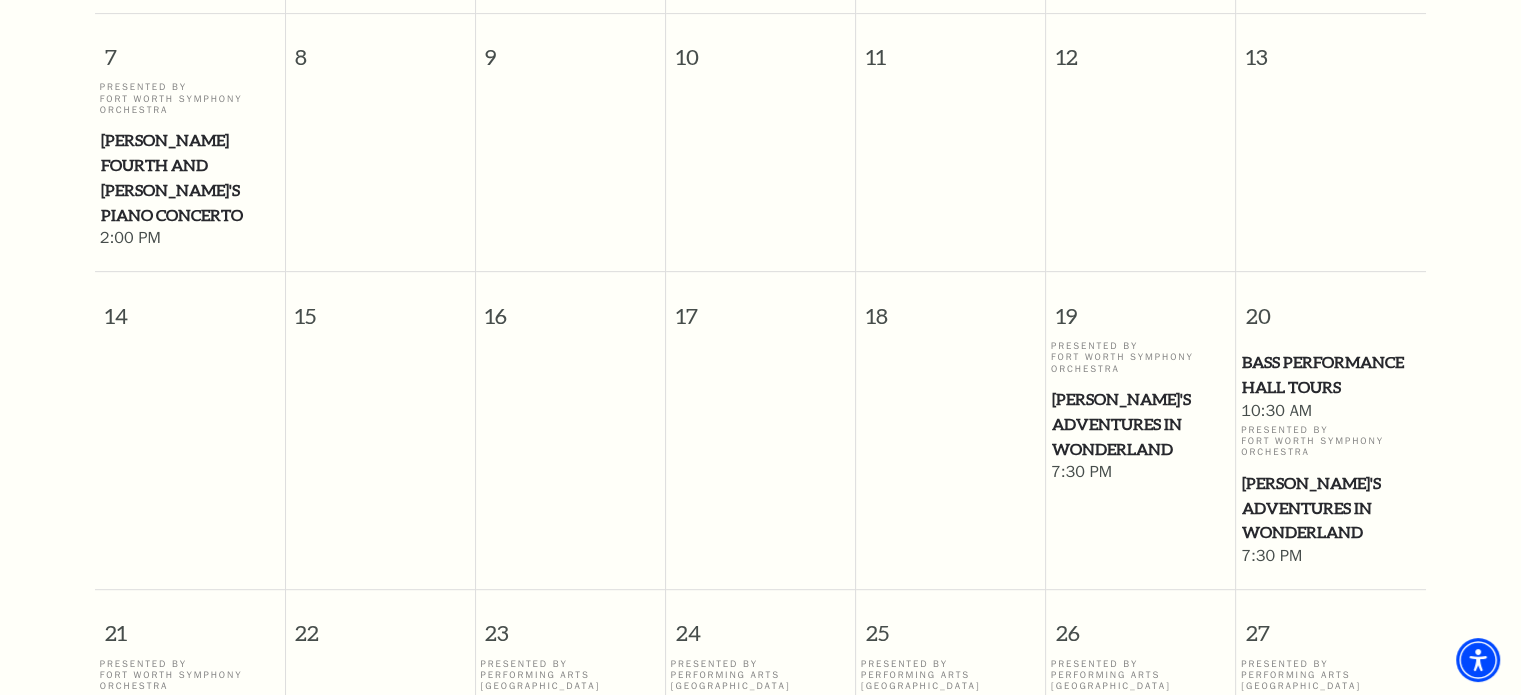 scroll, scrollTop: 808, scrollLeft: 0, axis: vertical 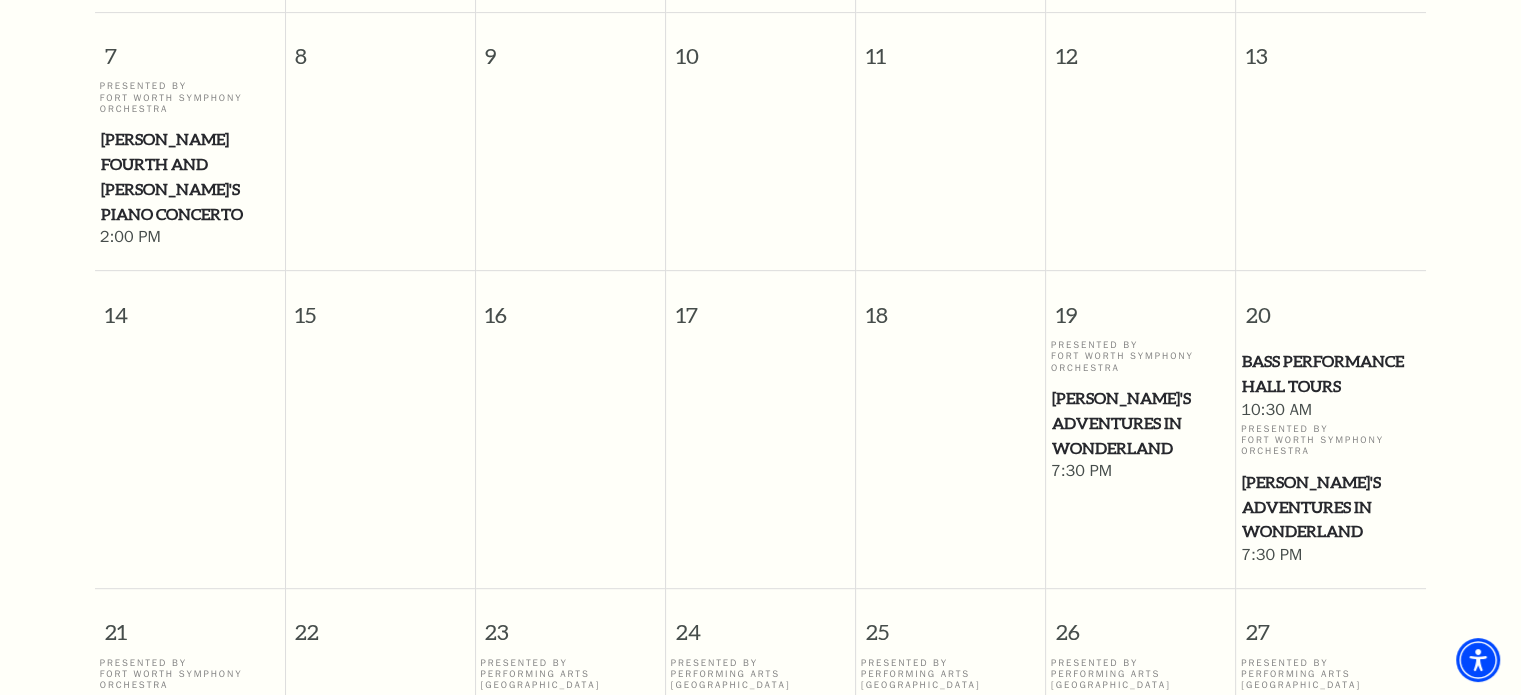click on "[PERSON_NAME]'s Adventures in Wonderland" at bounding box center (1141, 423) 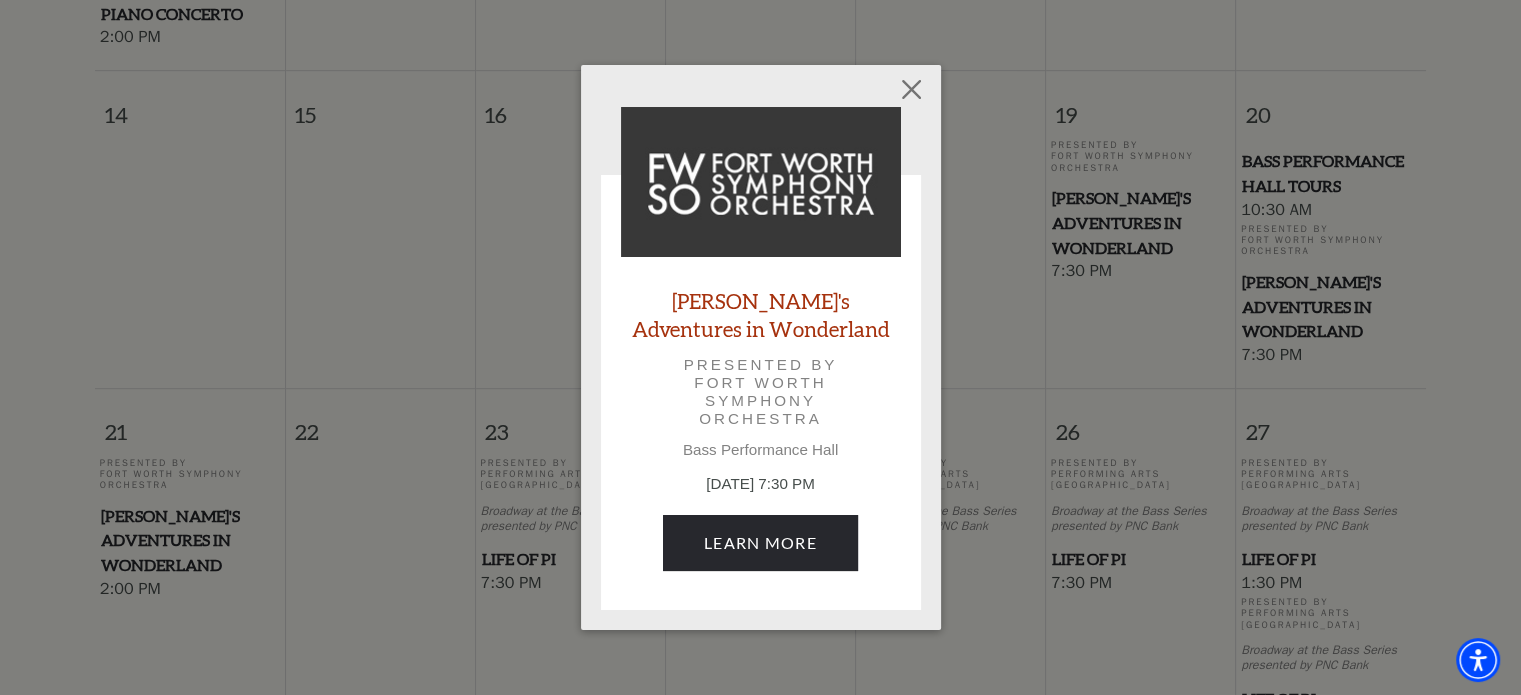 scroll, scrollTop: 1025, scrollLeft: 0, axis: vertical 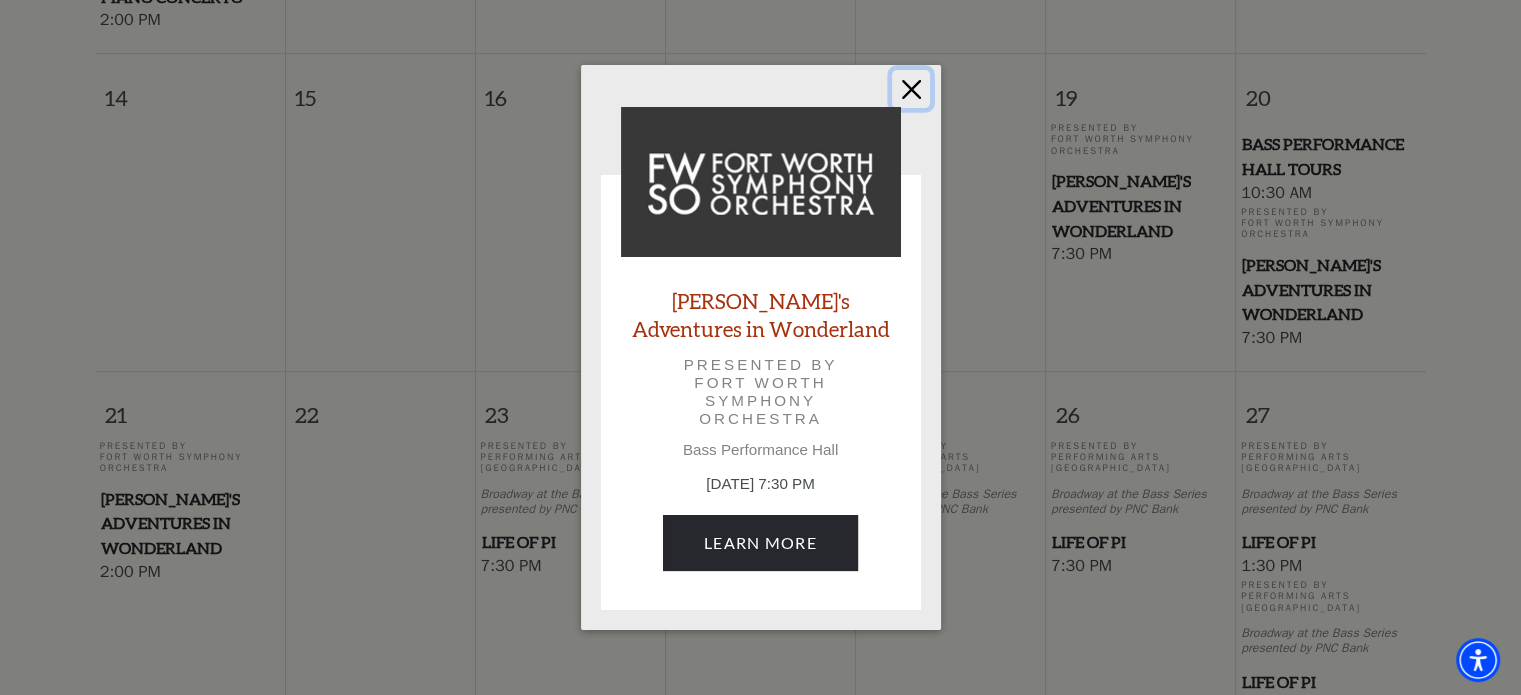 click at bounding box center (911, 89) 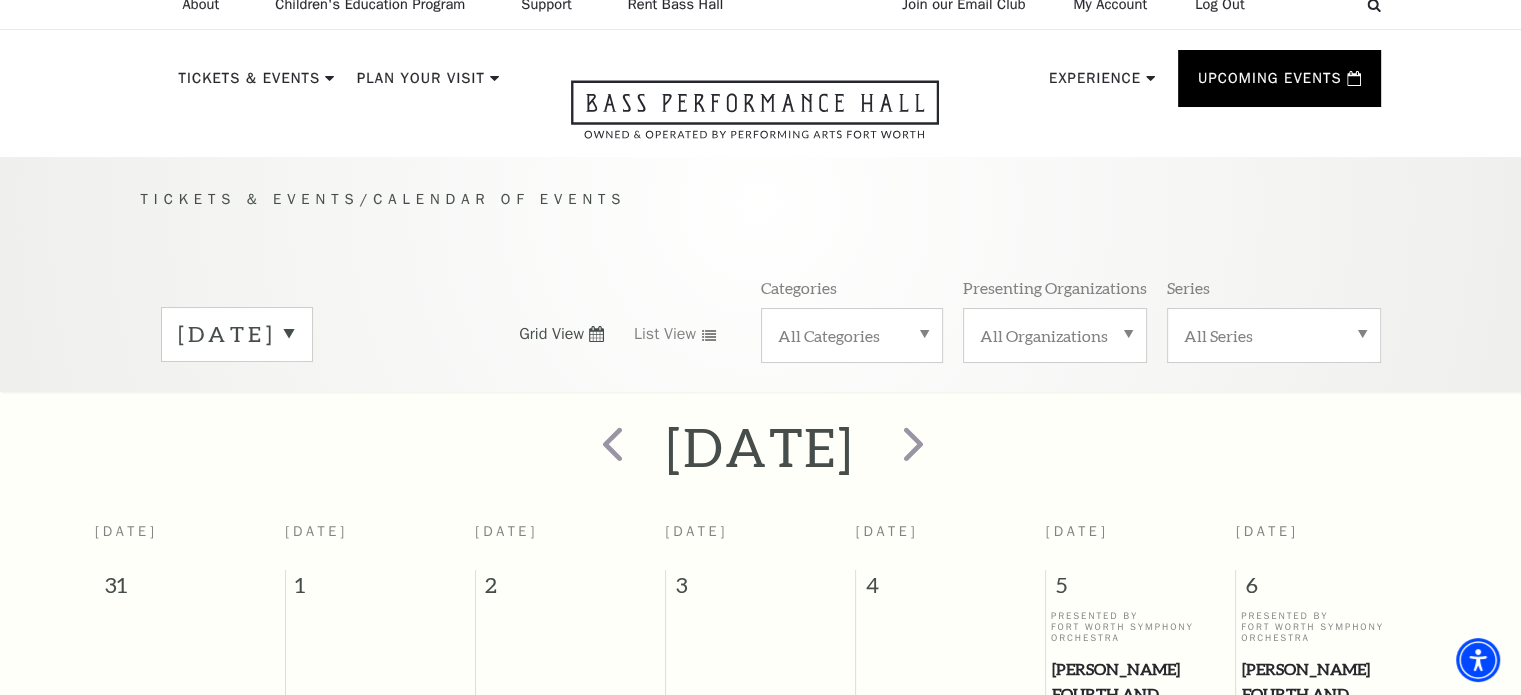 scroll, scrollTop: 0, scrollLeft: 0, axis: both 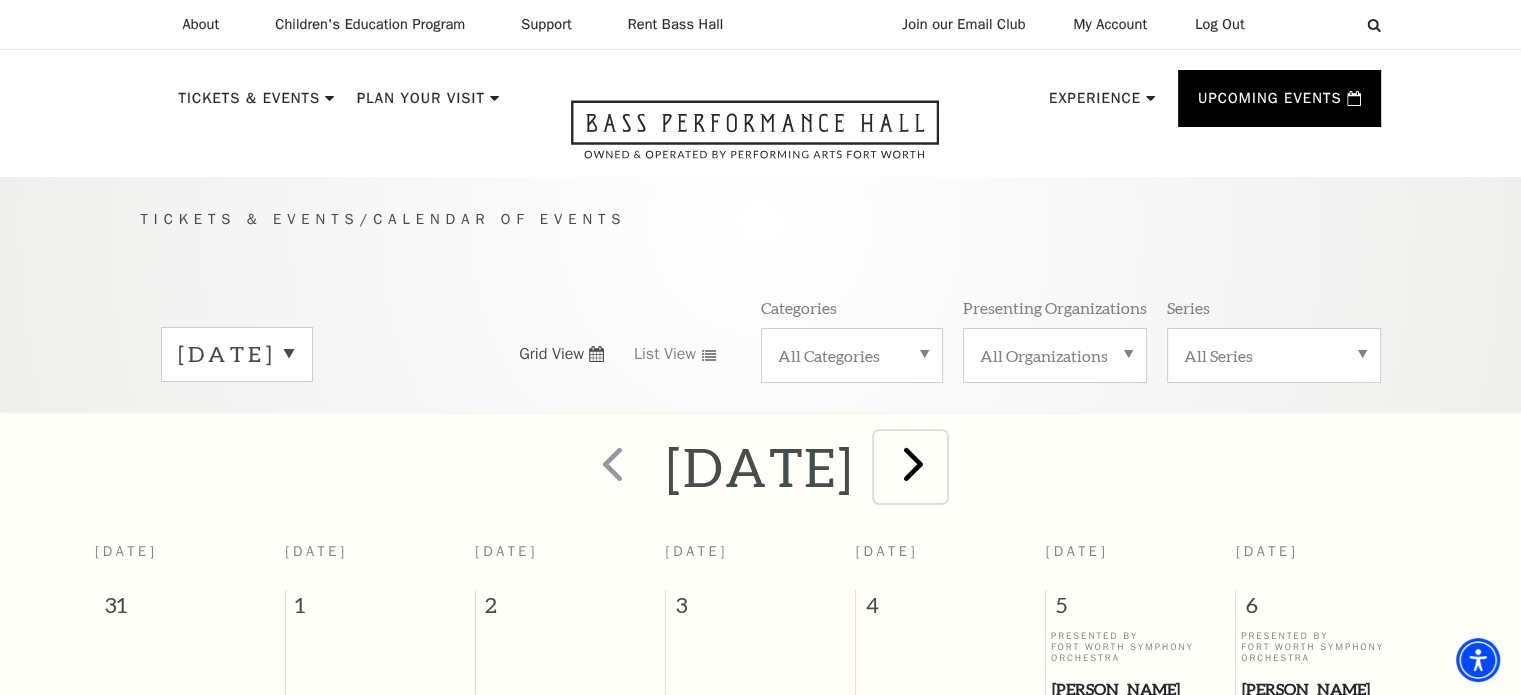 click at bounding box center [913, 463] 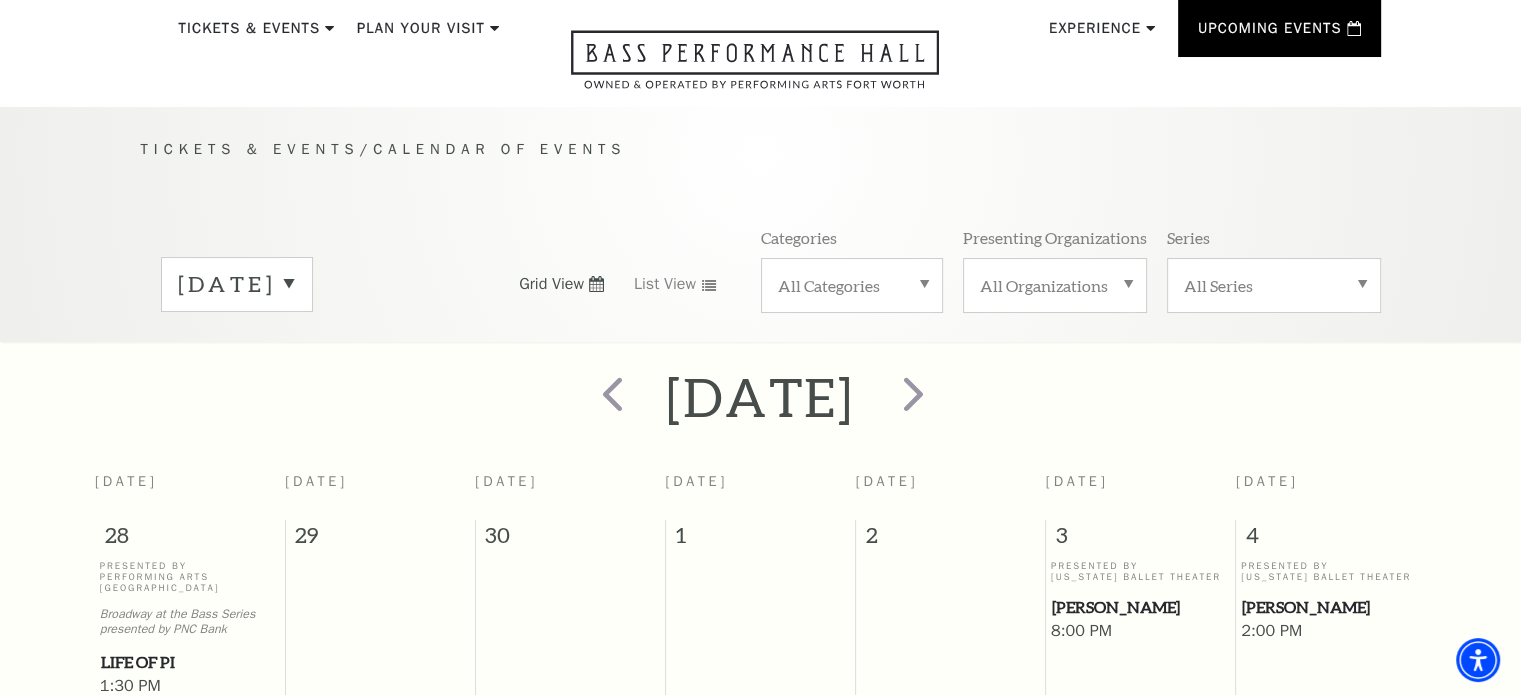 scroll, scrollTop: 0, scrollLeft: 0, axis: both 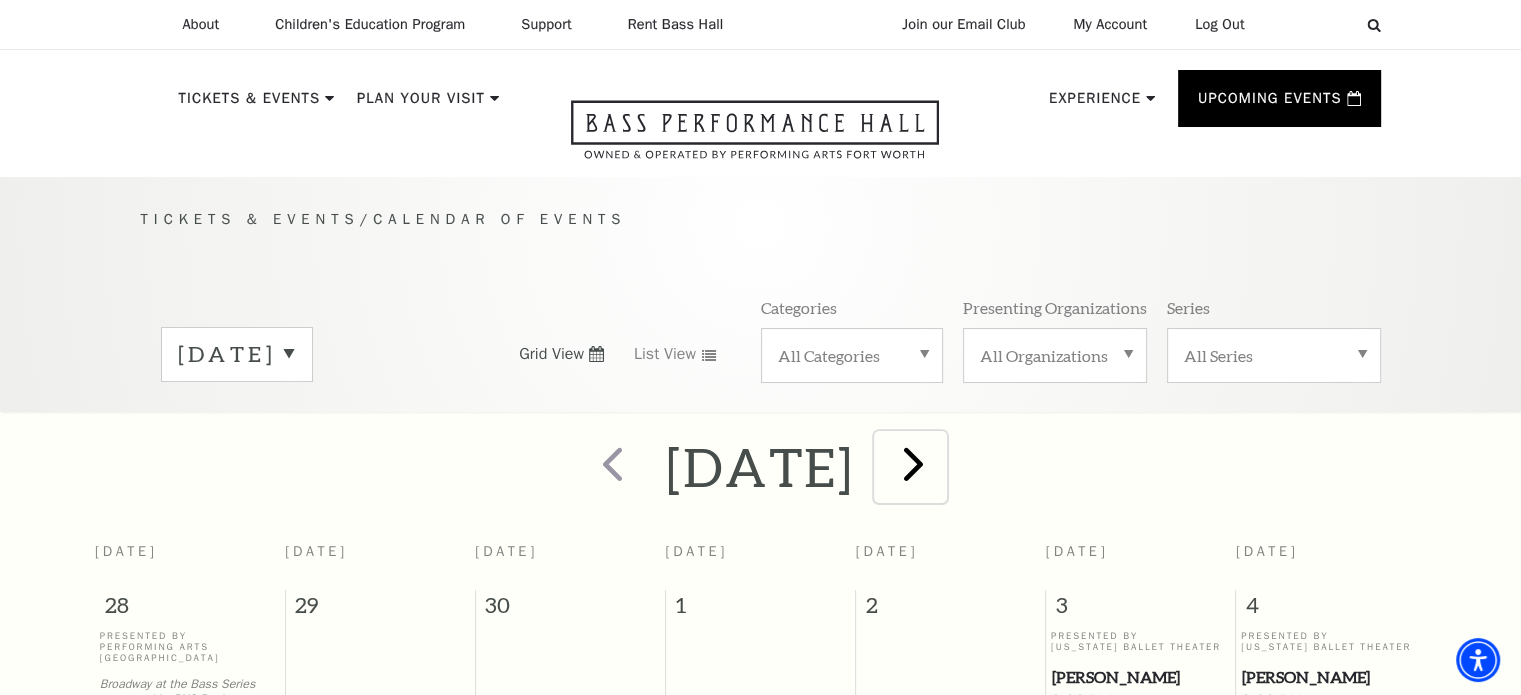 click at bounding box center (913, 463) 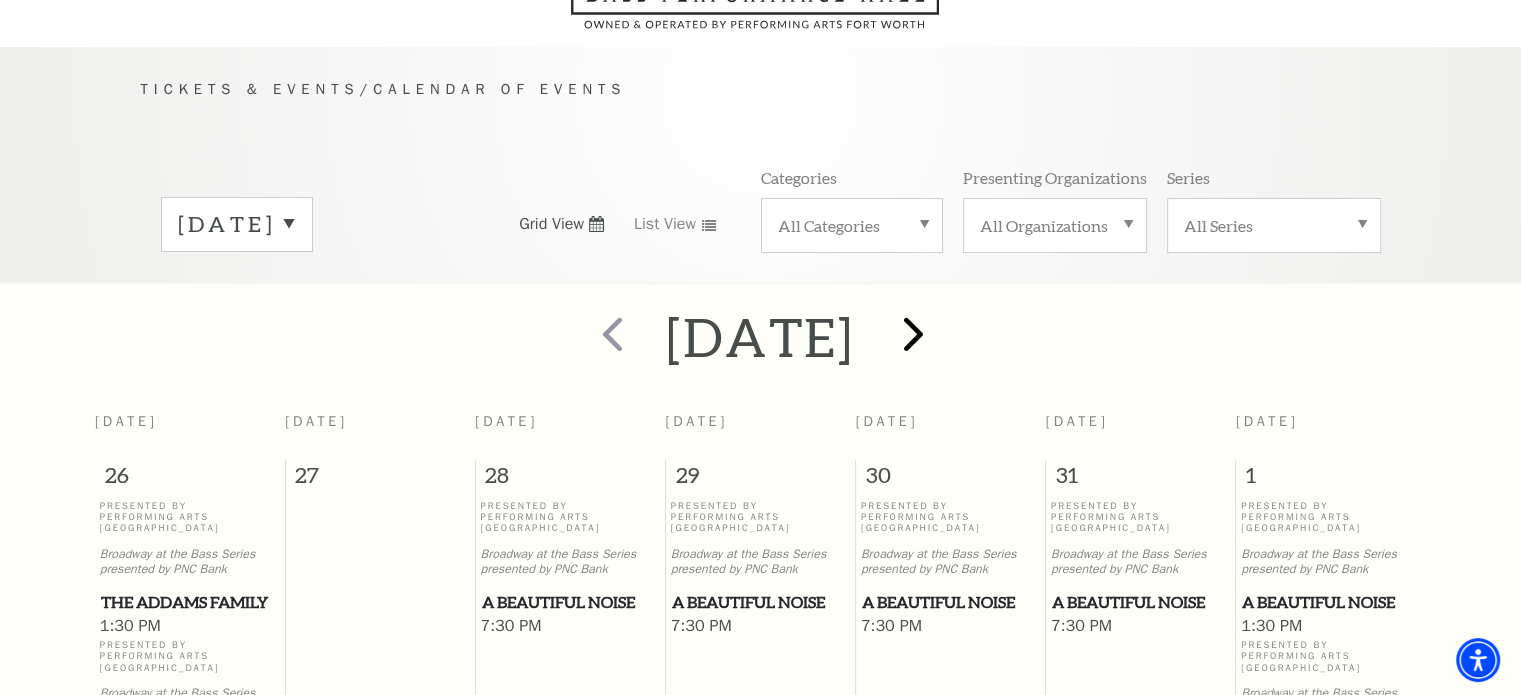 scroll, scrollTop: 55, scrollLeft: 0, axis: vertical 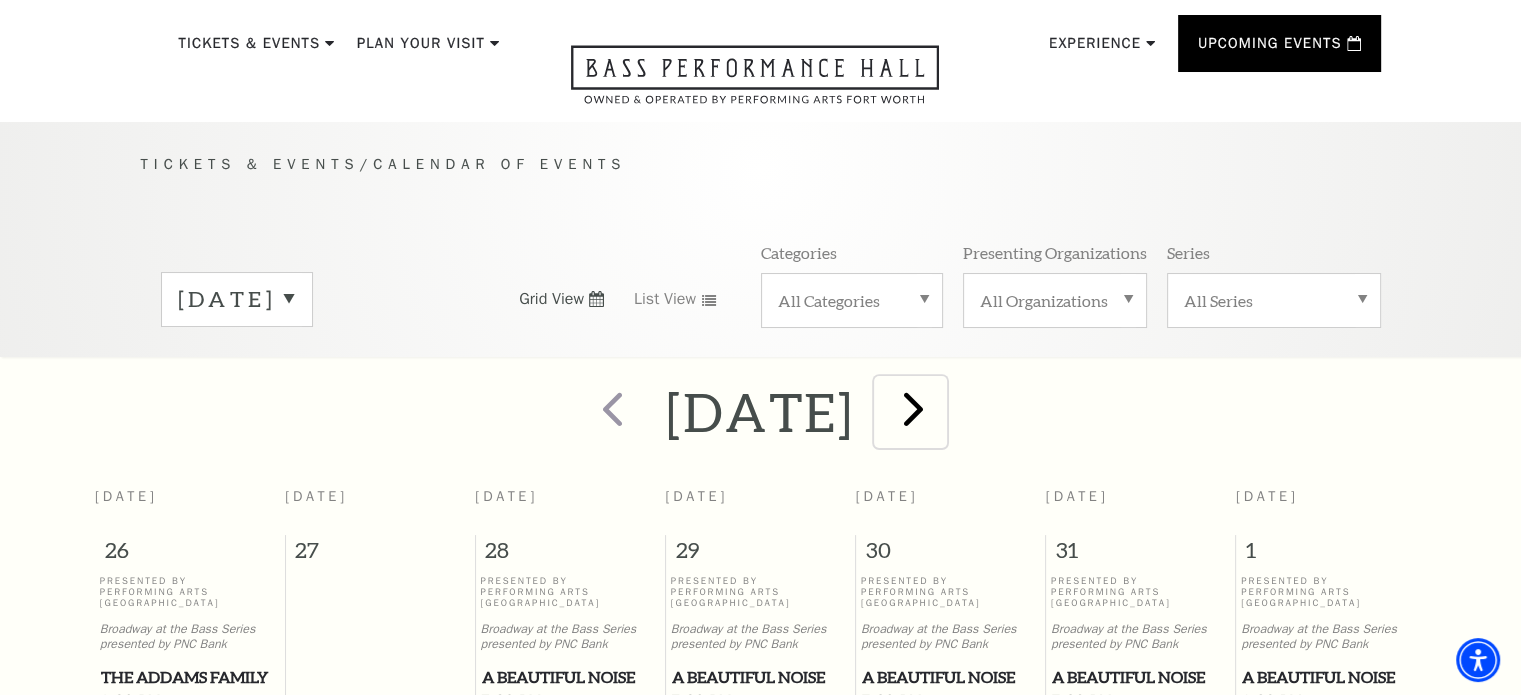 click at bounding box center [913, 408] 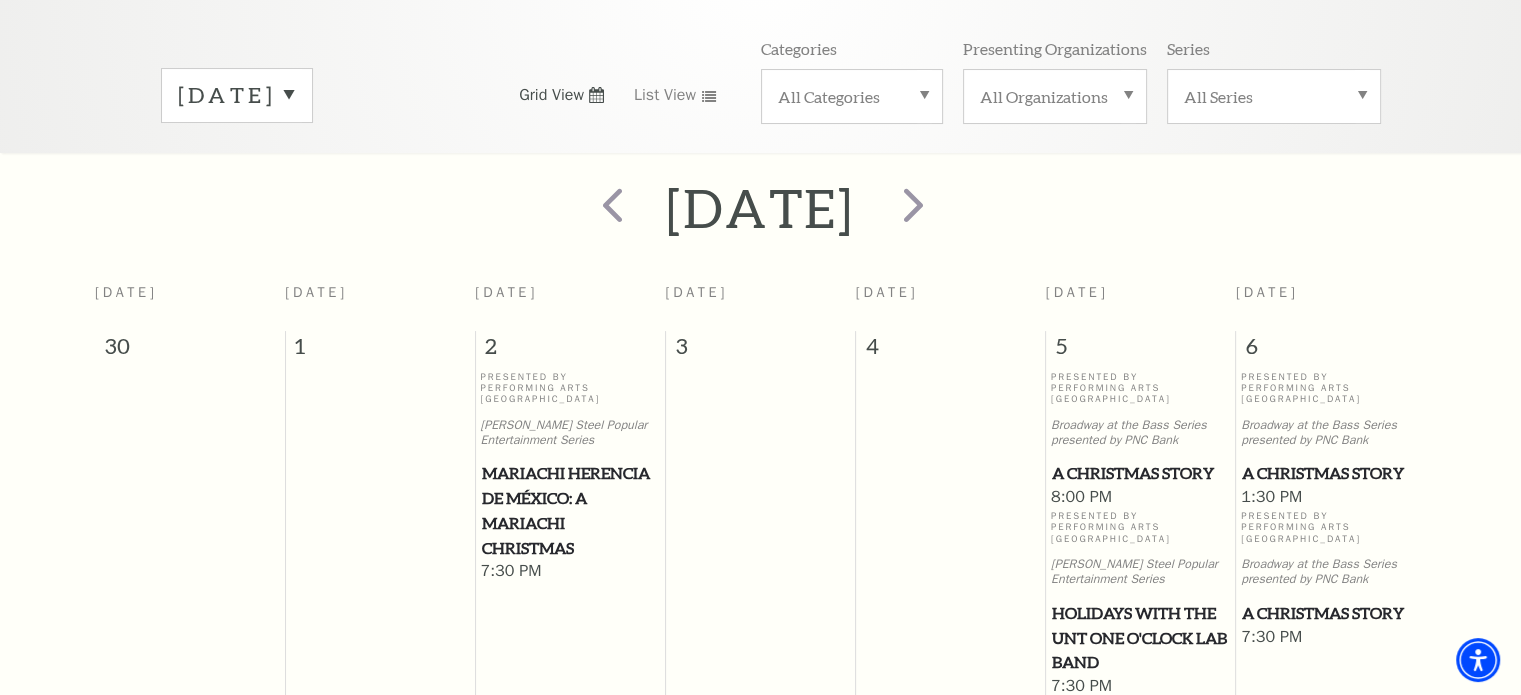 scroll, scrollTop: 0, scrollLeft: 0, axis: both 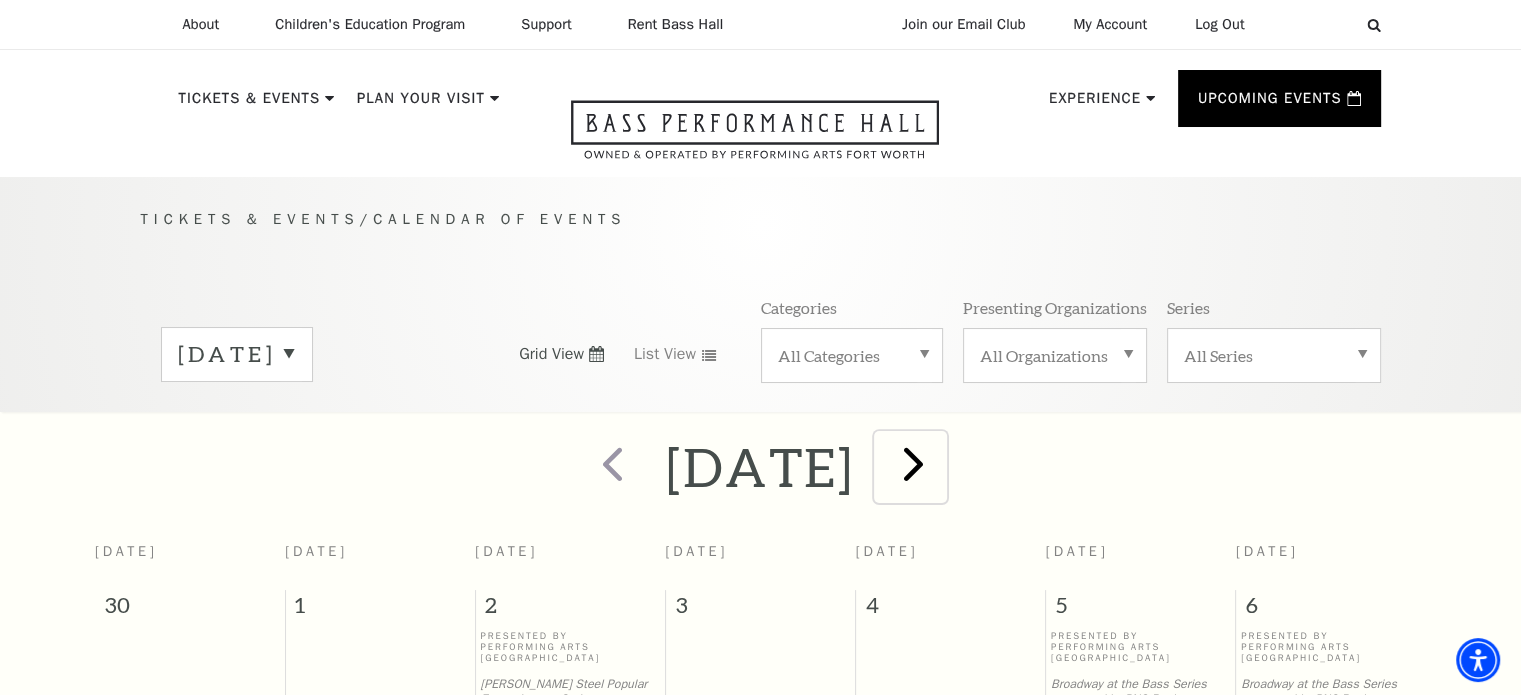 click at bounding box center [913, 463] 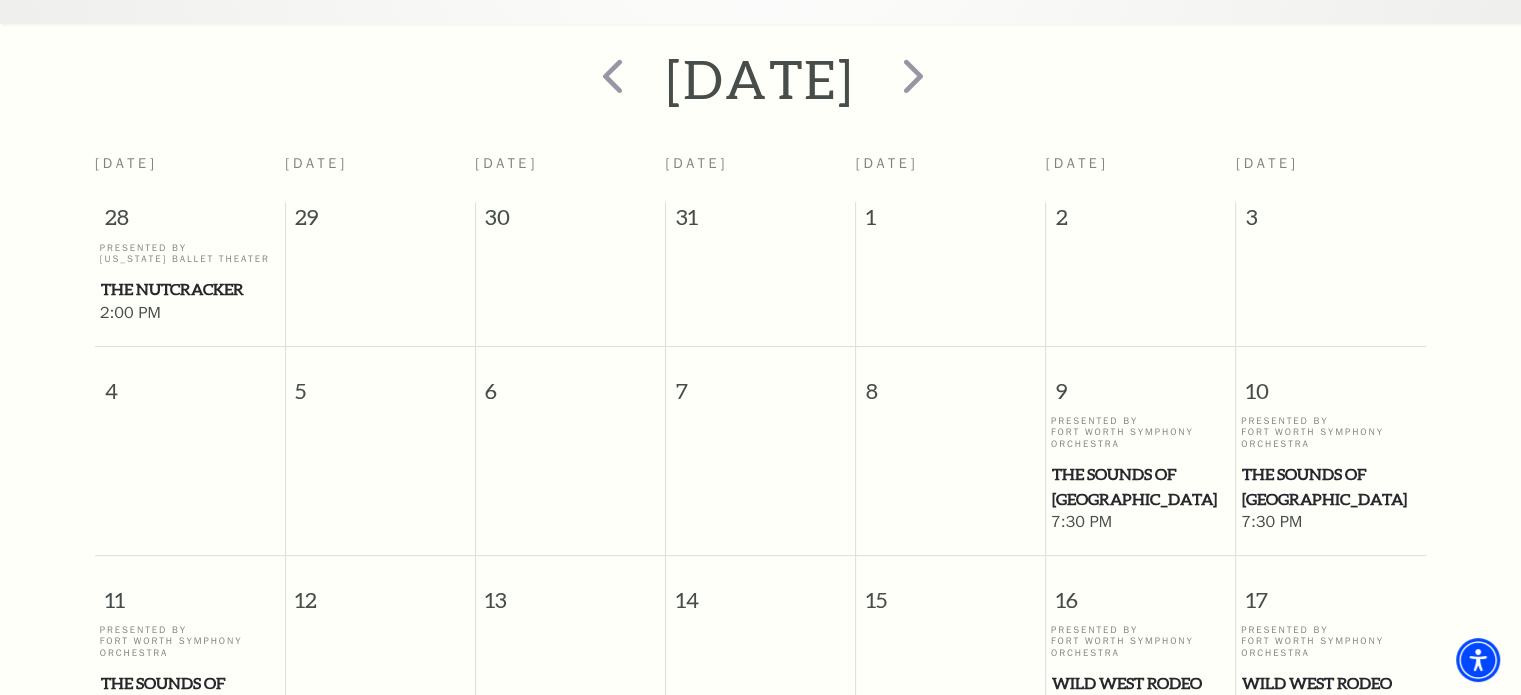 scroll, scrollTop: 0, scrollLeft: 0, axis: both 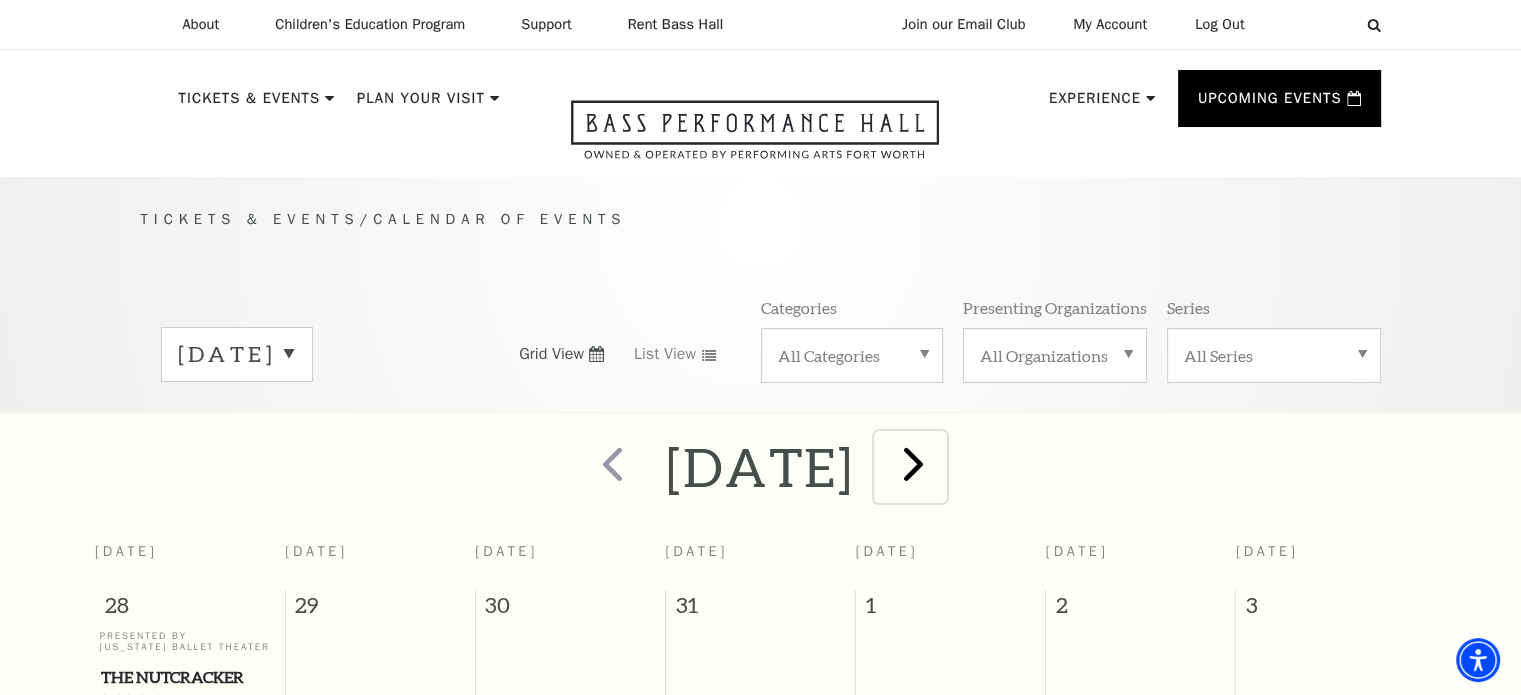 click at bounding box center [913, 463] 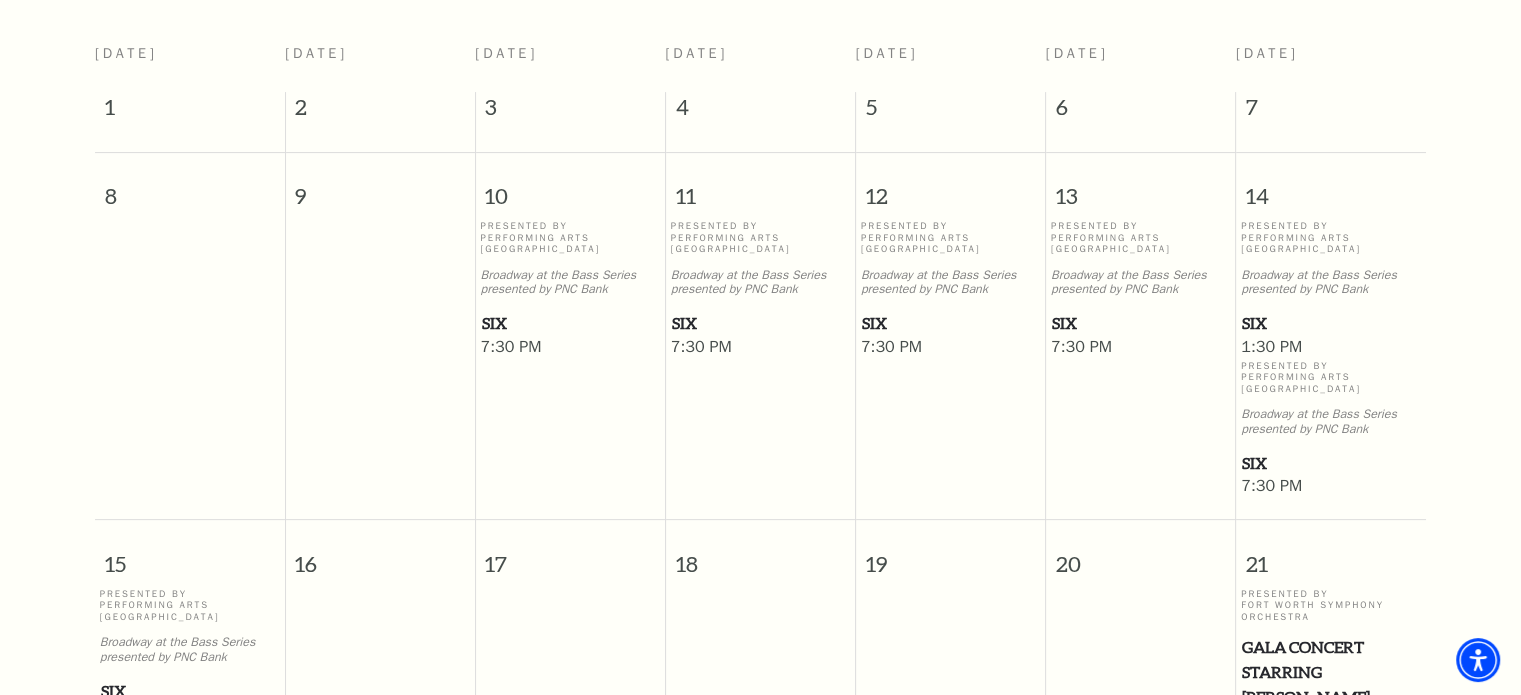 scroll, scrollTop: 492, scrollLeft: 0, axis: vertical 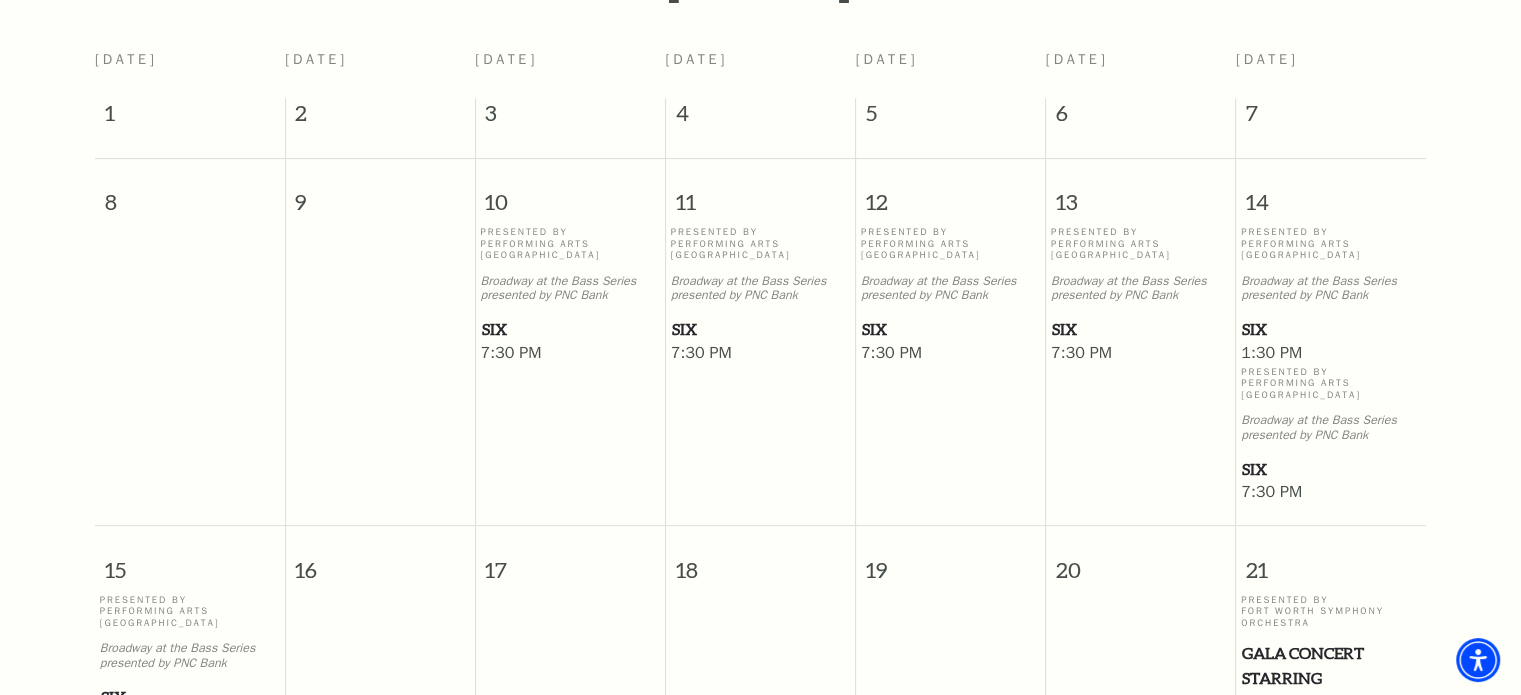 click on "SIX" at bounding box center (1331, 329) 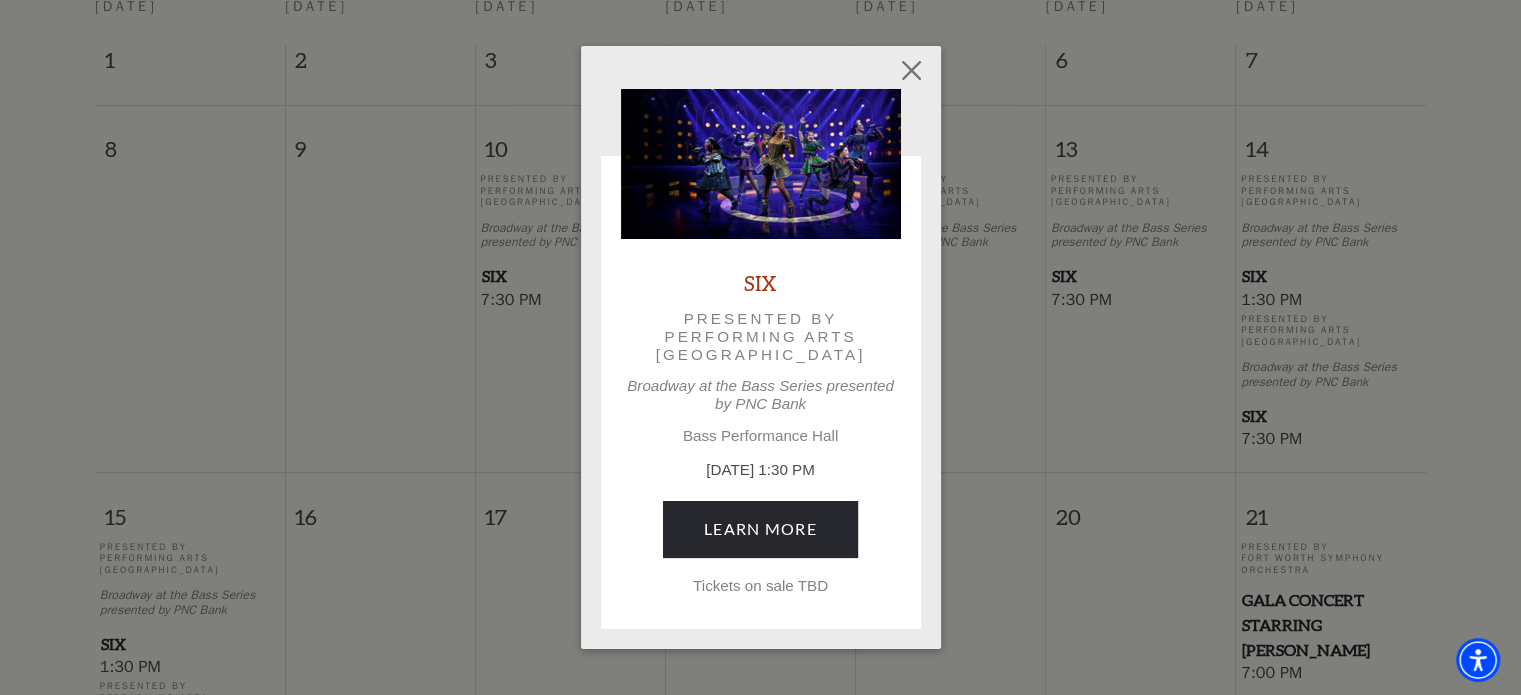 scroll, scrollTop: 544, scrollLeft: 0, axis: vertical 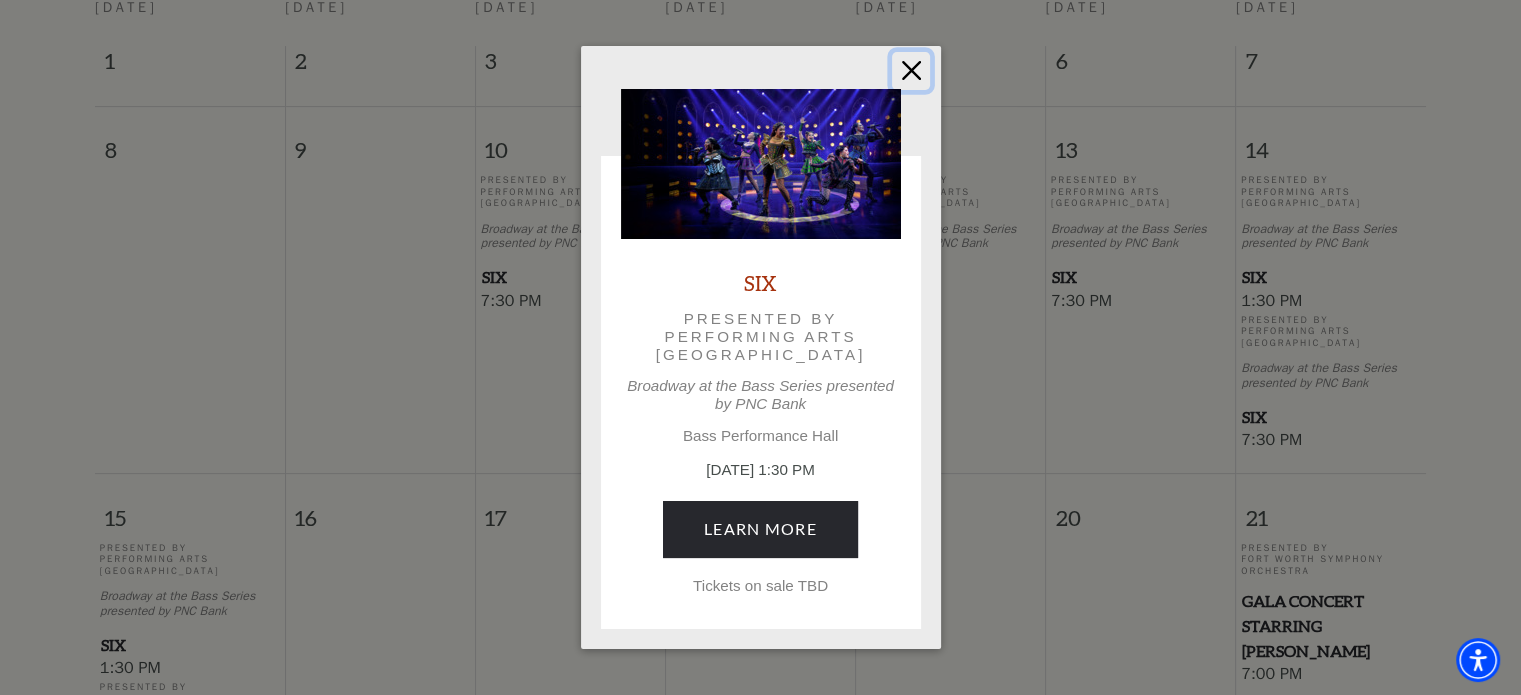 click at bounding box center (911, 71) 